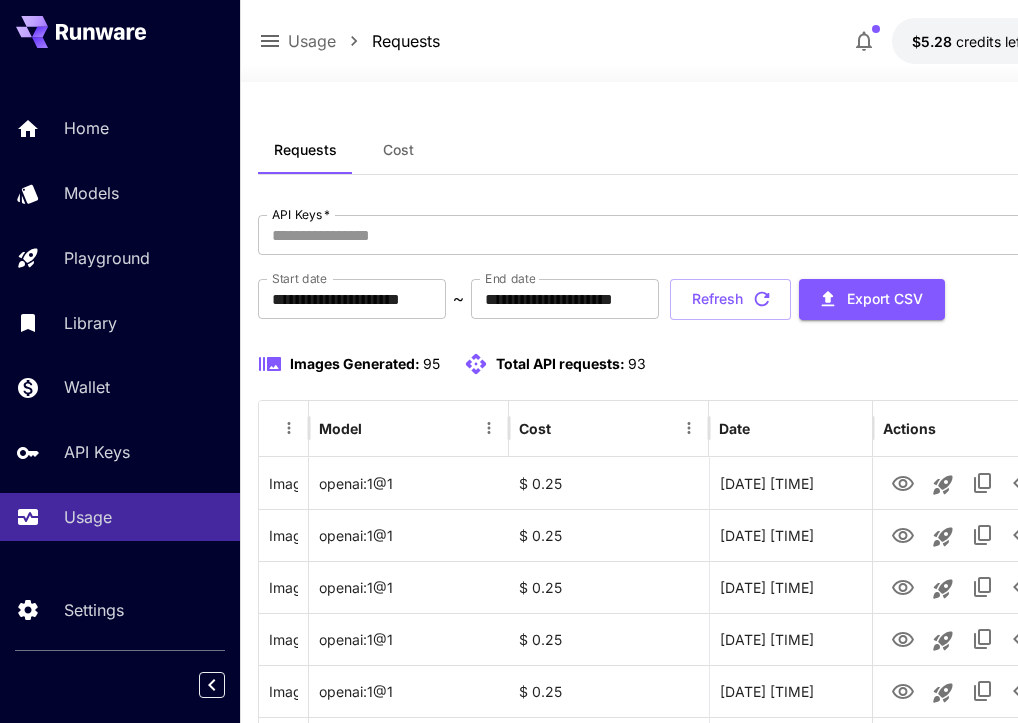 scroll, scrollTop: 0, scrollLeft: 0, axis: both 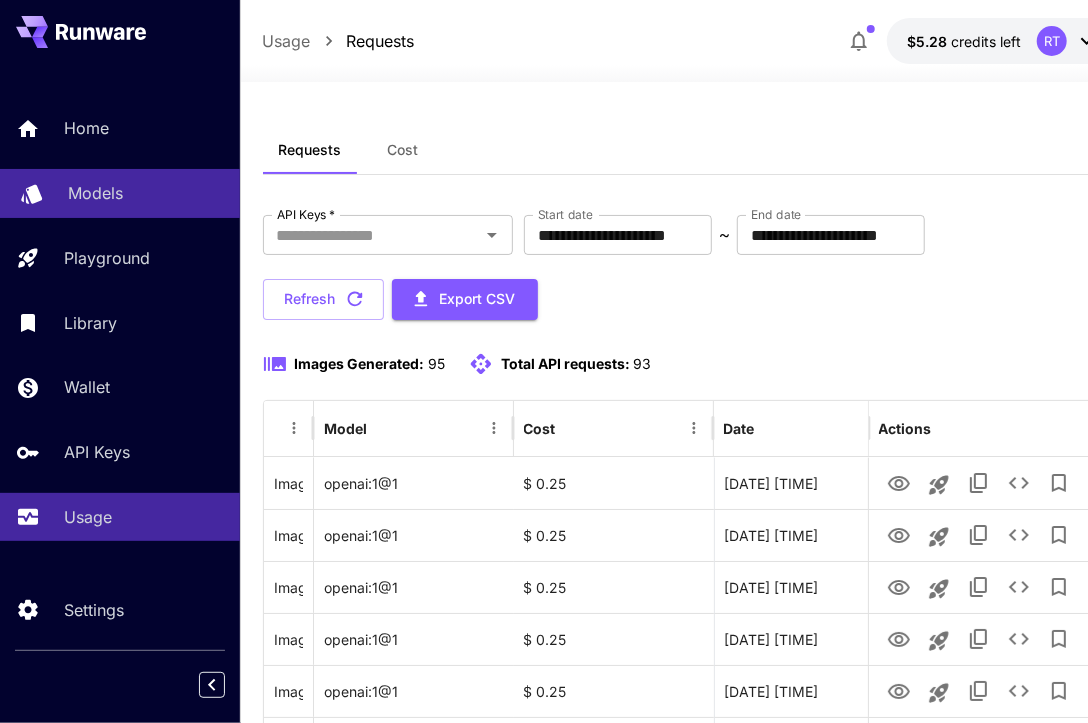 click on "Models" at bounding box center [95, 193] 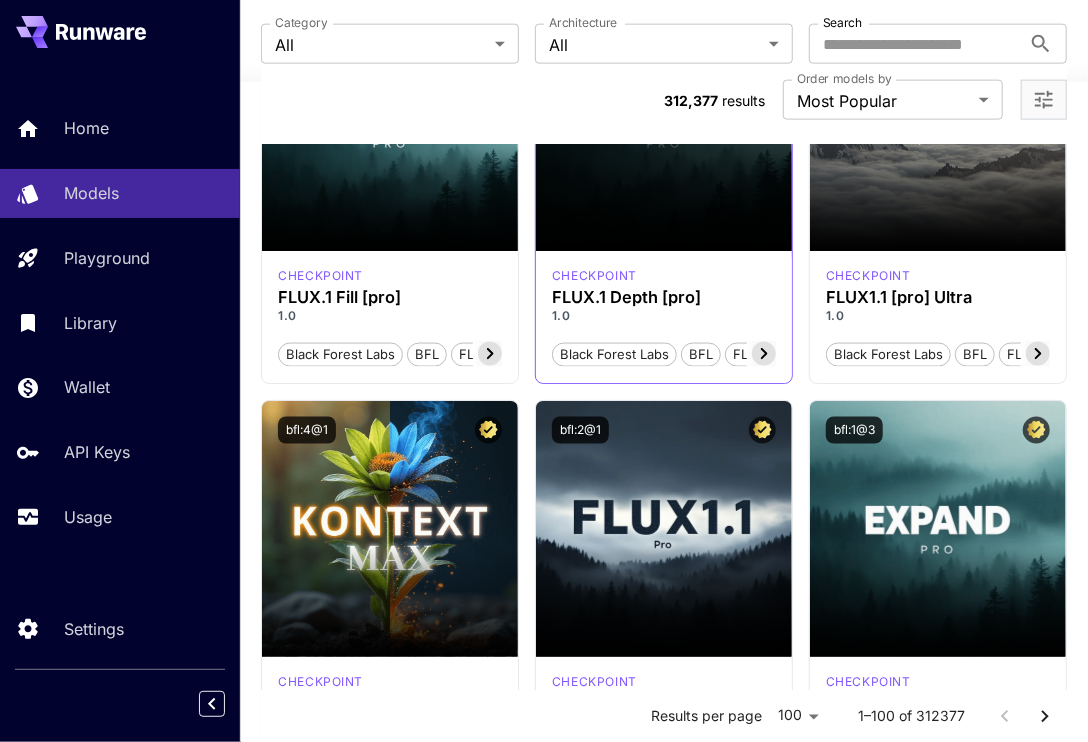 scroll, scrollTop: 1250, scrollLeft: 0, axis: vertical 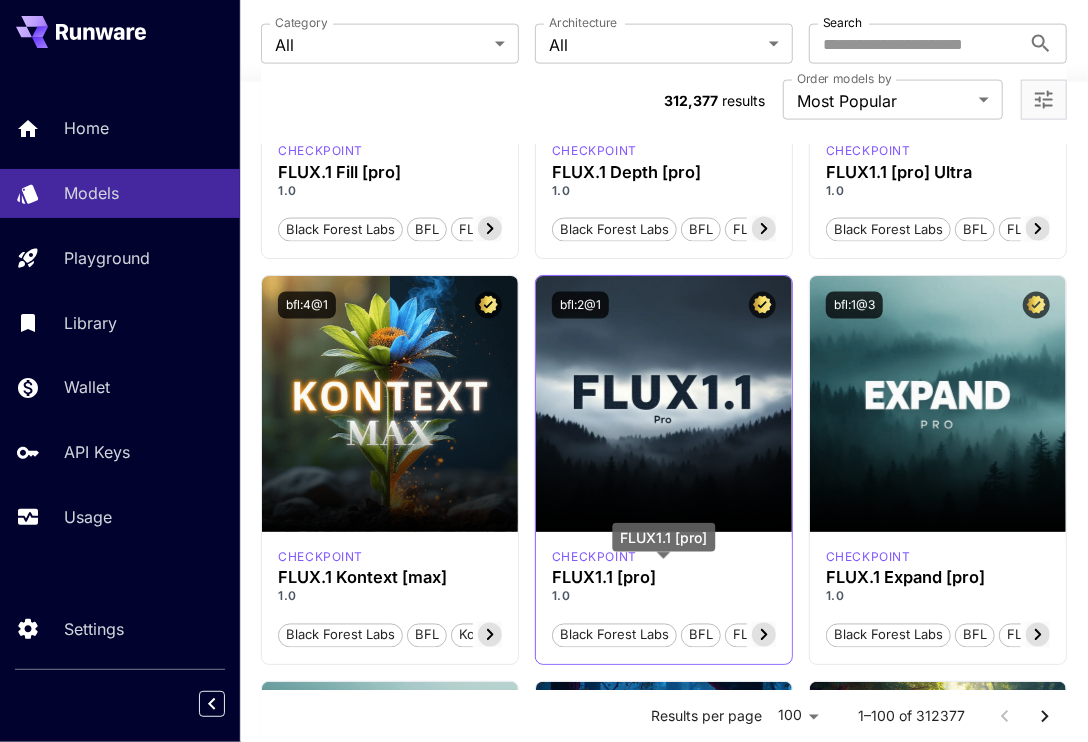 click on "FLUX1.1 [pro]" at bounding box center [664, 578] 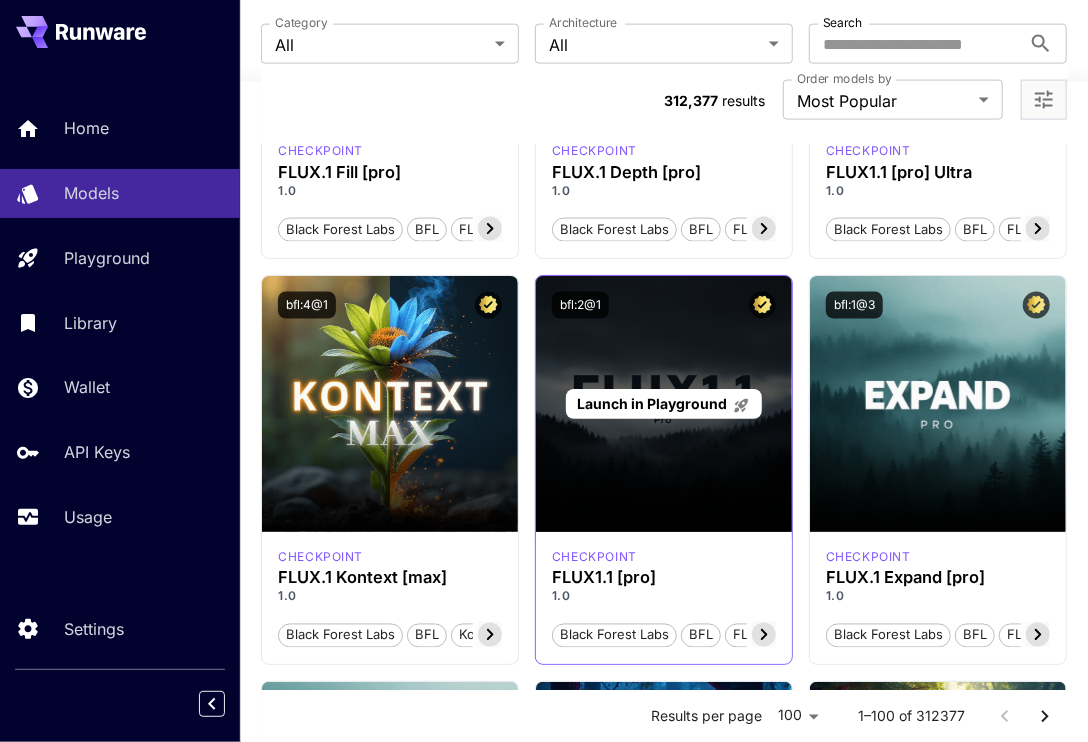 click on "Launch in Playground" at bounding box center (652, 403) 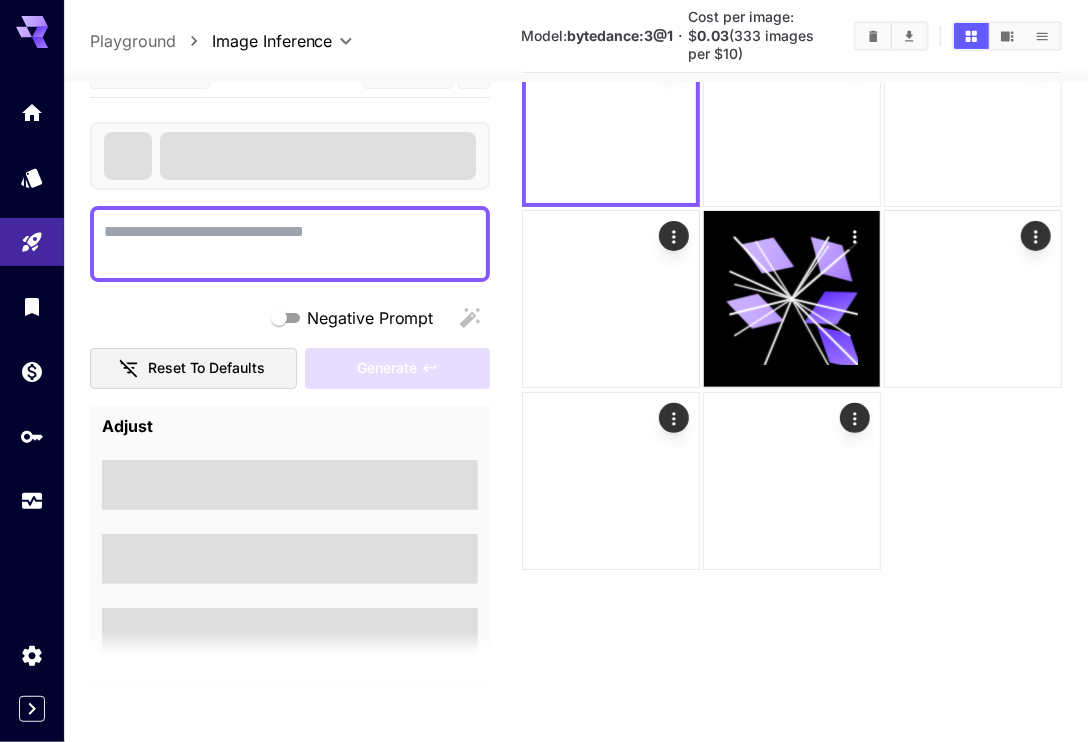 scroll, scrollTop: 0, scrollLeft: 0, axis: both 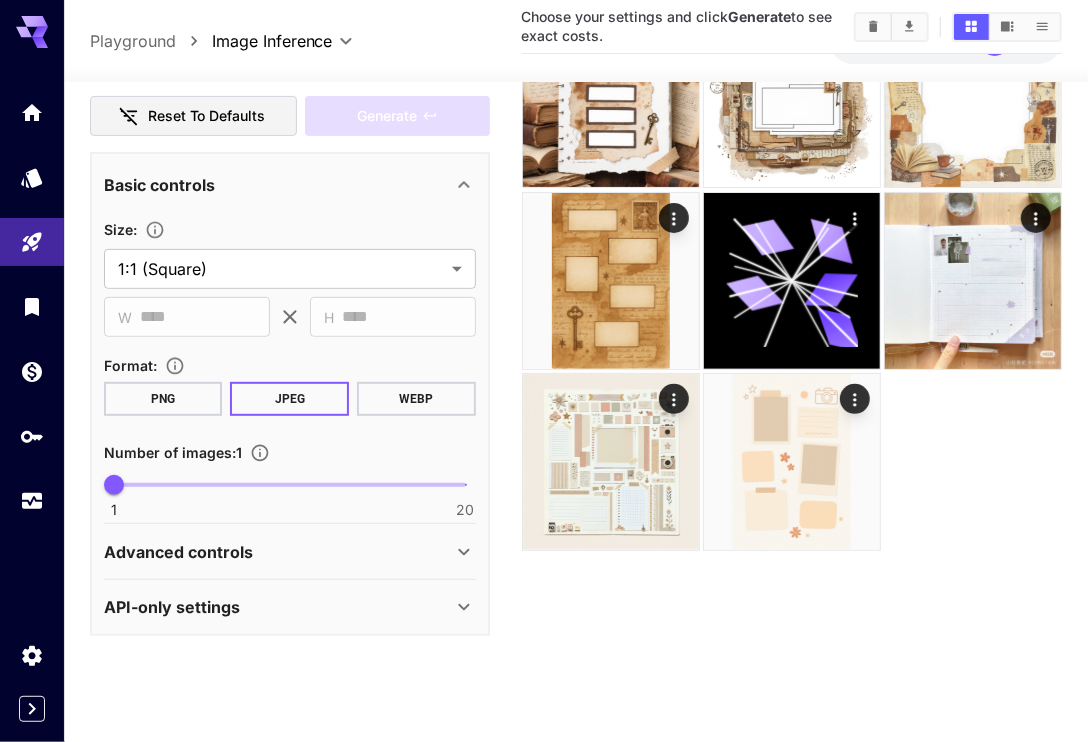click on "Advanced controls" at bounding box center [290, 552] 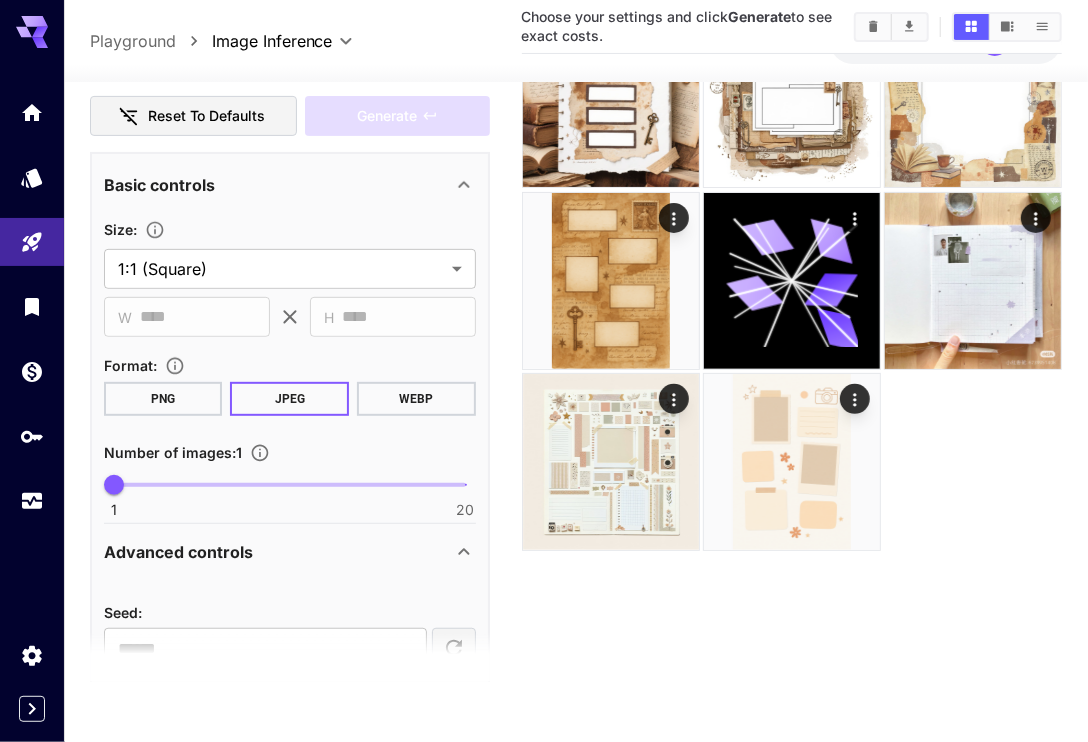 click on "Advanced controls" at bounding box center [290, 552] 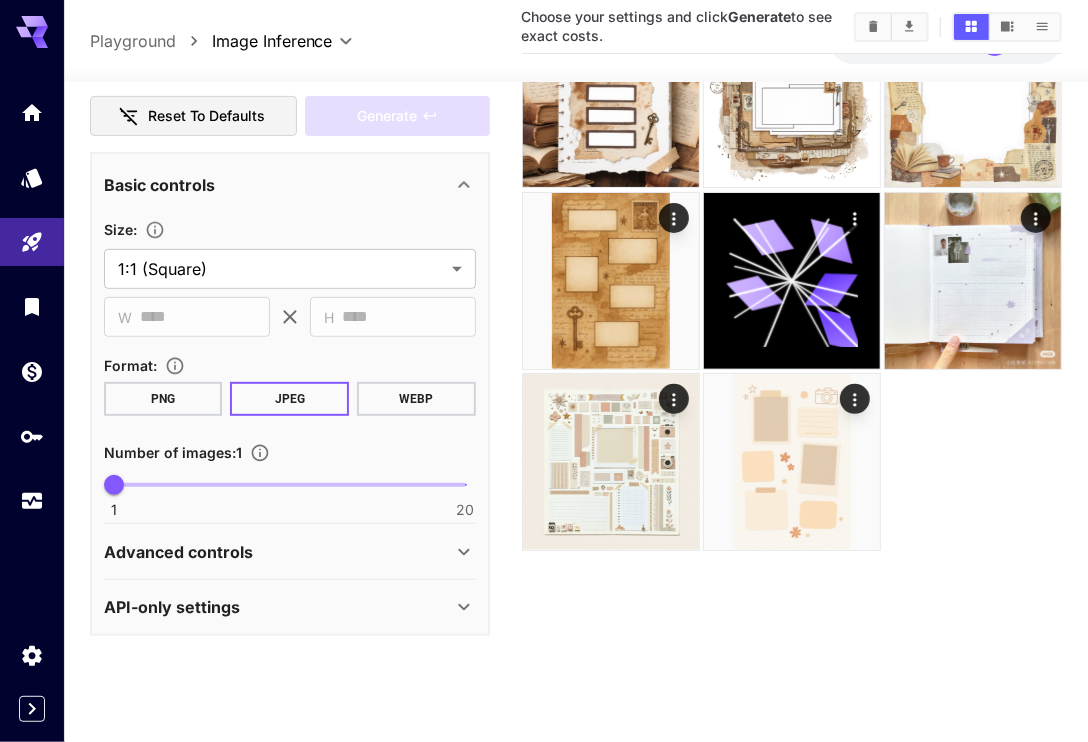 click on "API-only settings" at bounding box center (290, 607) 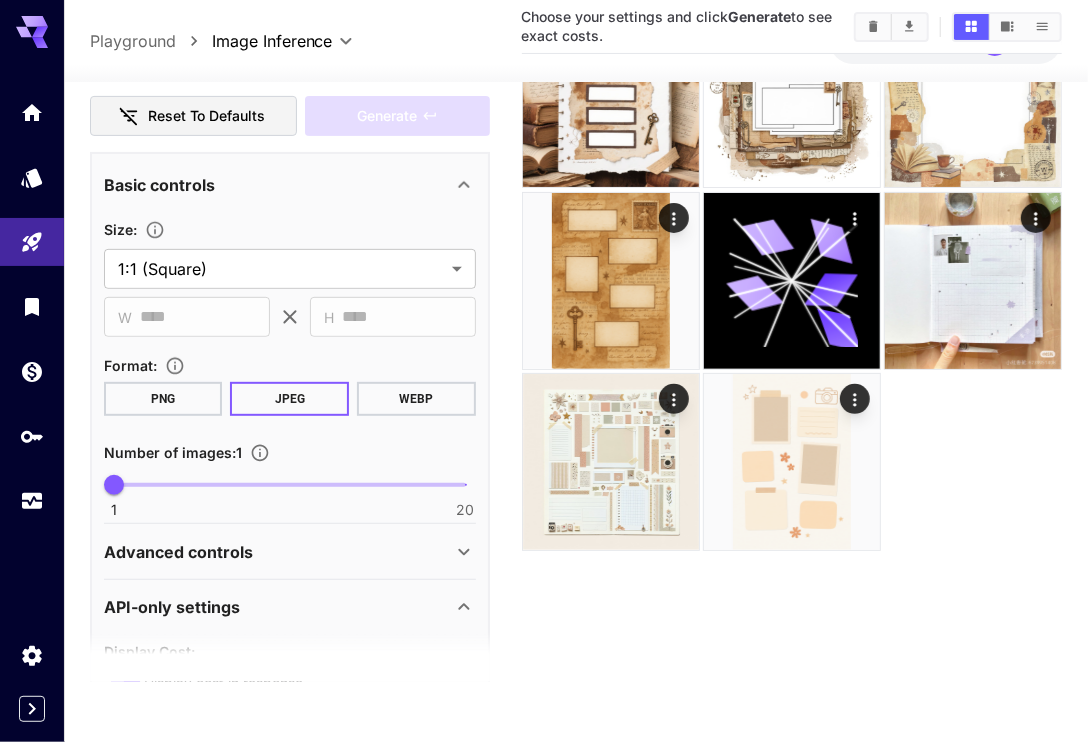 click on "API-only settings" at bounding box center (290, 607) 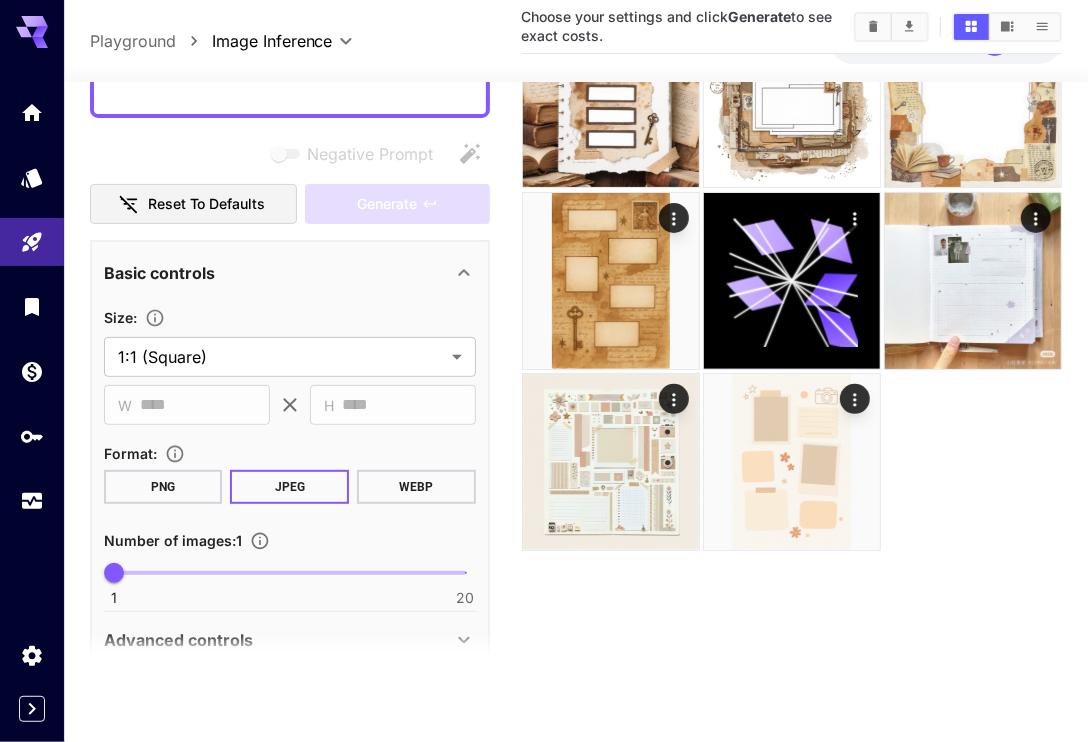 scroll, scrollTop: 265, scrollLeft: 0, axis: vertical 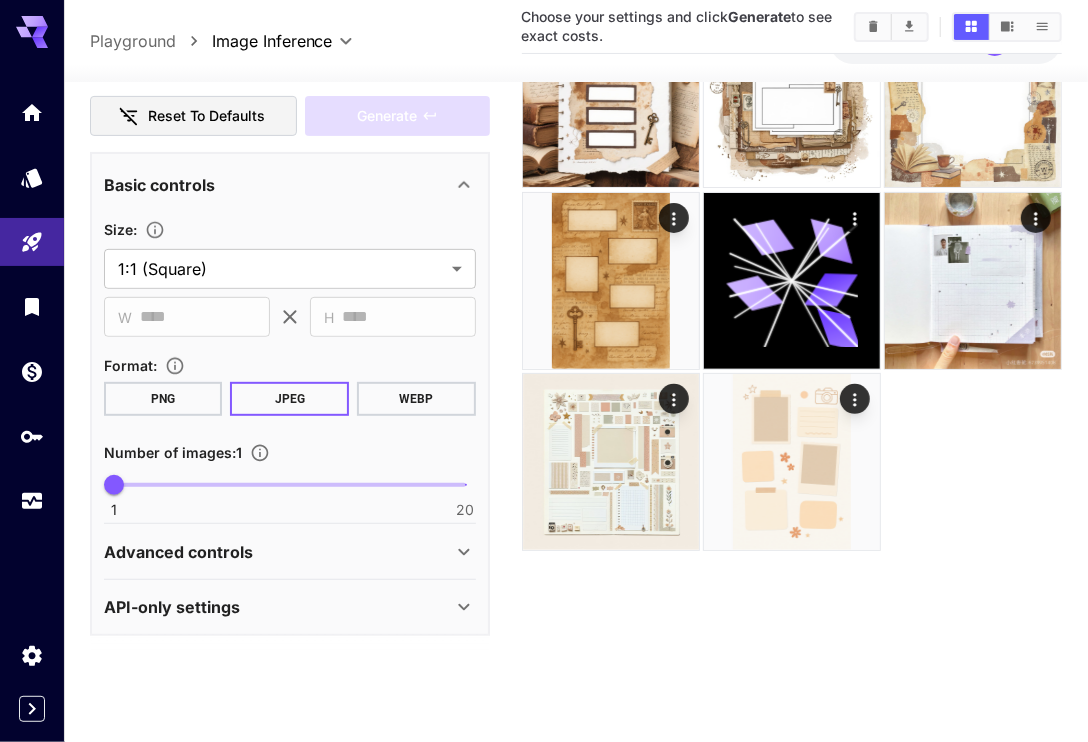 click on "PNG" at bounding box center [163, 399] 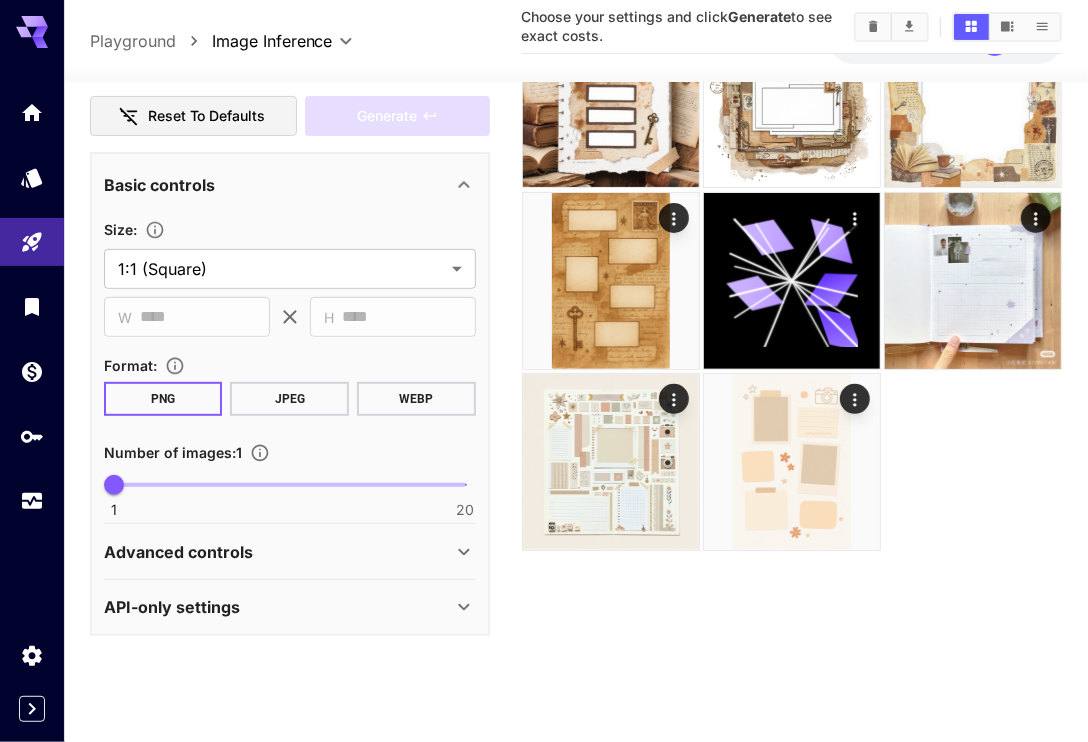 scroll, scrollTop: 0, scrollLeft: 0, axis: both 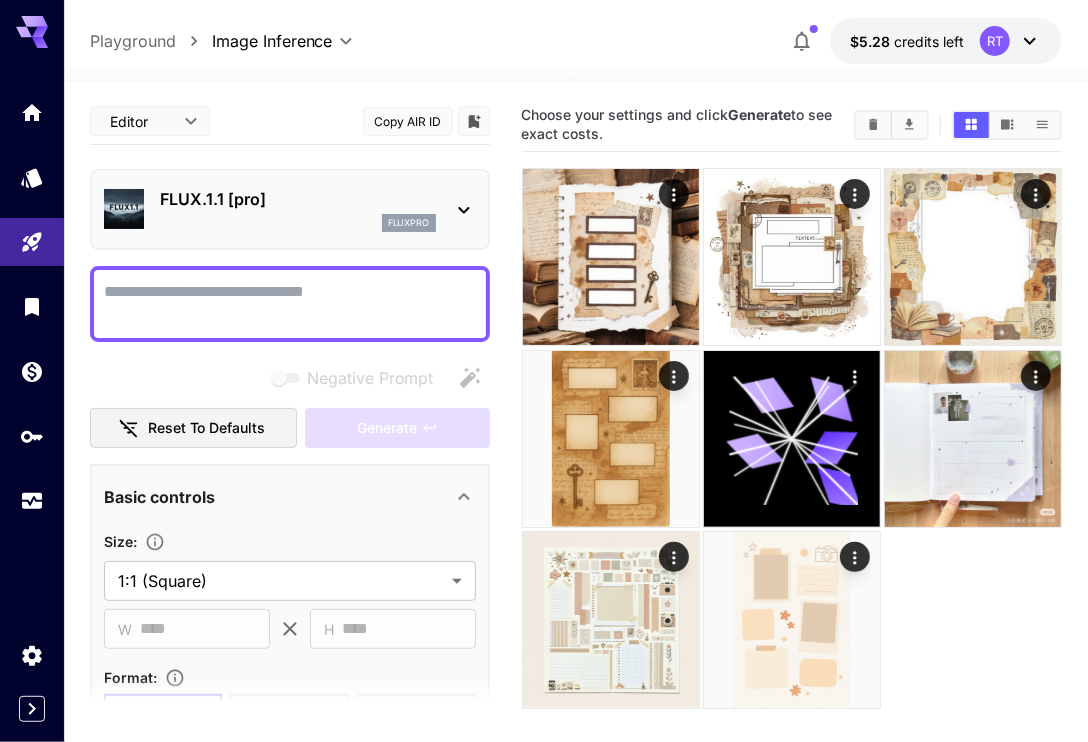 click on "fluxpro" at bounding box center [298, 223] 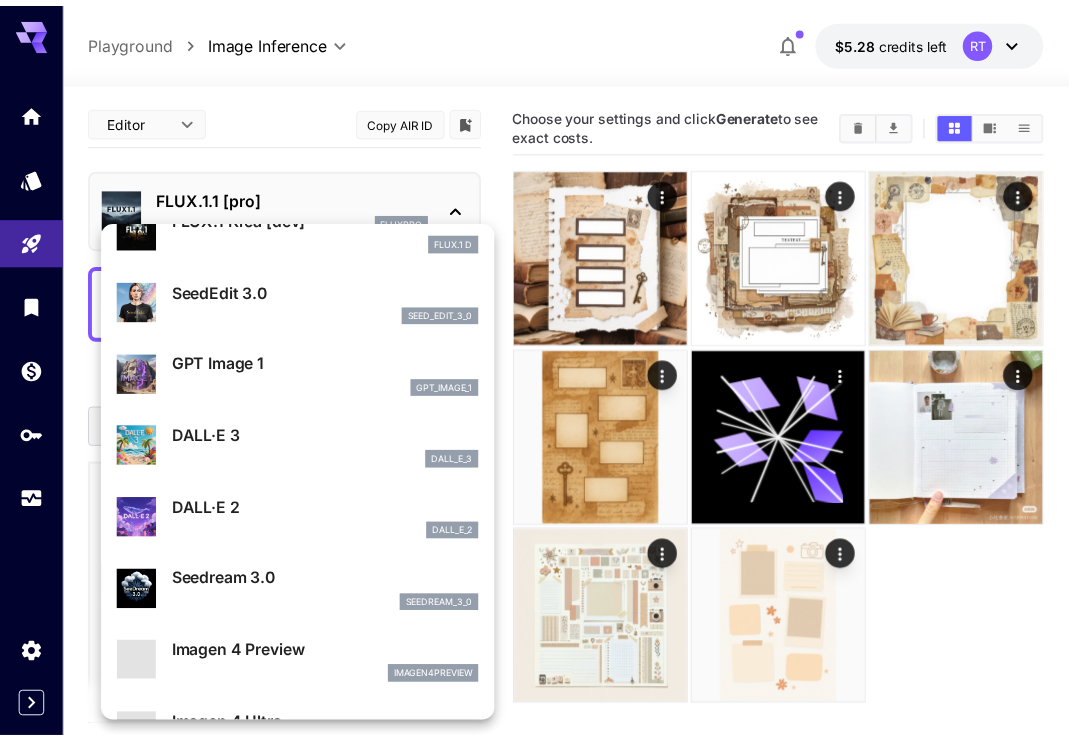 scroll, scrollTop: 208, scrollLeft: 0, axis: vertical 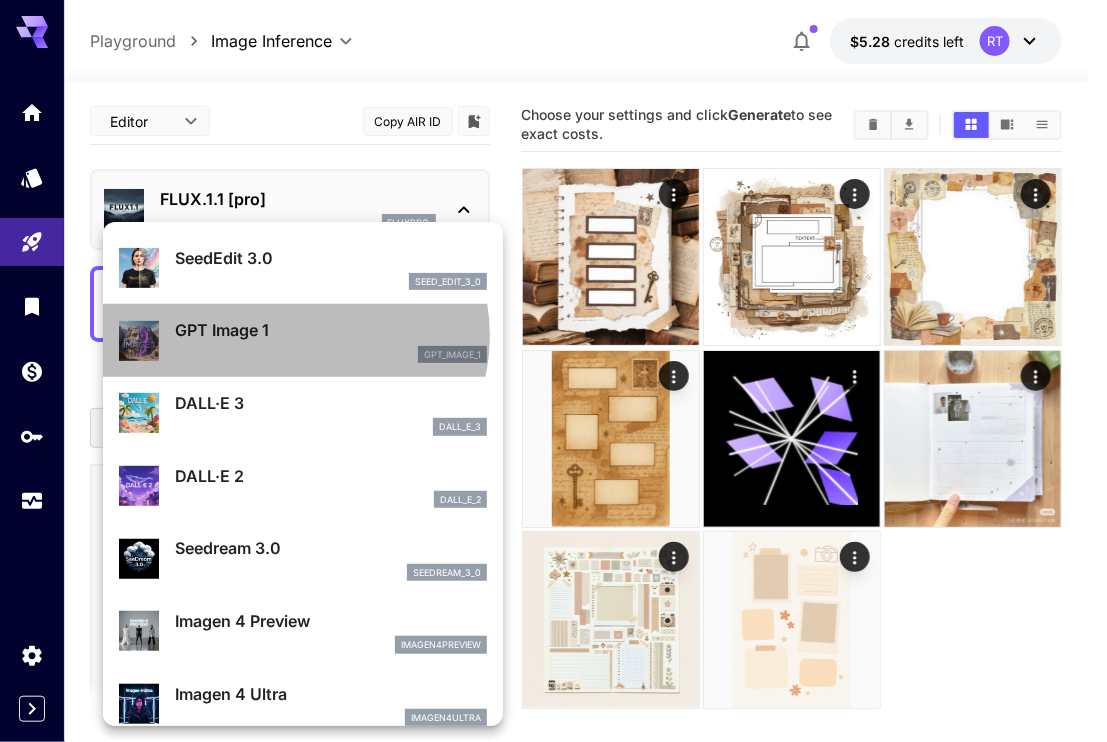 click on "GPT Image 1" at bounding box center [331, 330] 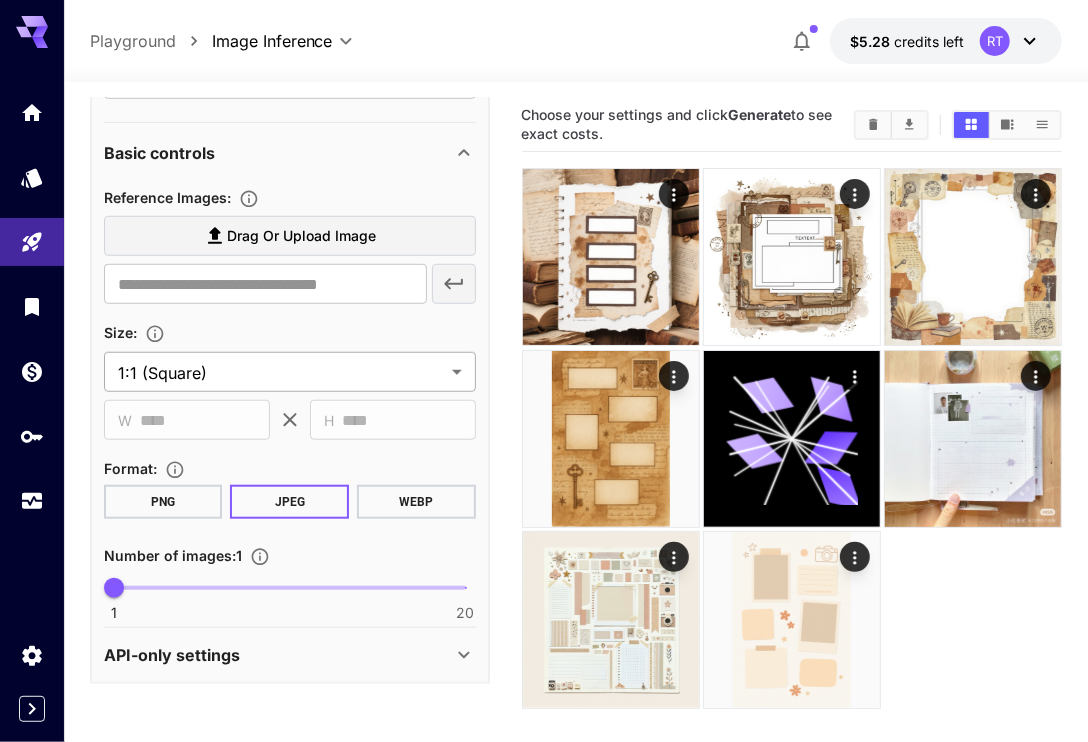 scroll, scrollTop: 0, scrollLeft: 0, axis: both 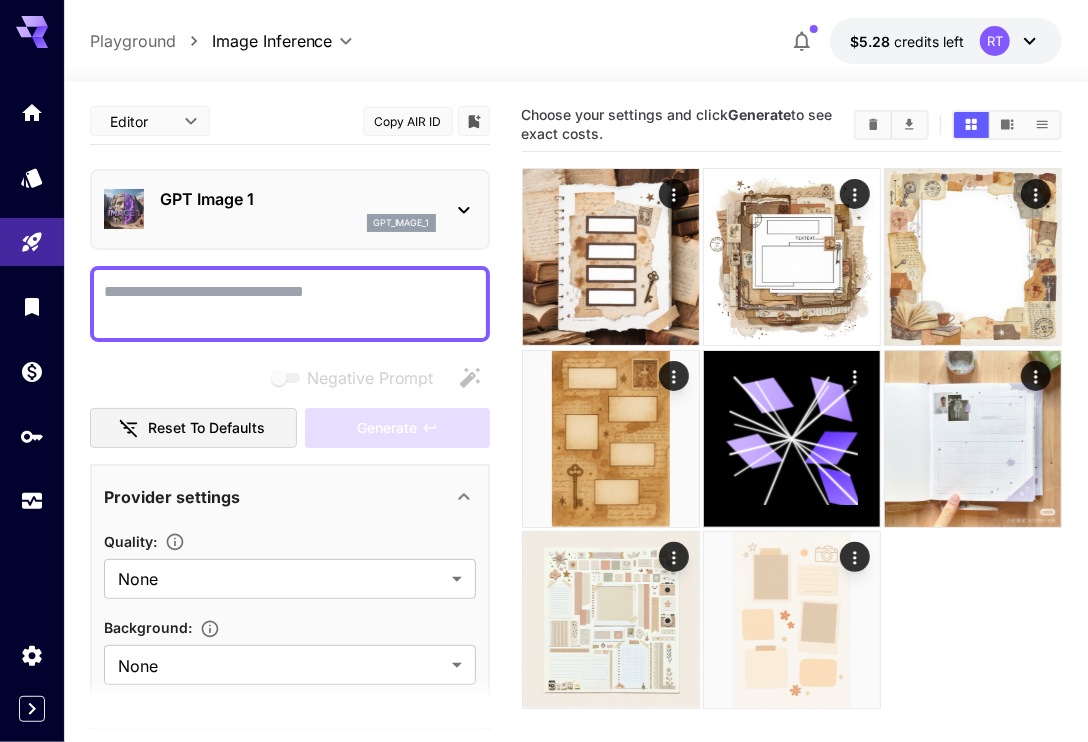 click on "gpt_image_1" at bounding box center [298, 223] 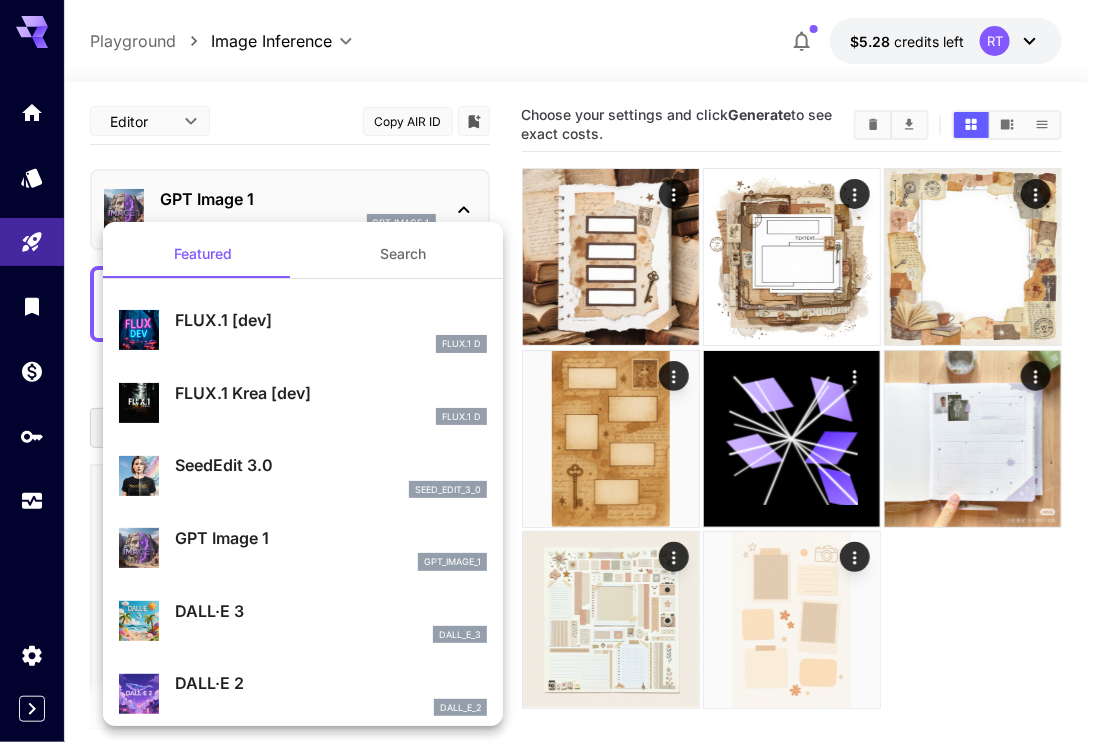 click at bounding box center (553, 371) 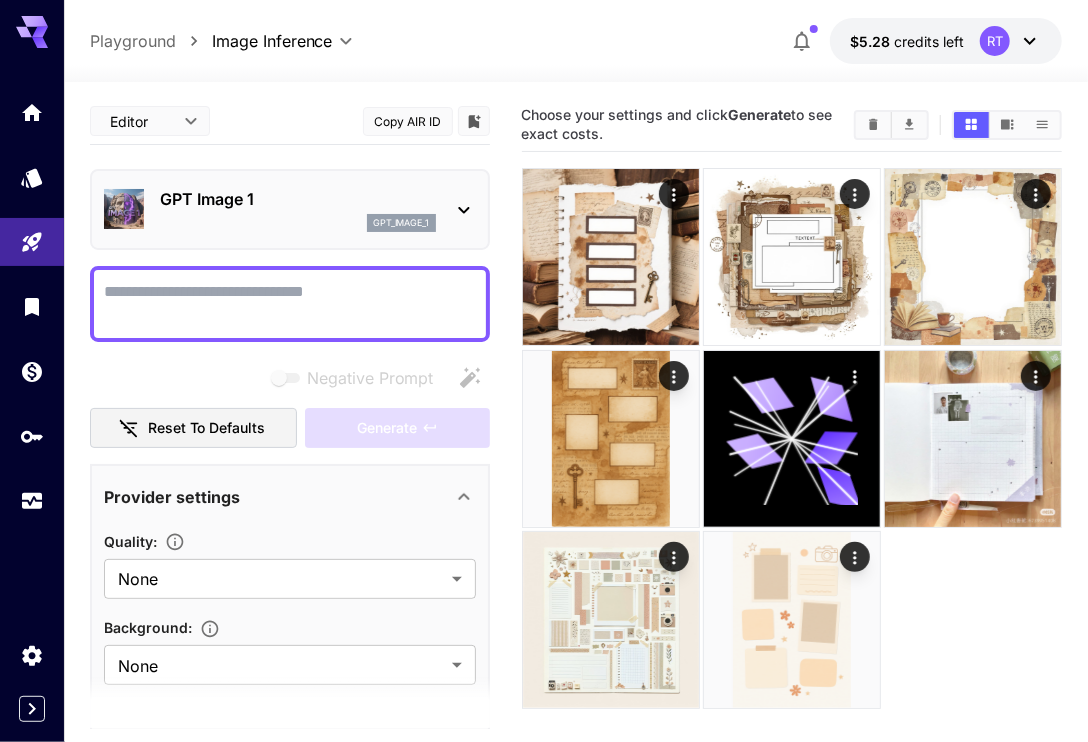 scroll, scrollTop: 586, scrollLeft: 0, axis: vertical 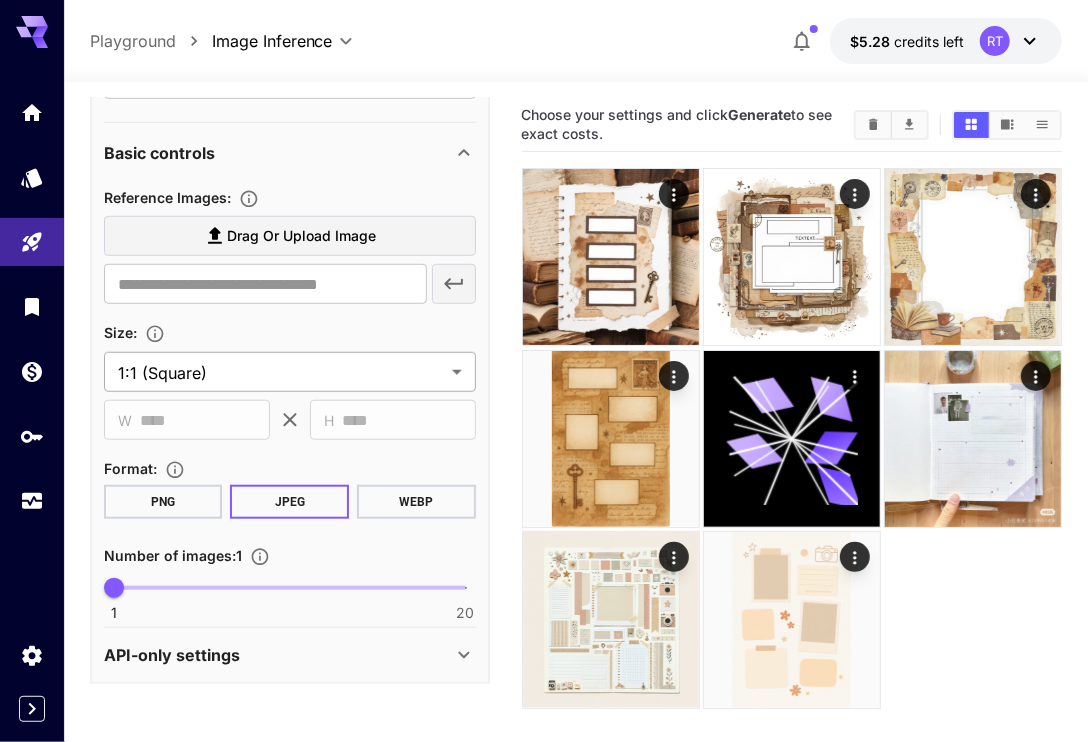 click on "**********" at bounding box center (544, 450) 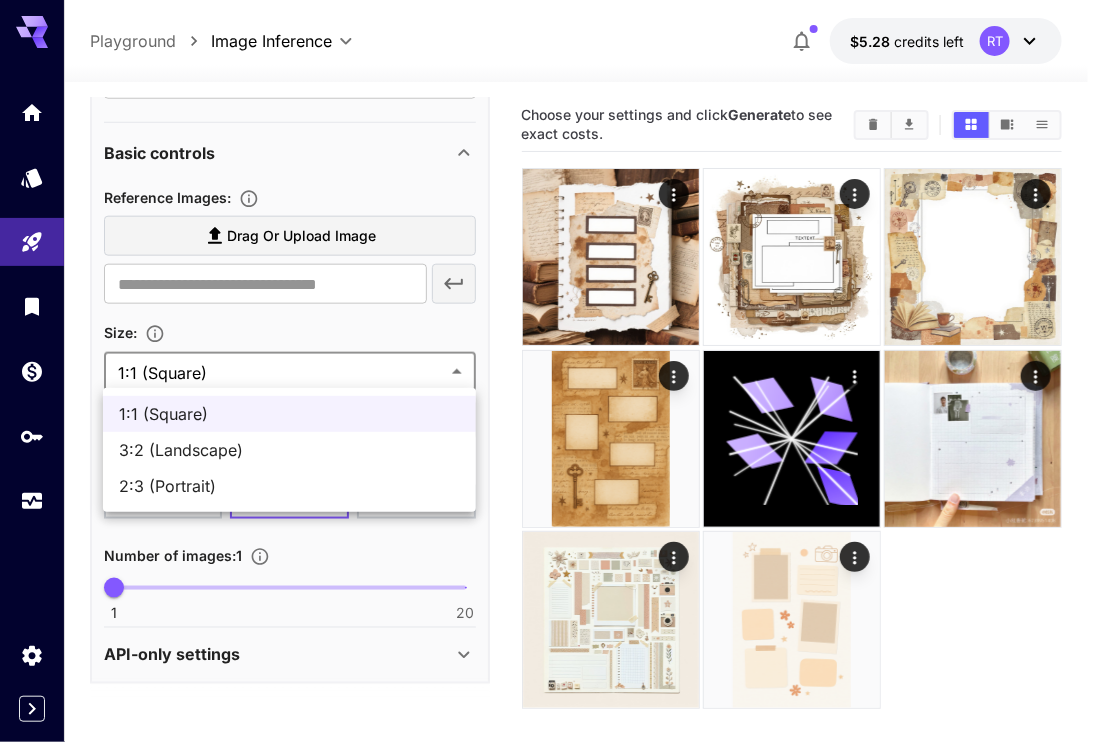click on "2:3 (Portrait)" at bounding box center [289, 486] 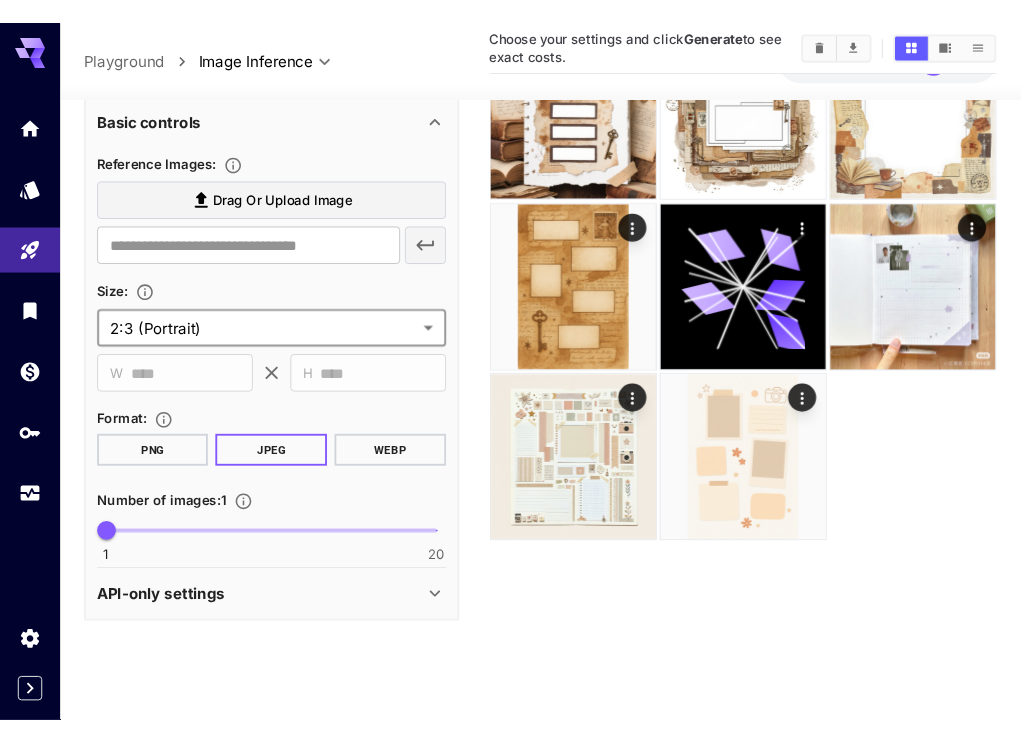 scroll, scrollTop: 0, scrollLeft: 0, axis: both 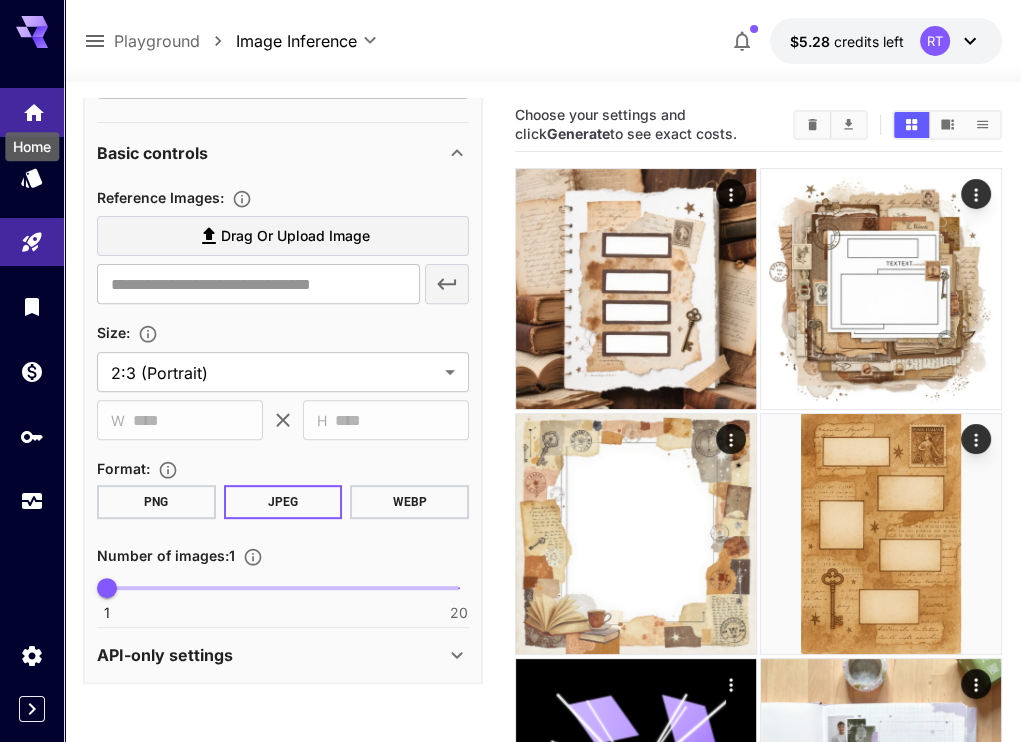 click 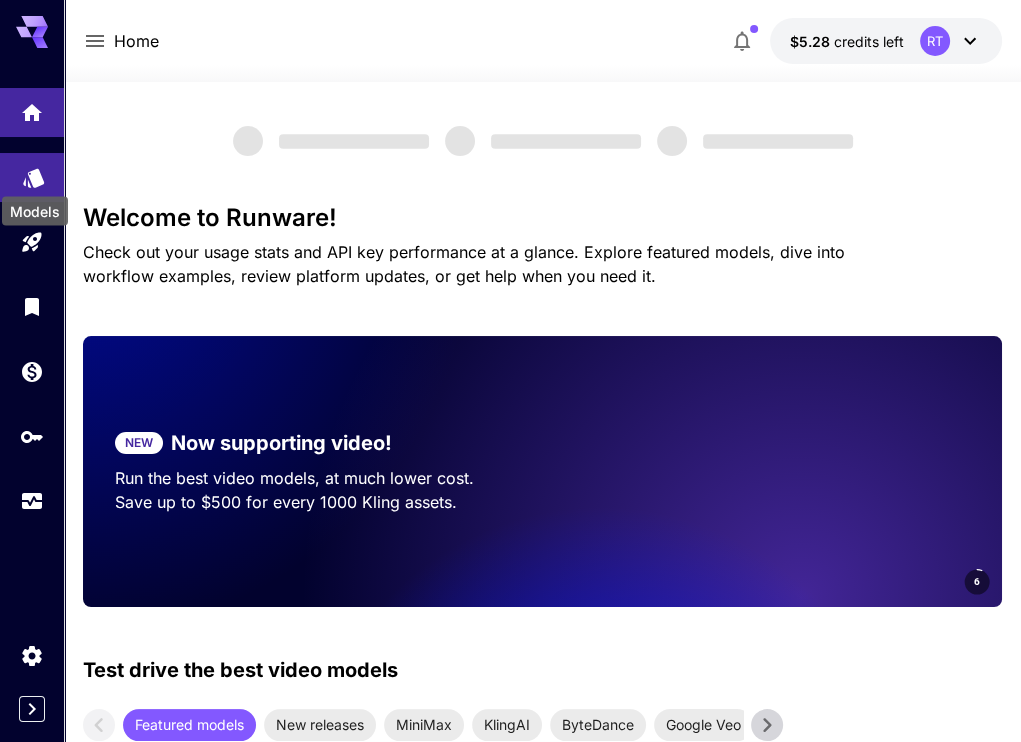 click 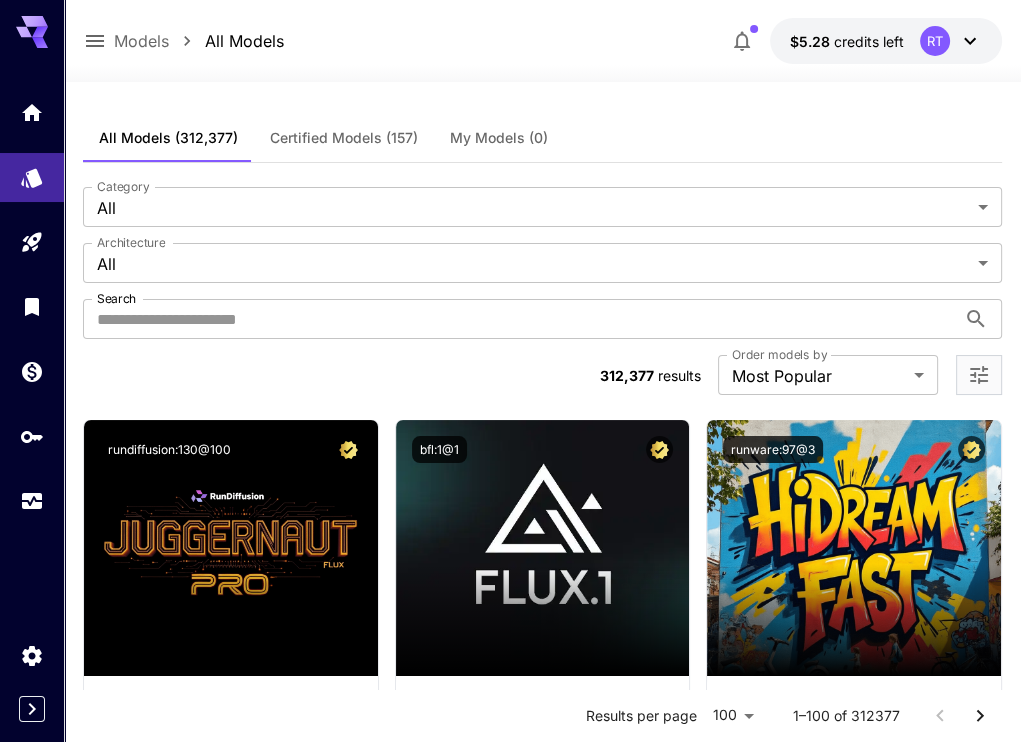 click on "Certified Models (157)" at bounding box center [344, 138] 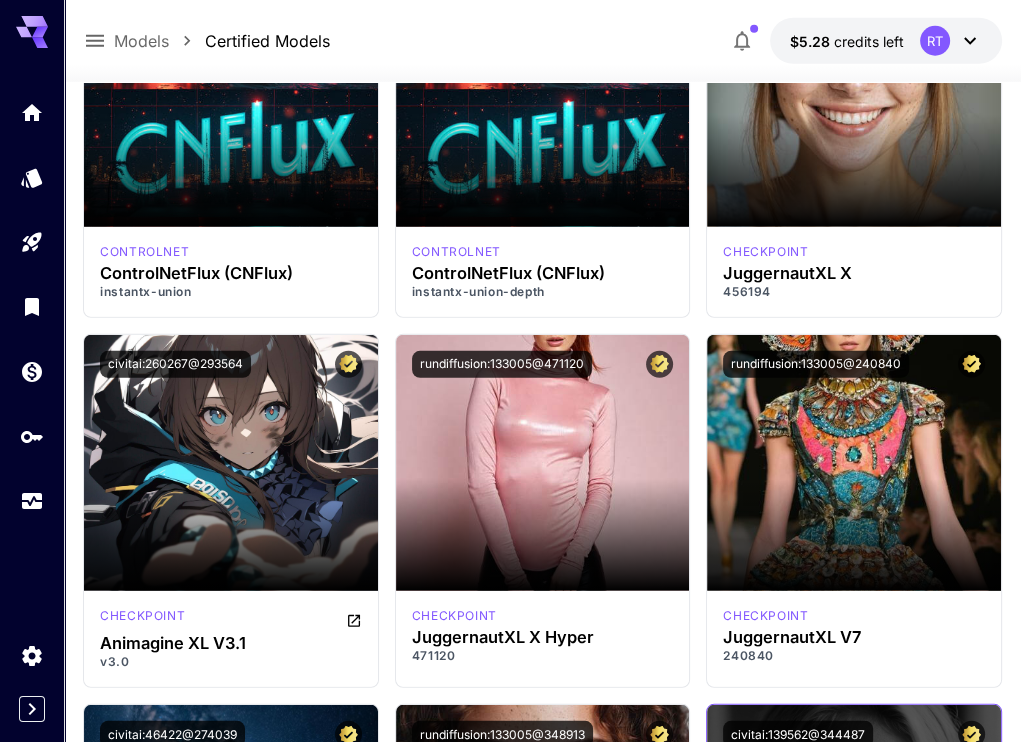 scroll, scrollTop: 5208, scrollLeft: 0, axis: vertical 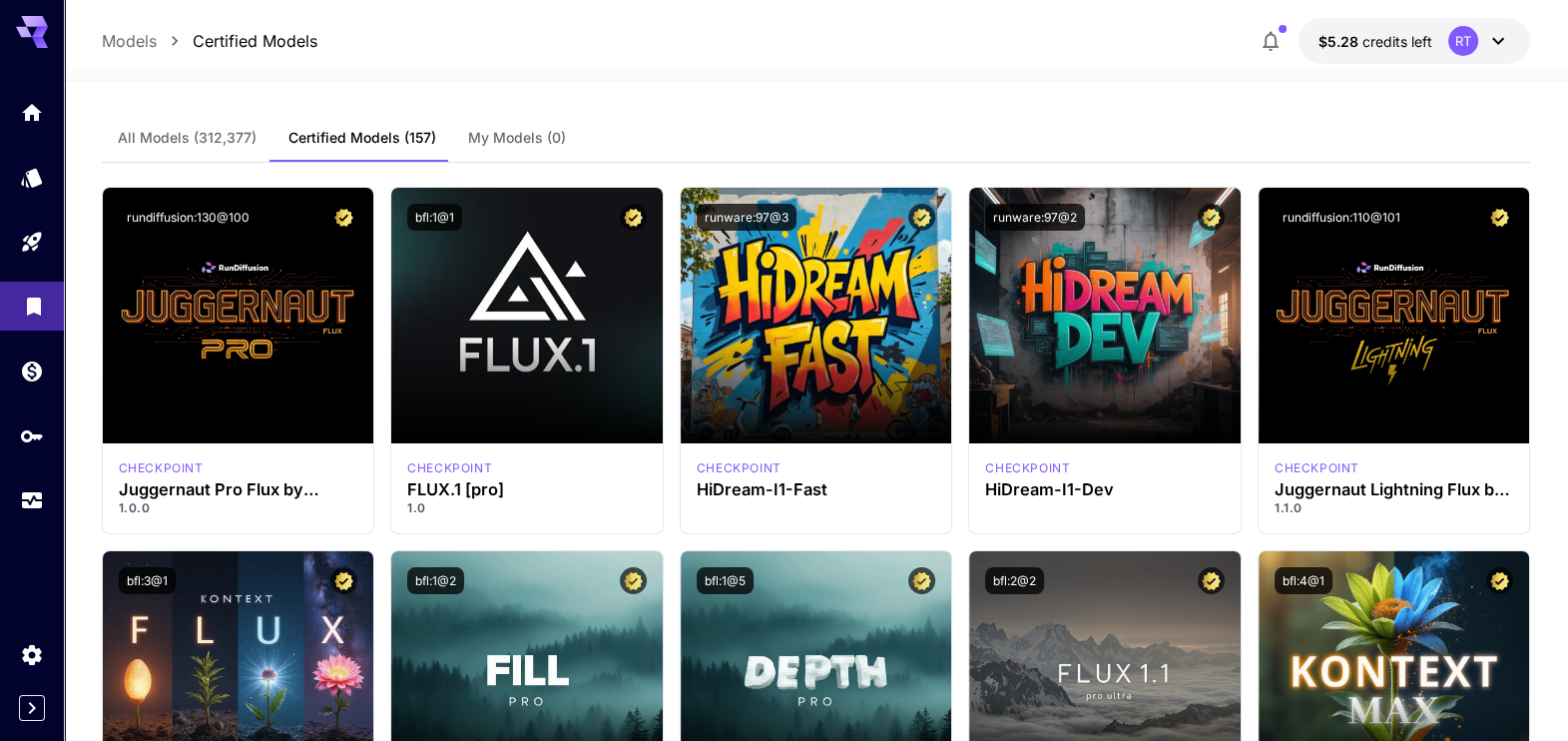click at bounding box center (32, 306) 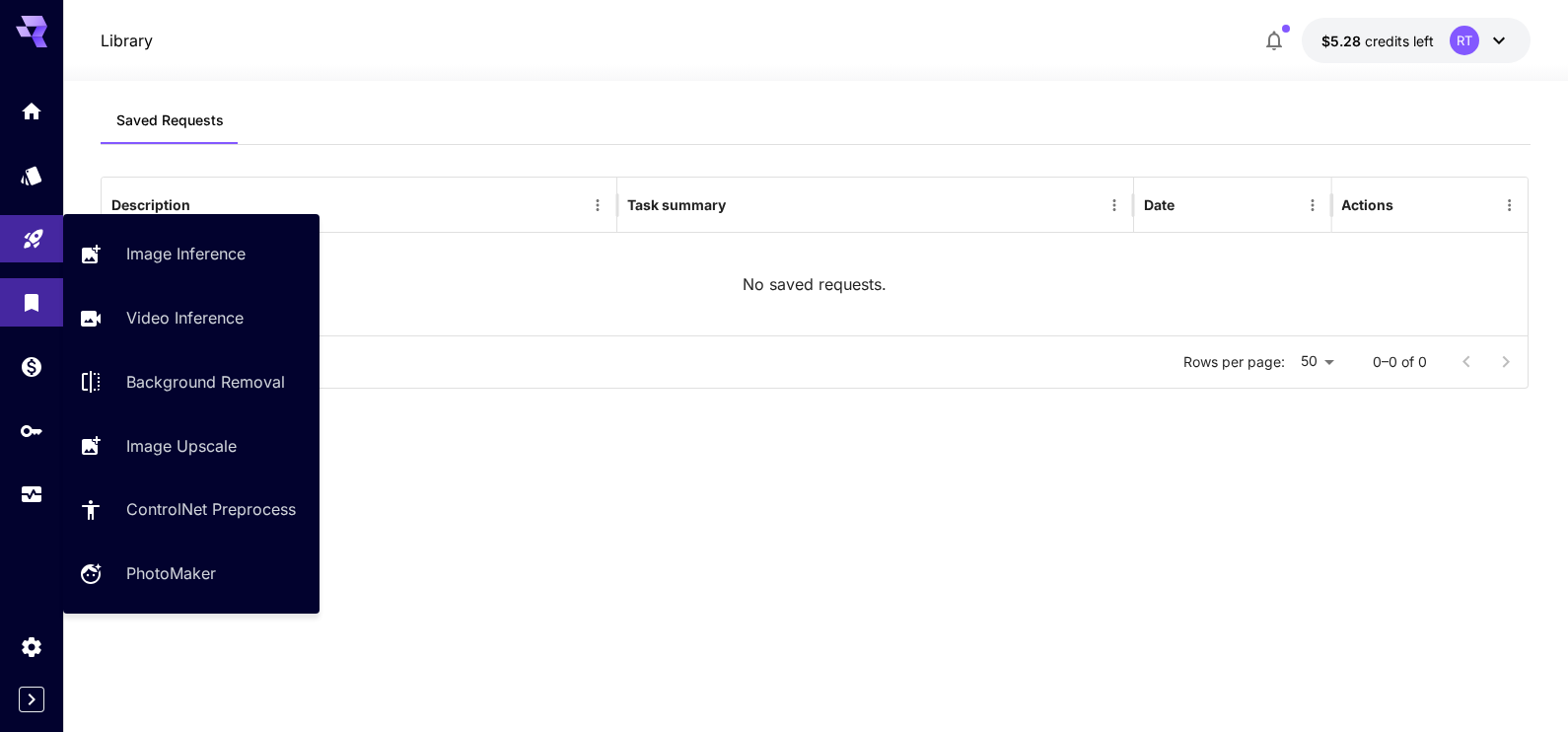 click at bounding box center (32, 239) 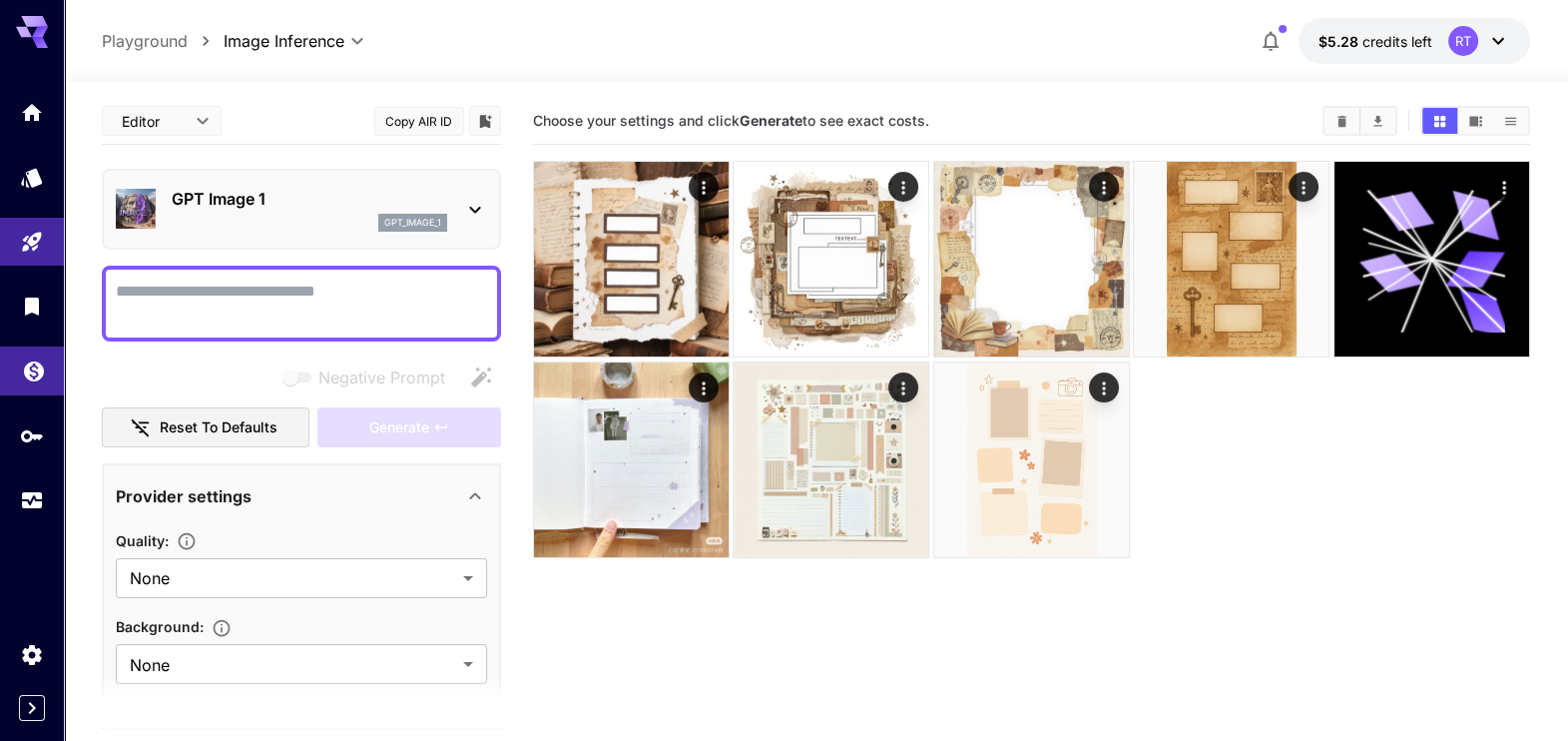 click at bounding box center [32, 370] 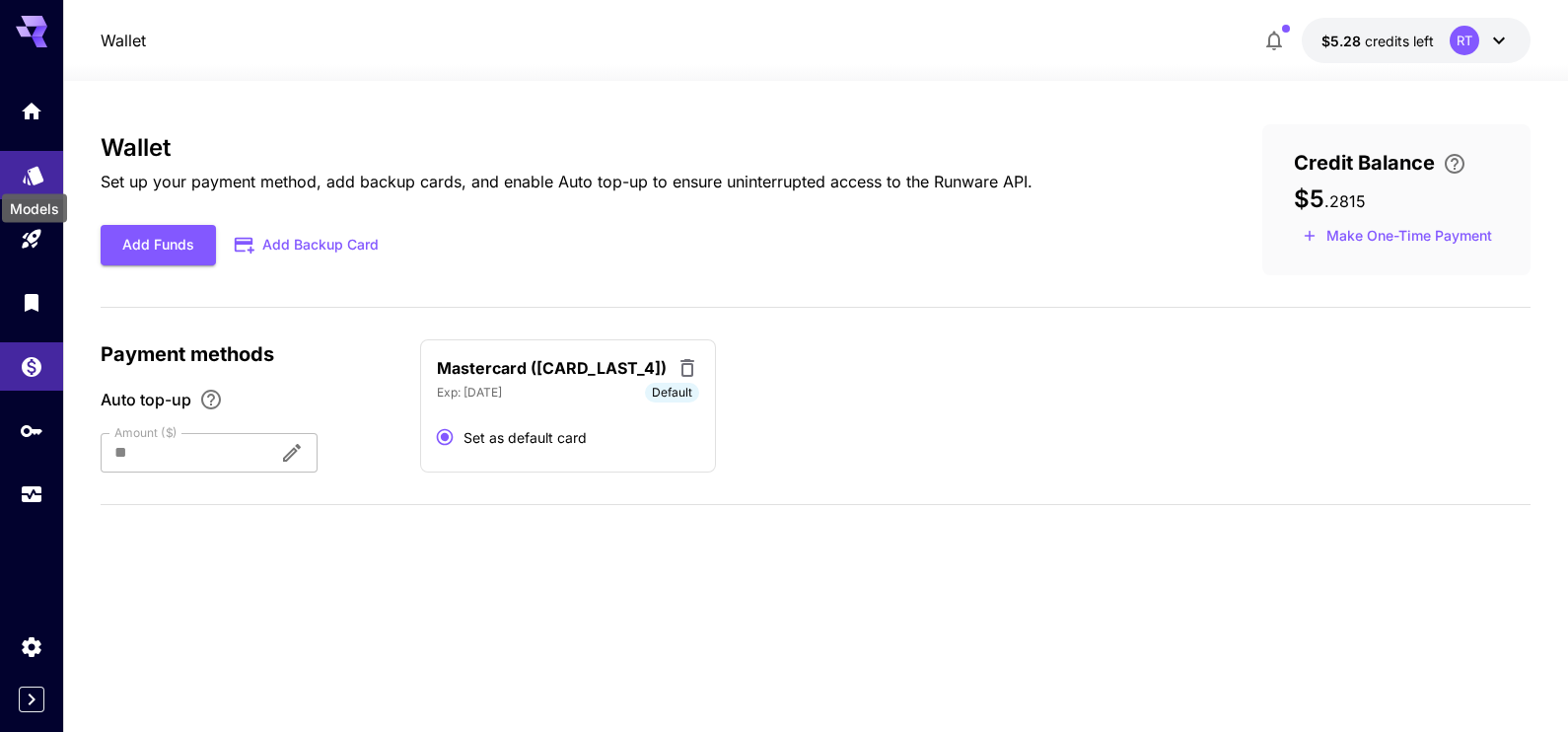 click on "Models" at bounding box center (35, 208) 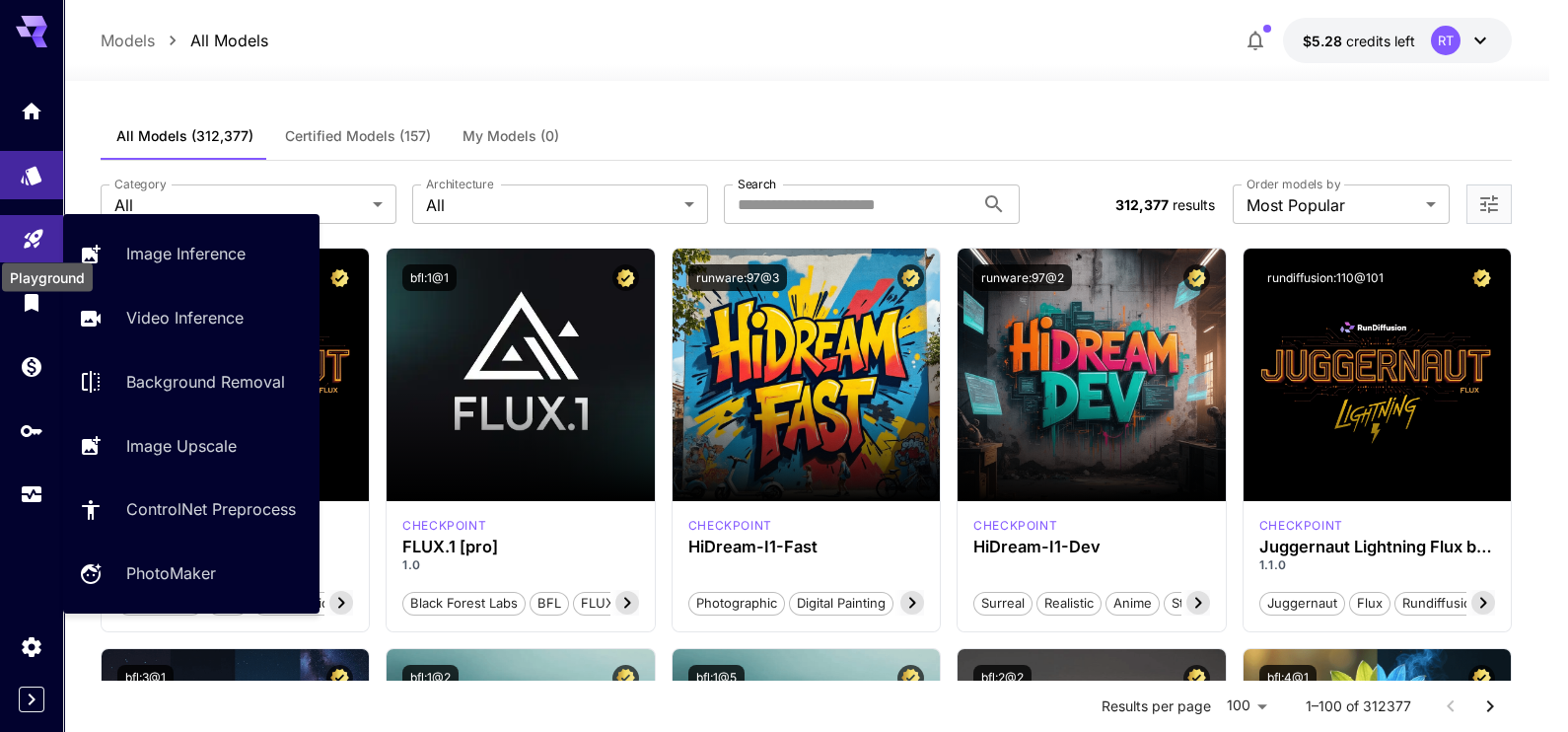 click 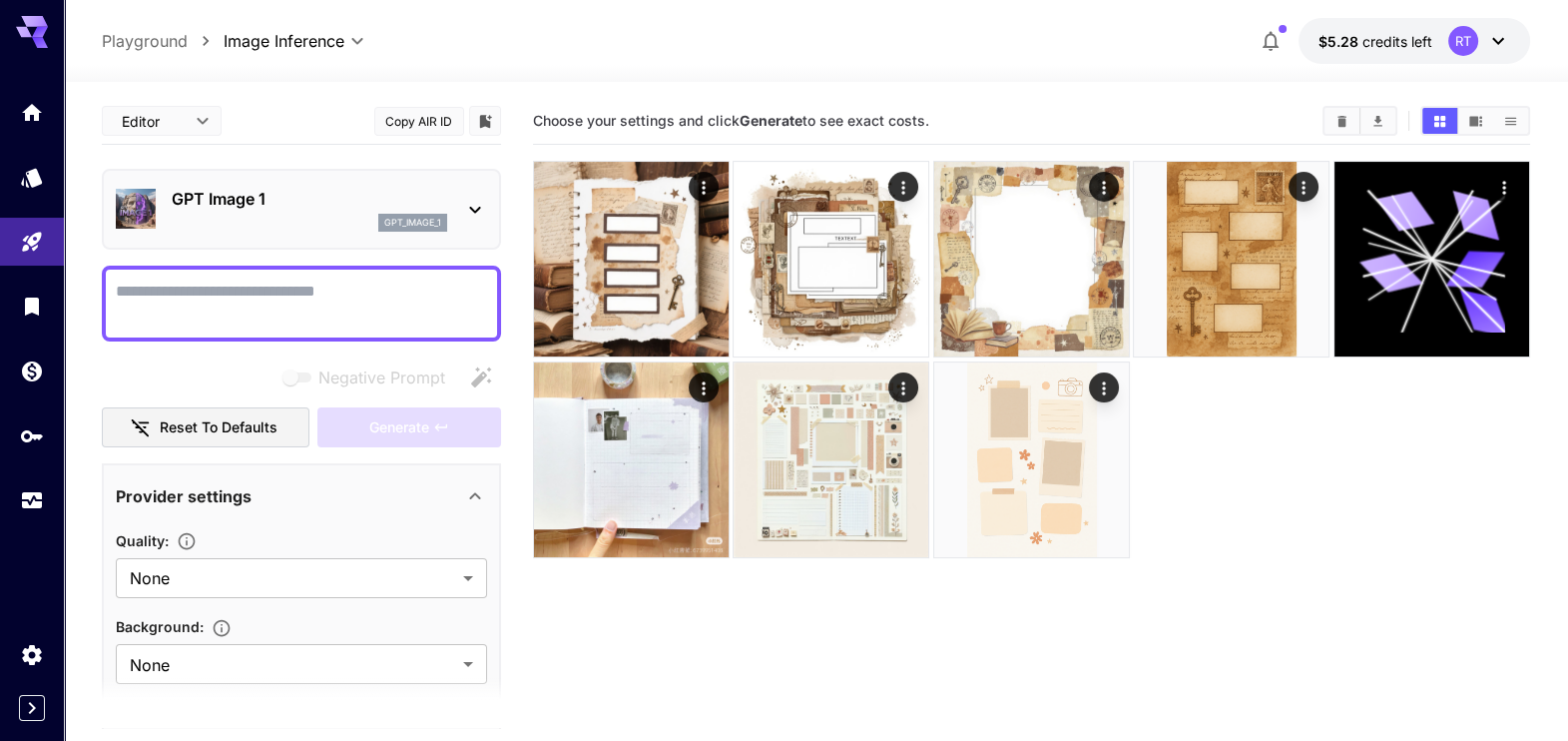 drag, startPoint x: 653, startPoint y: 635, endPoint x: 569, endPoint y: 388, distance: 260.8927 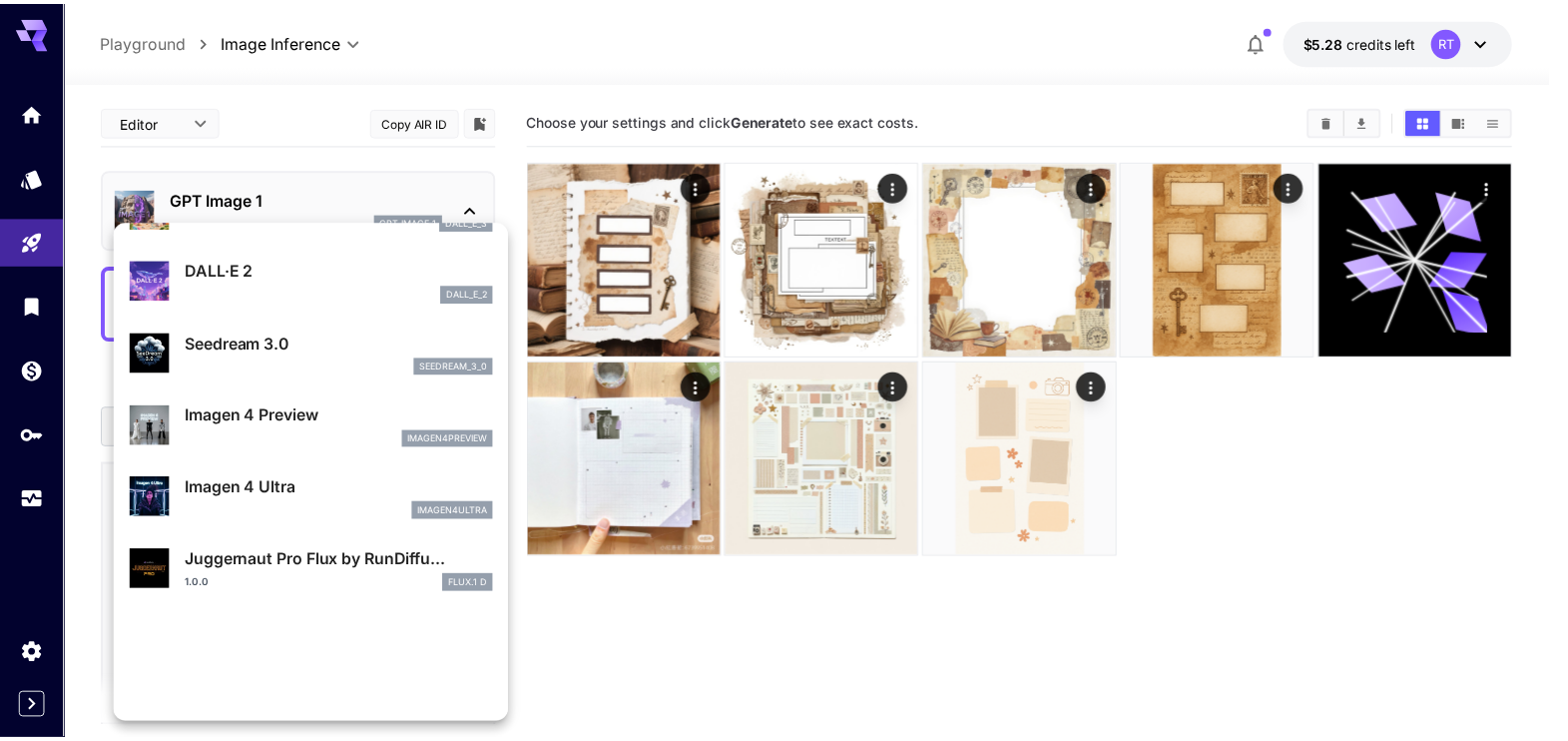 scroll, scrollTop: 417, scrollLeft: 0, axis: vertical 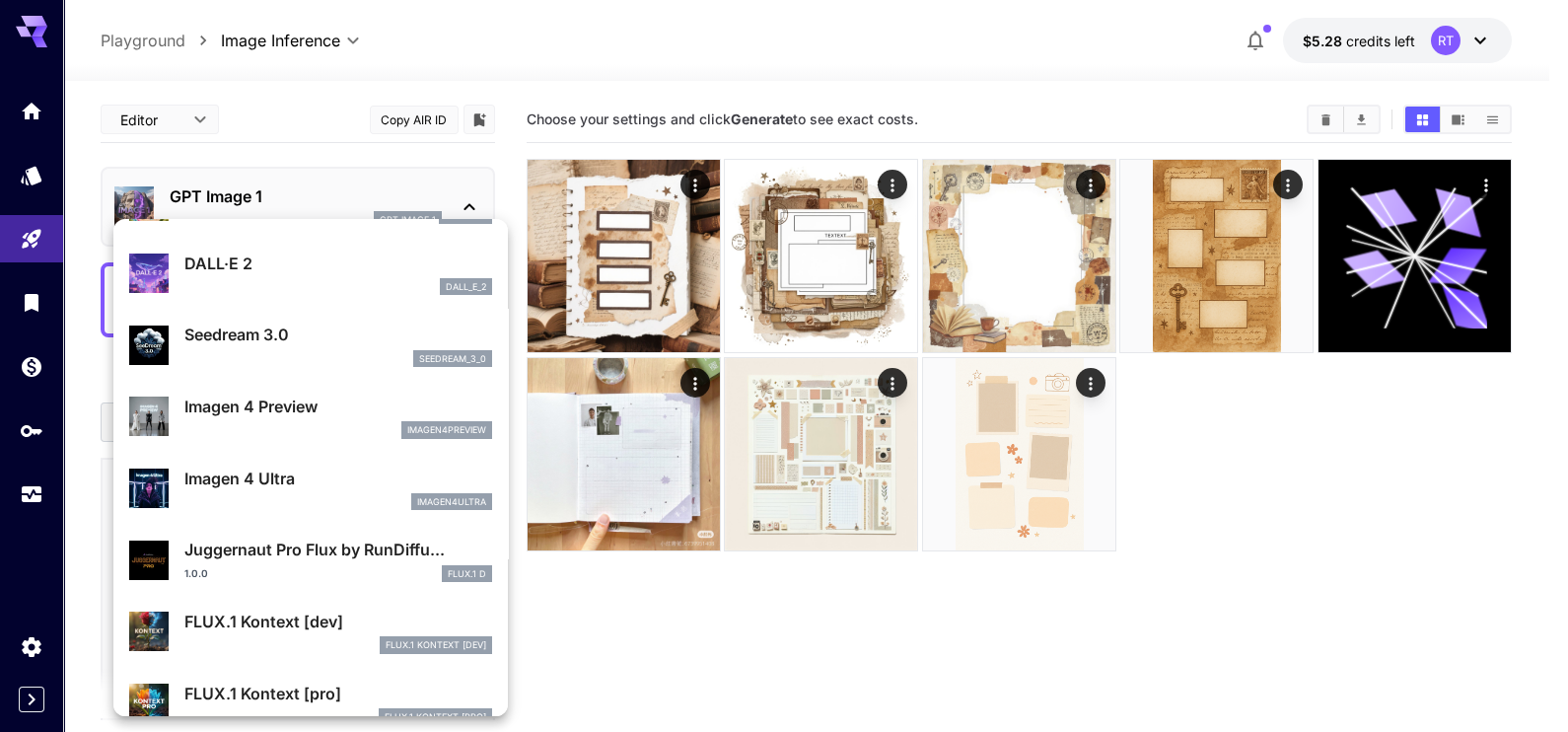 click on "DALL·E 2" at bounding box center [338, 263] 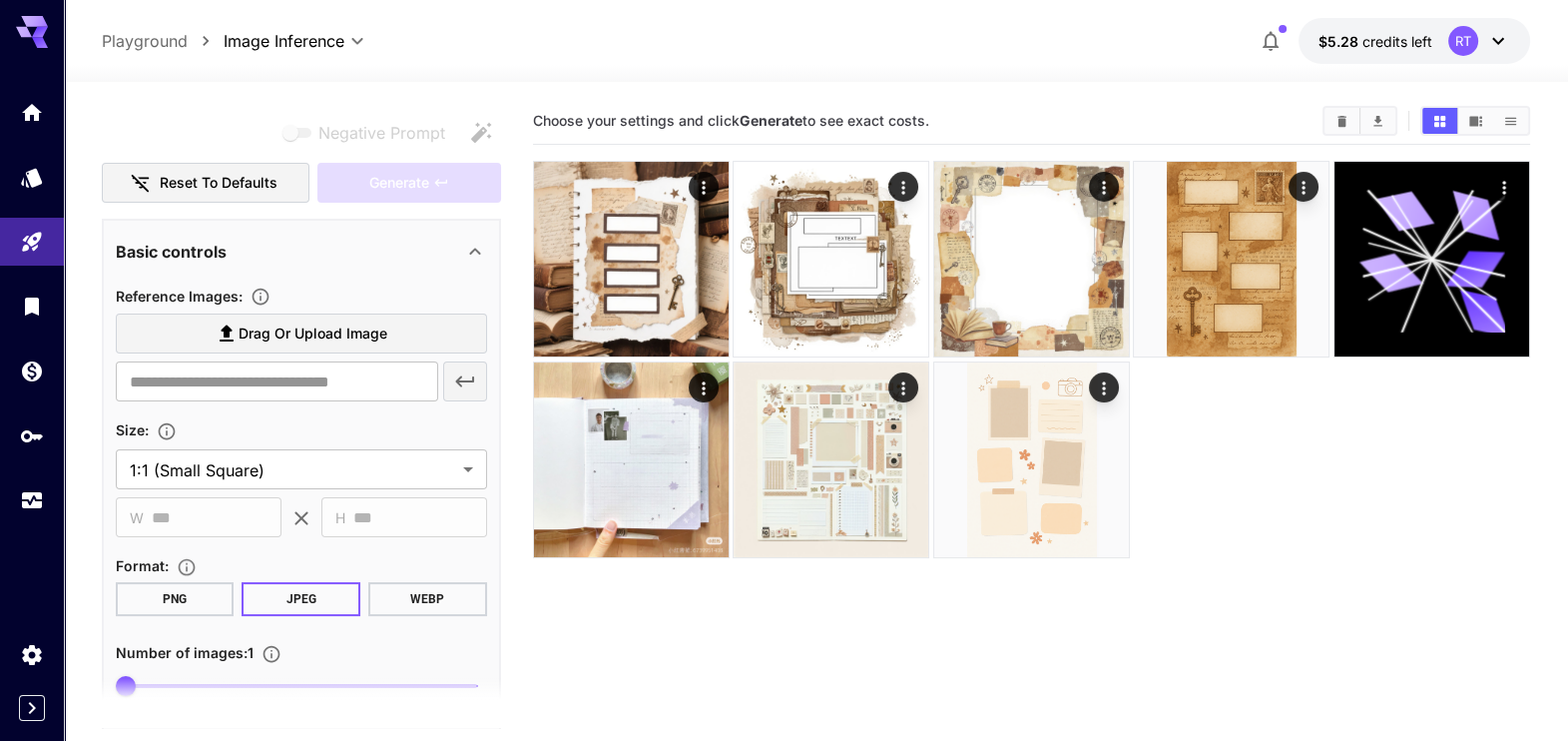 scroll, scrollTop: 344, scrollLeft: 0, axis: vertical 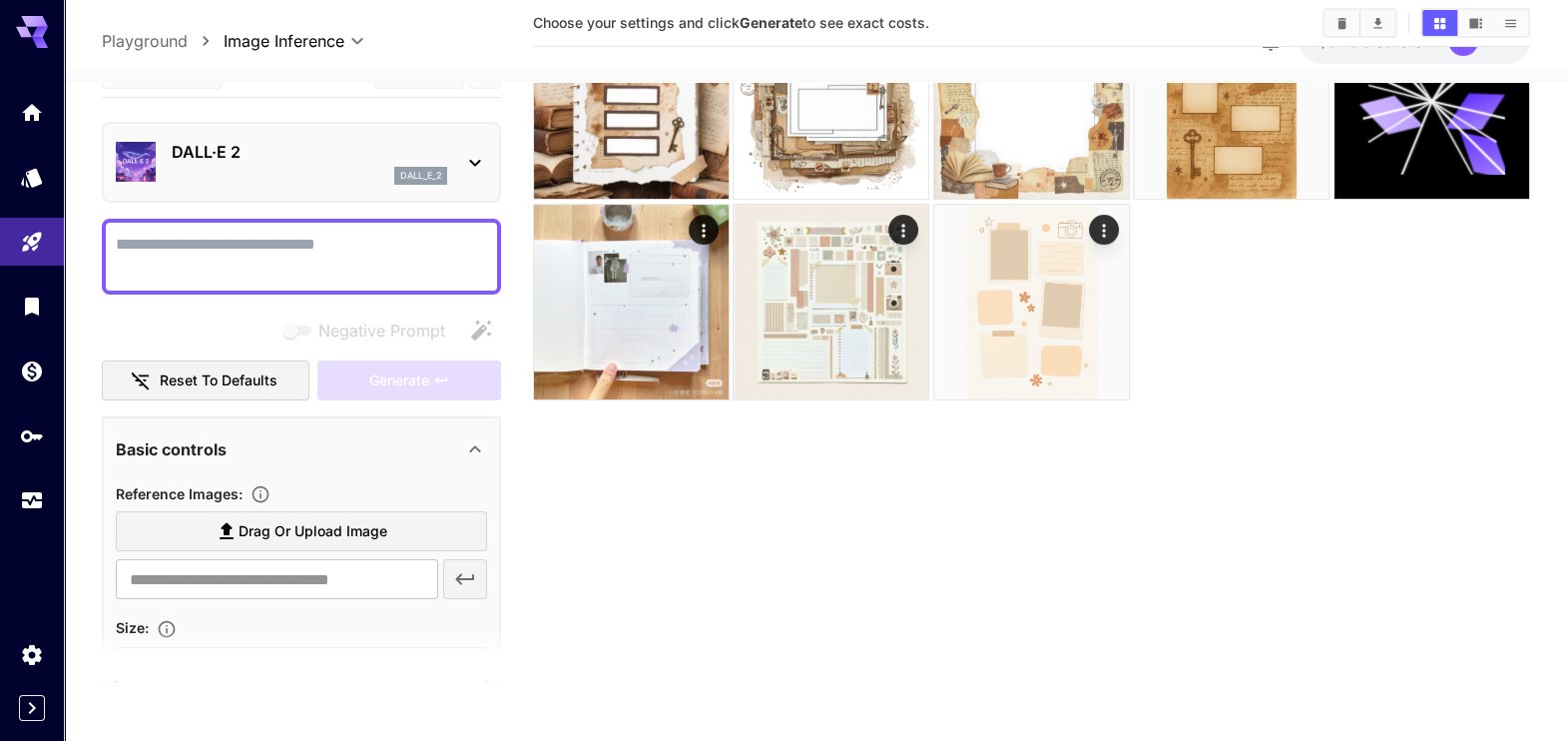 click on "dall_e_2" at bounding box center (309, 177) 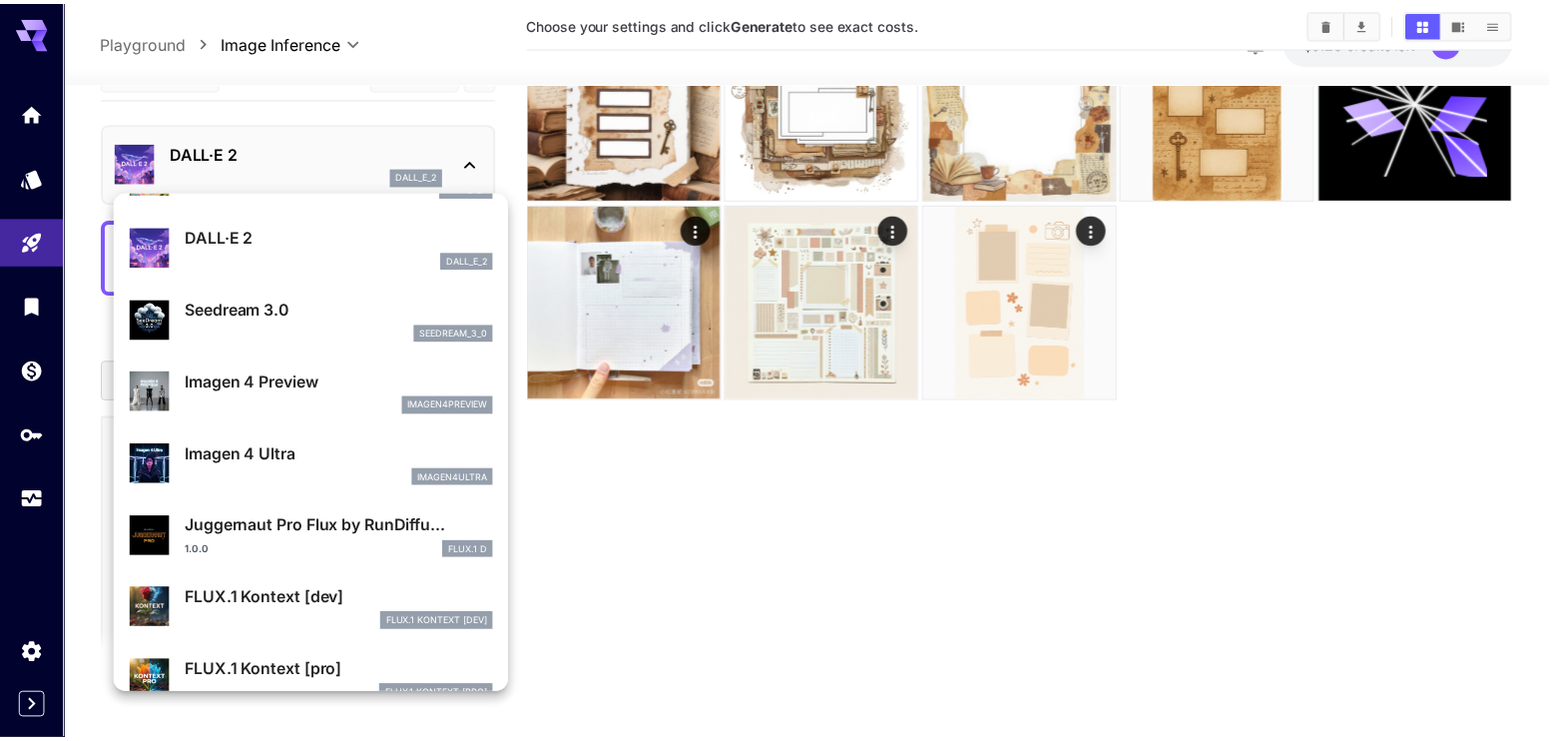 scroll, scrollTop: 626, scrollLeft: 0, axis: vertical 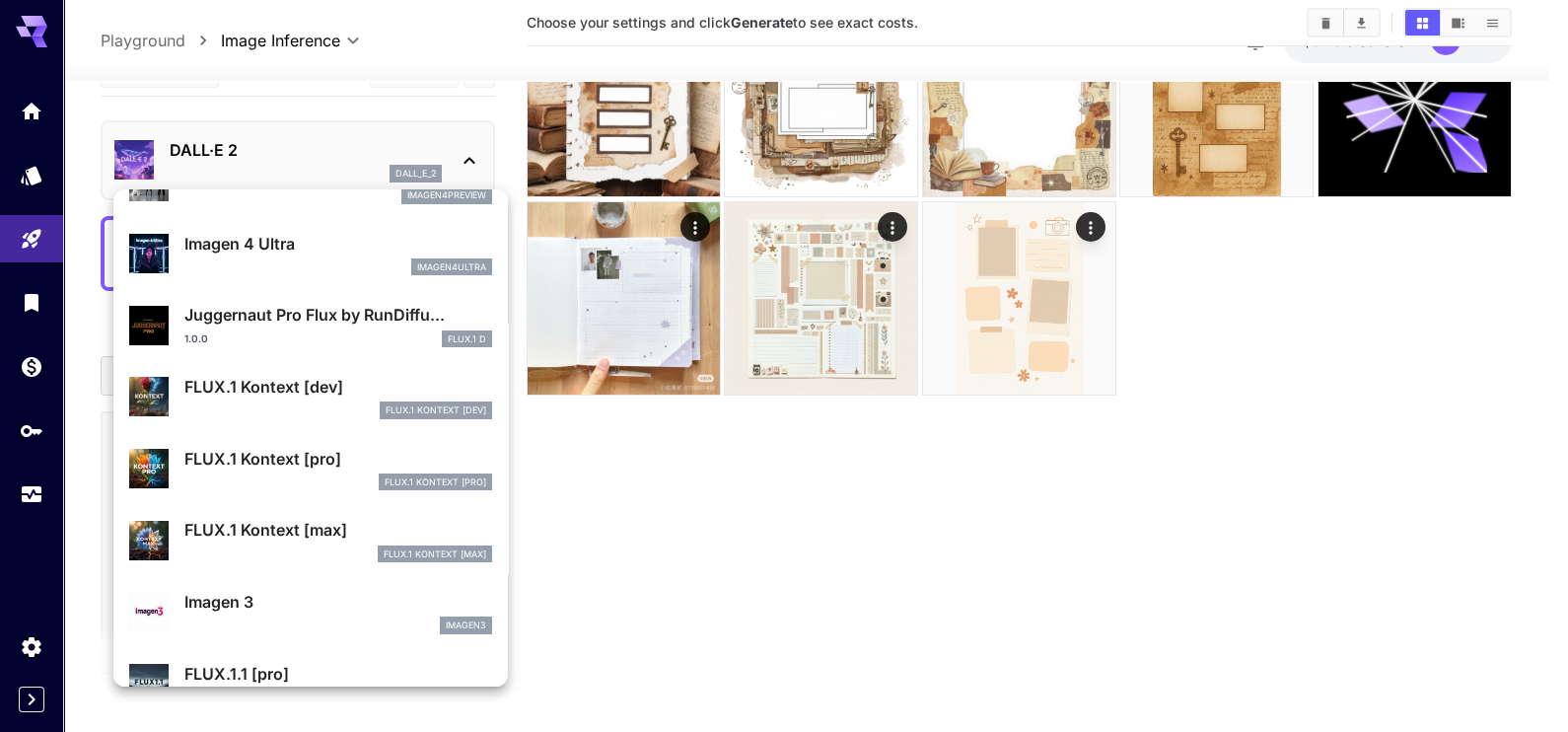 click on "FLUX.1 Kontext [pro]" at bounding box center [338, 459] 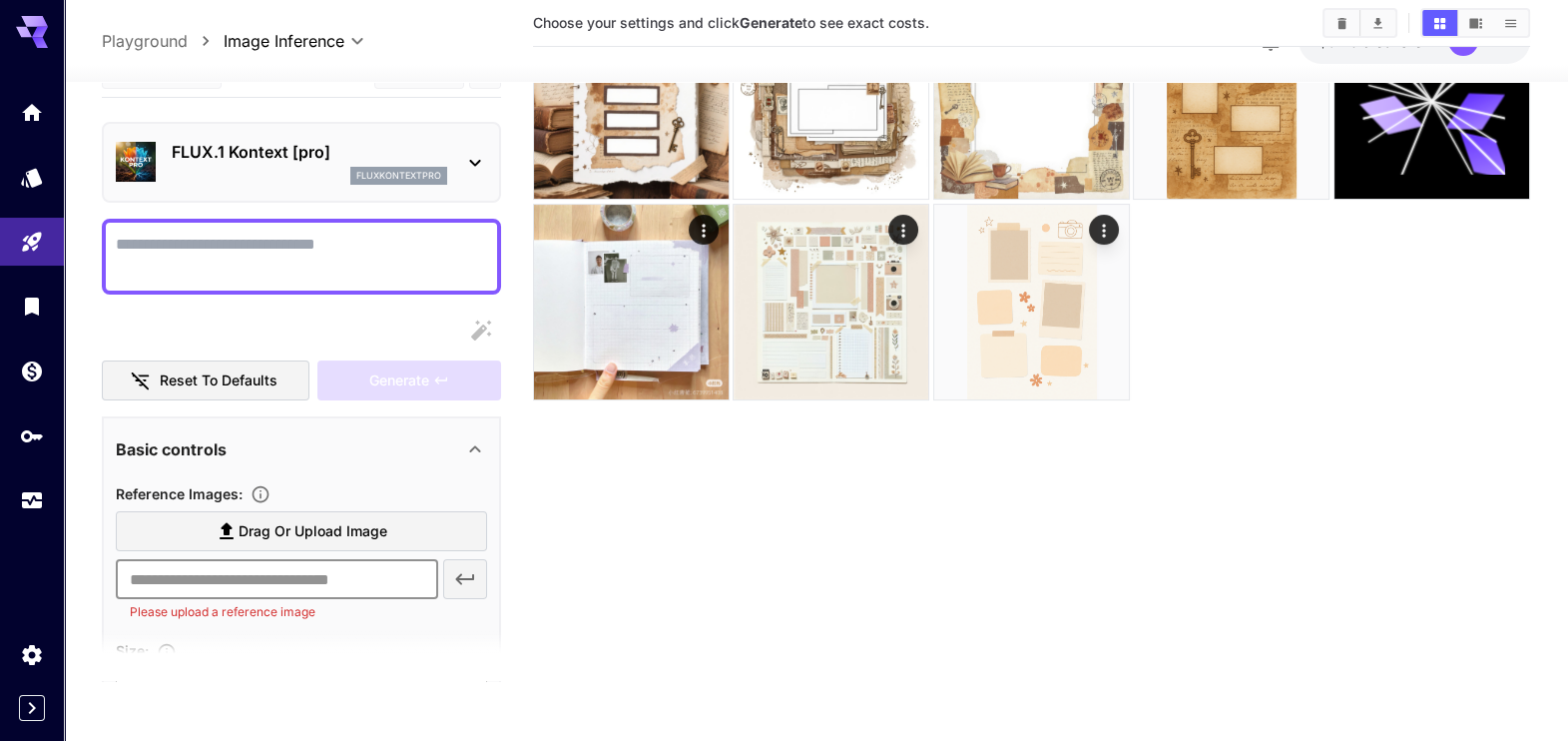 click at bounding box center [276, 580] 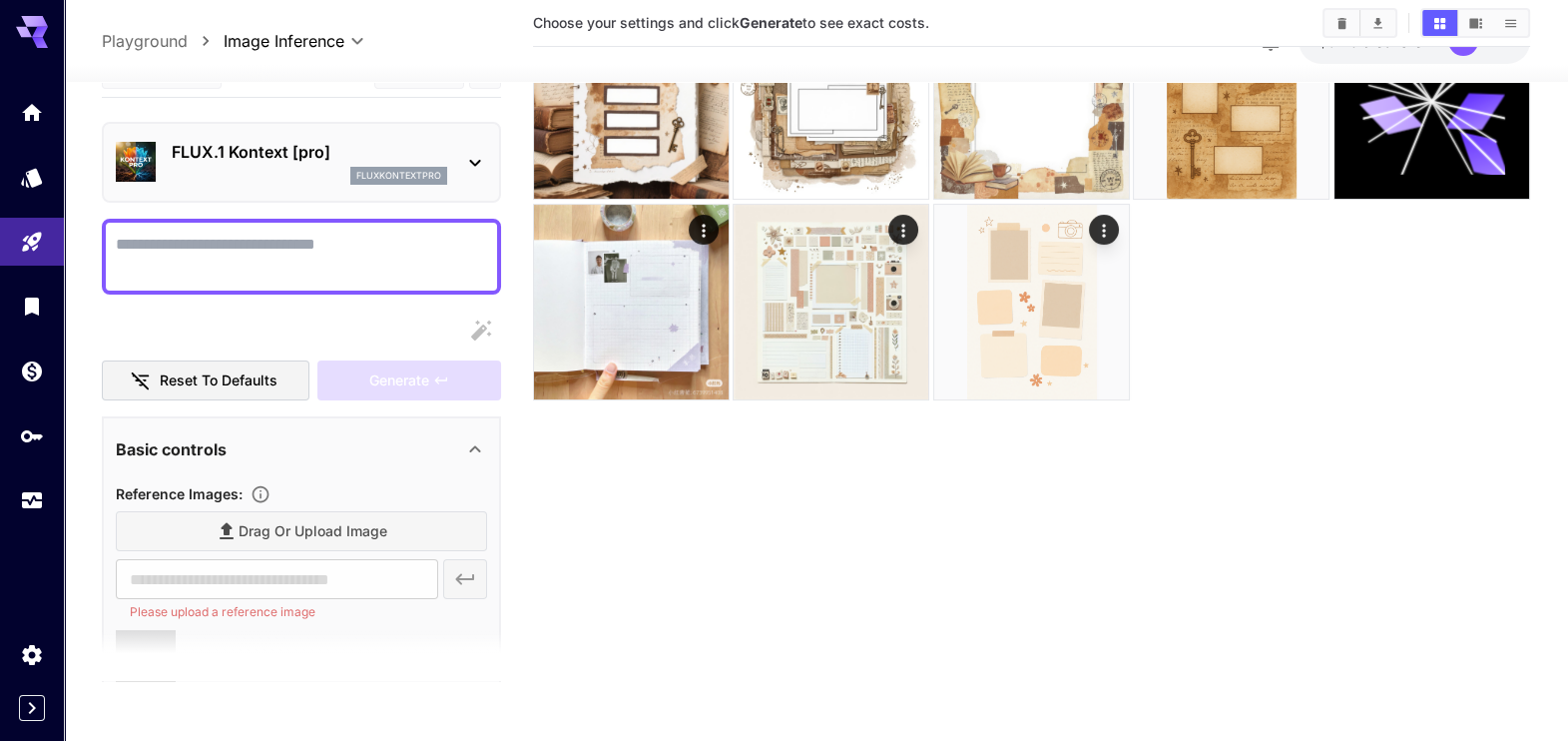 type on "**********" 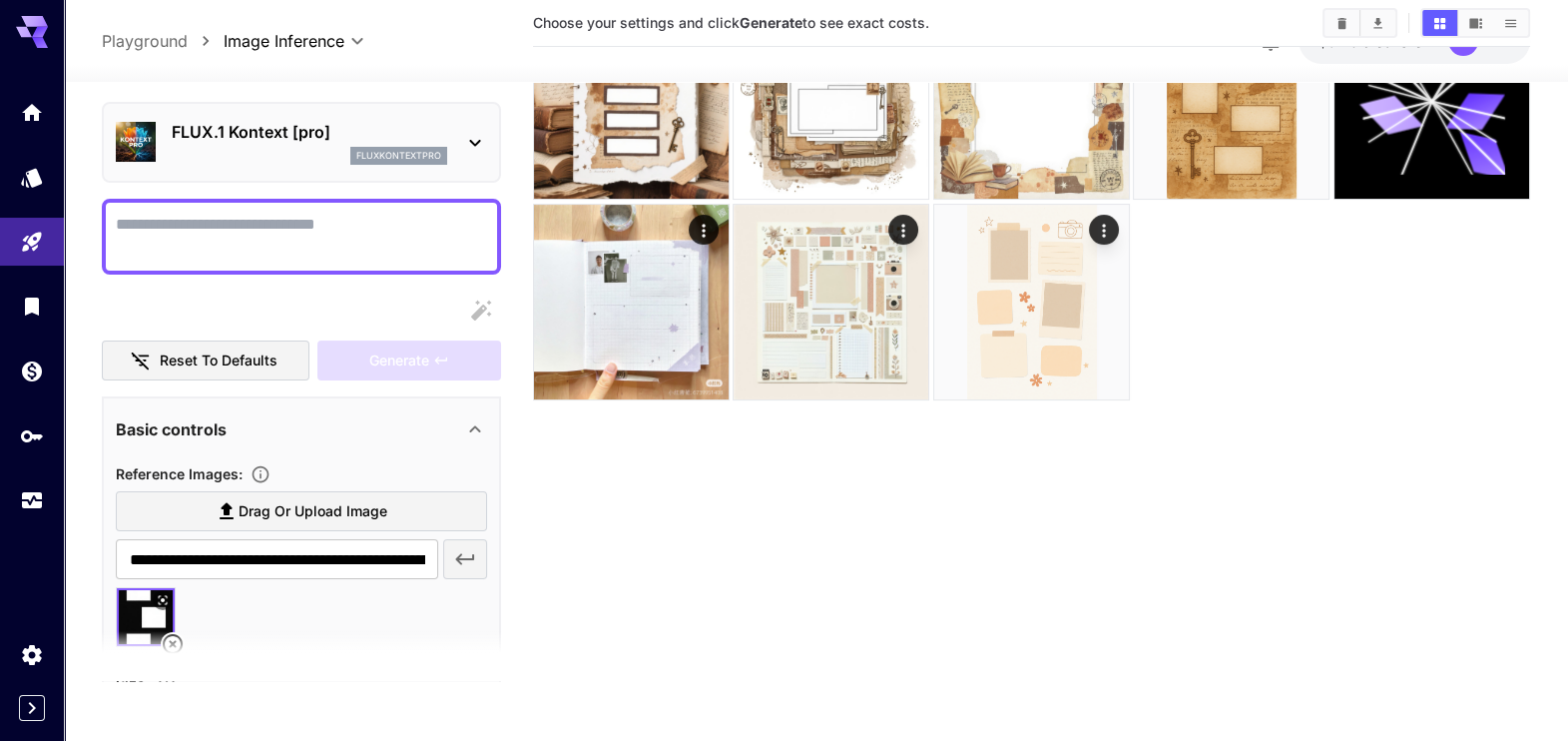 scroll, scrollTop: 0, scrollLeft: 0, axis: both 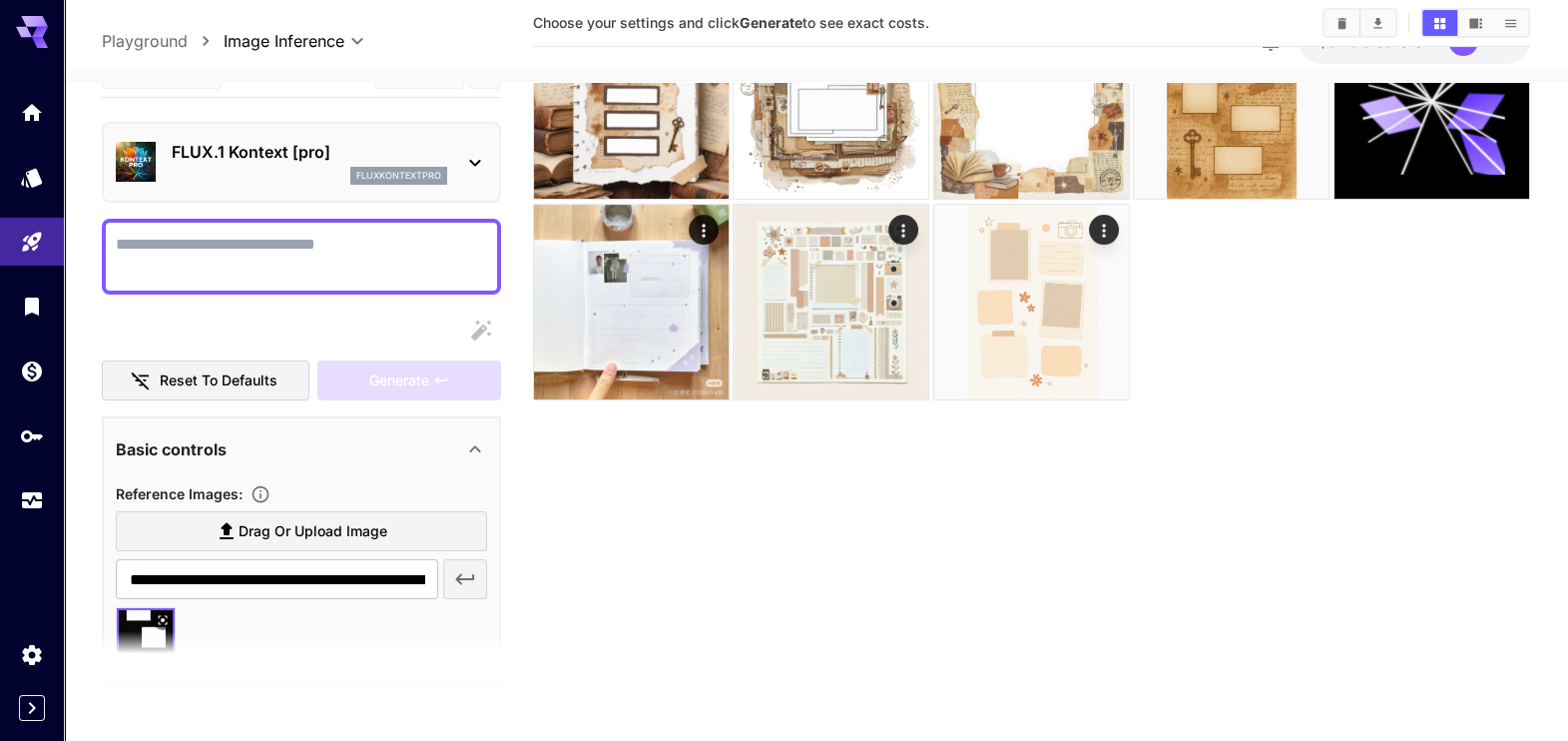 click on "Display cost in response" at bounding box center (301, 257) 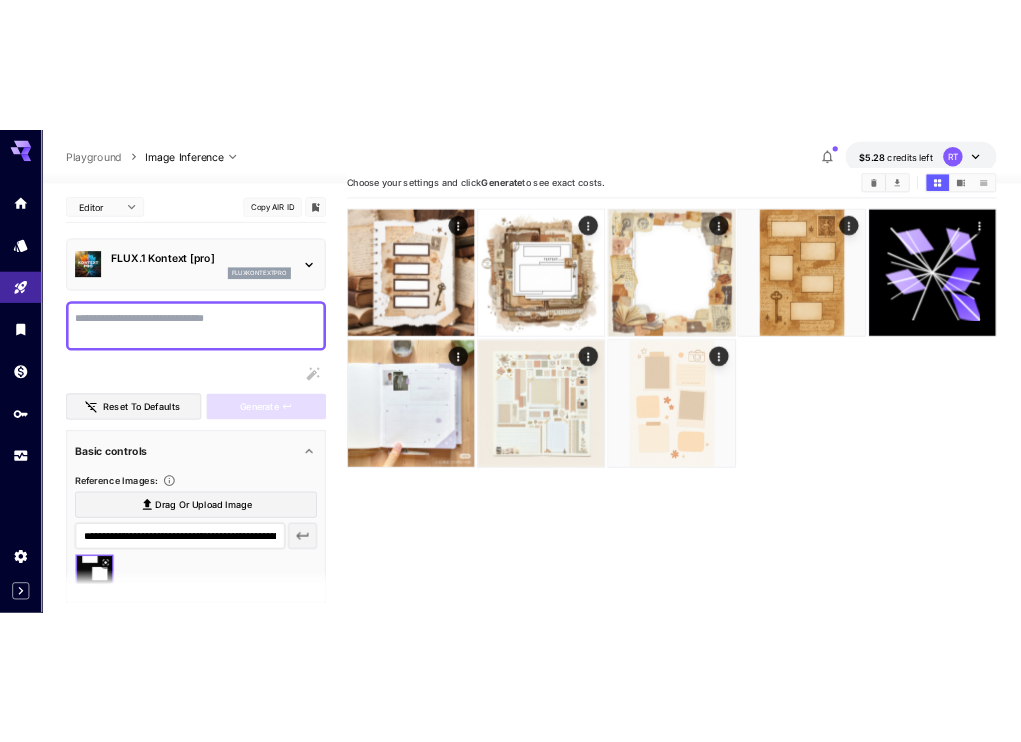 scroll, scrollTop: 0, scrollLeft: 0, axis: both 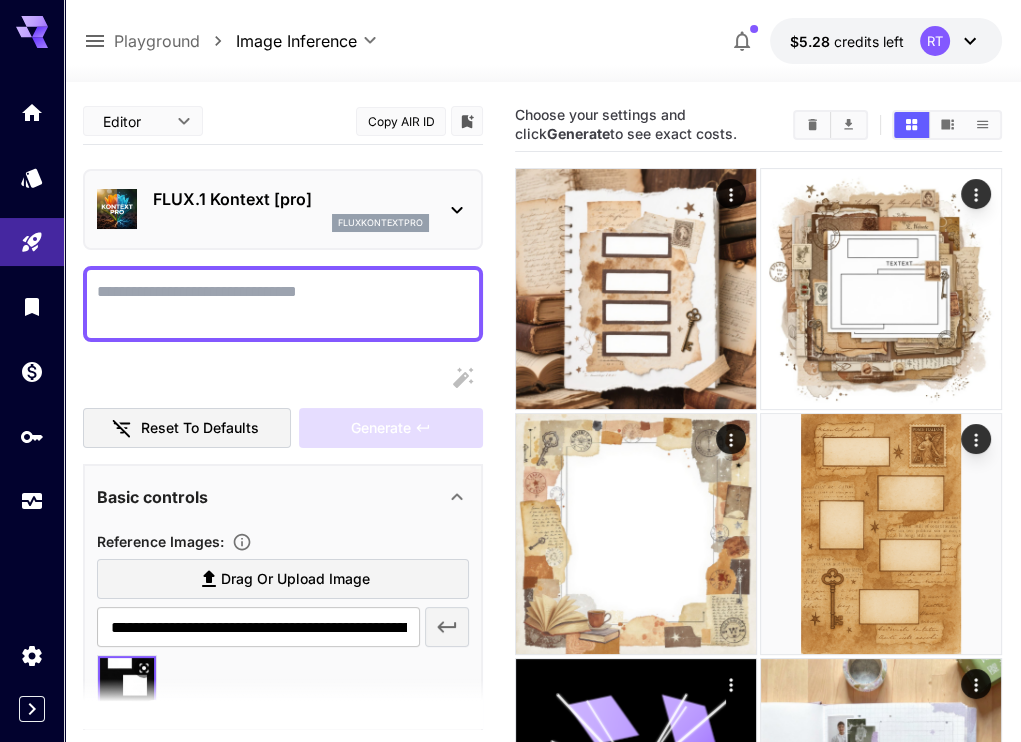 click on "Display cost in response" at bounding box center (283, 304) 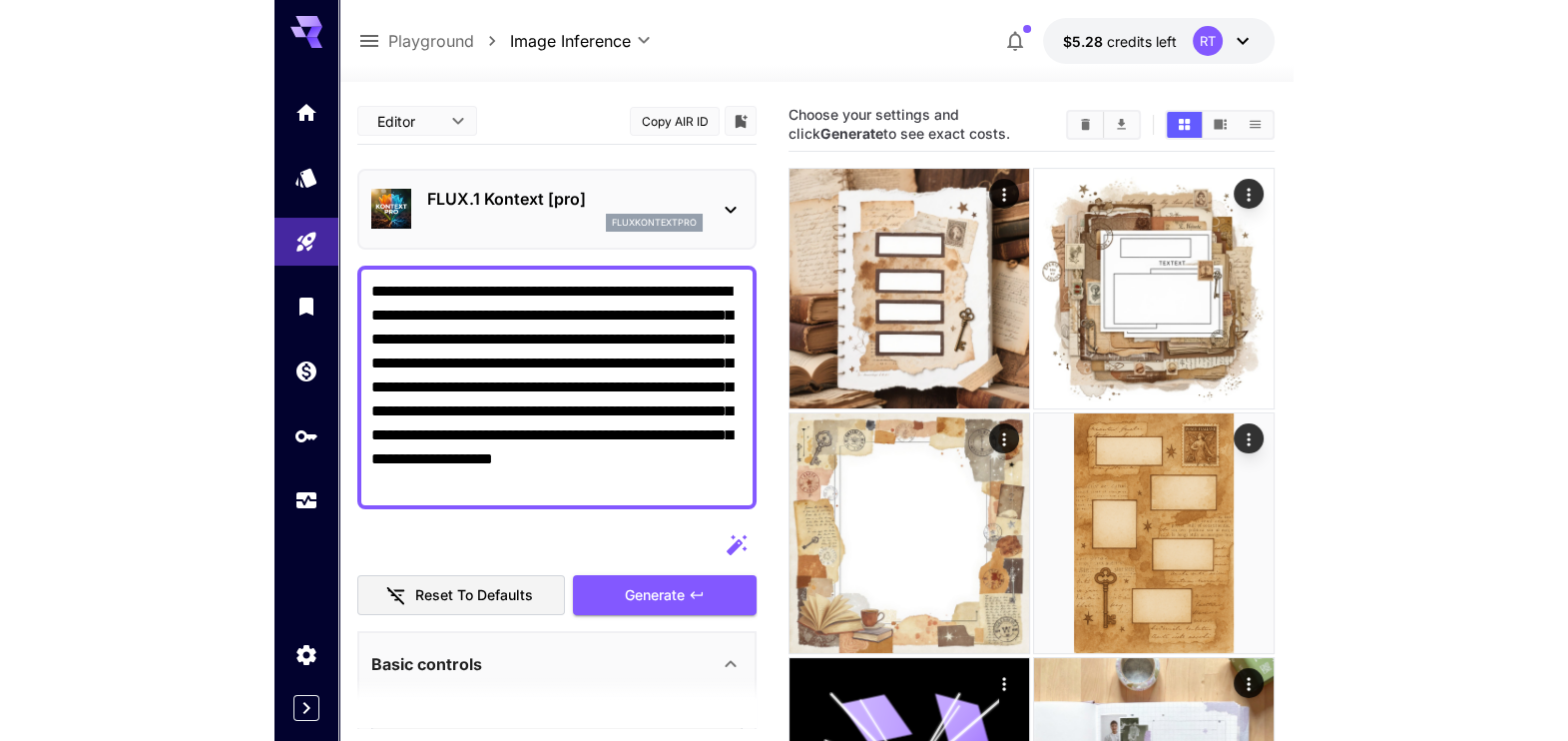 scroll, scrollTop: 415, scrollLeft: 0, axis: vertical 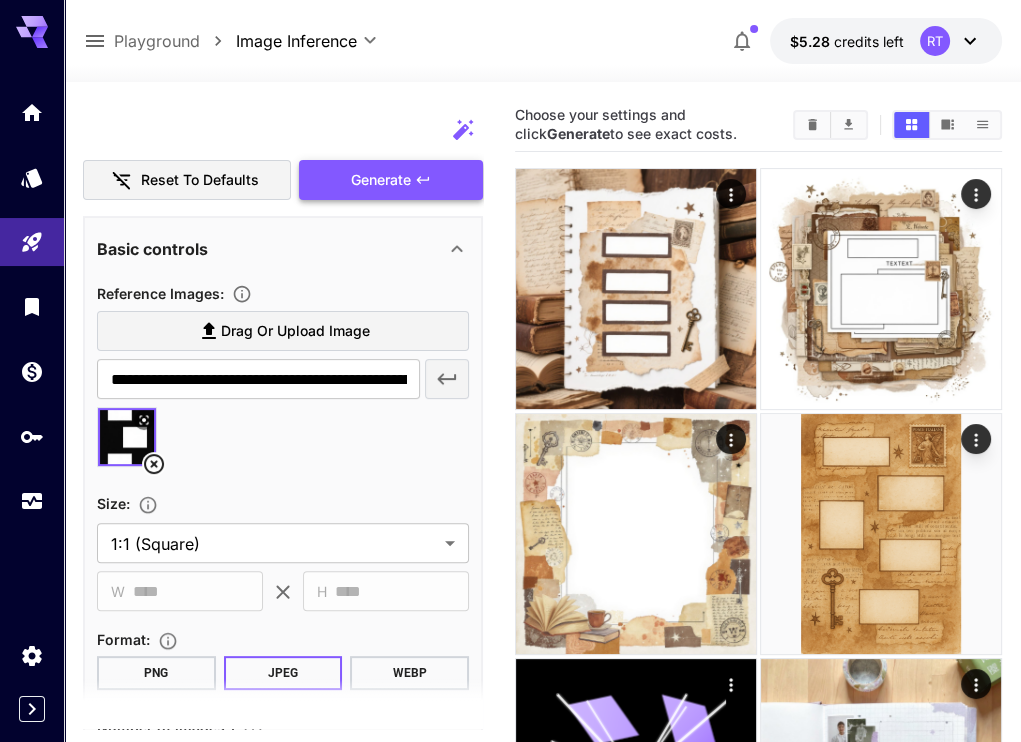 click on "Generate" at bounding box center (381, 180) 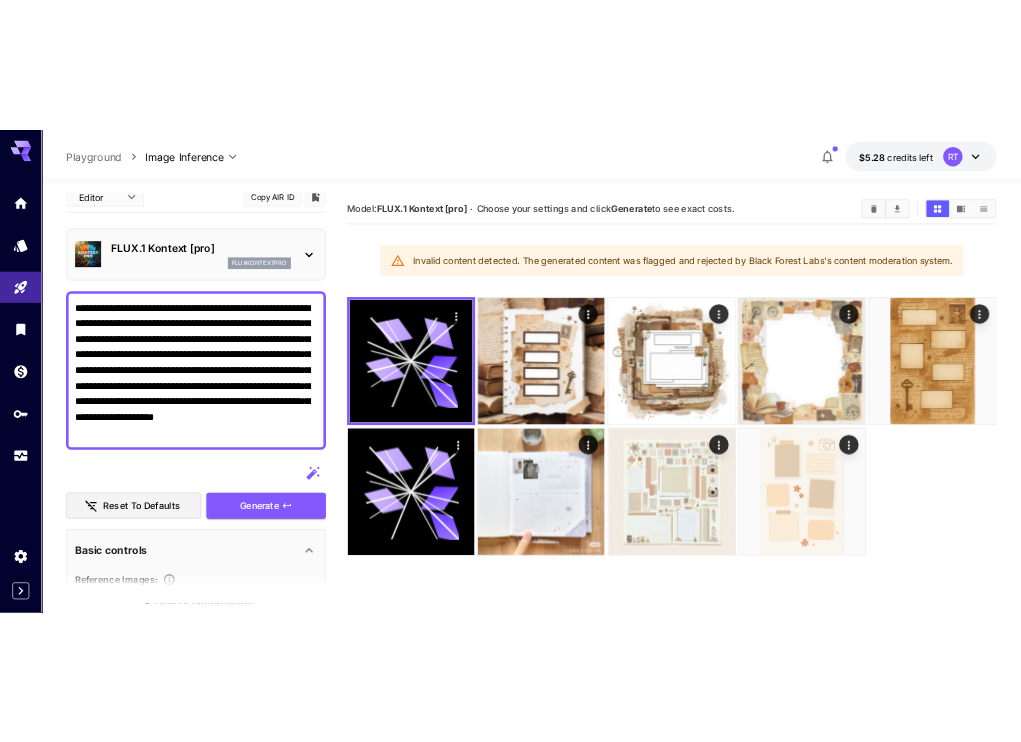 scroll, scrollTop: 226, scrollLeft: 0, axis: vertical 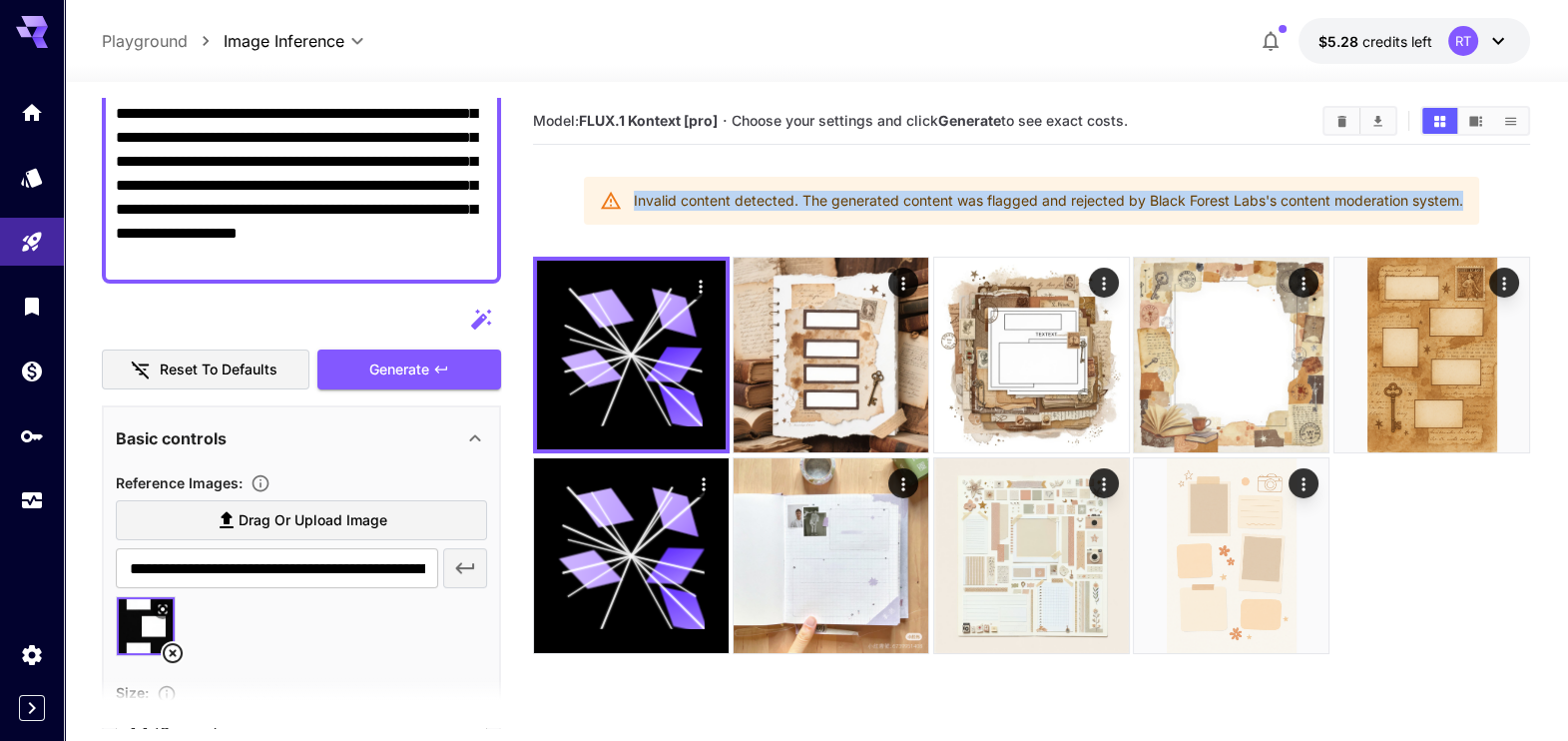drag, startPoint x: 1472, startPoint y: 198, endPoint x: 610, endPoint y: 165, distance: 862.63 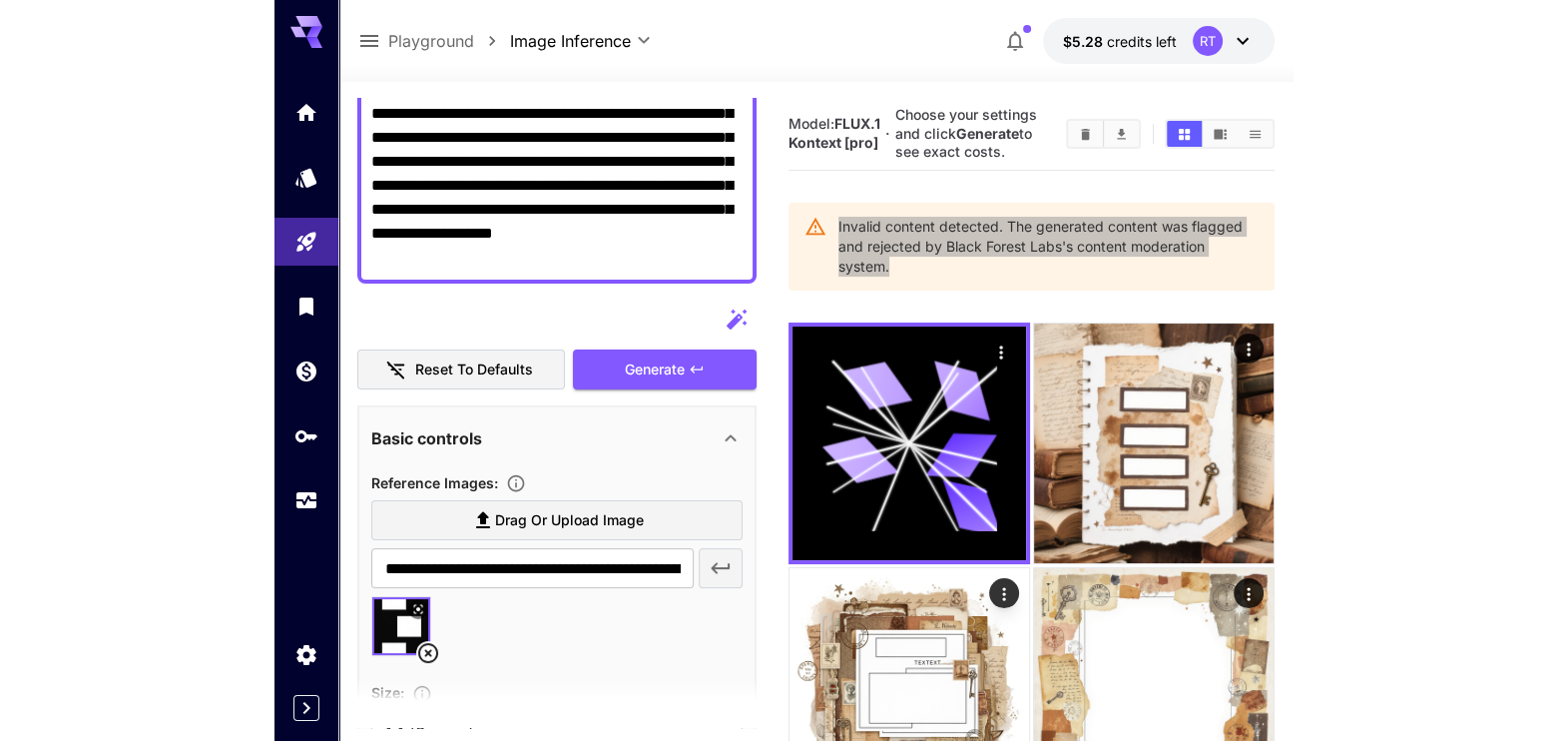 scroll, scrollTop: 18, scrollLeft: 0, axis: vertical 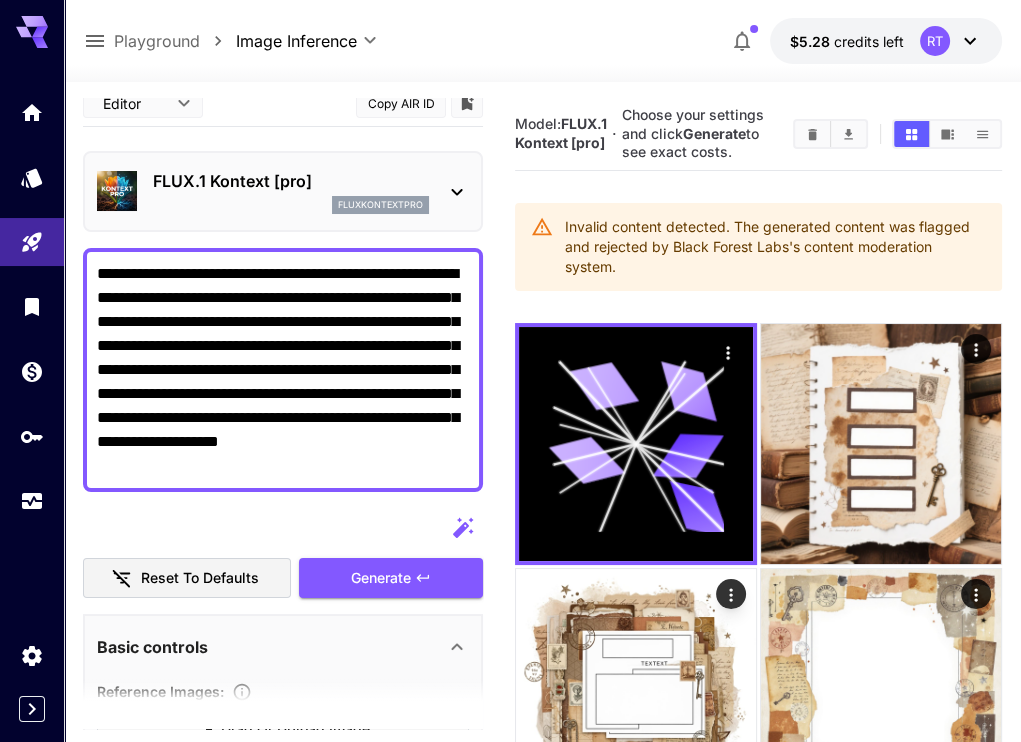 paste 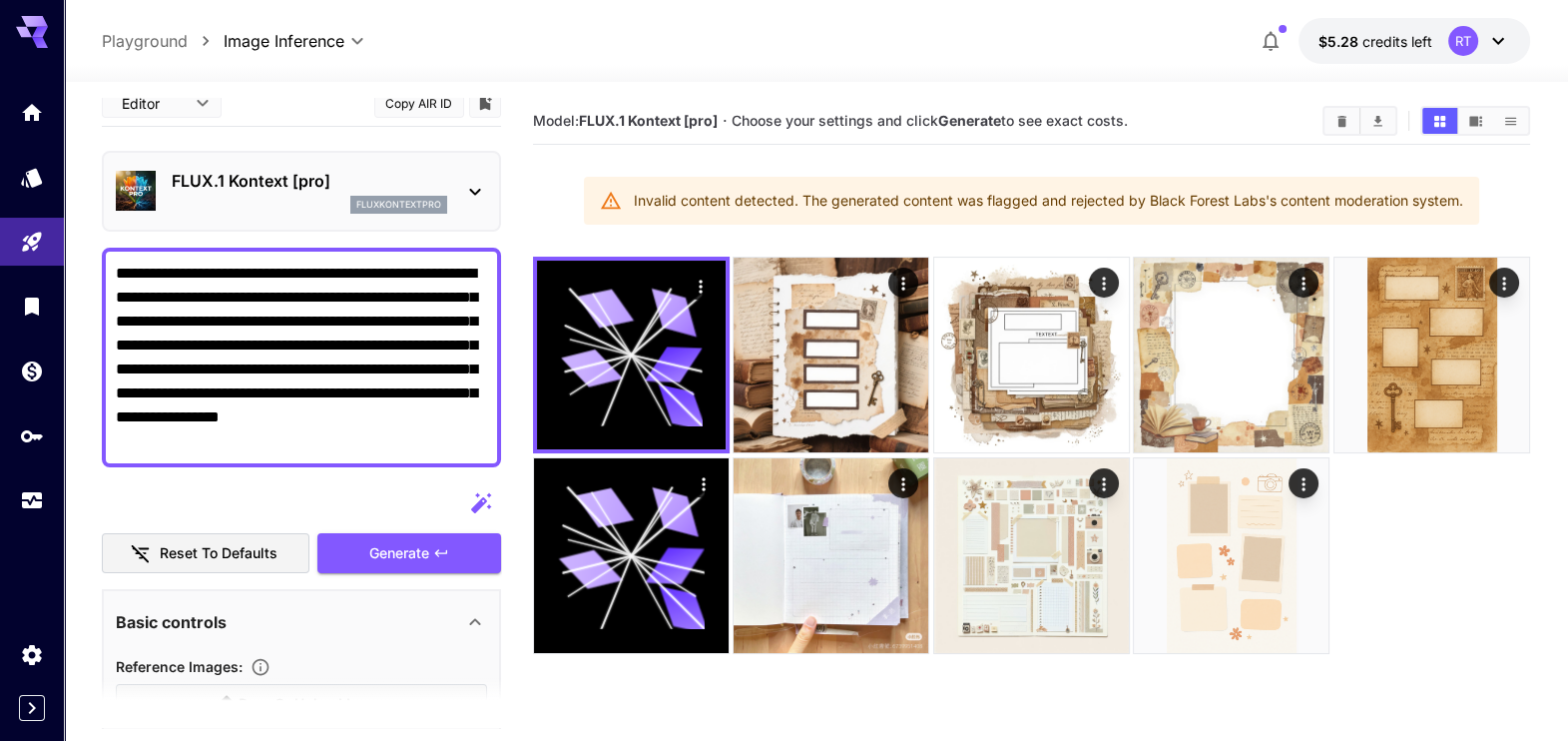 scroll, scrollTop: 226, scrollLeft: 0, axis: vertical 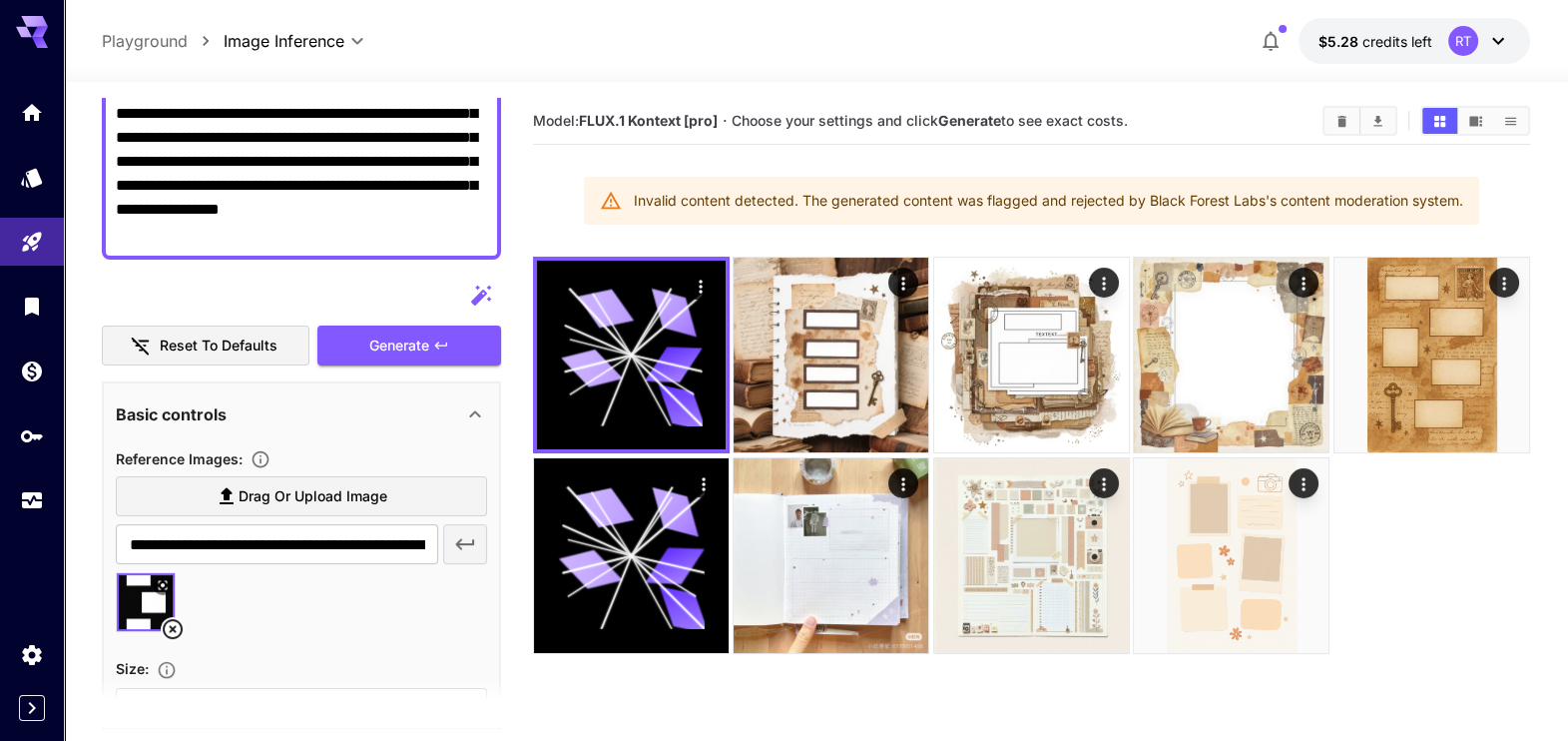 type on "**********" 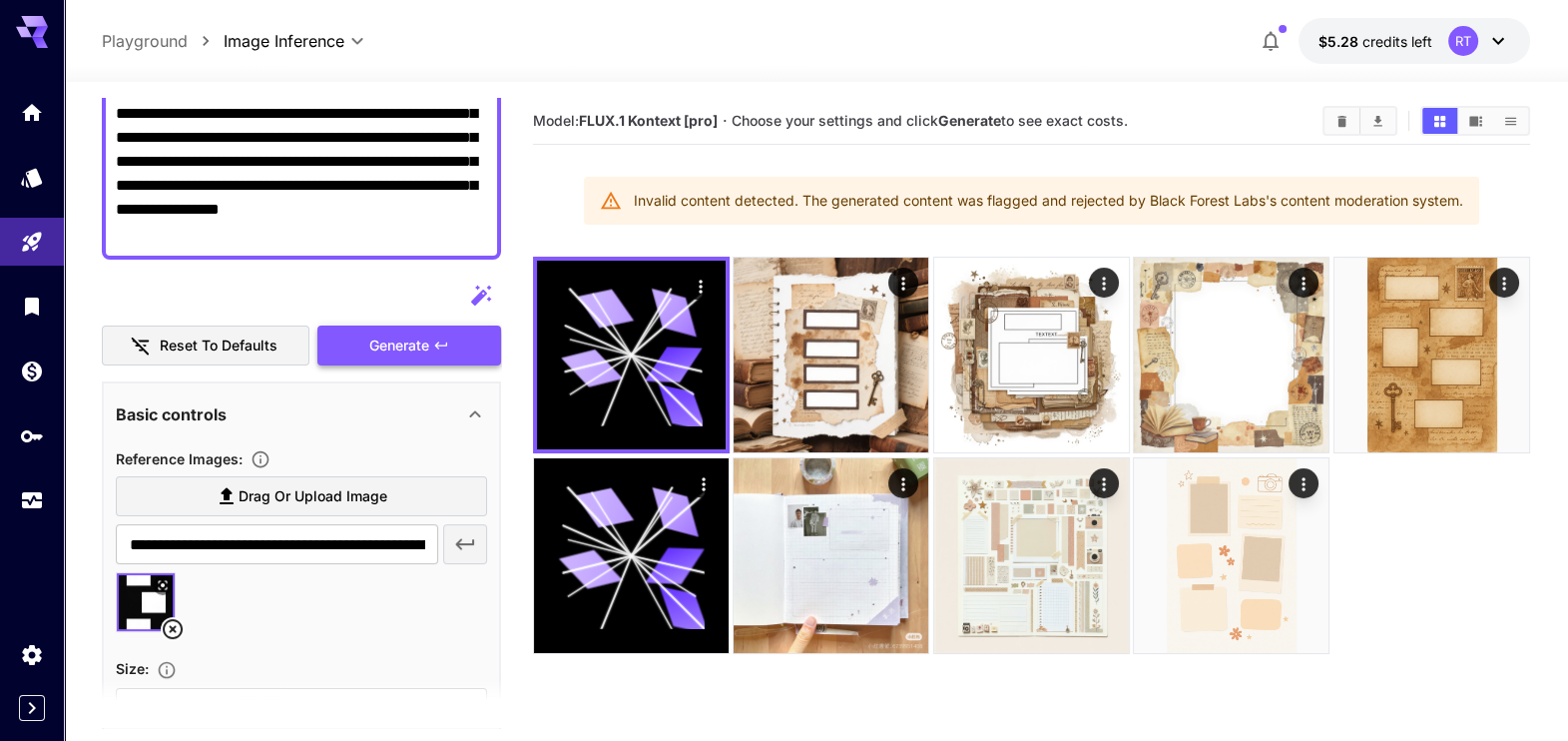 click on "Generate" at bounding box center (399, 346) 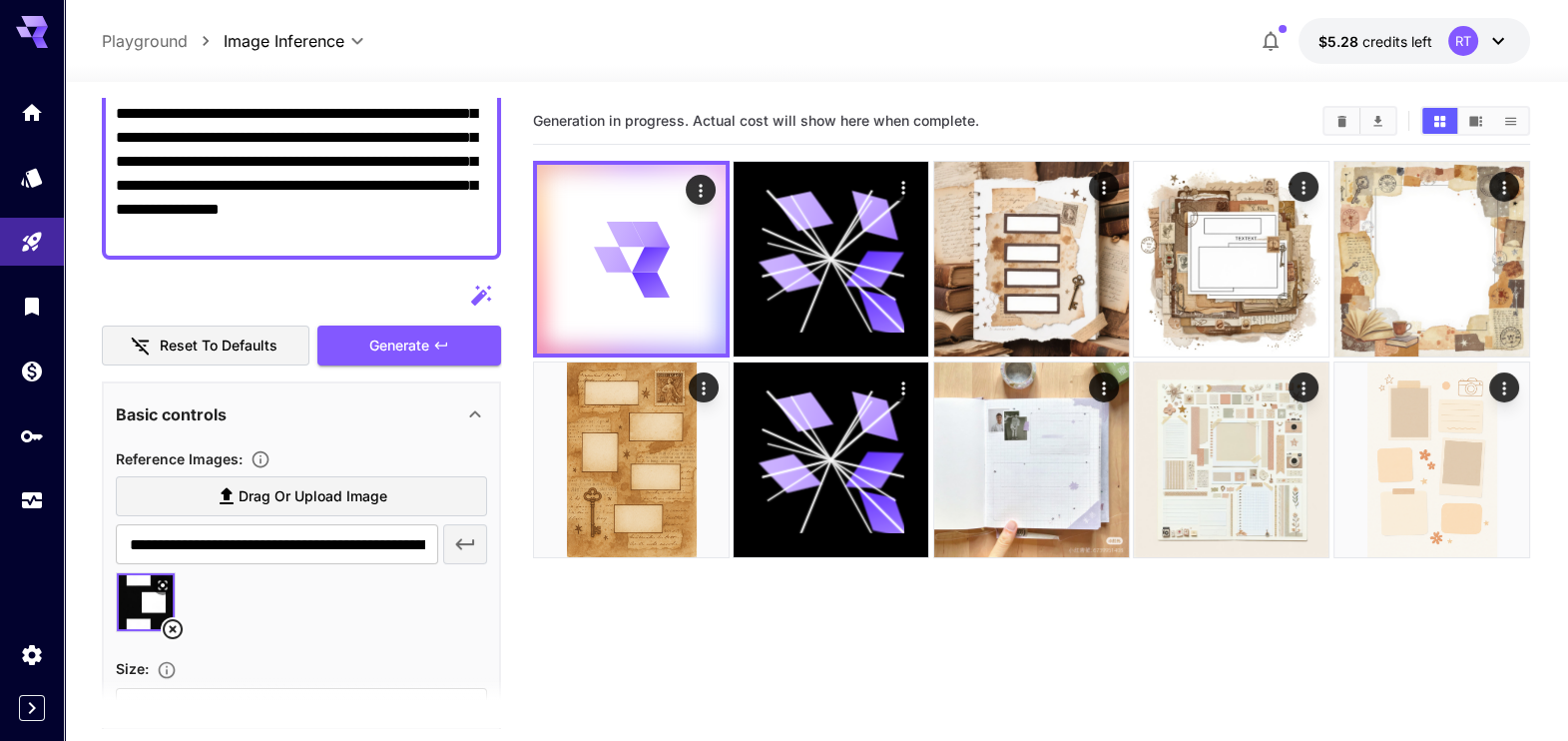 scroll, scrollTop: 0, scrollLeft: 0, axis: both 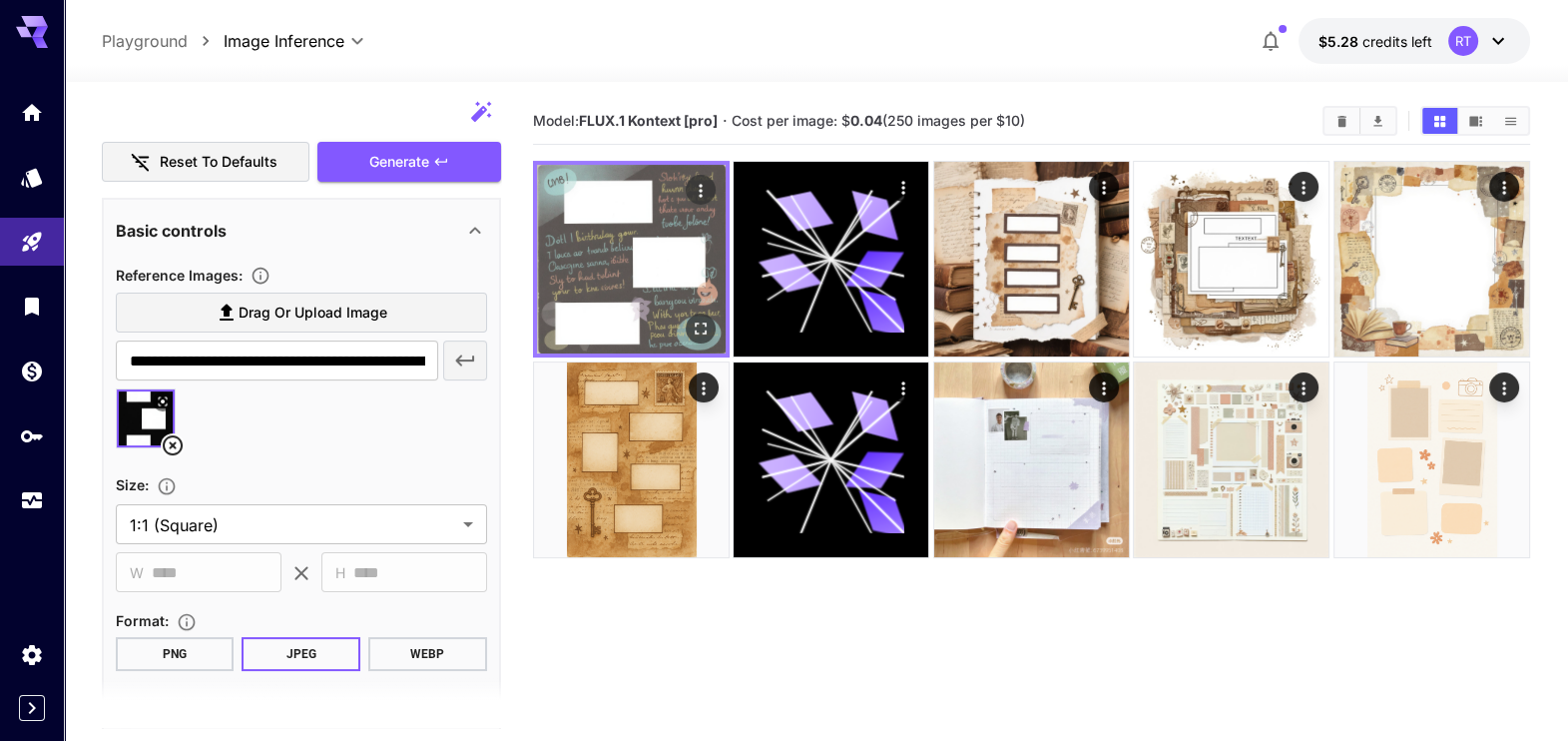 click at bounding box center [631, 259] 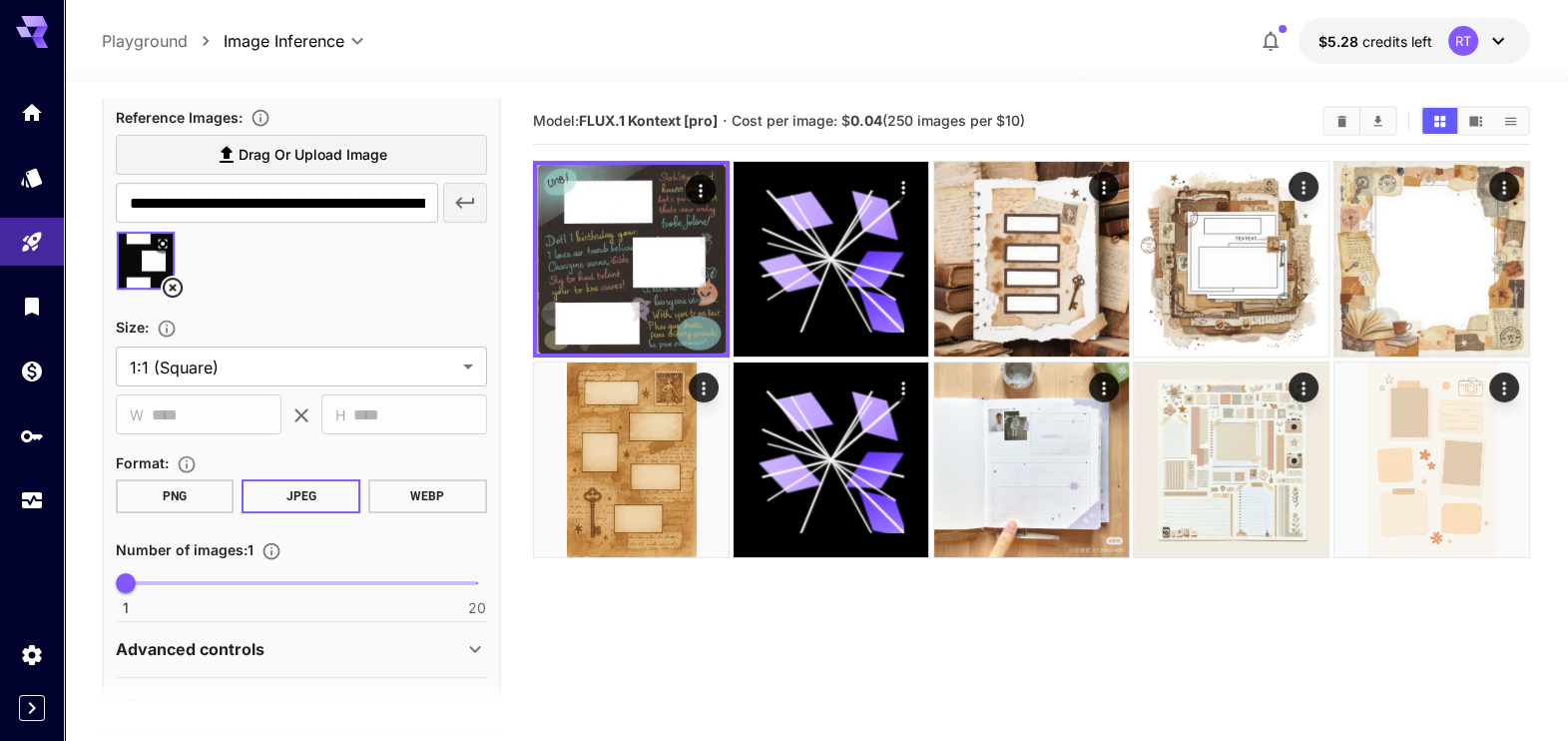 scroll, scrollTop: 619, scrollLeft: 0, axis: vertical 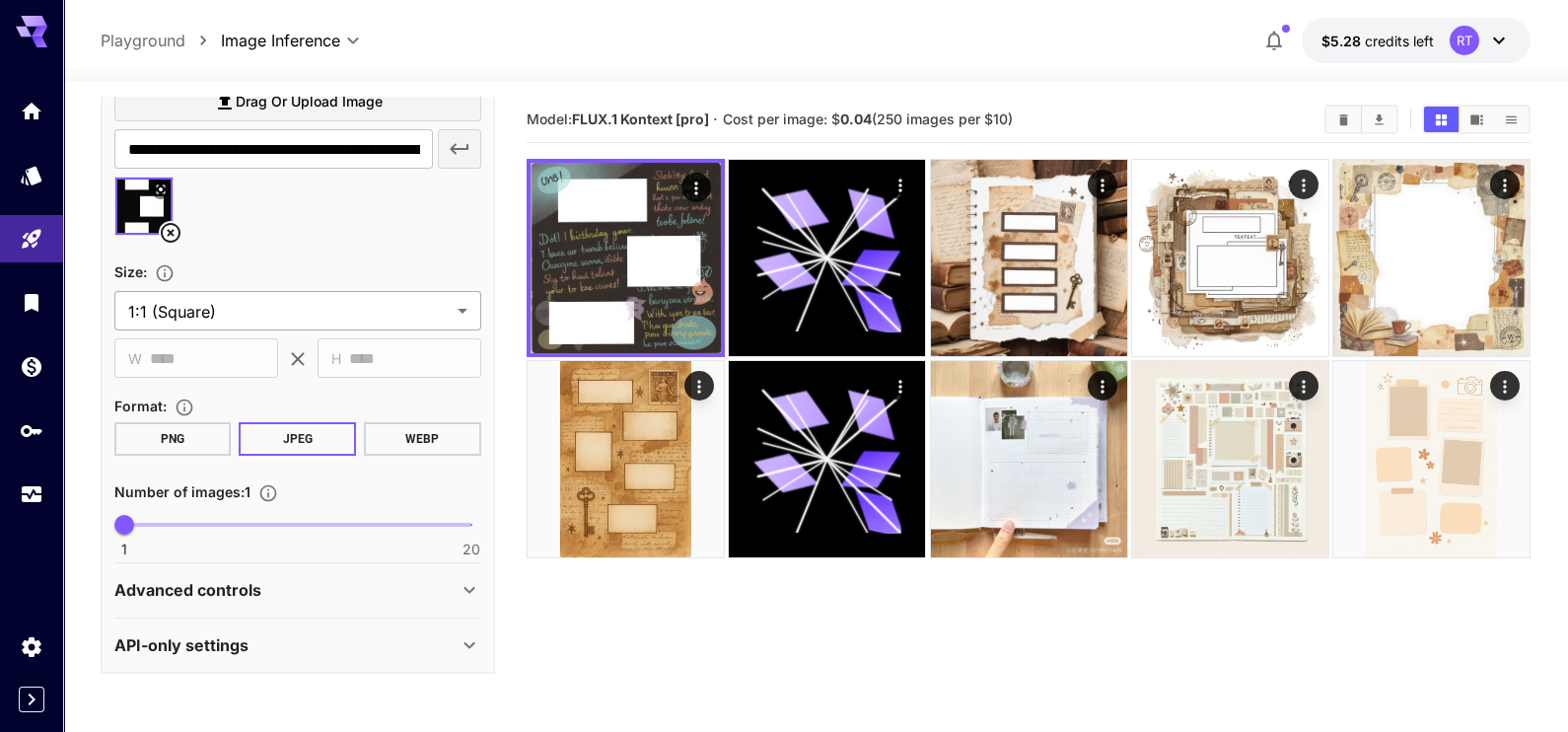 click on "**********" at bounding box center (784, 444) 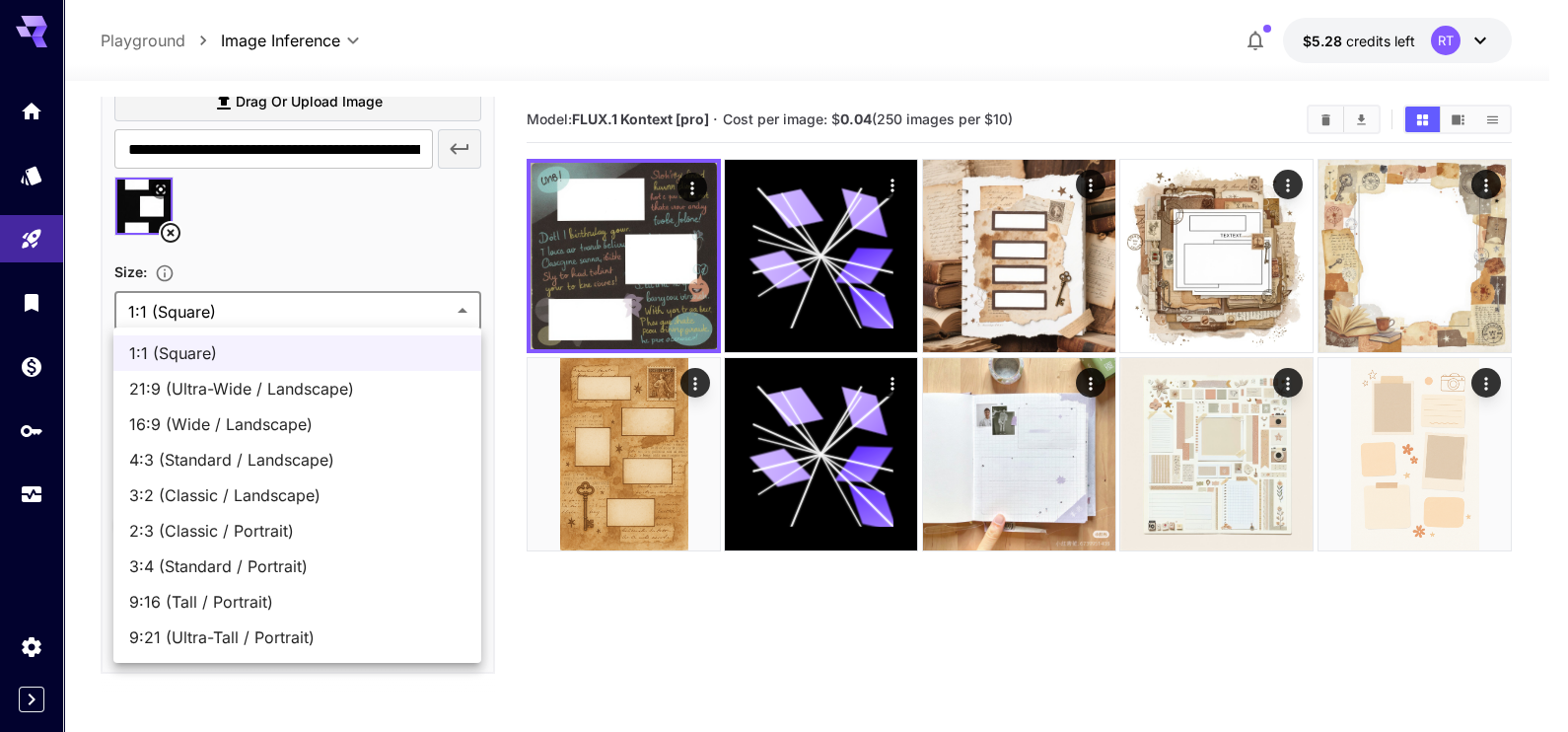 click on "2:3 (Classic / Portrait)" at bounding box center (297, 531) 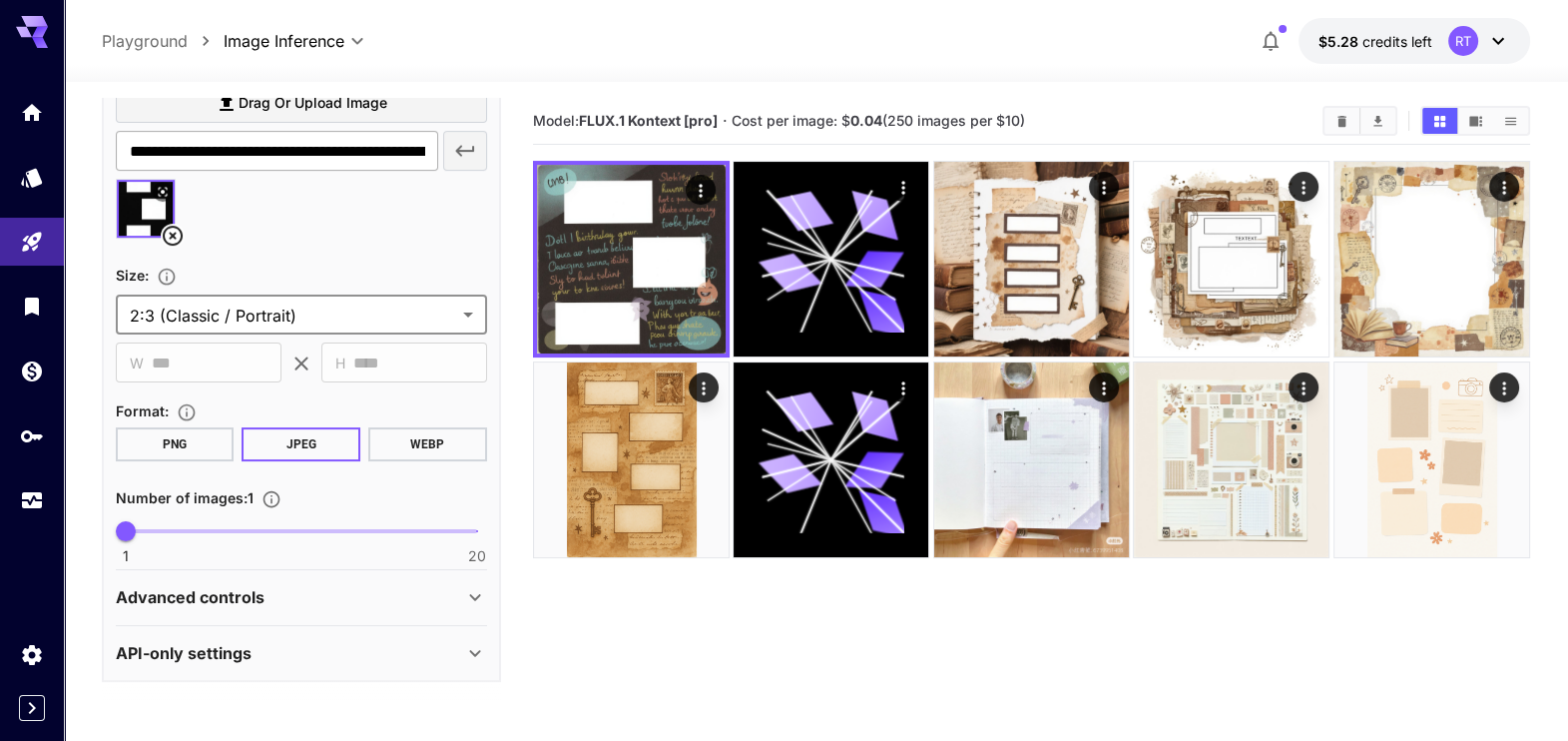 scroll, scrollTop: 410, scrollLeft: 0, axis: vertical 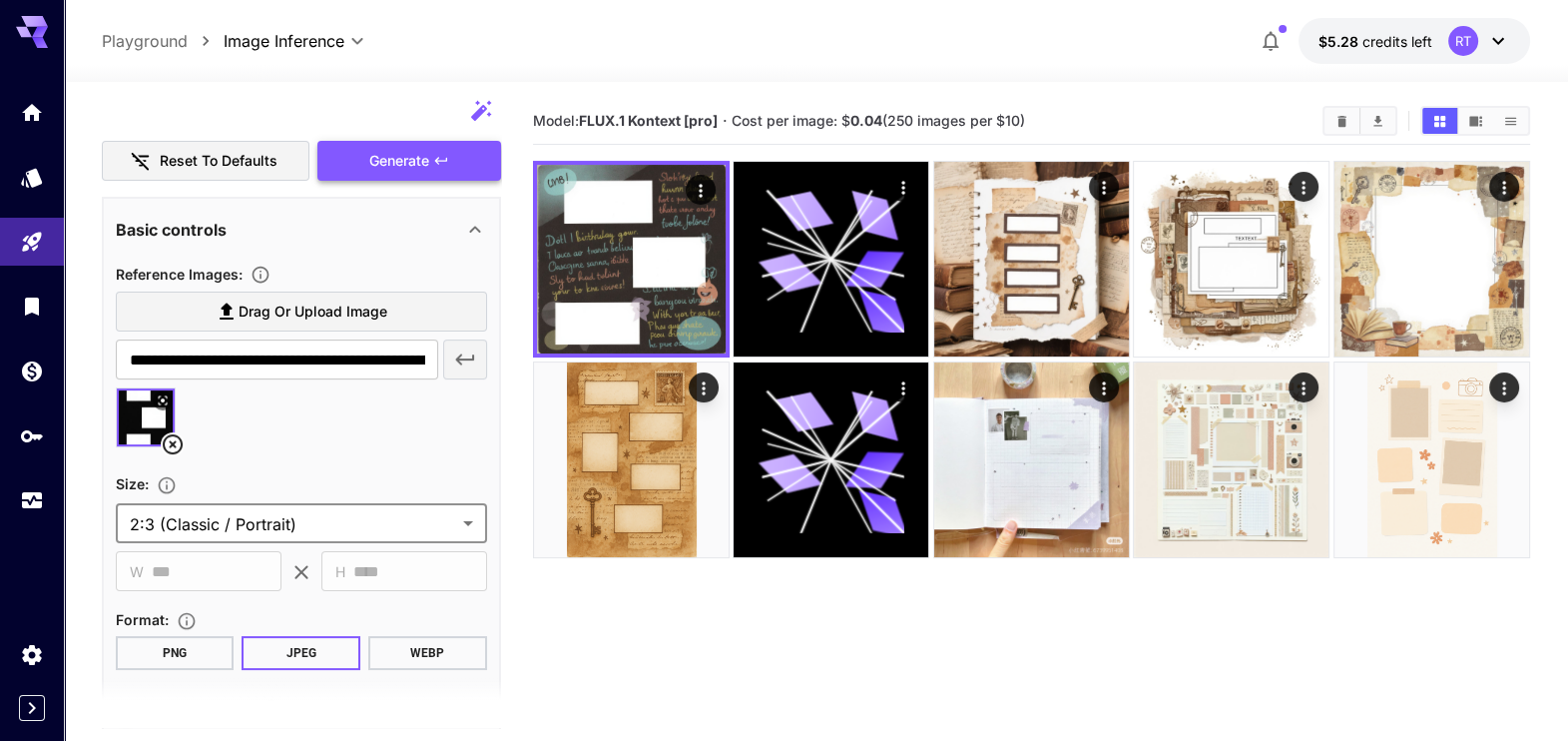 click on "Generate" at bounding box center (409, 161) 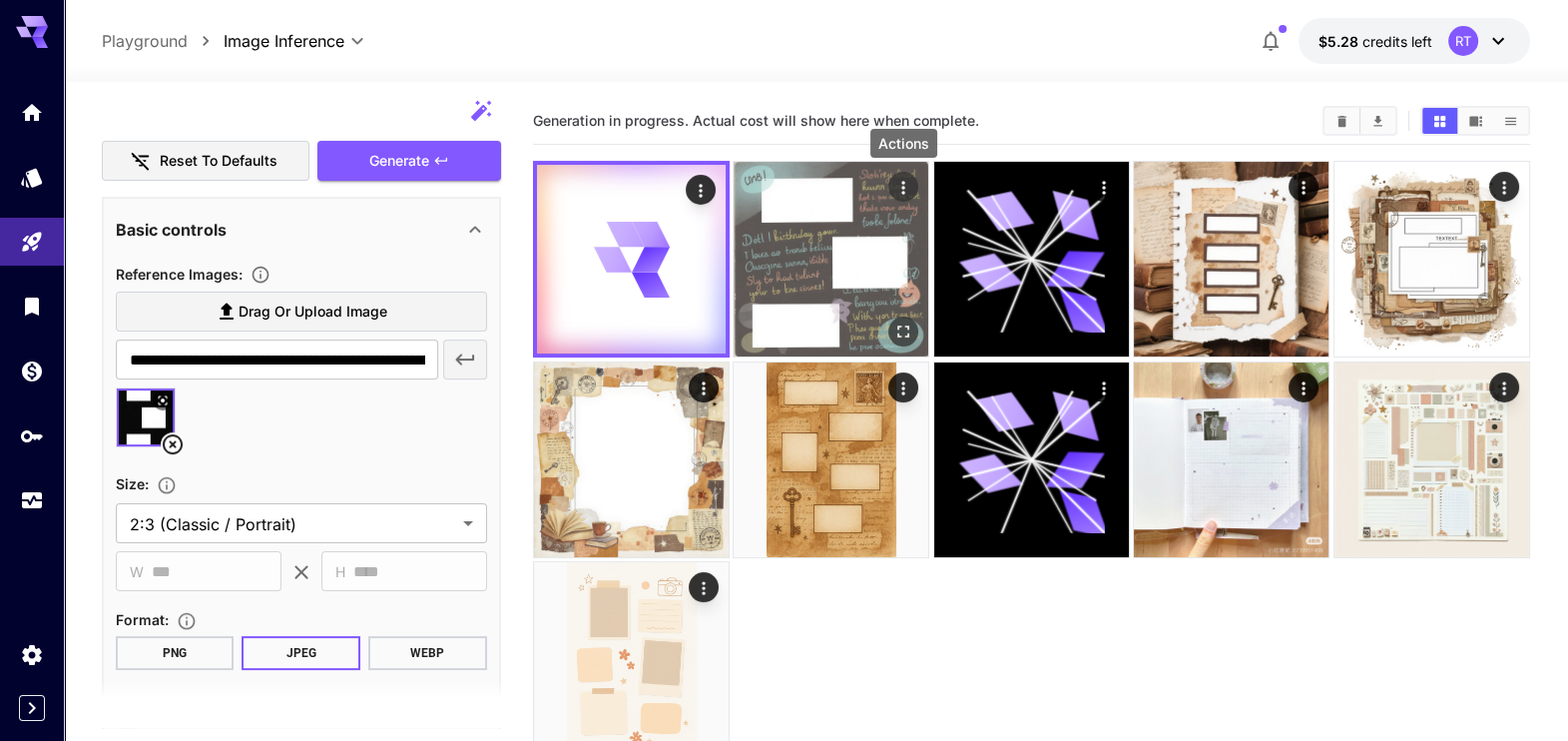 click 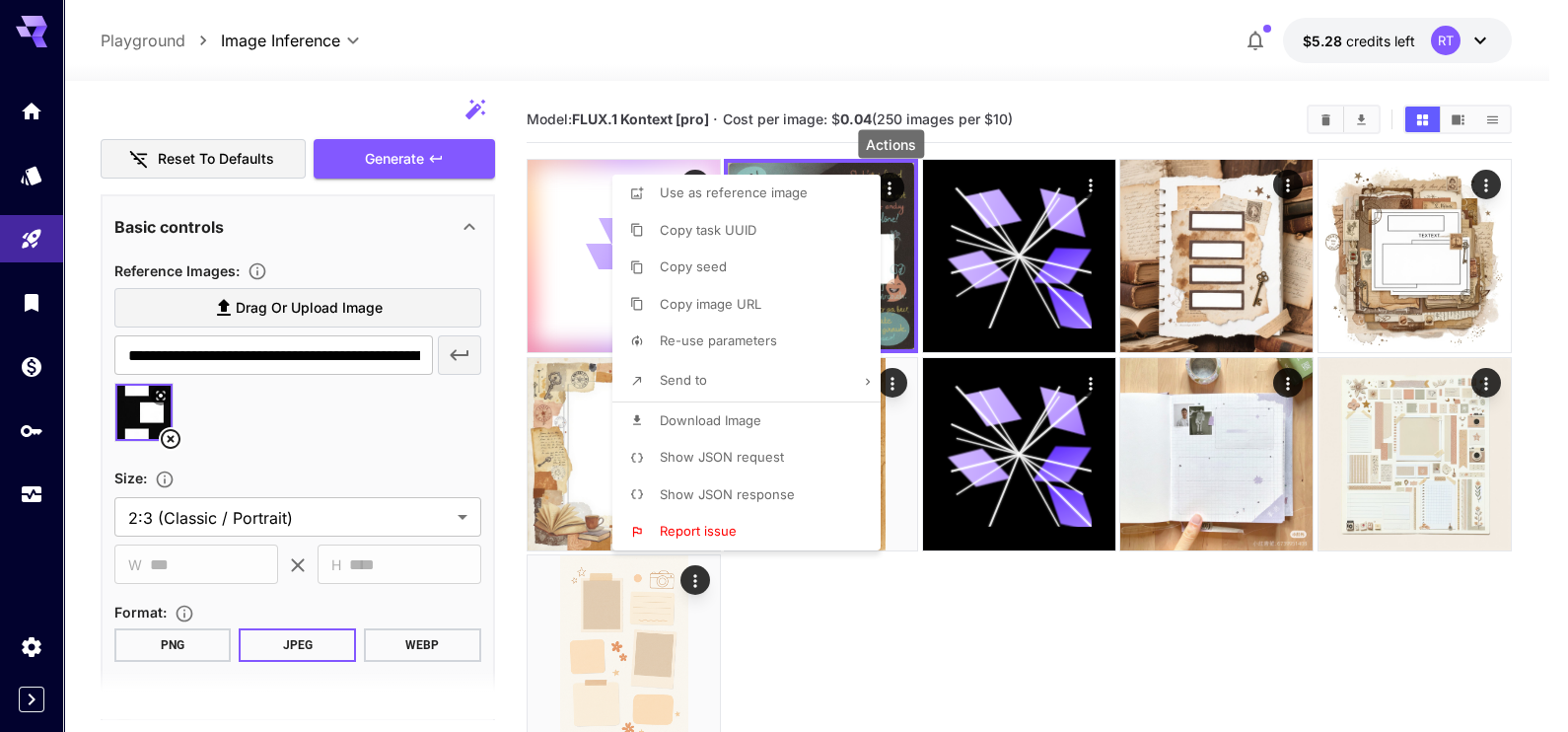 click at bounding box center (784, 366) 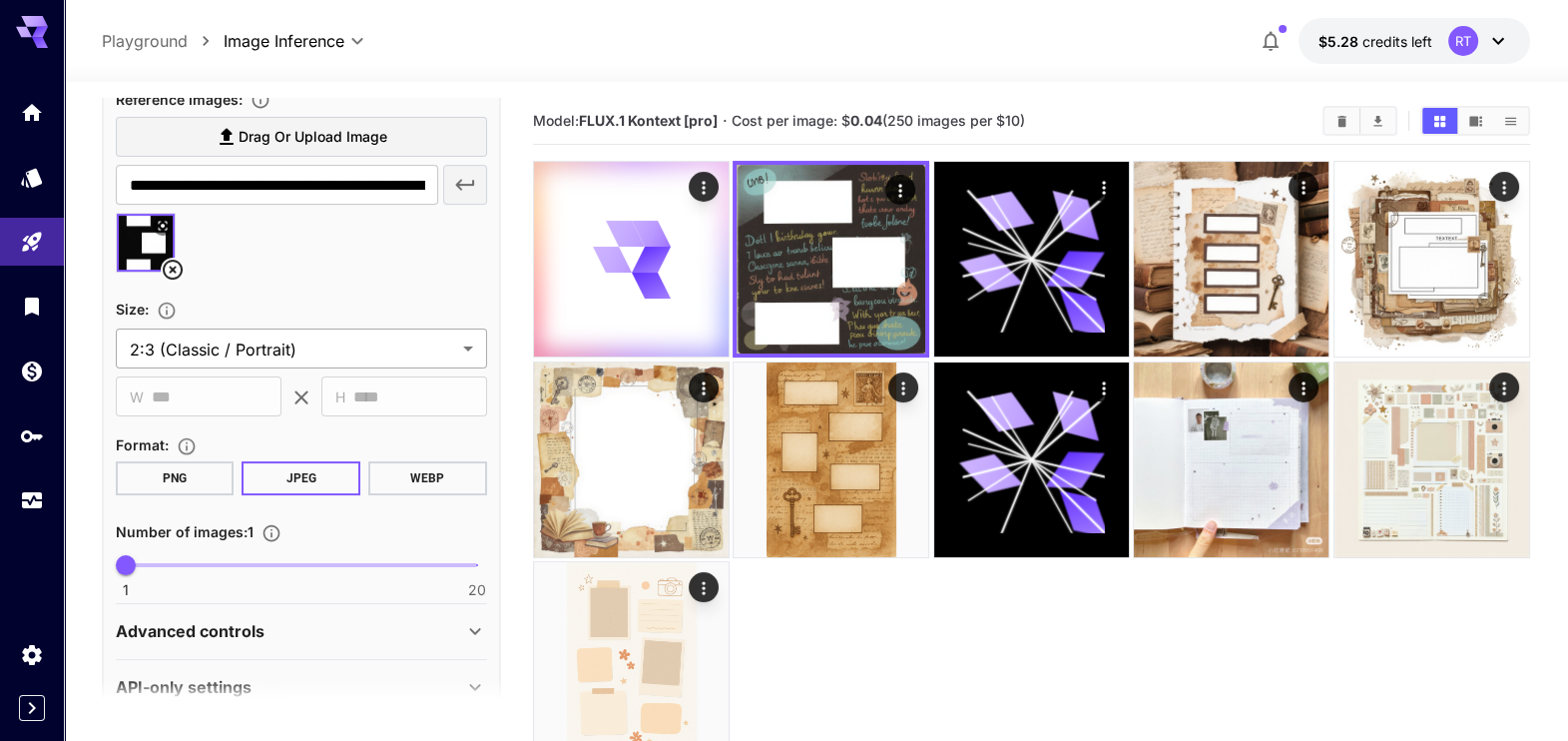 scroll, scrollTop: 619, scrollLeft: 0, axis: vertical 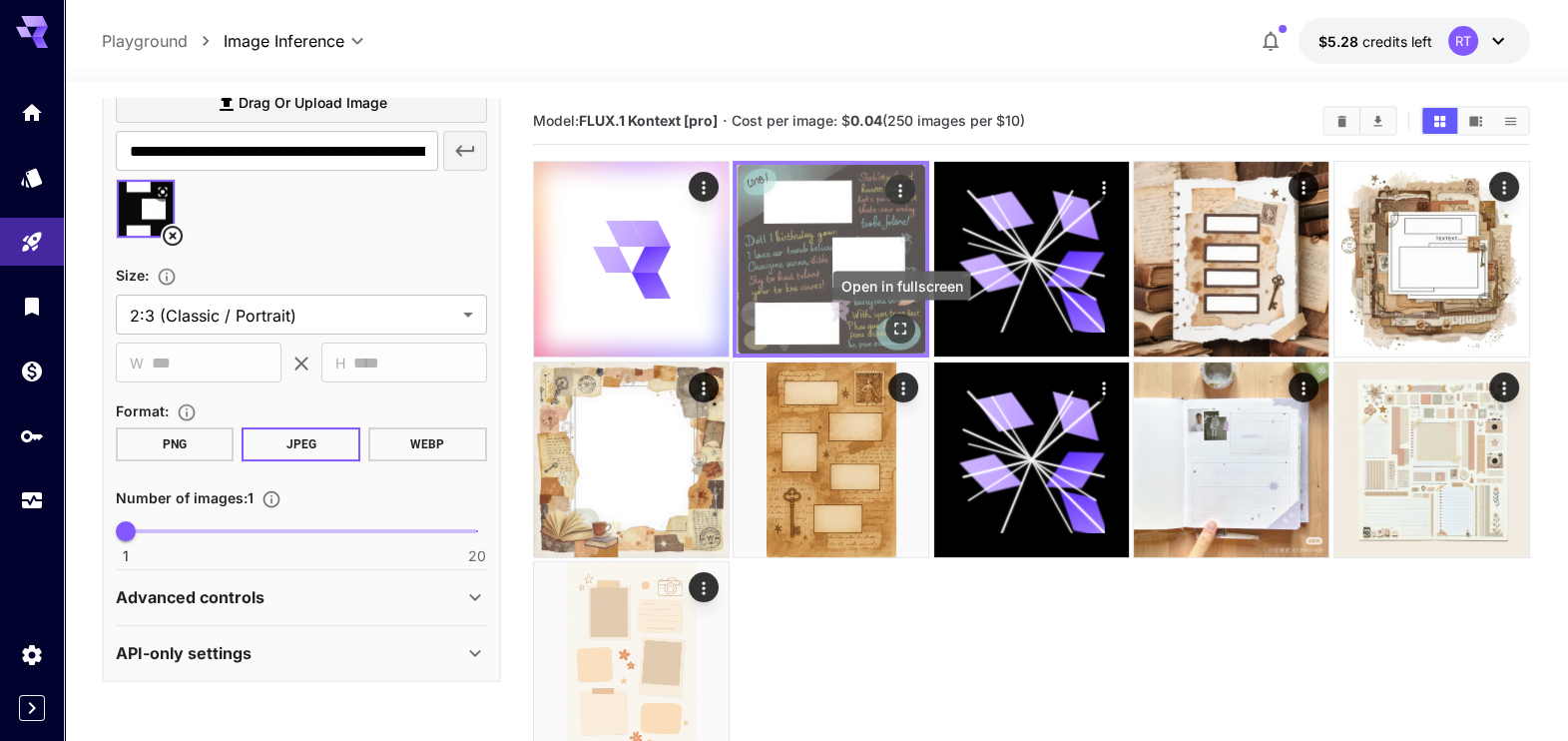 click at bounding box center [901, 329] 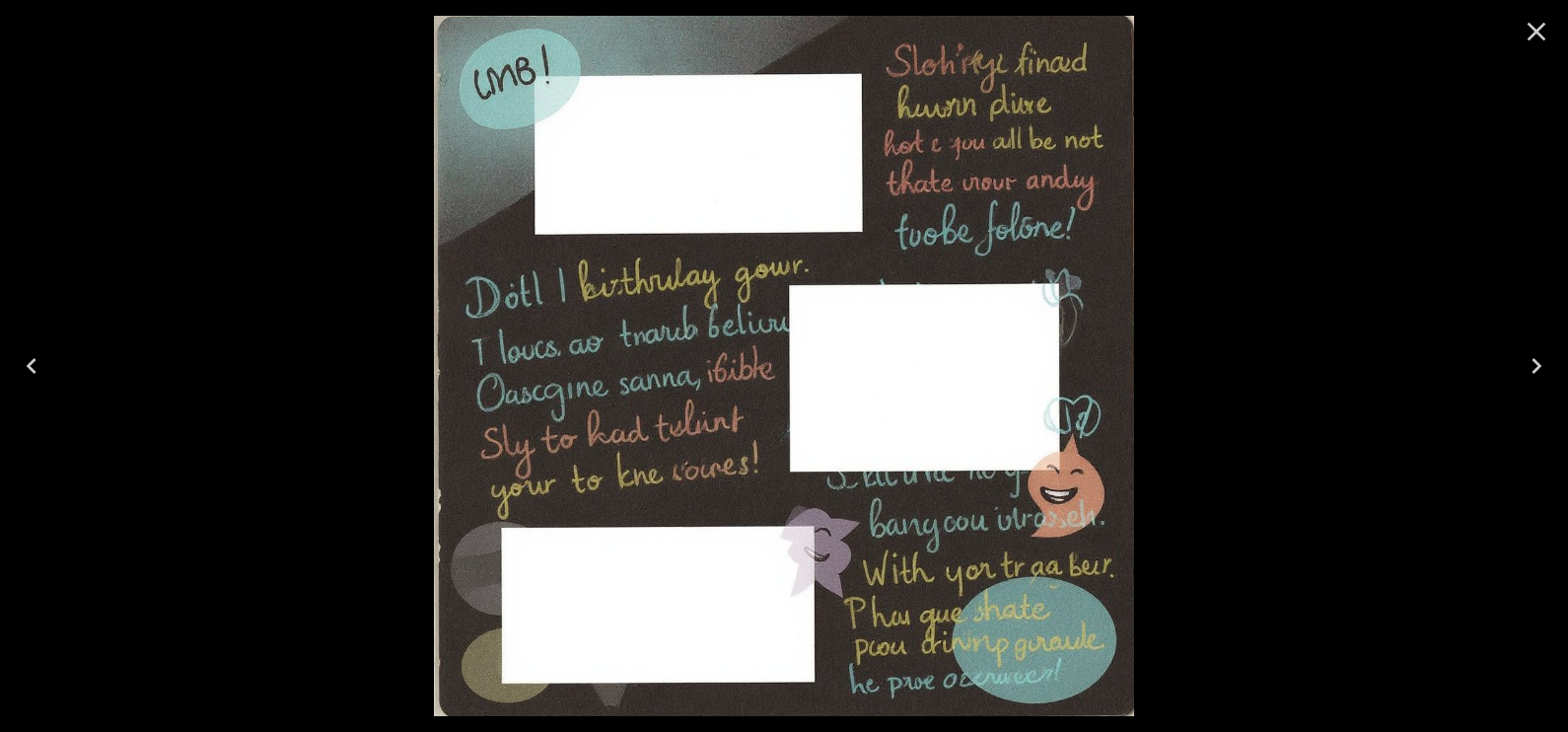 click at bounding box center (784, 366) 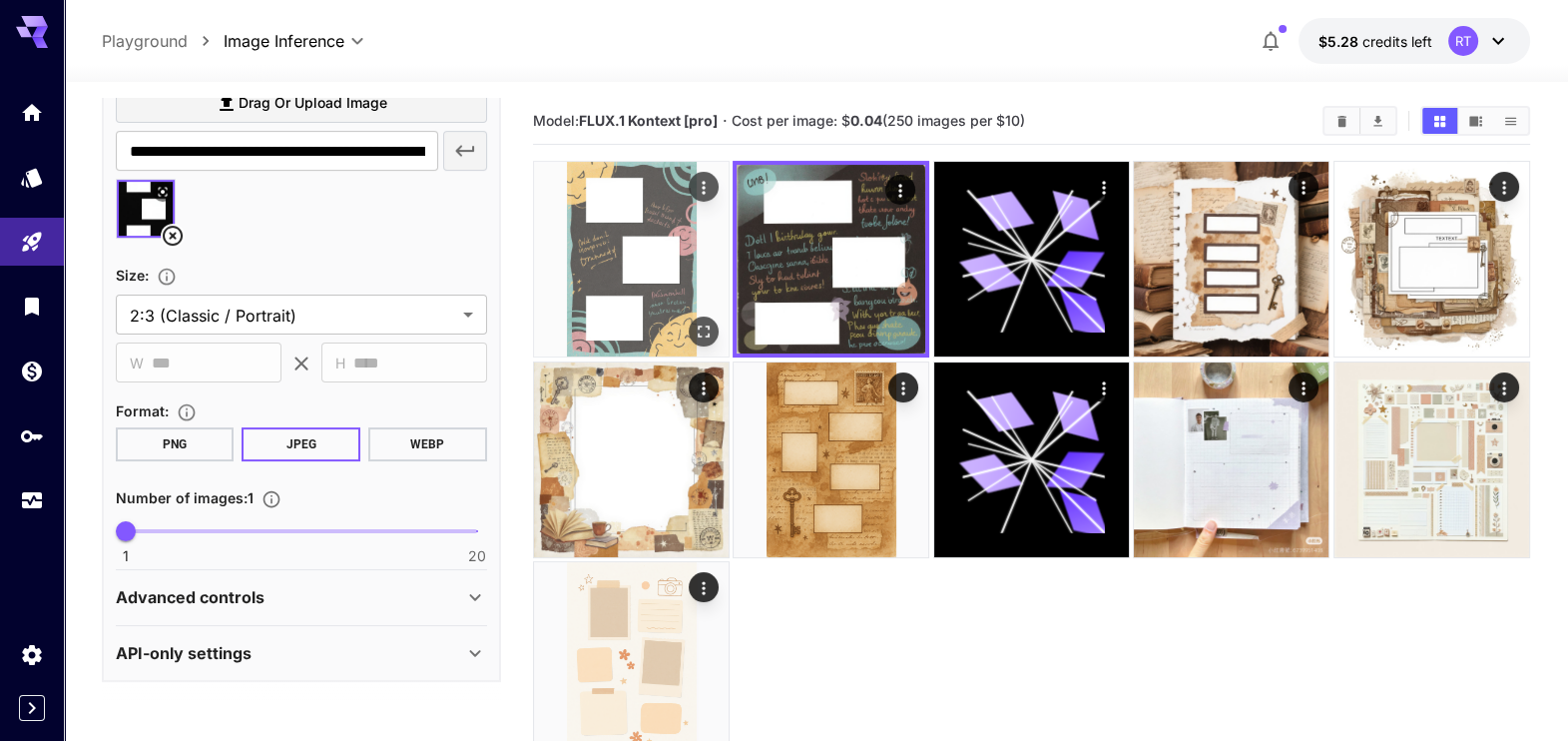 click at bounding box center [631, 259] 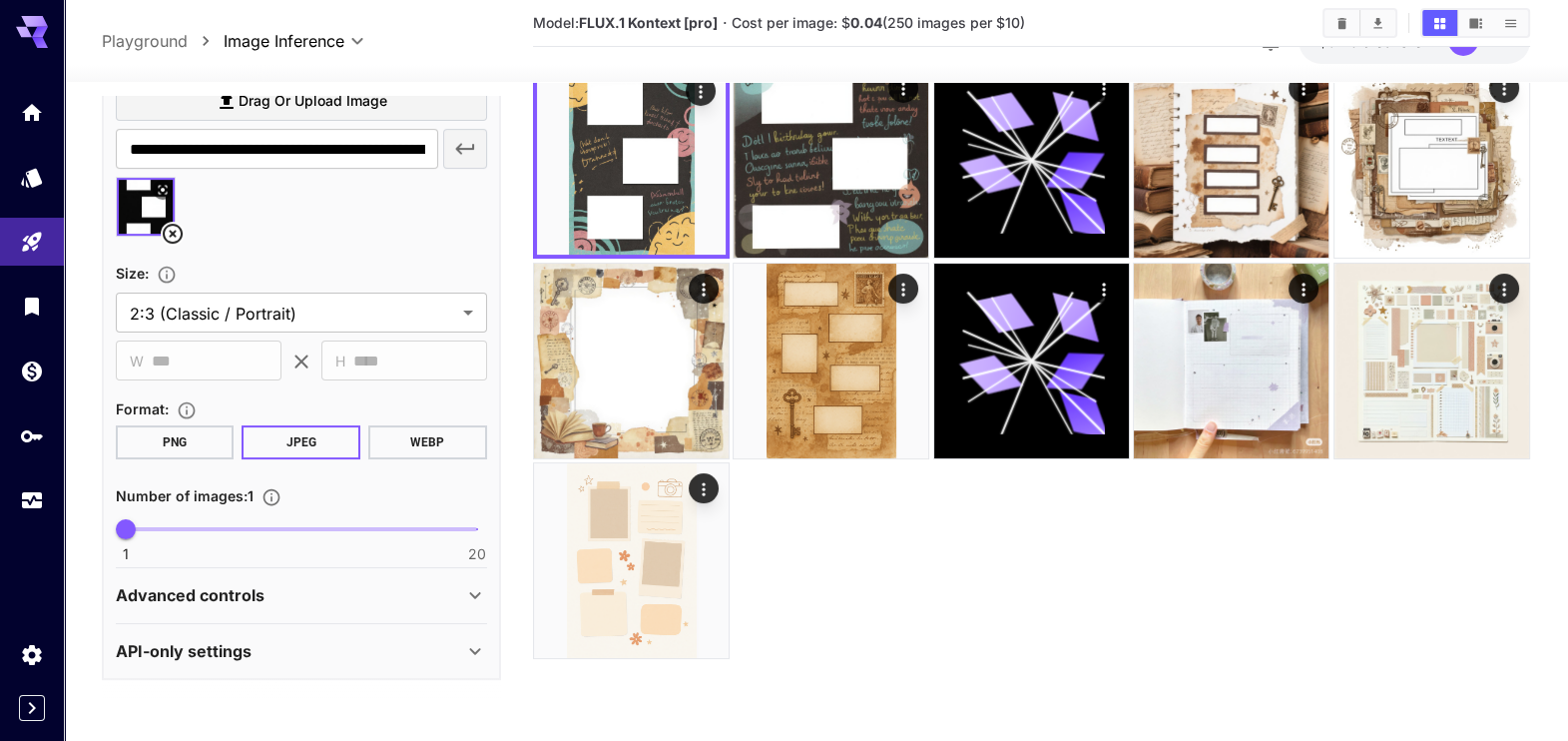 scroll, scrollTop: 158, scrollLeft: 0, axis: vertical 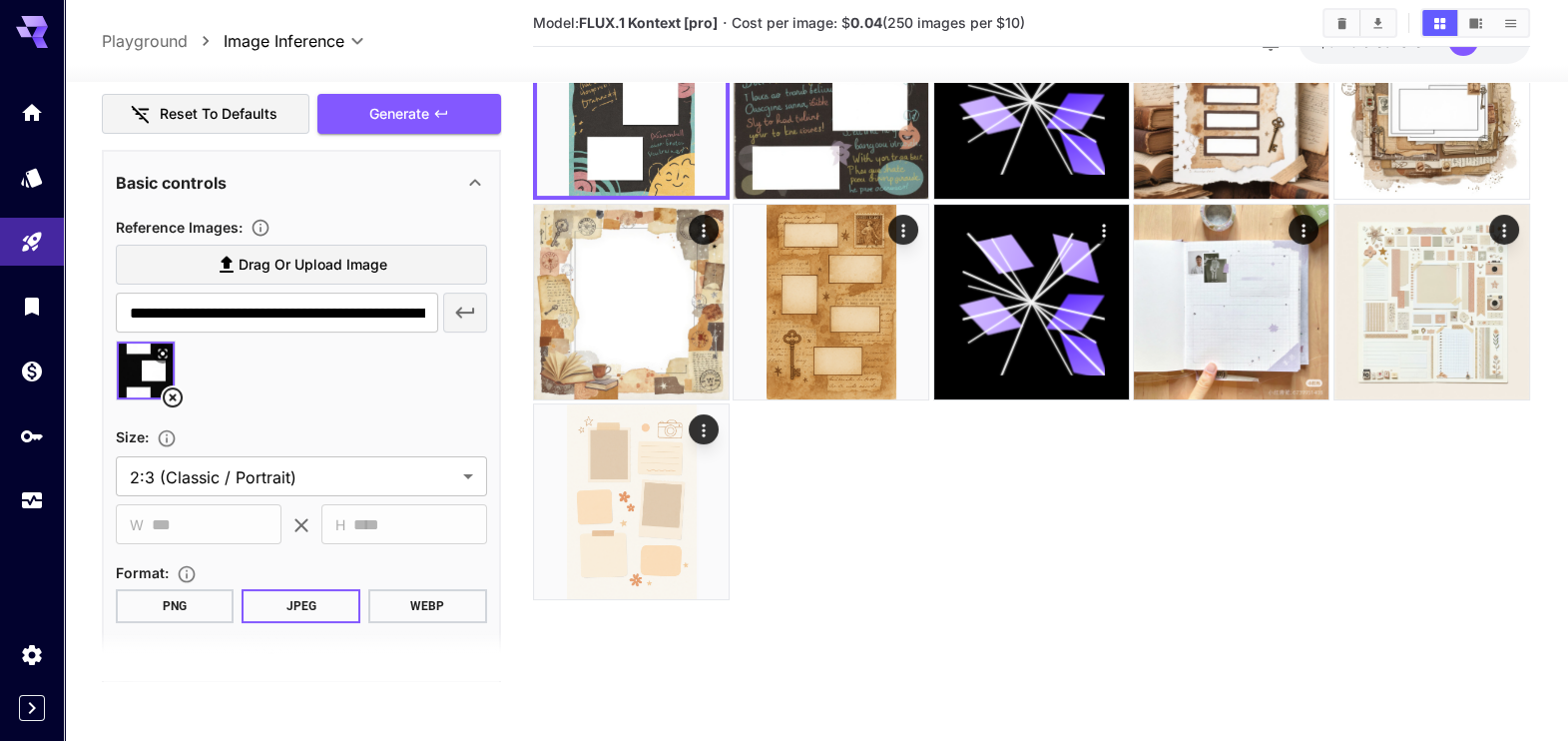 click on "**********" at bounding box center (301, 331) 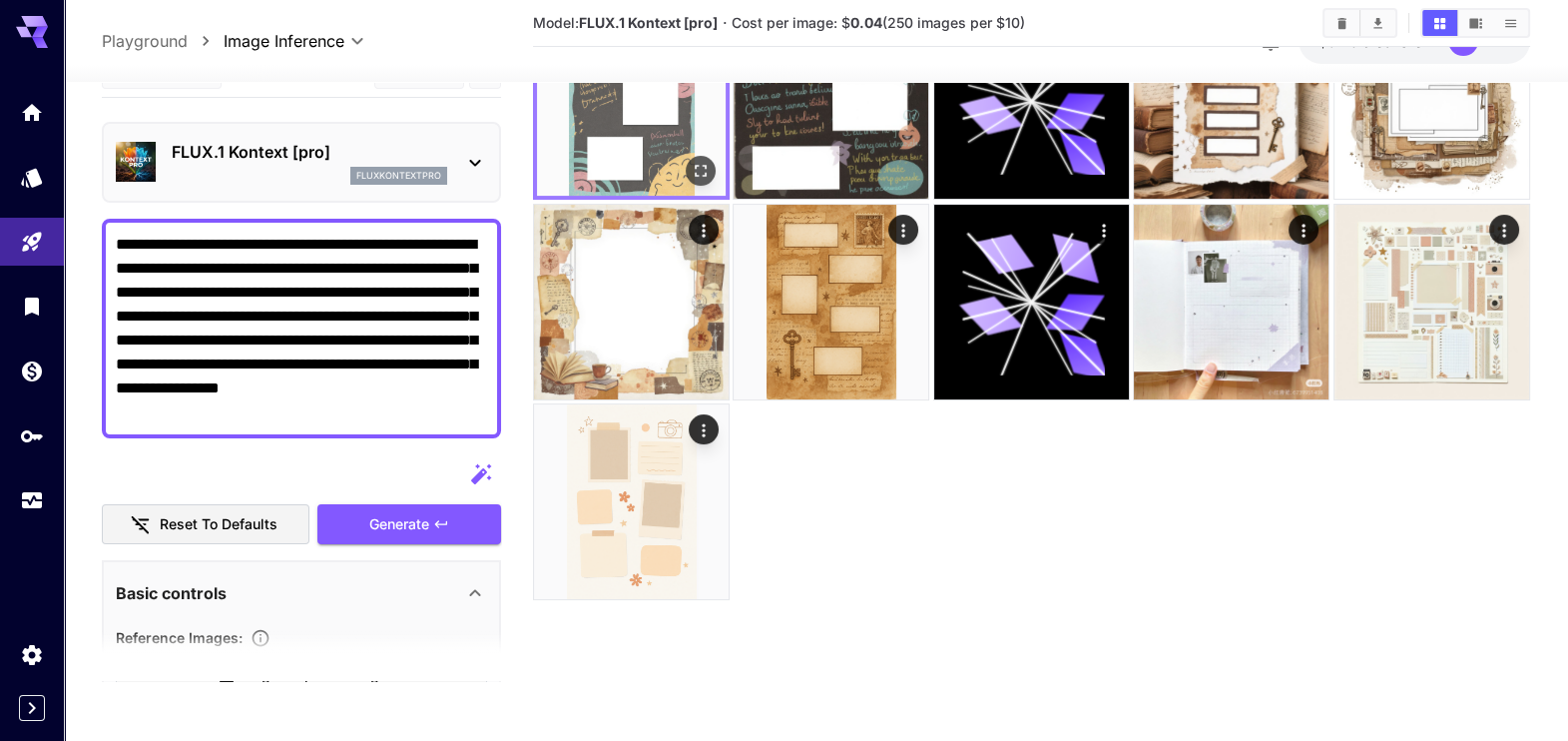 scroll, scrollTop: 0, scrollLeft: 0, axis: both 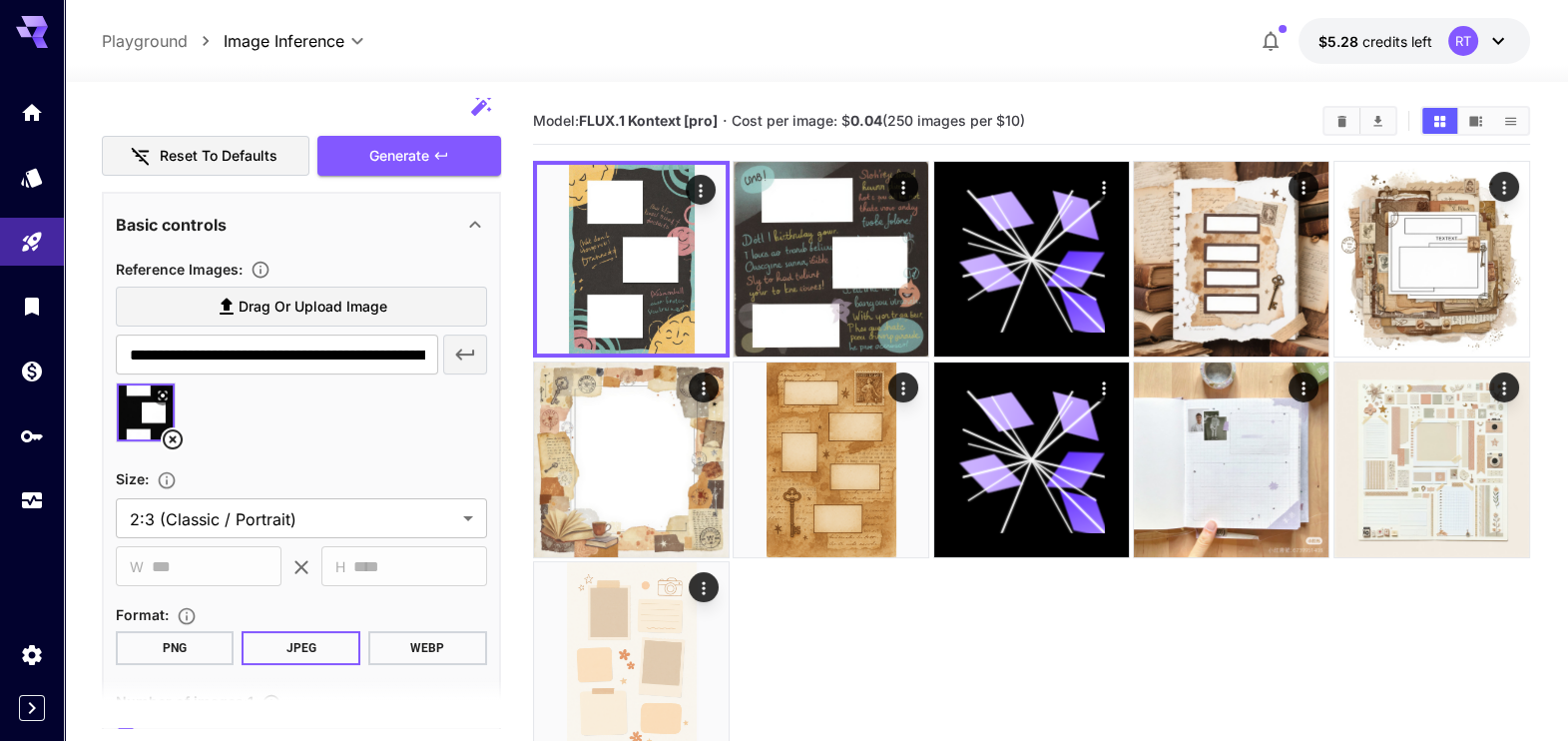 click 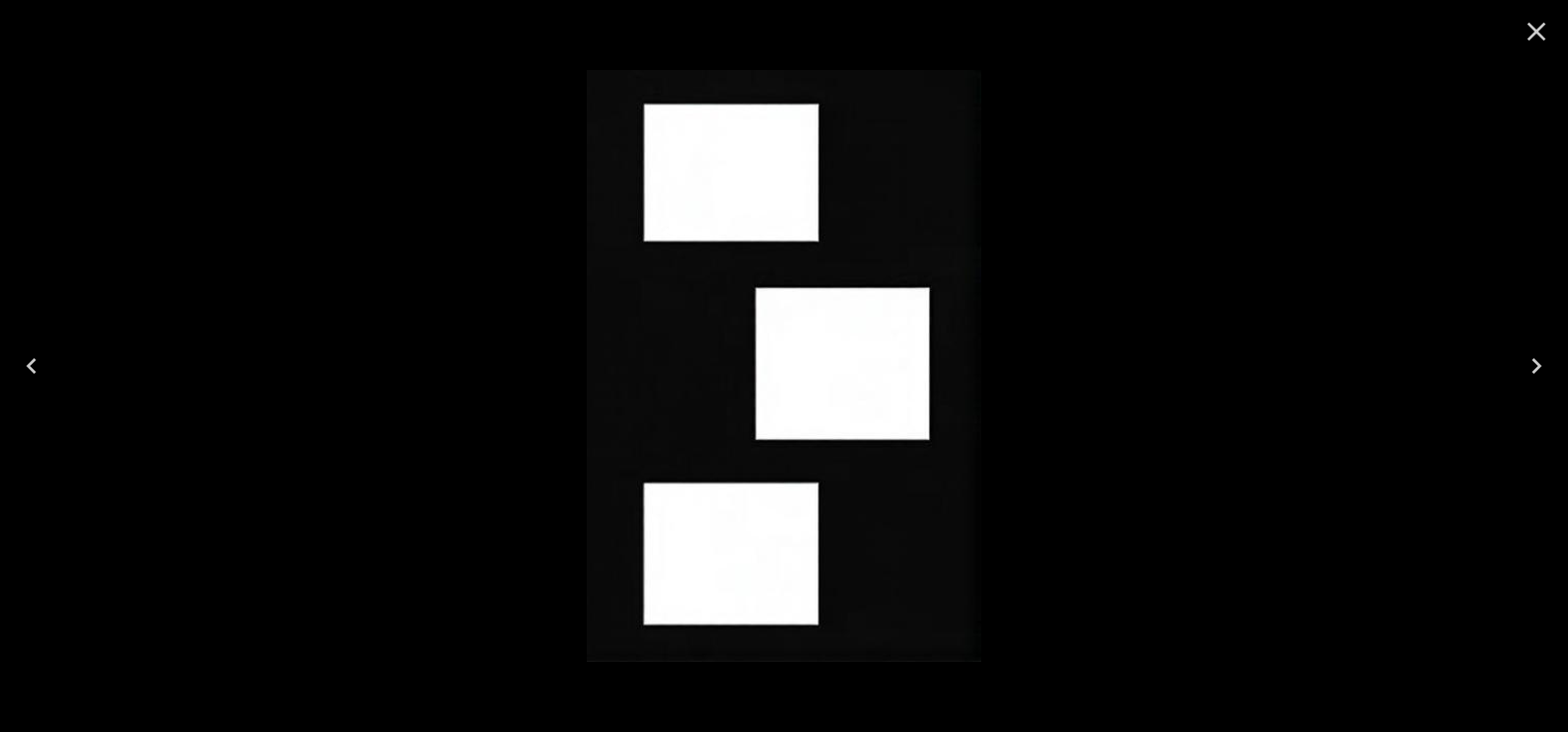 click at bounding box center [784, 366] 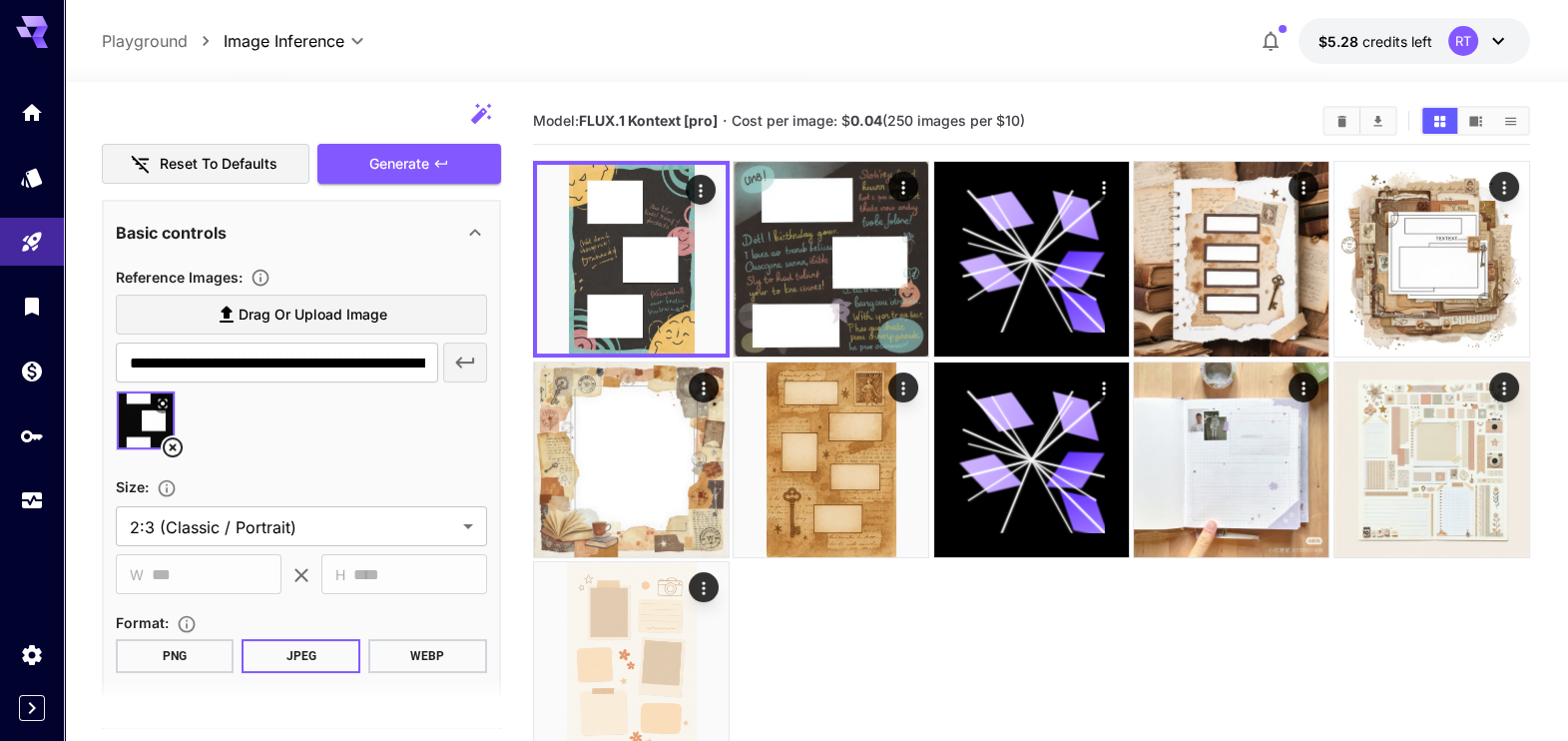 scroll, scrollTop: 415, scrollLeft: 0, axis: vertical 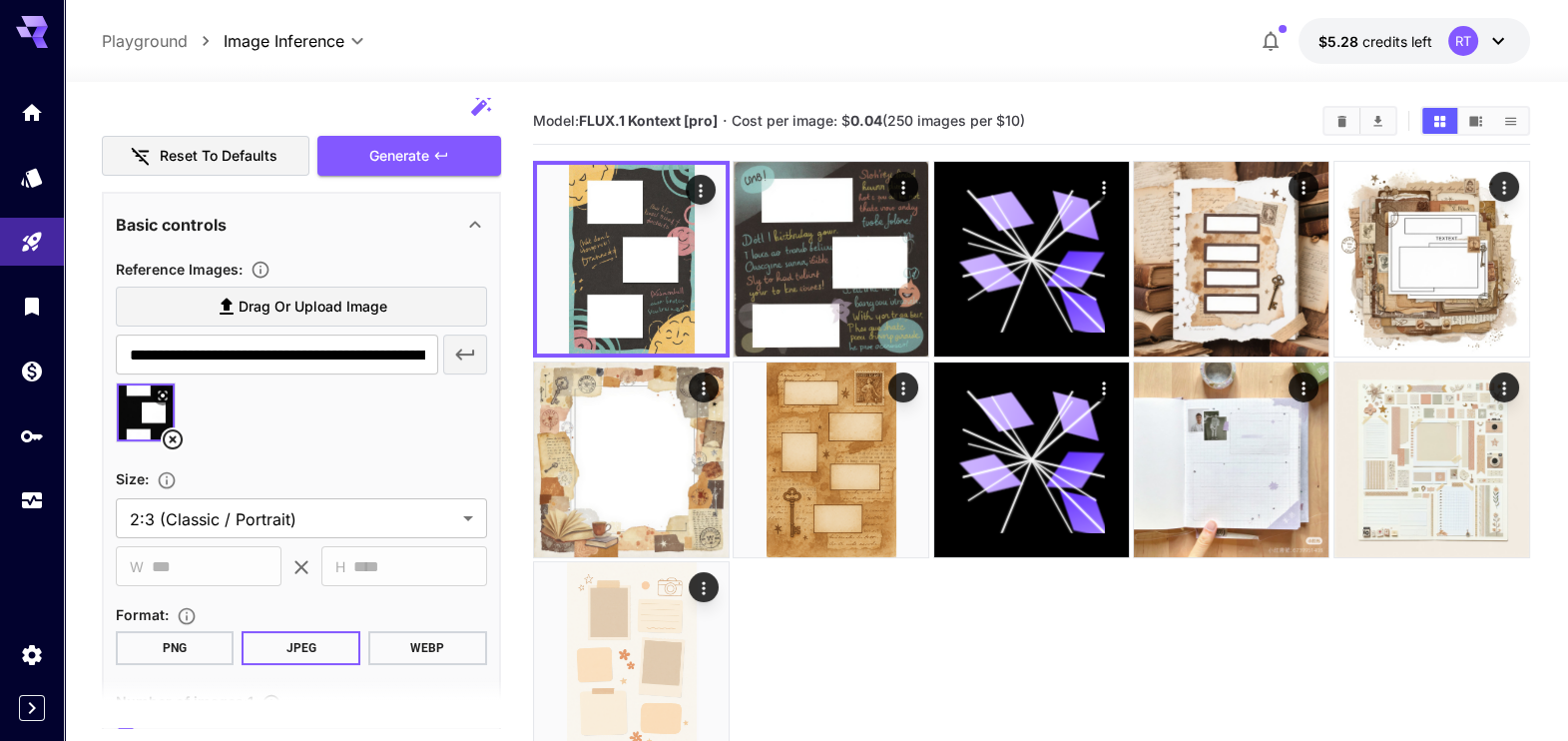 click at bounding box center [146, 412] 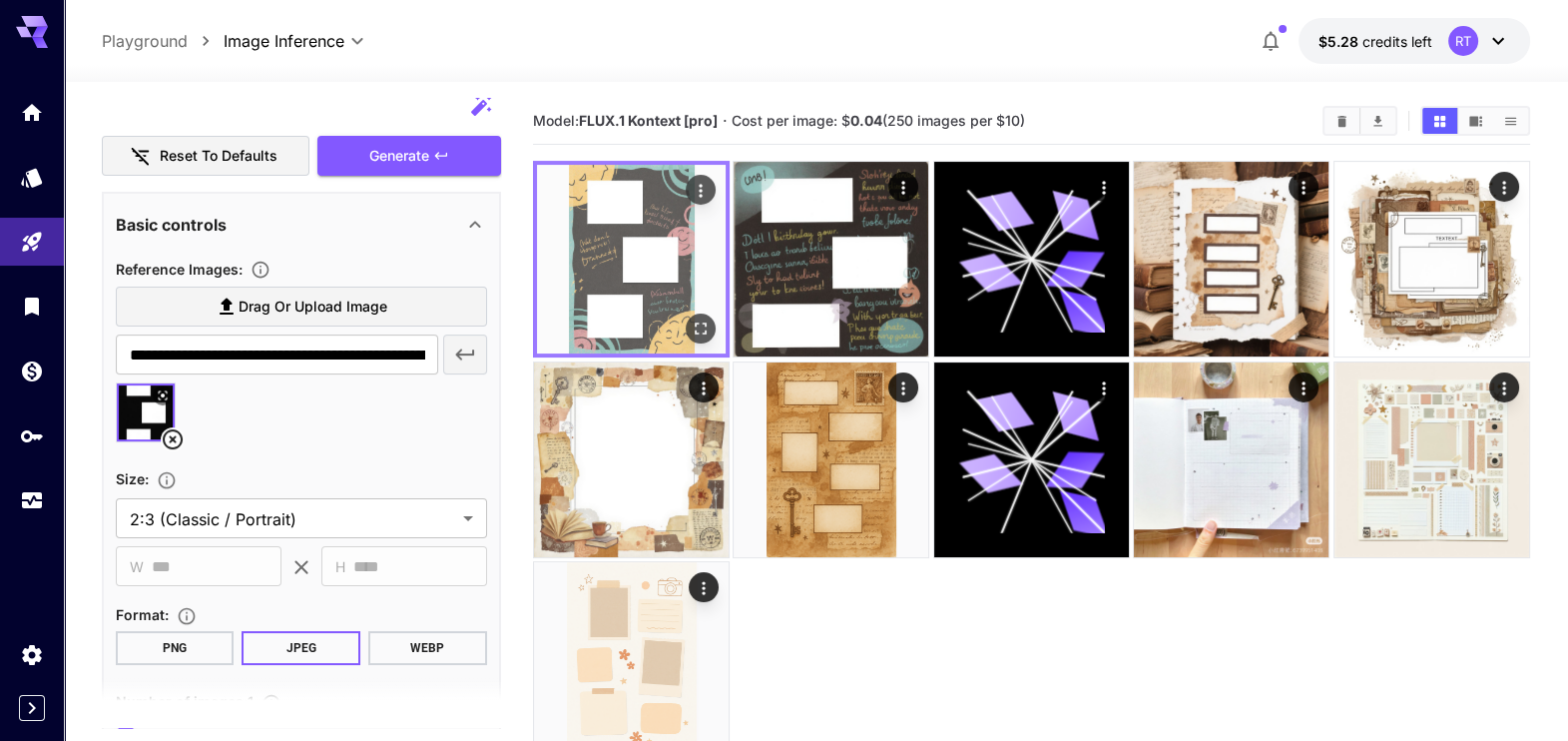 click at bounding box center (631, 259) 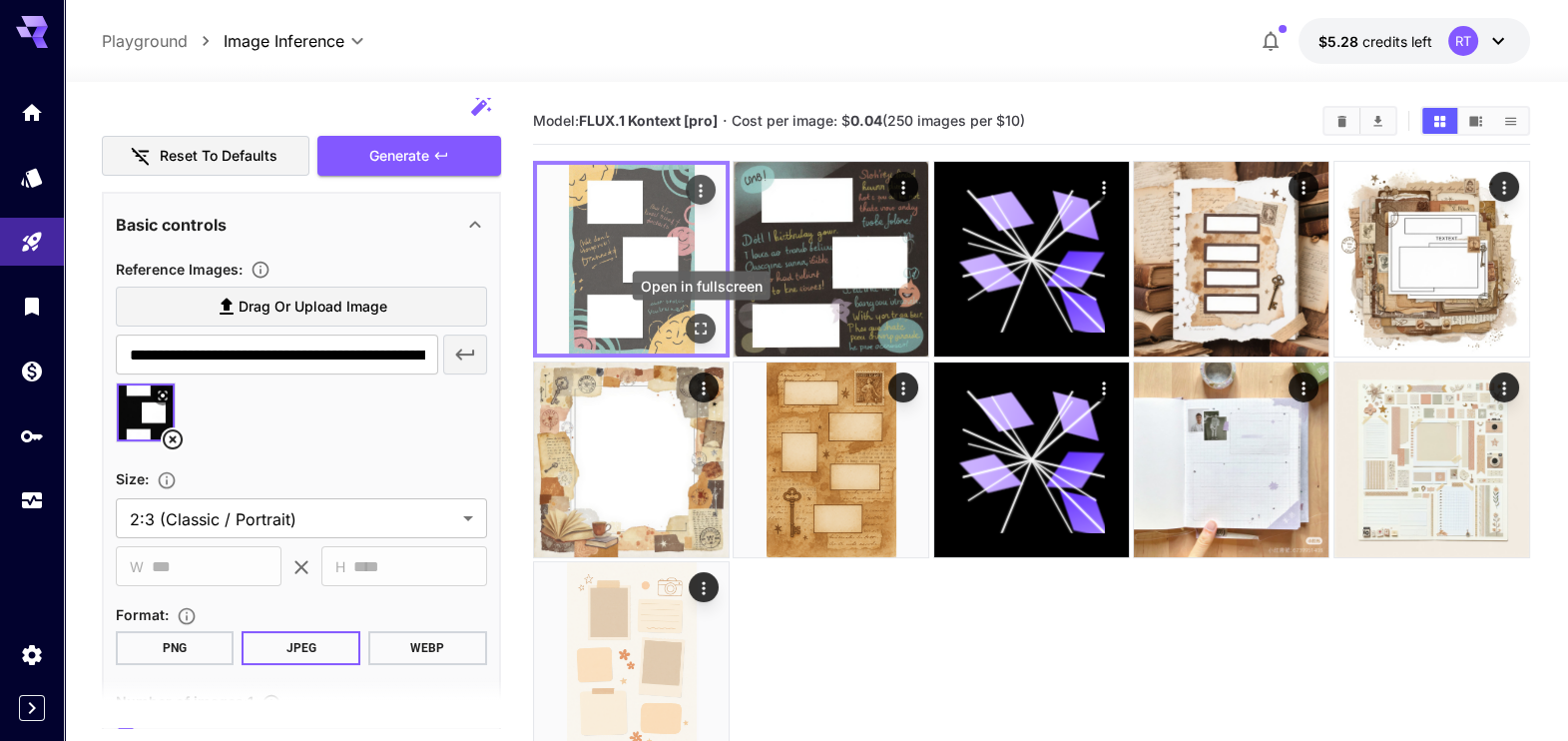 click 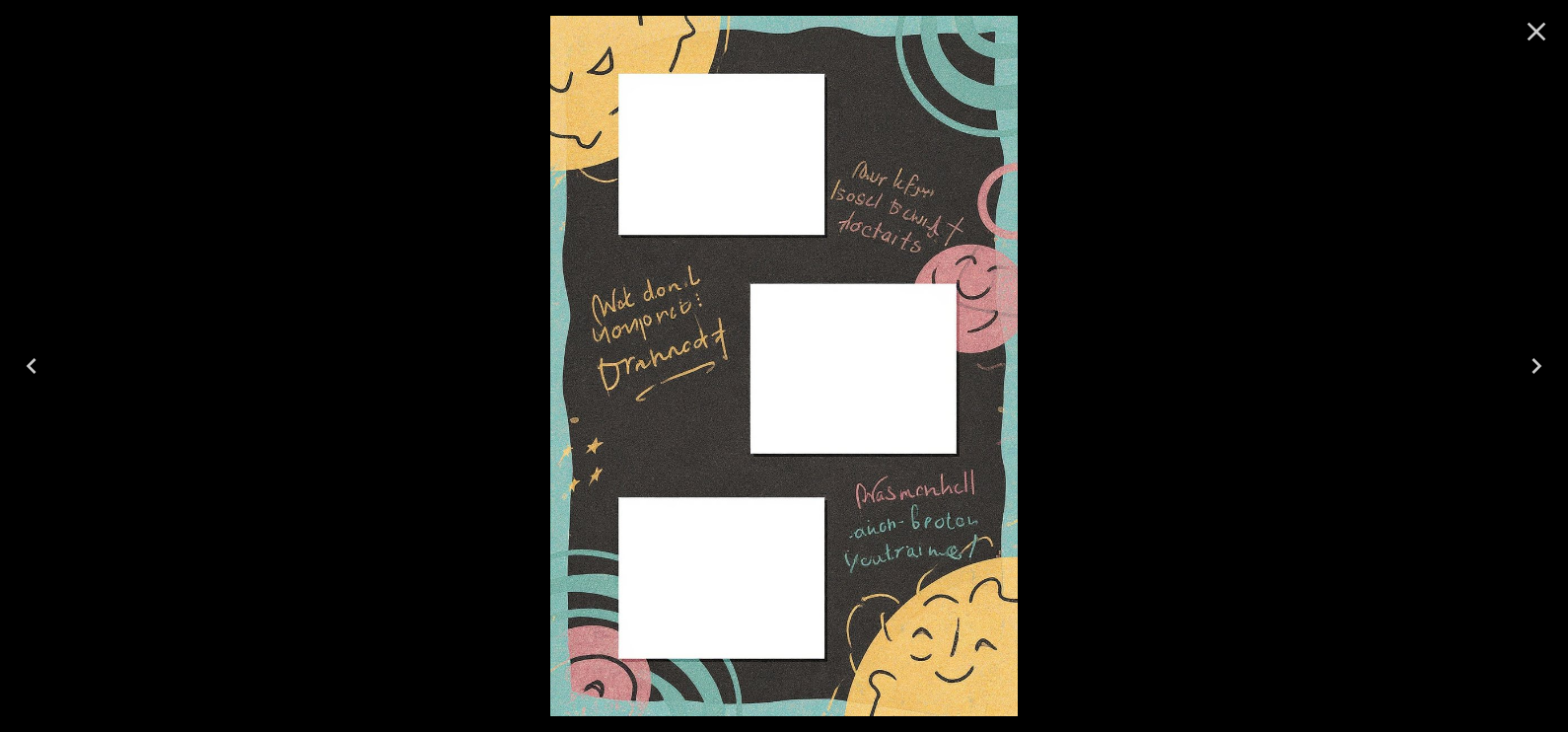 click 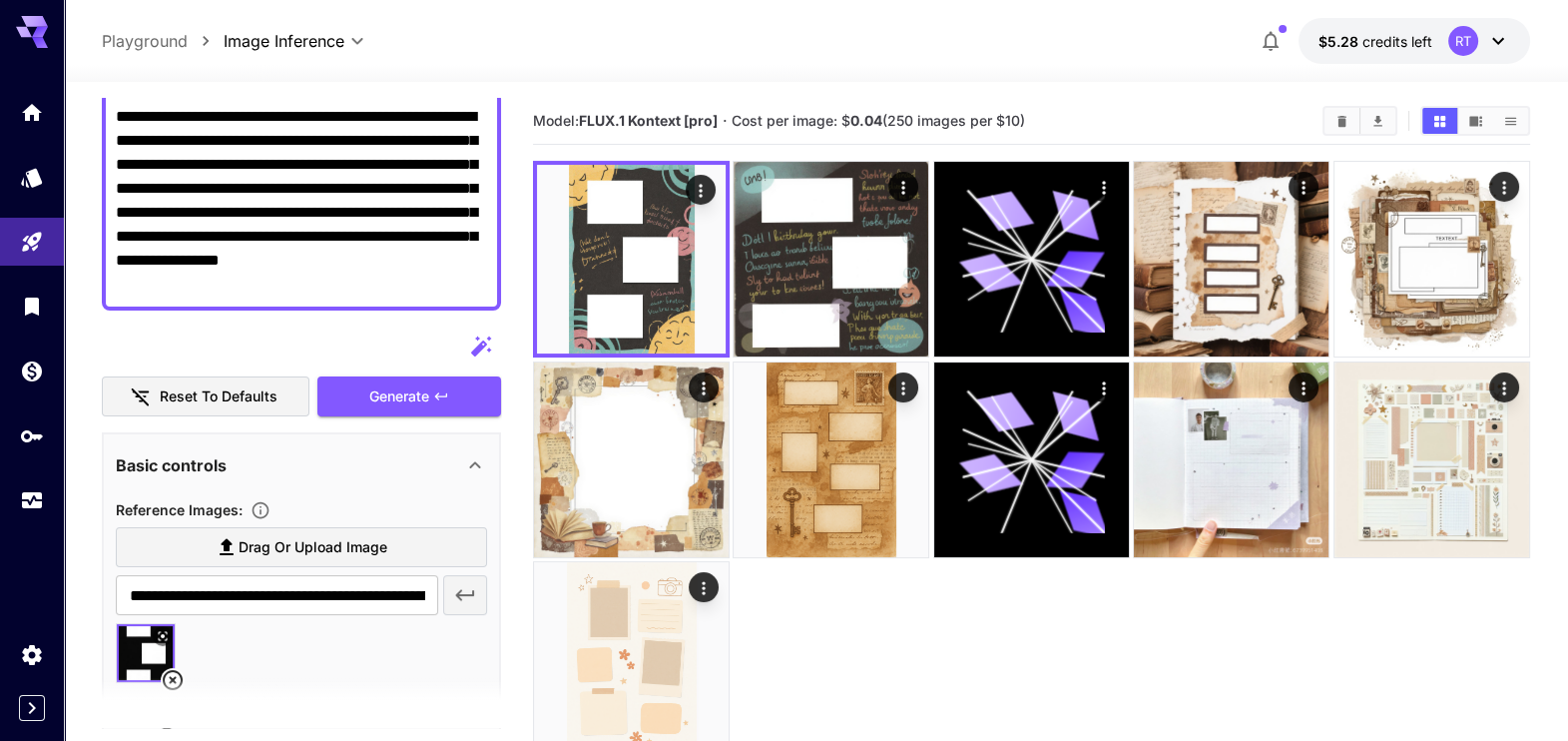 scroll, scrollTop: 208, scrollLeft: 0, axis: vertical 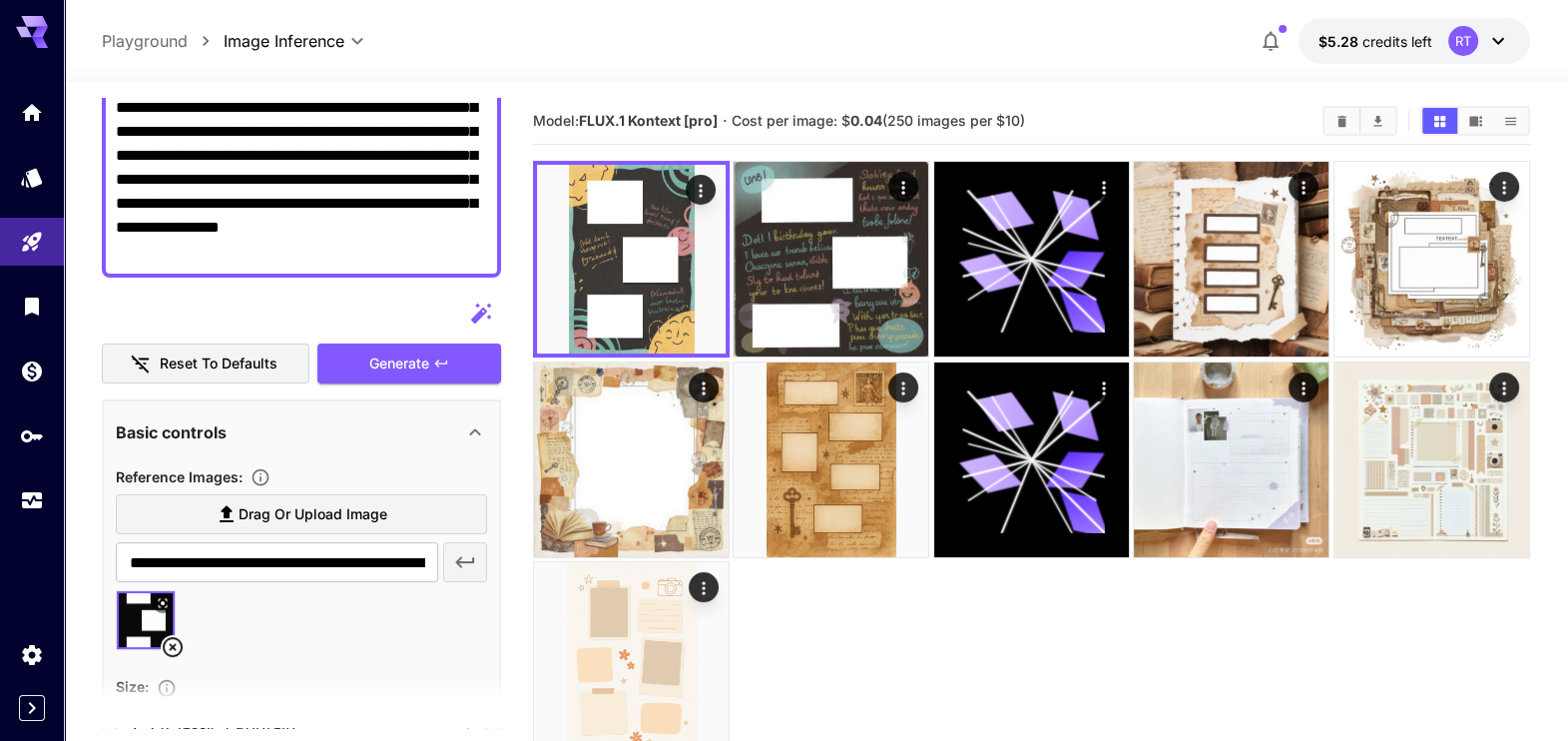 click at bounding box center (146, 620) 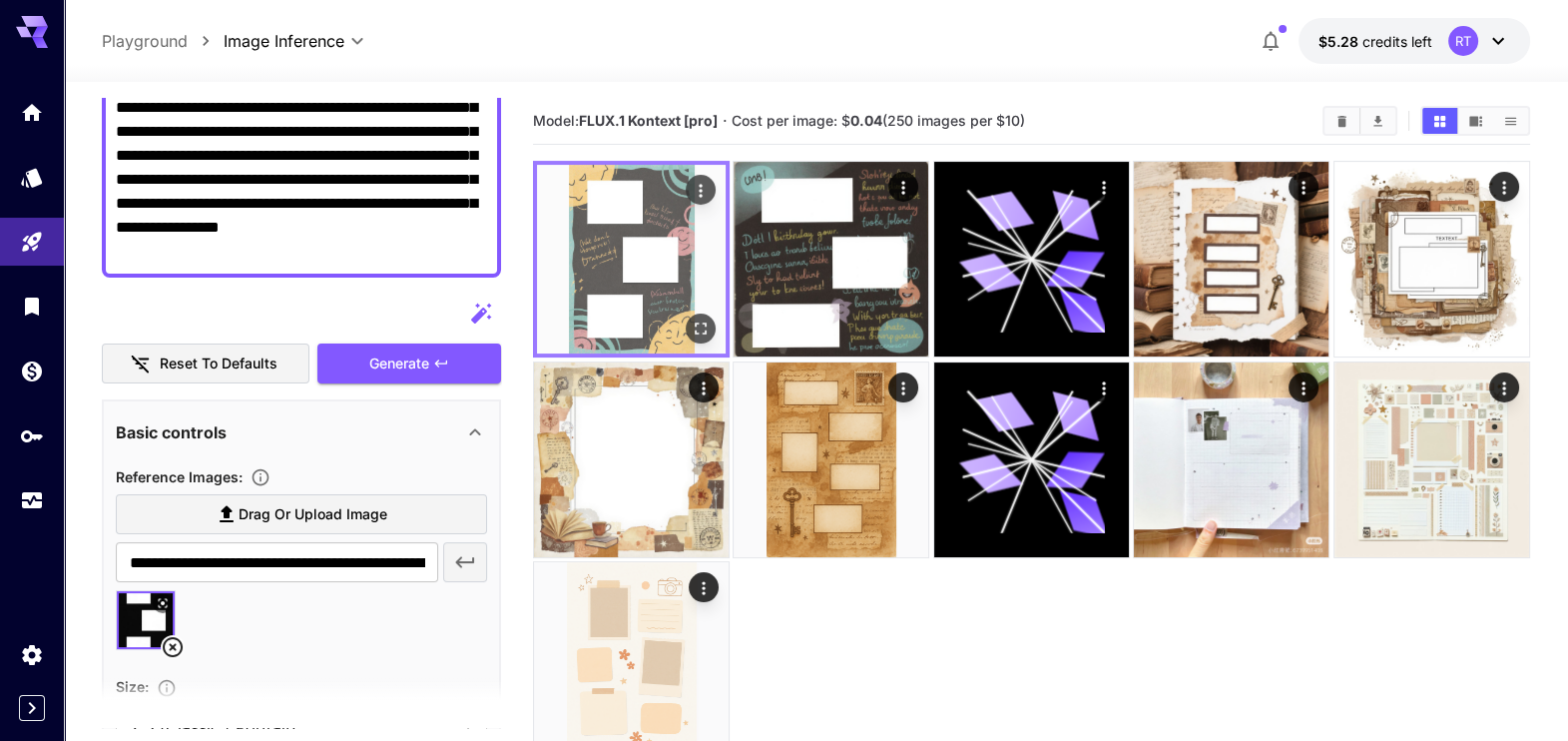 click at bounding box center (631, 259) 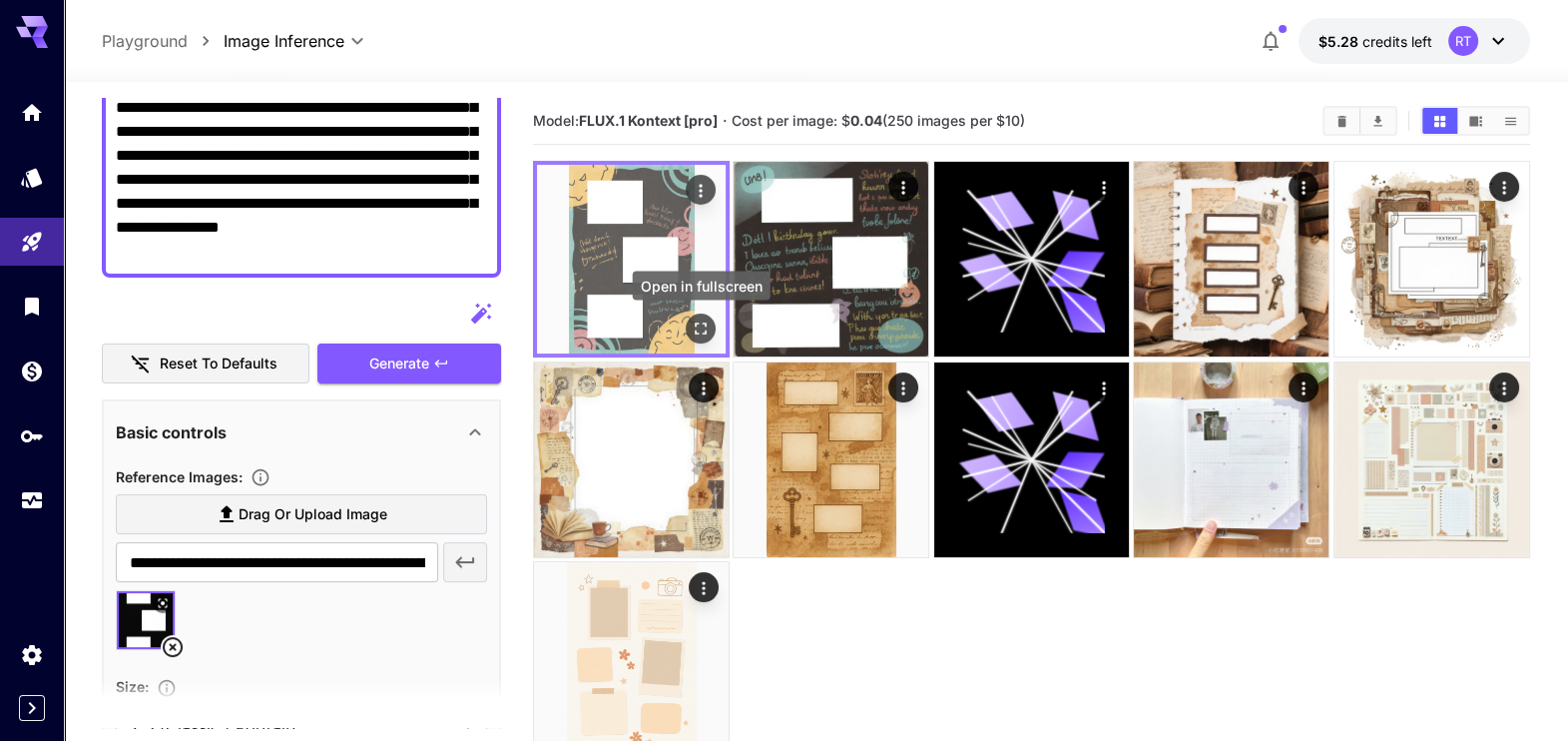 click 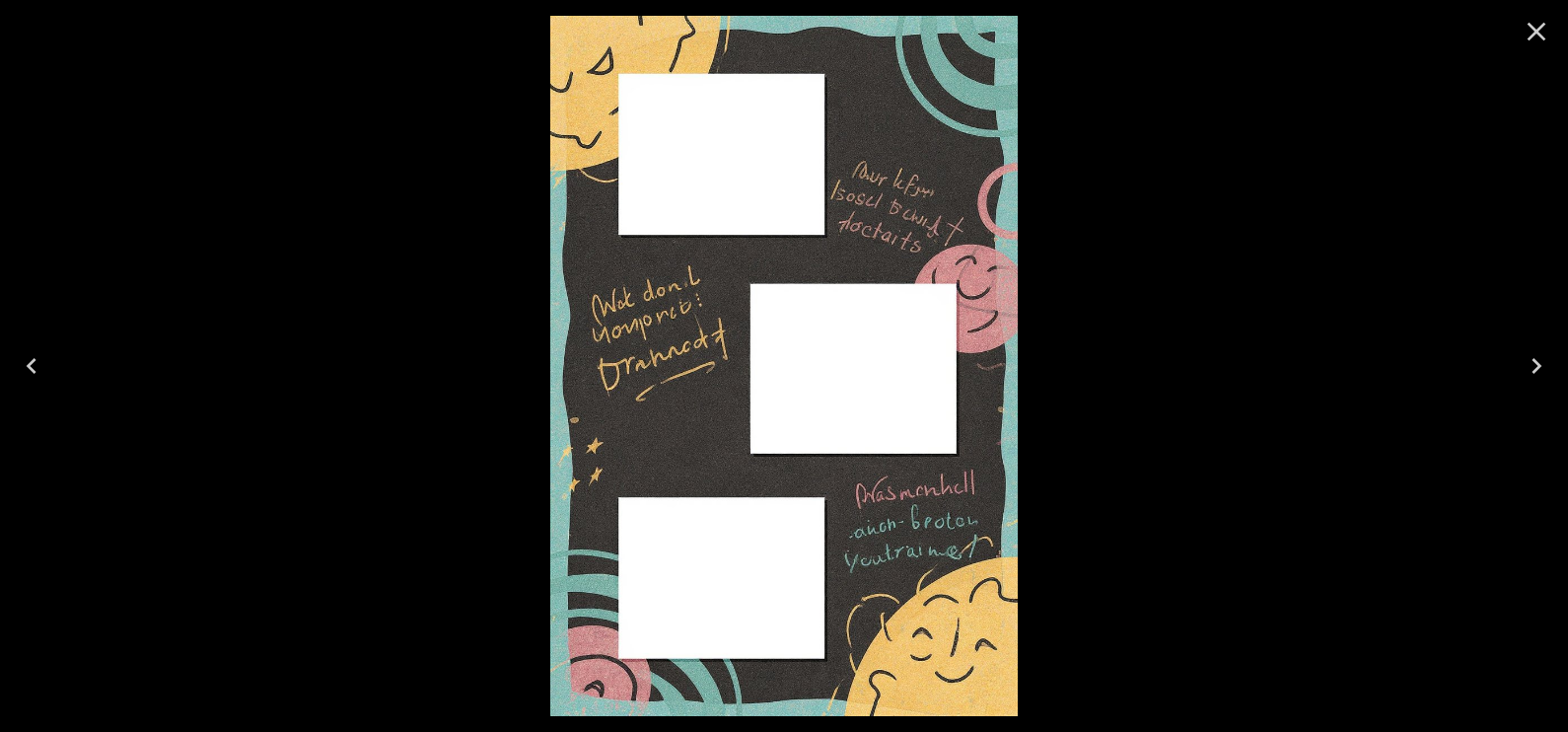 click 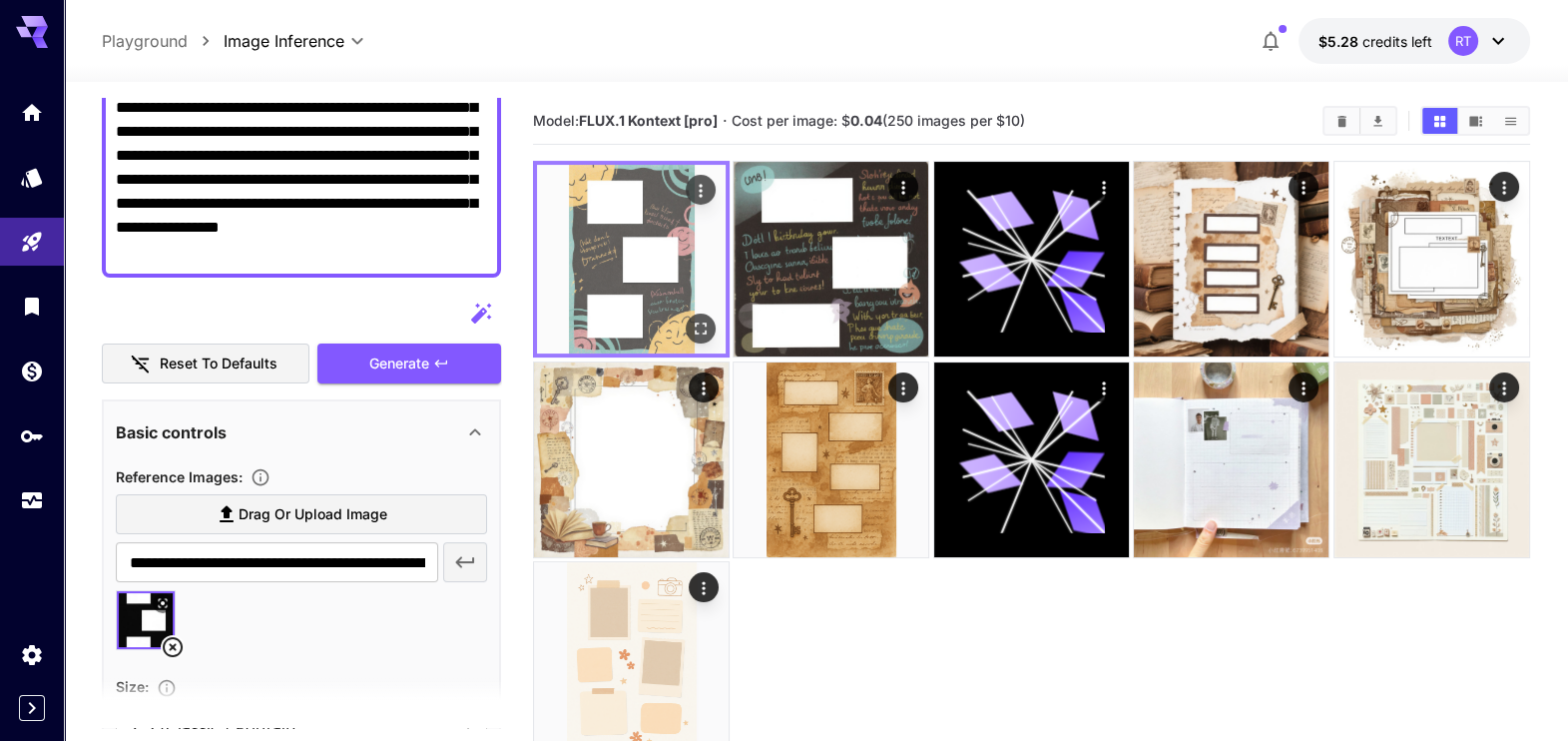click at bounding box center (631, 259) 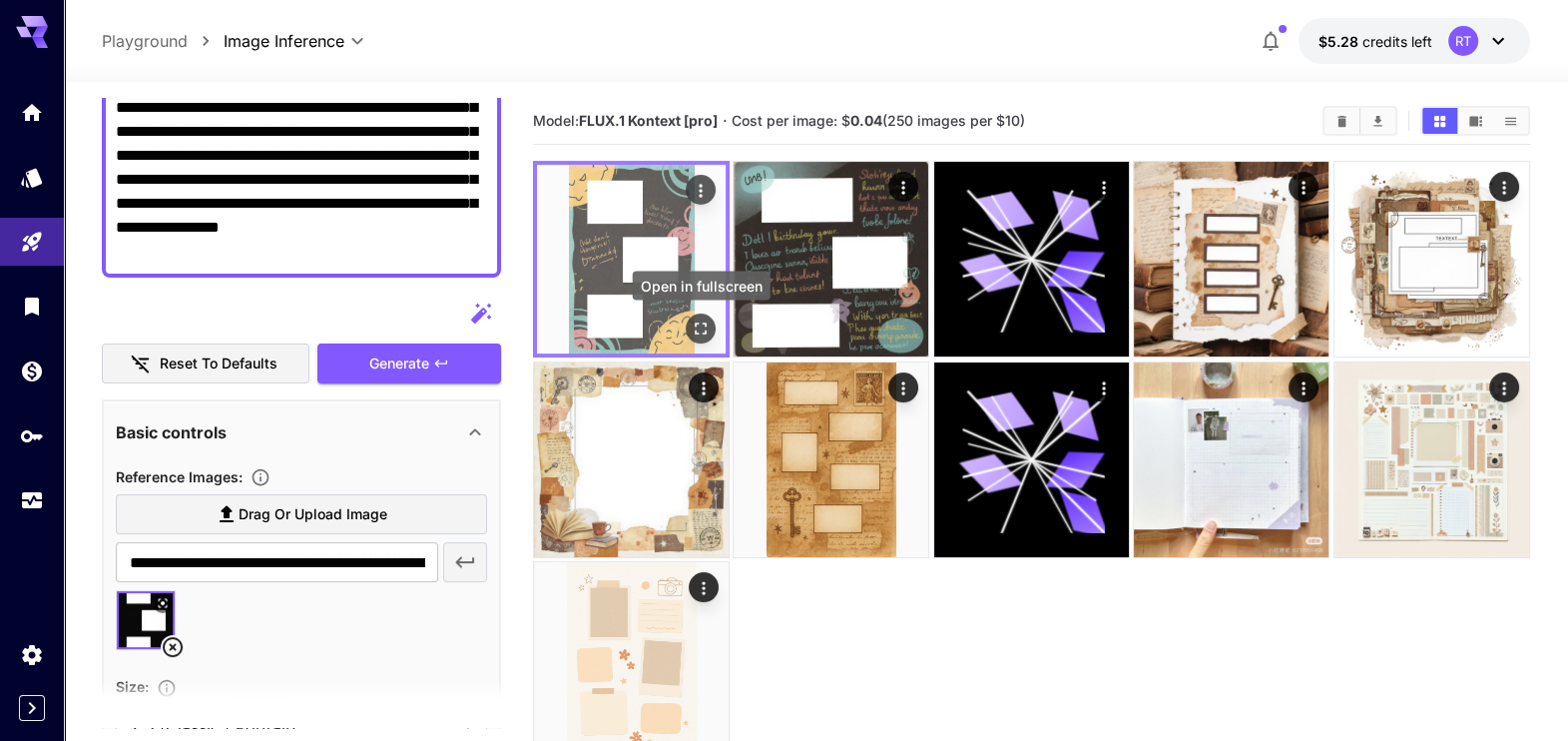 click 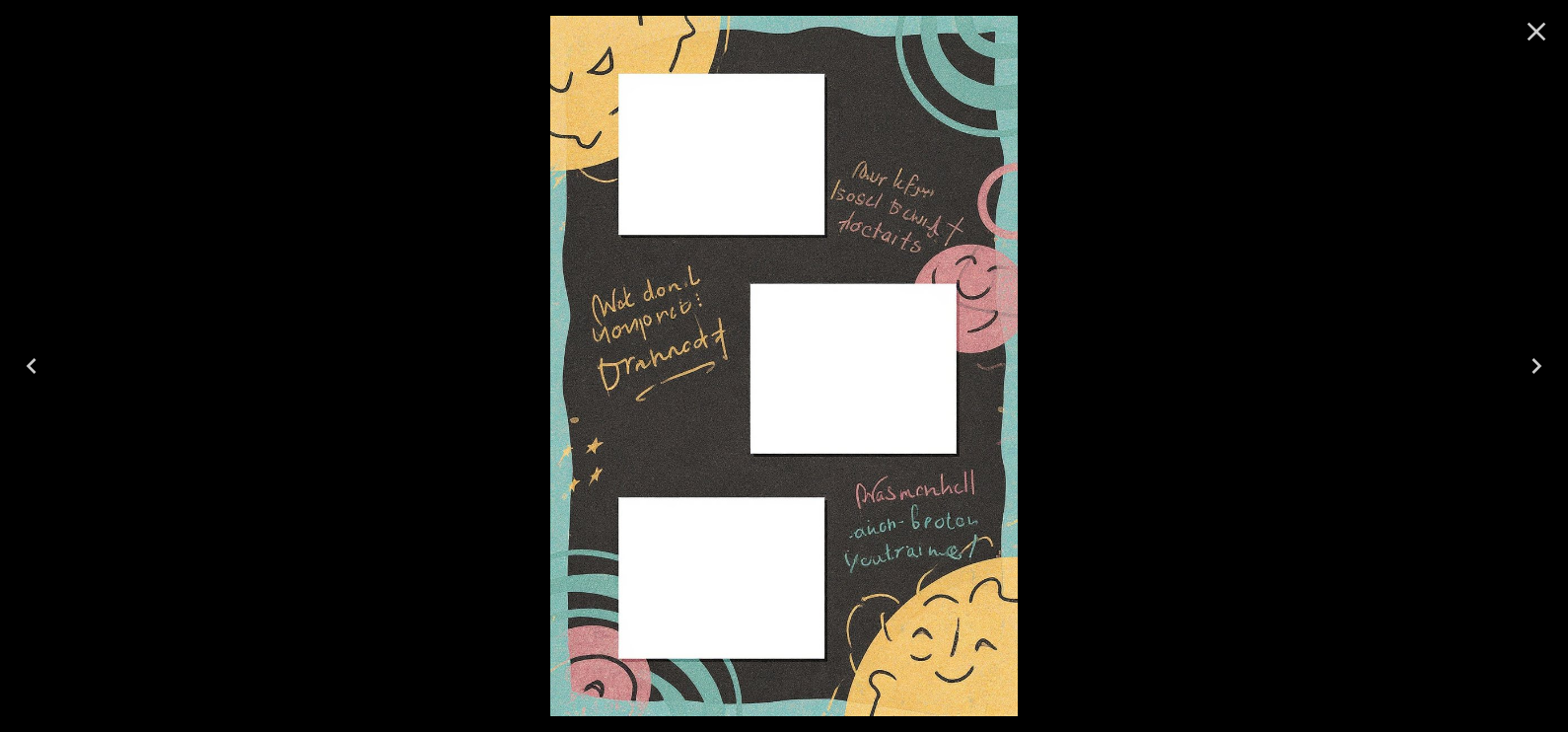 click 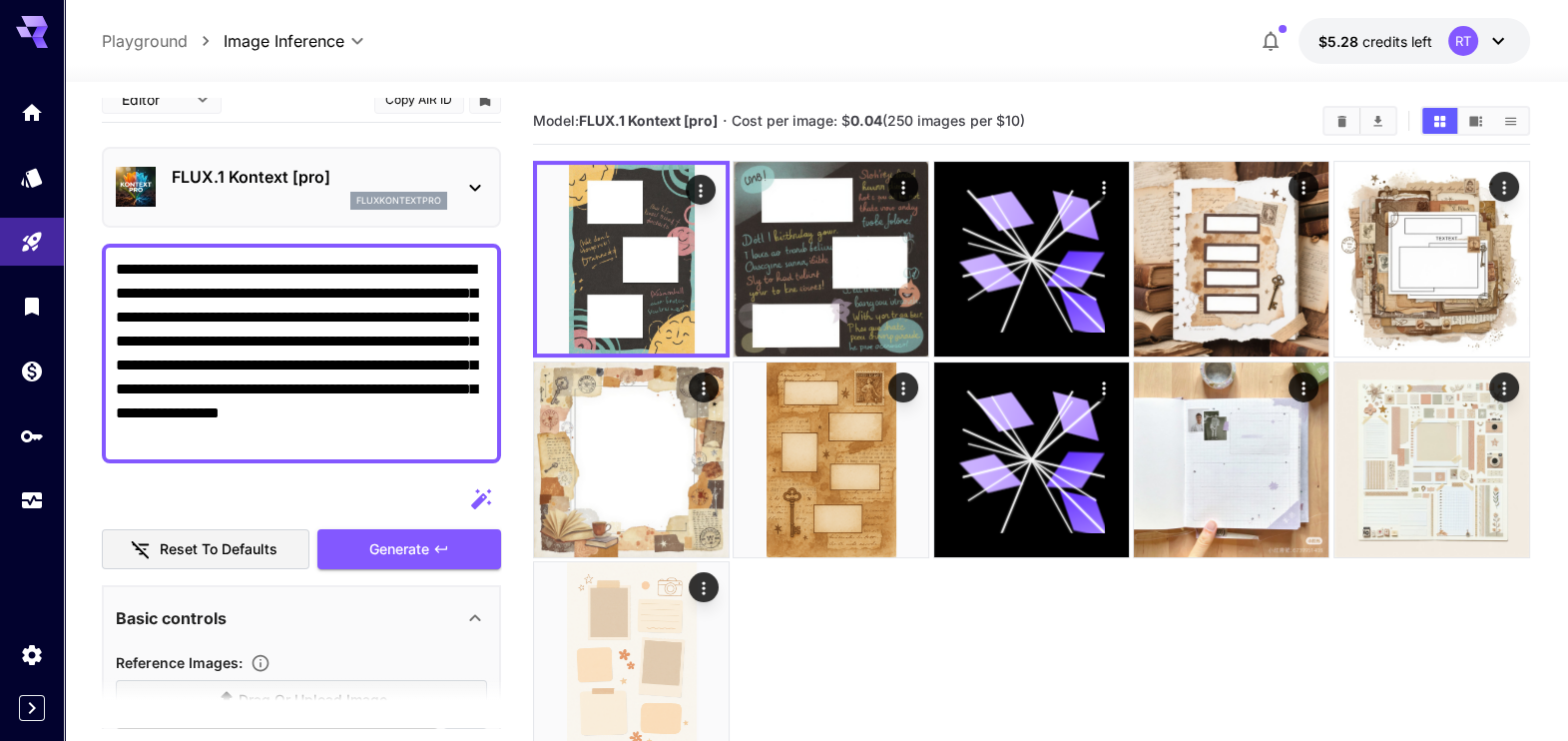 scroll, scrollTop: 0, scrollLeft: 0, axis: both 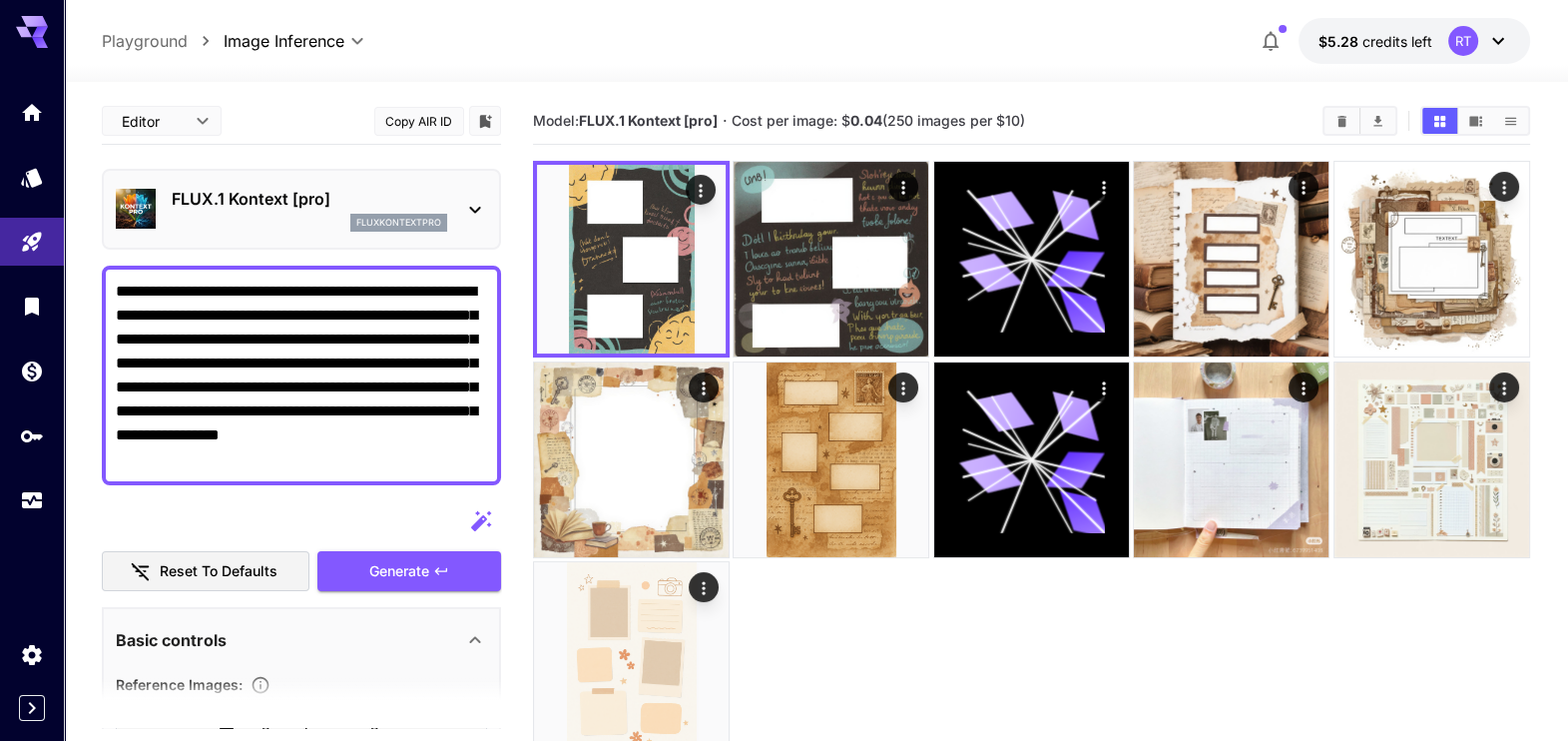 click at bounding box center [301, 521] 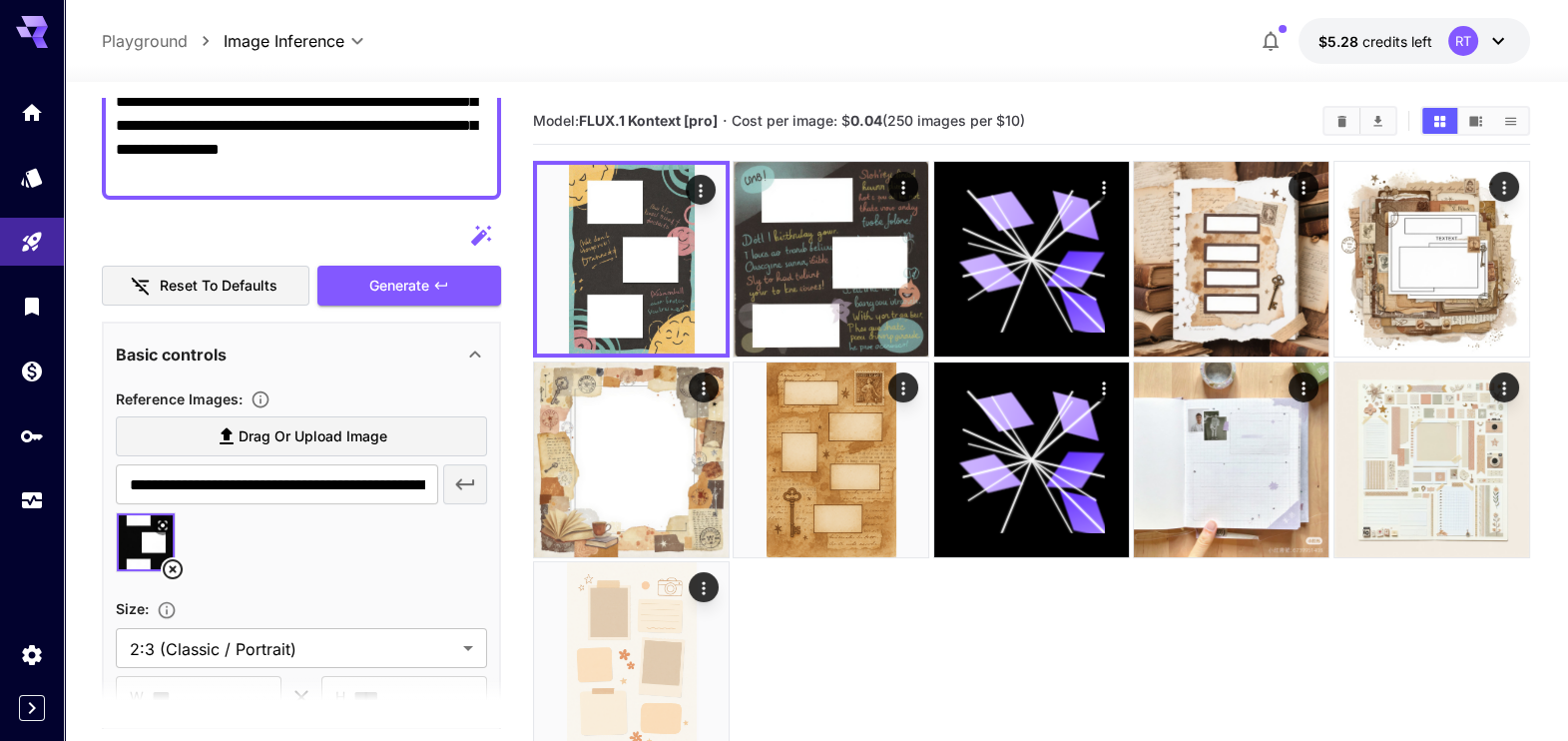scroll, scrollTop: 619, scrollLeft: 0, axis: vertical 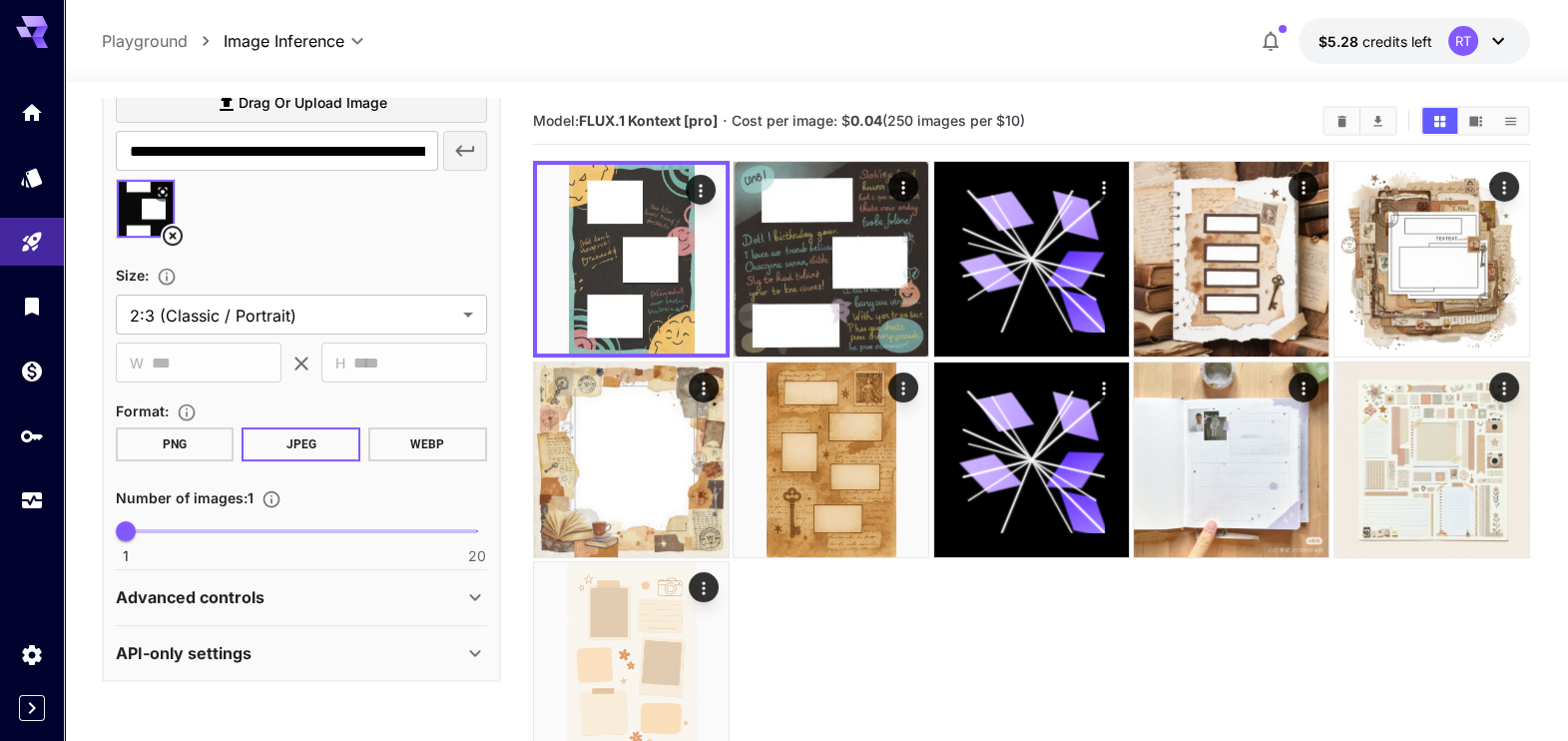 click at bounding box center [146, 209] 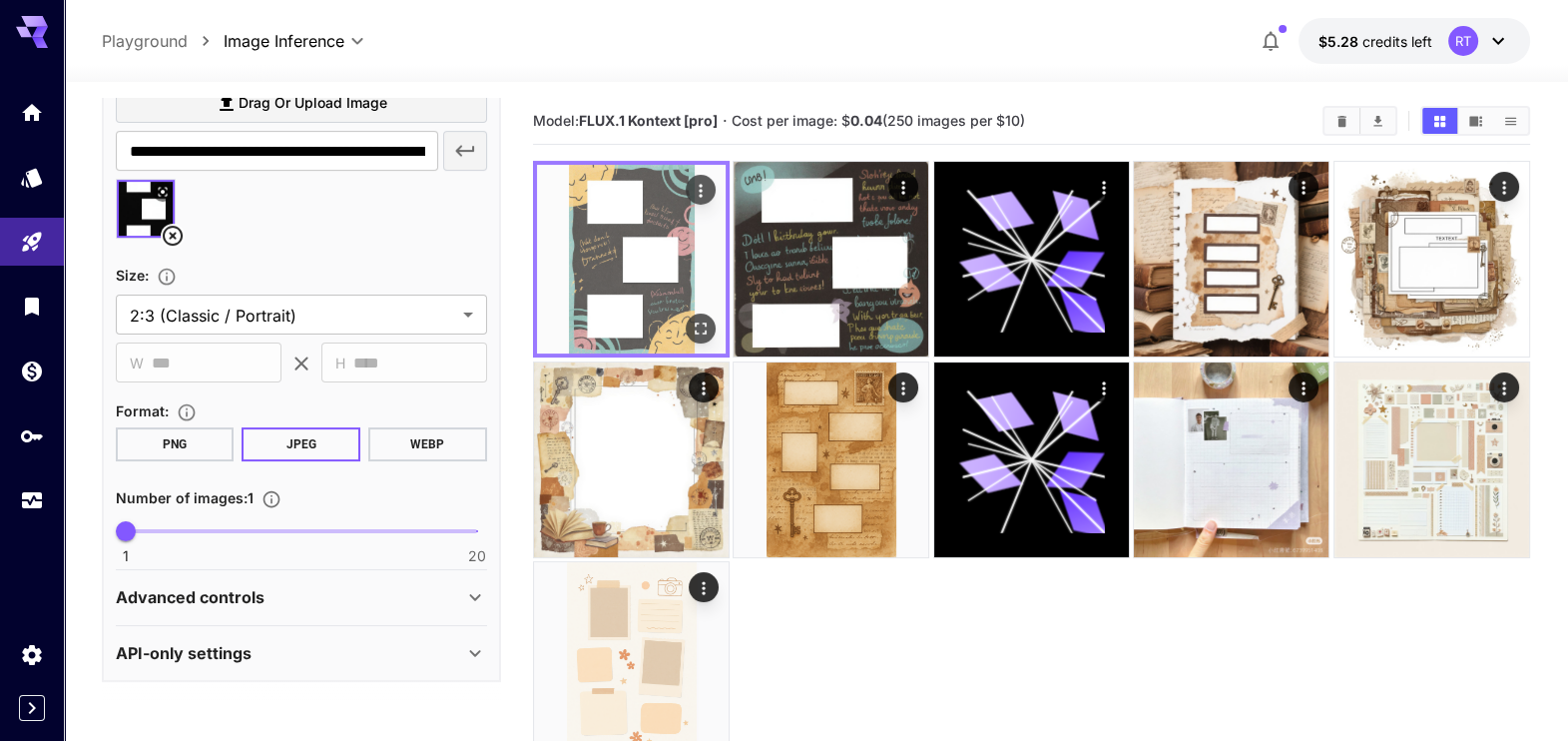 click 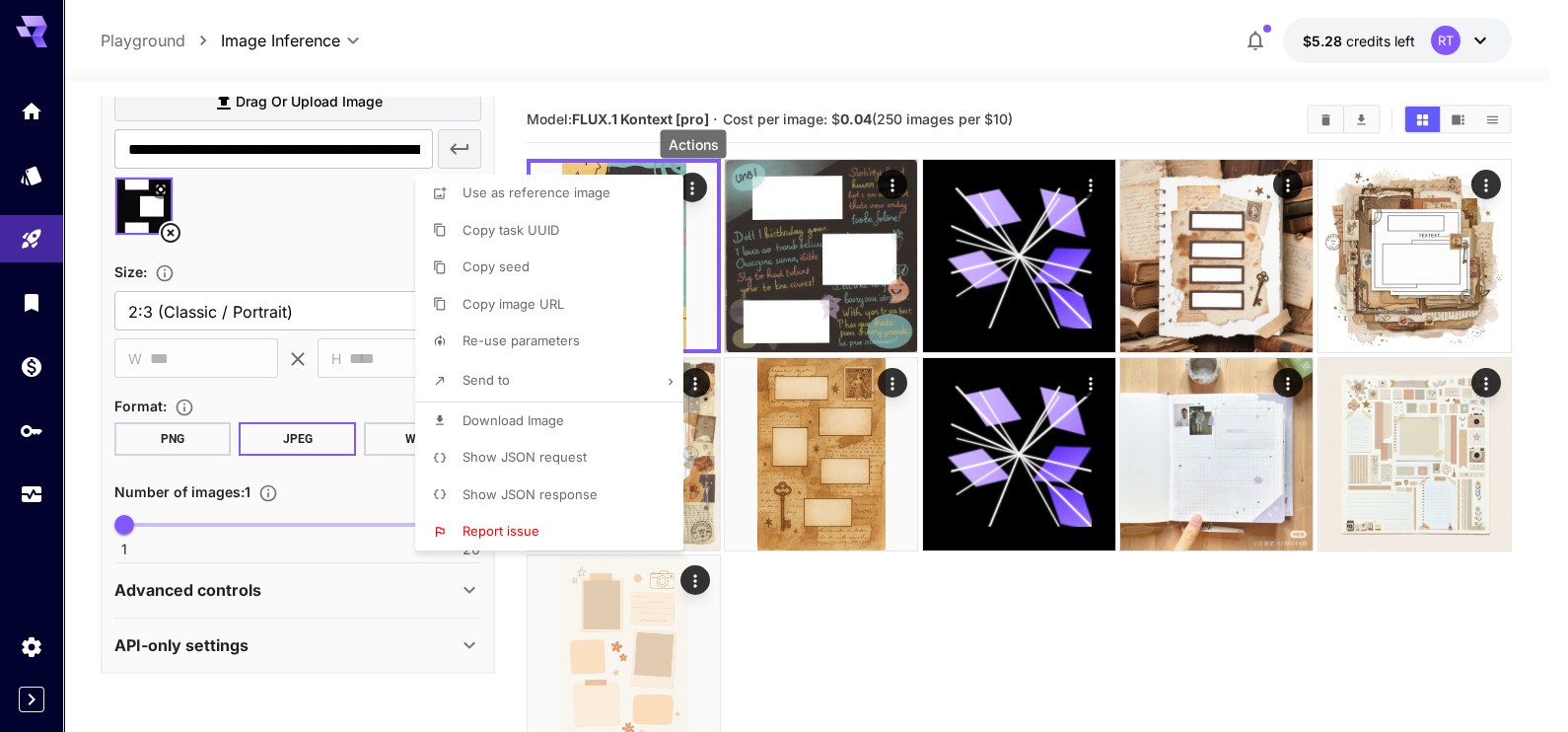 click on "Download Image" at bounding box center [555, 421] 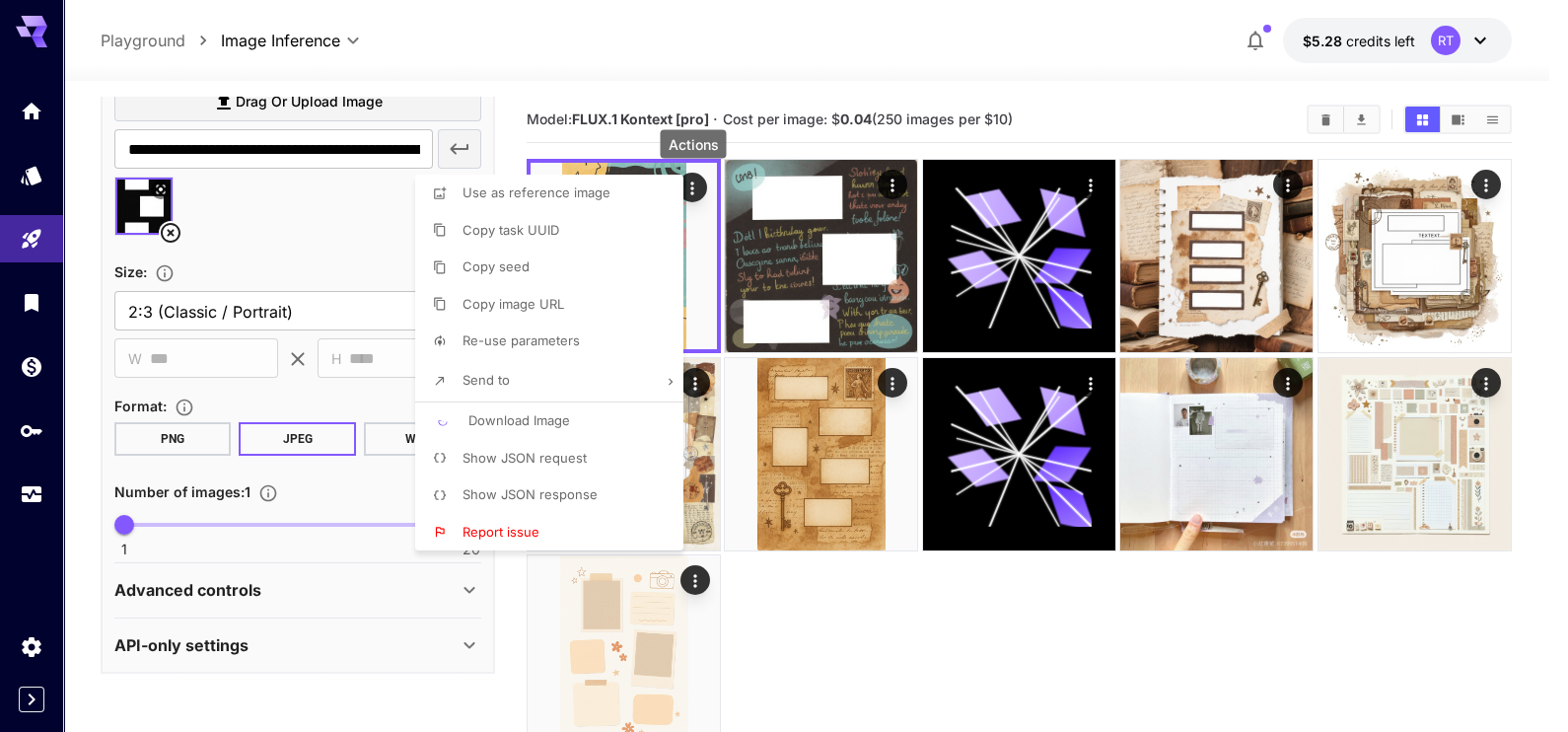 click at bounding box center [784, 366] 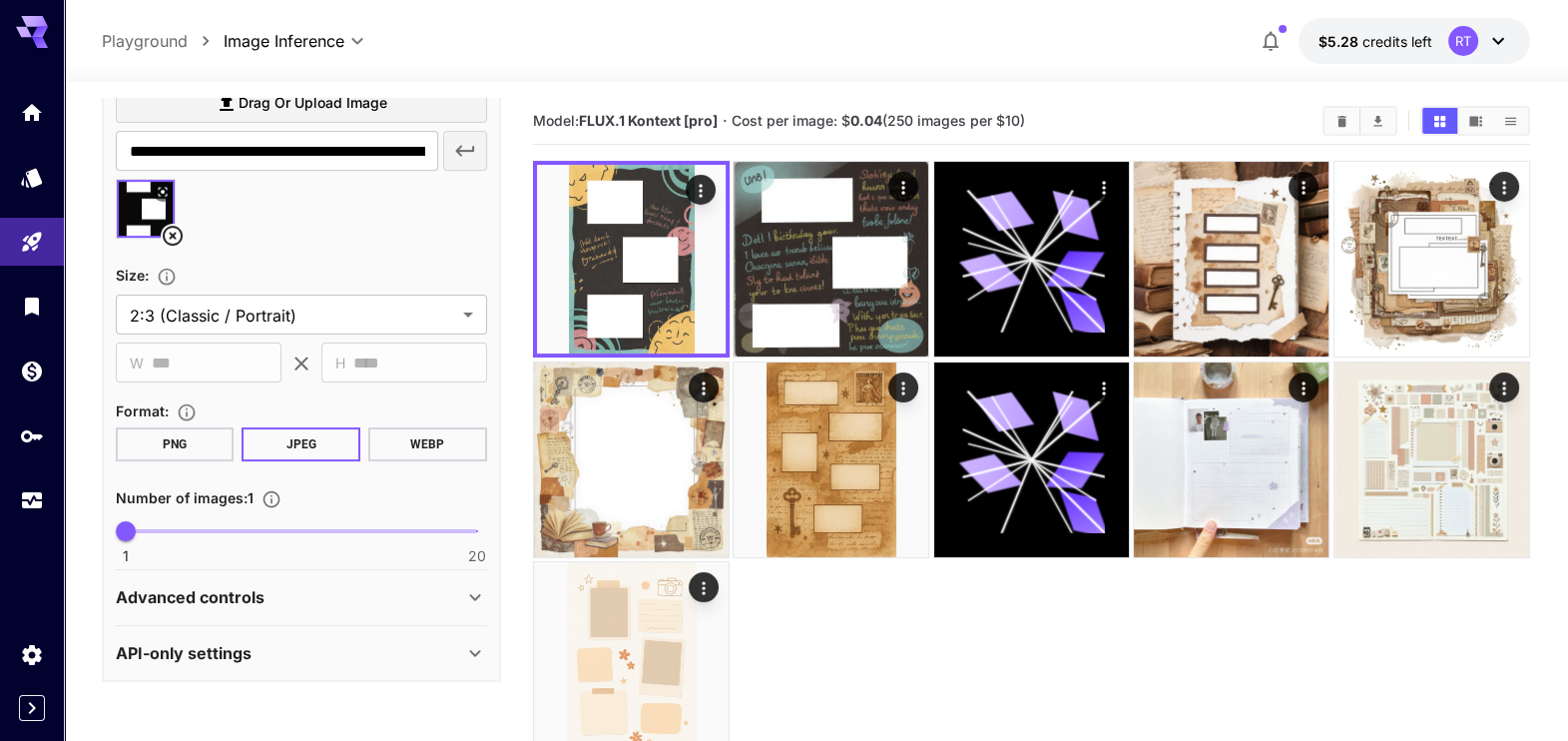 click at bounding box center [1032, 459] 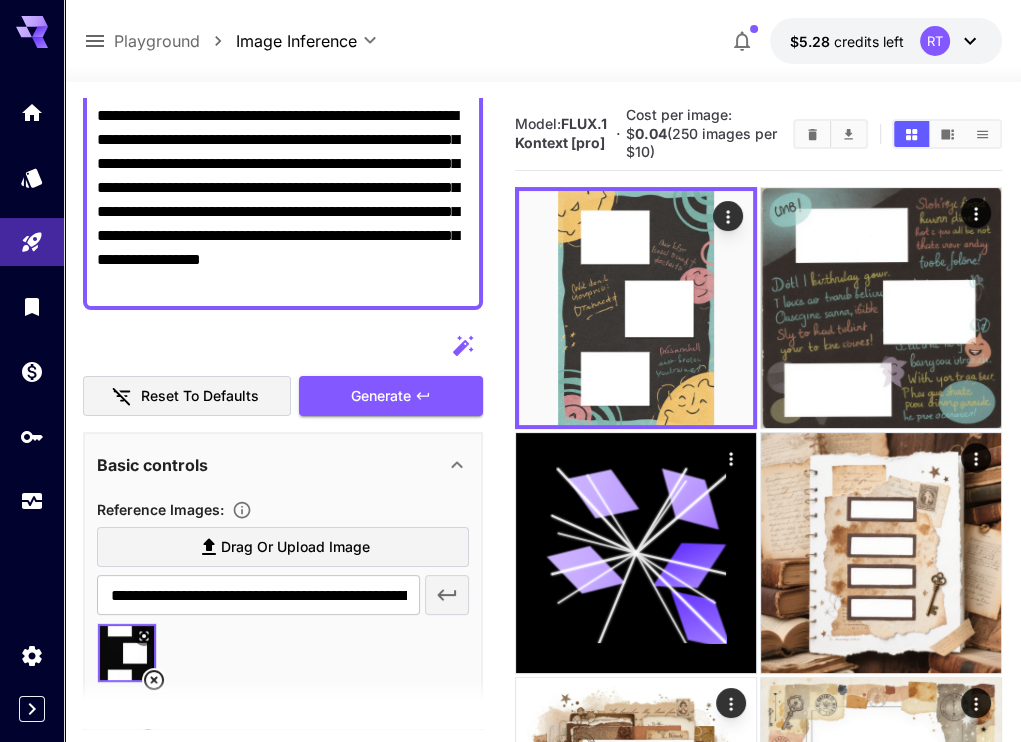 scroll, scrollTop: 0, scrollLeft: 0, axis: both 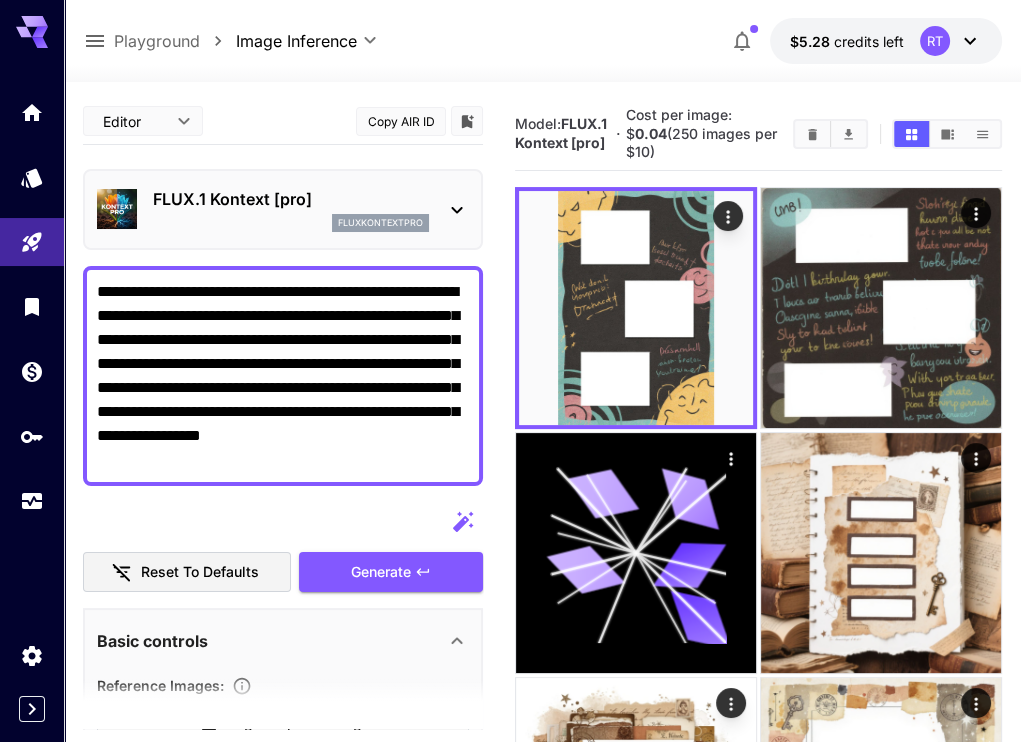 click on "**********" at bounding box center [283, 700] 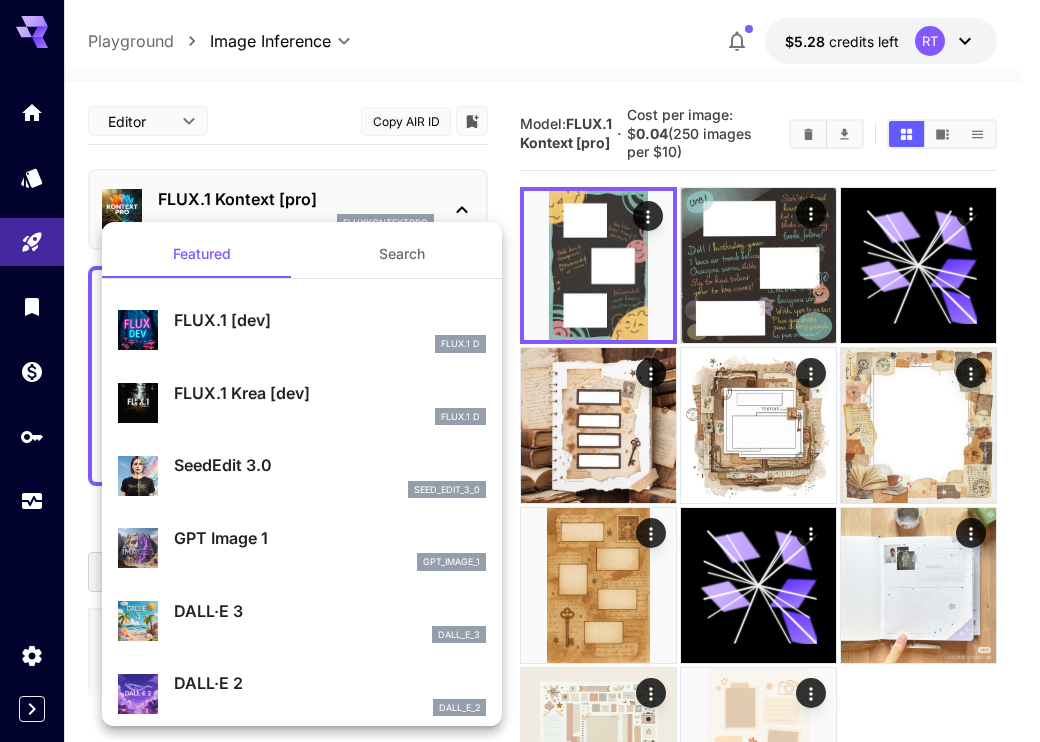 click at bounding box center [520, 371] 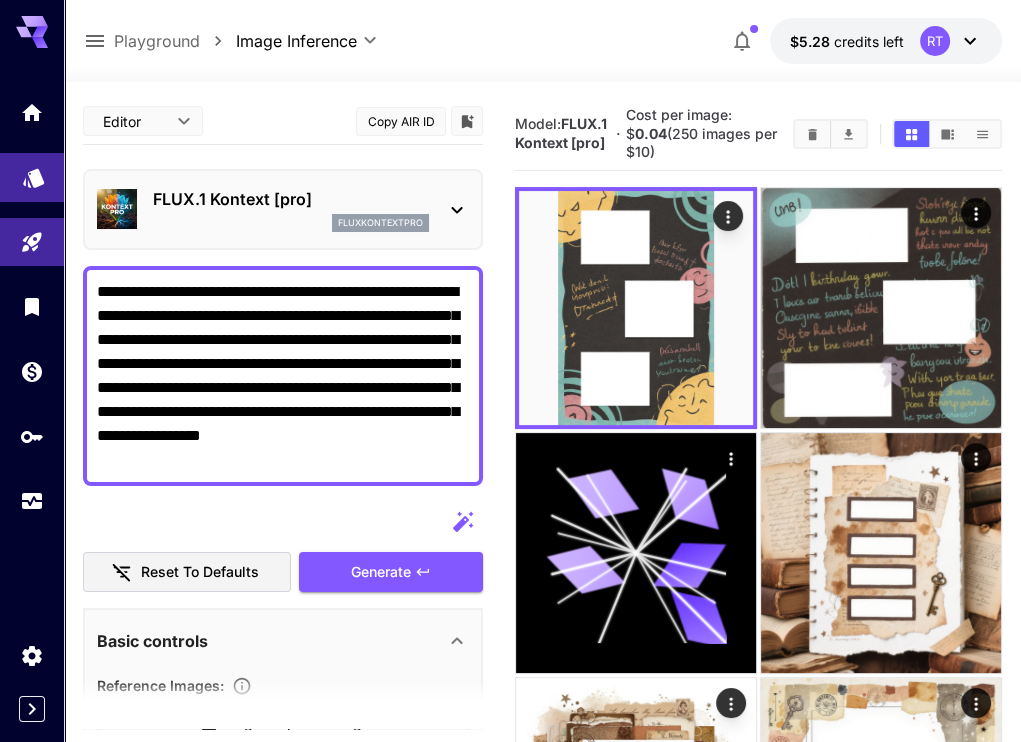paste 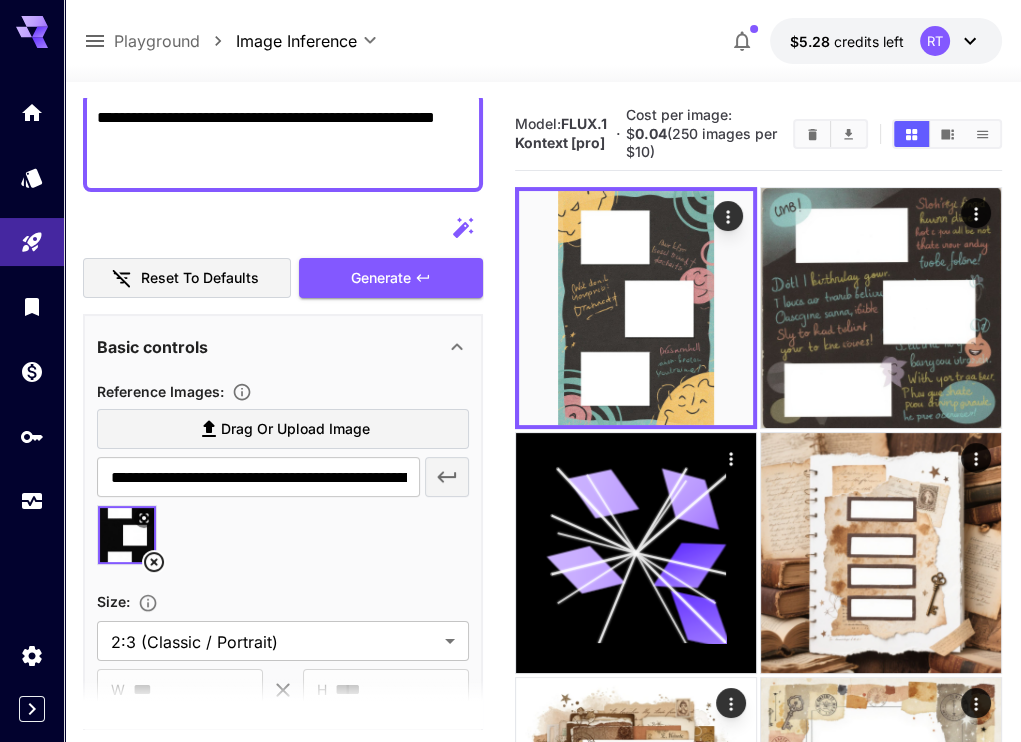 scroll, scrollTop: 208, scrollLeft: 0, axis: vertical 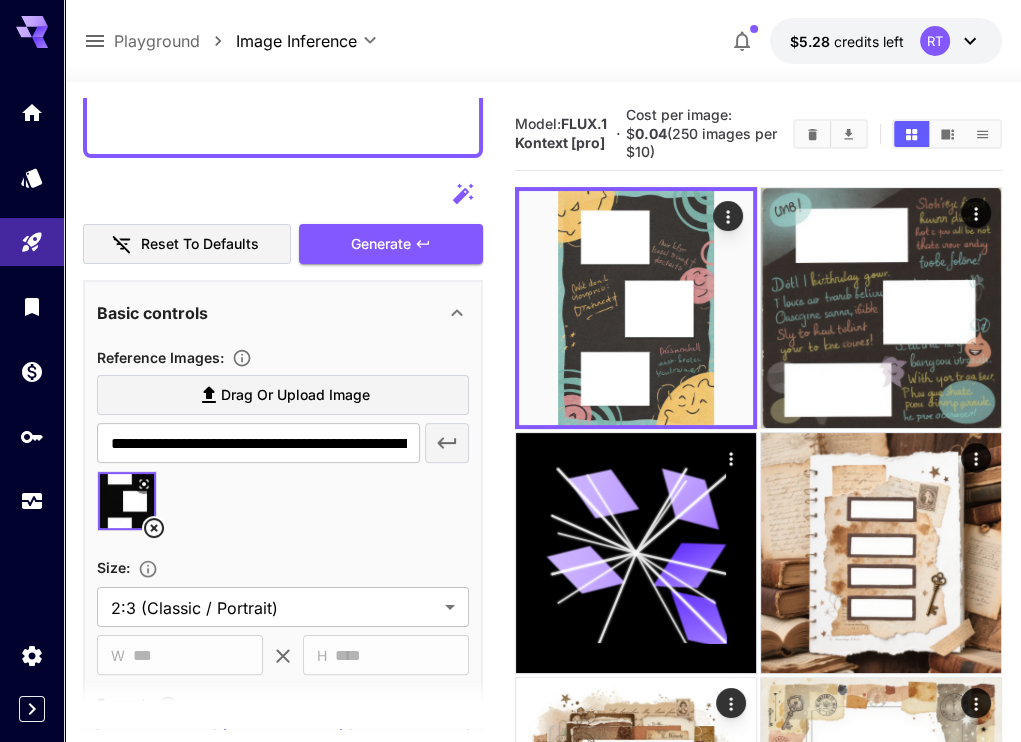 type on "**********" 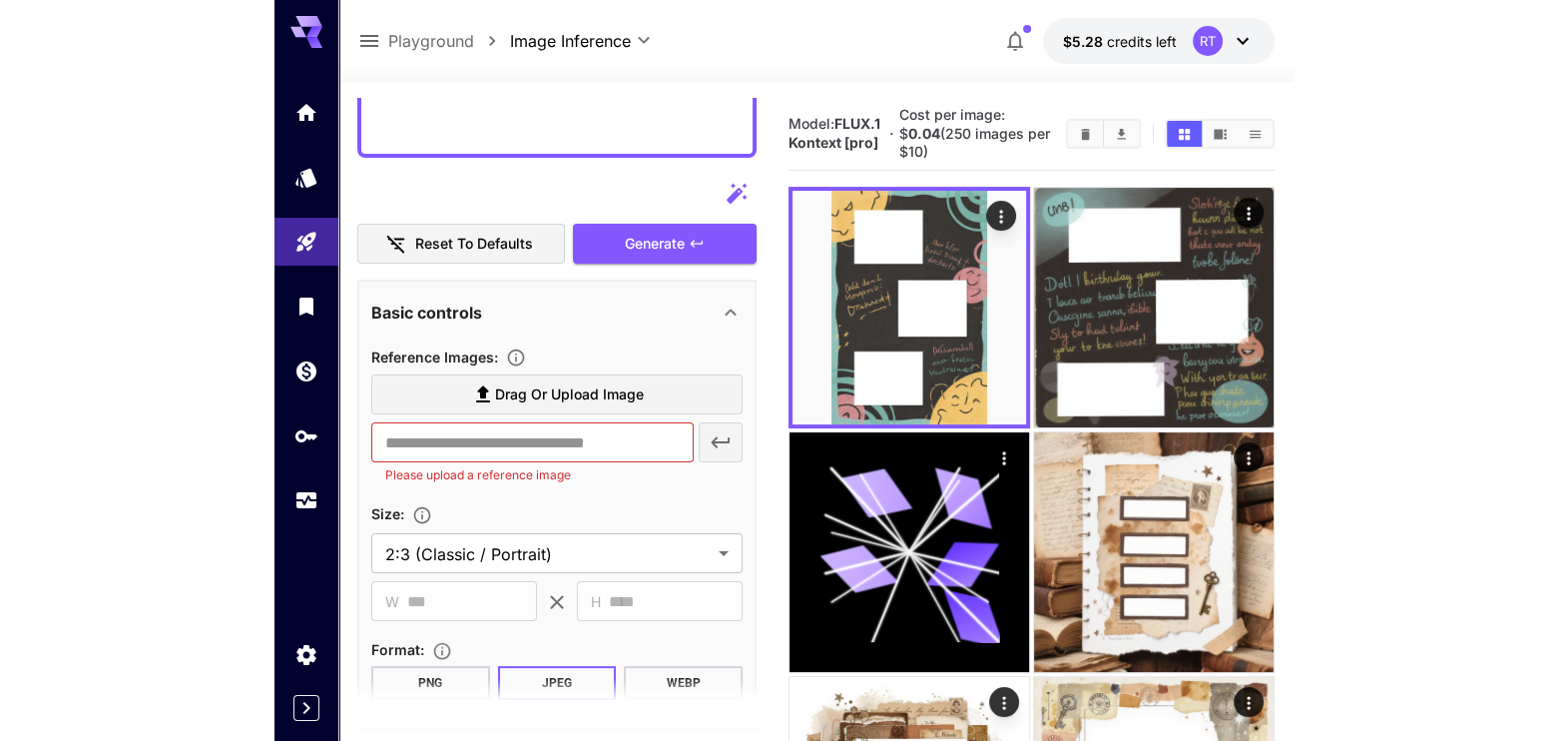 scroll, scrollTop: 0, scrollLeft: 0, axis: both 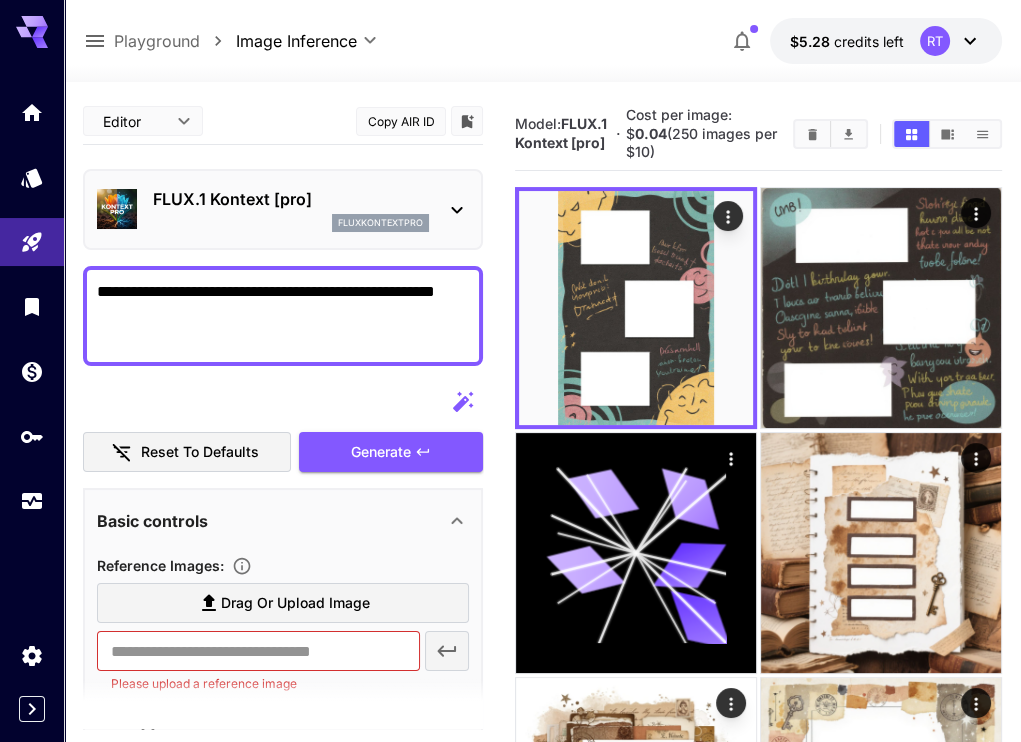 click on "**********" at bounding box center [283, 316] 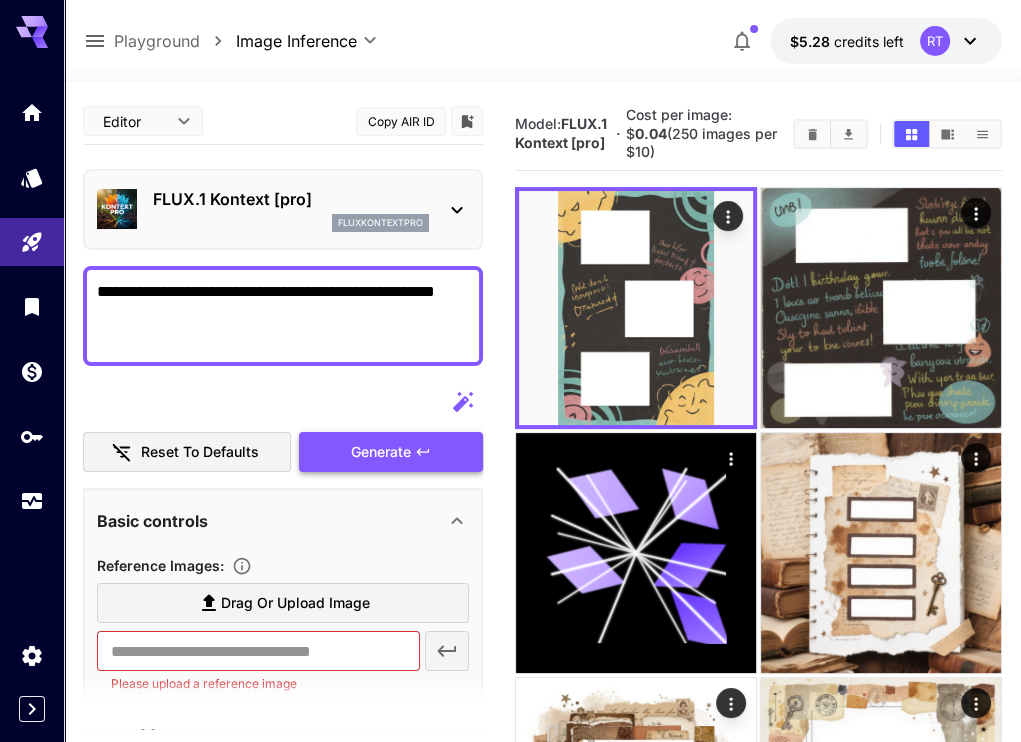 click on "Generate" at bounding box center [391, 452] 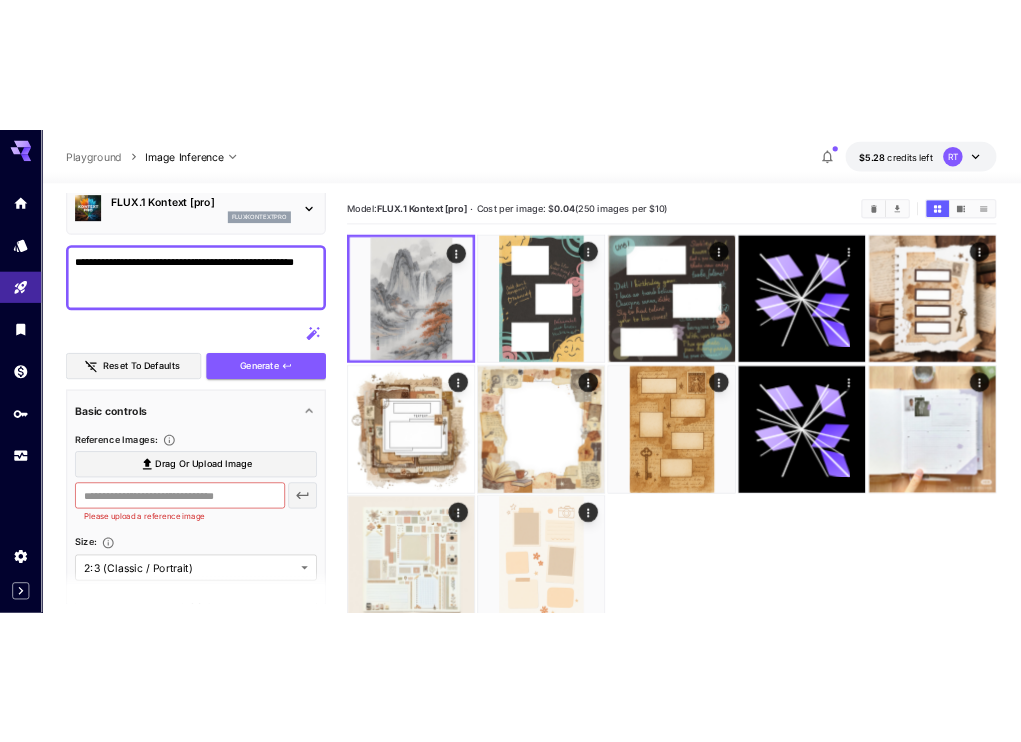 scroll, scrollTop: 0, scrollLeft: 0, axis: both 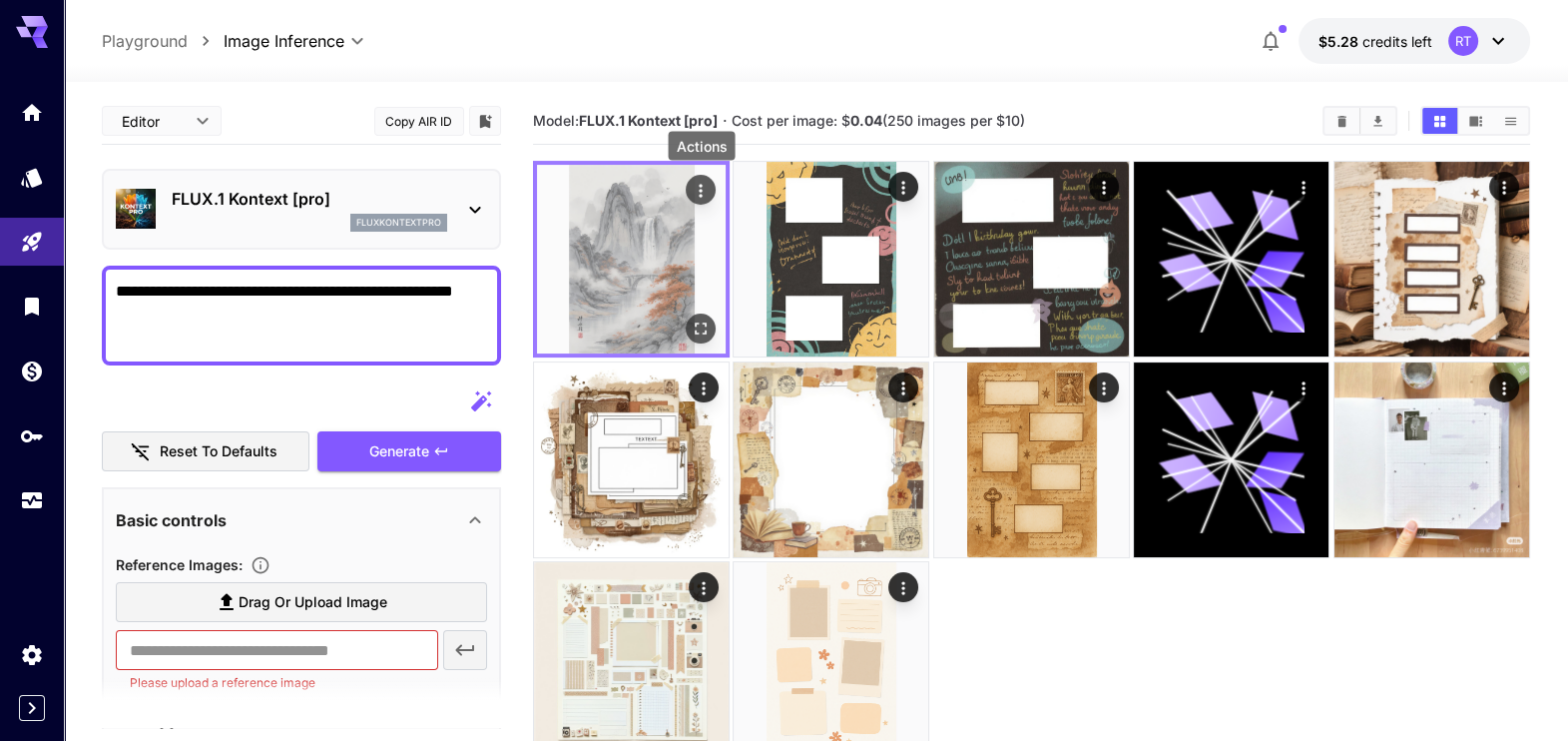 click 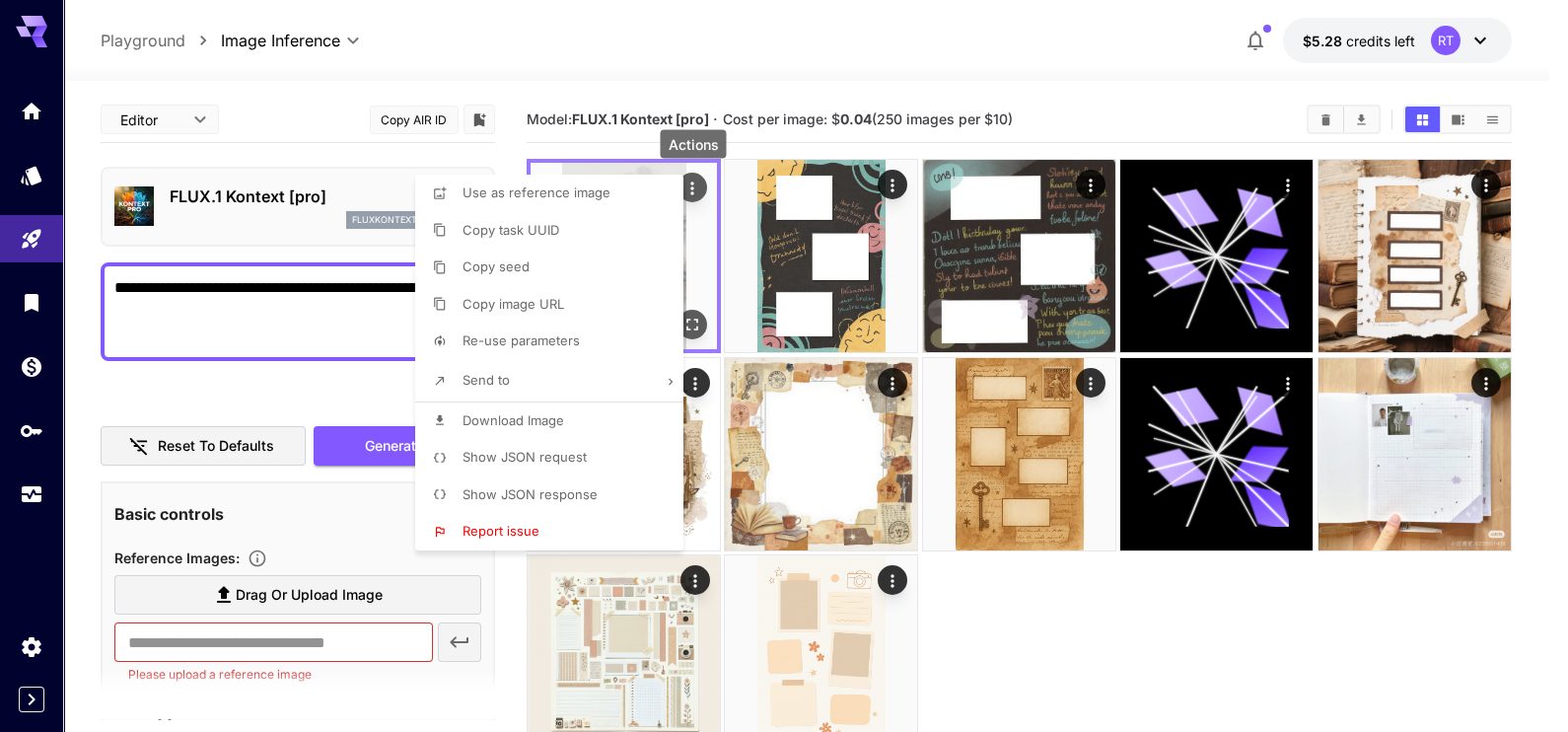 click at bounding box center [784, 366] 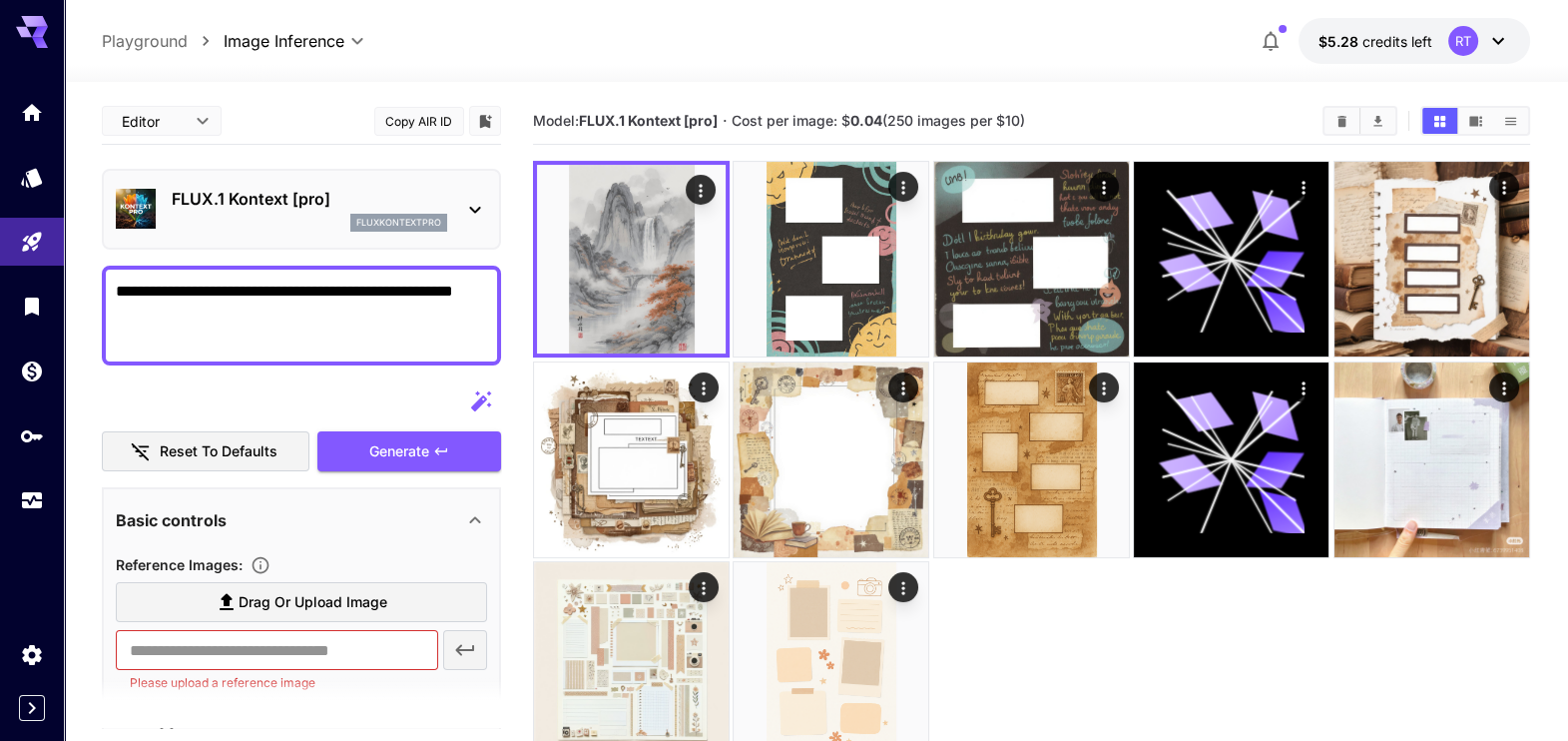 drag, startPoint x: 319, startPoint y: 313, endPoint x: 80, endPoint y: 220, distance: 256.45662 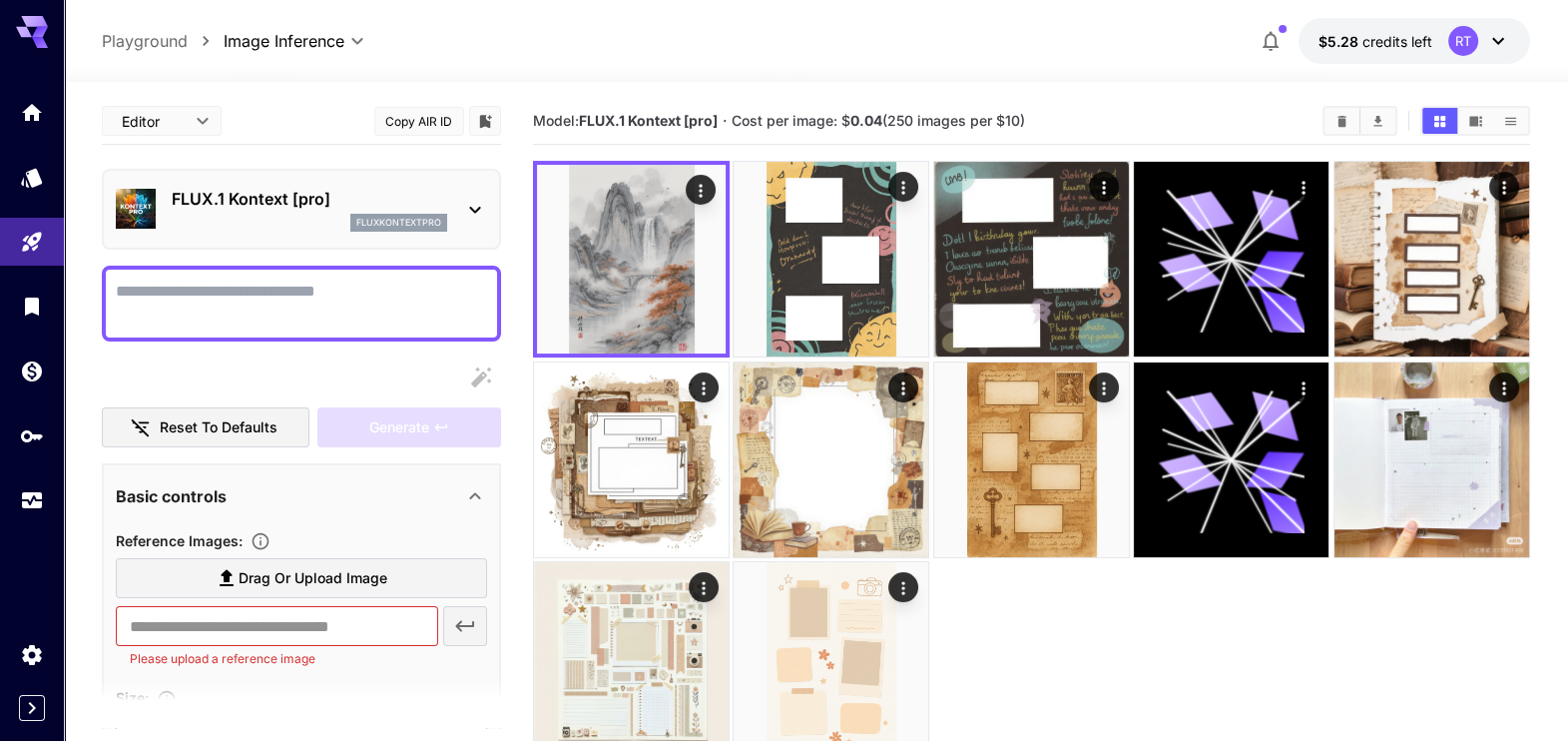 click at bounding box center [1032, 459] 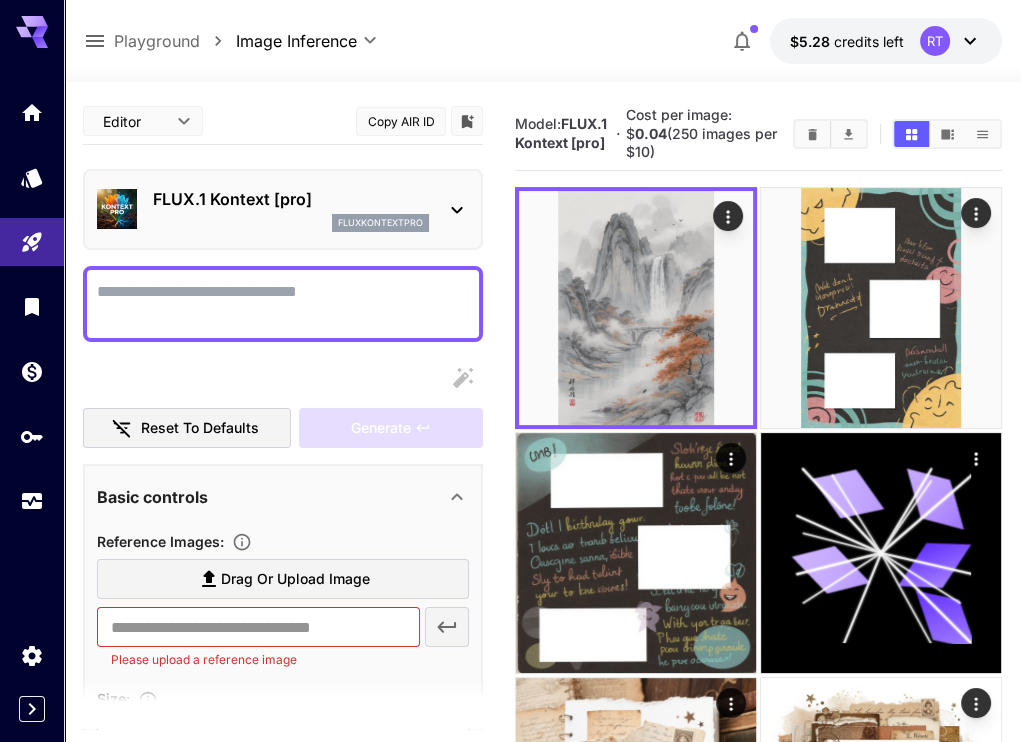 click on "Display cost in response" at bounding box center [283, 304] 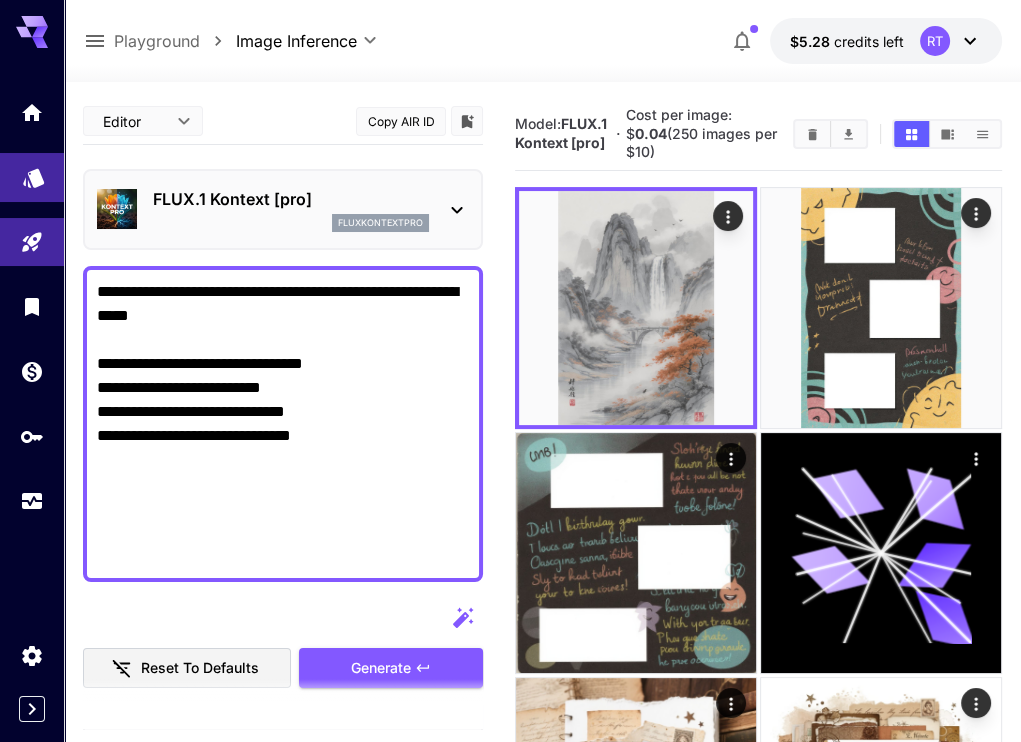 drag, startPoint x: 210, startPoint y: 557, endPoint x: 12, endPoint y: 190, distance: 417.0048 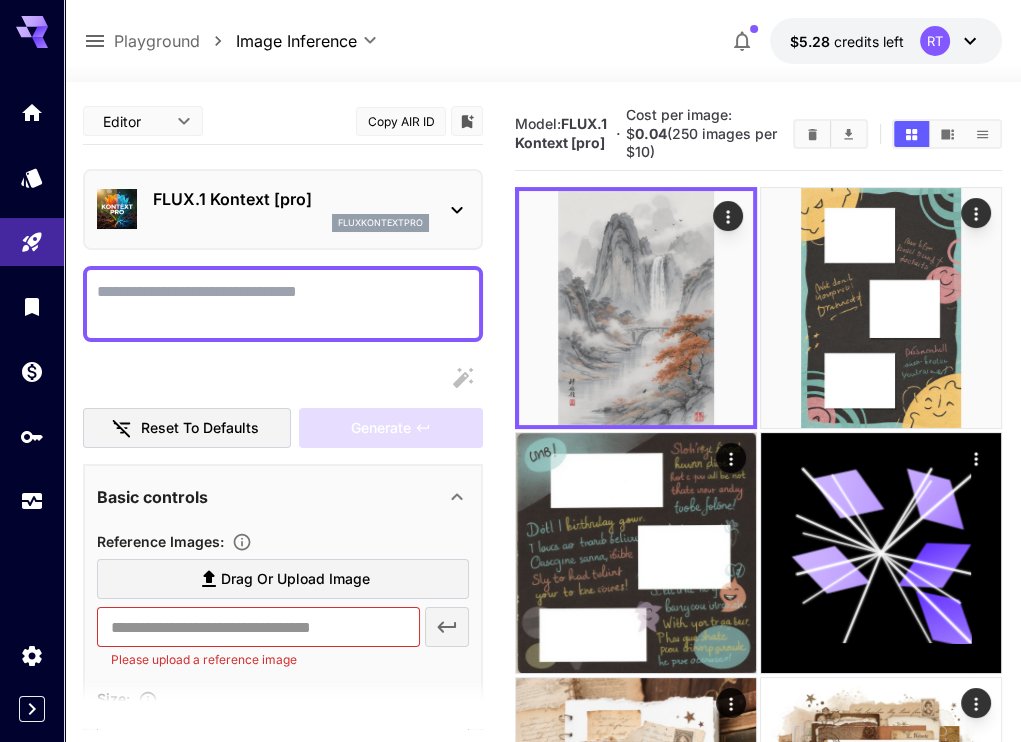 click on "Display cost in response" at bounding box center [283, 304] 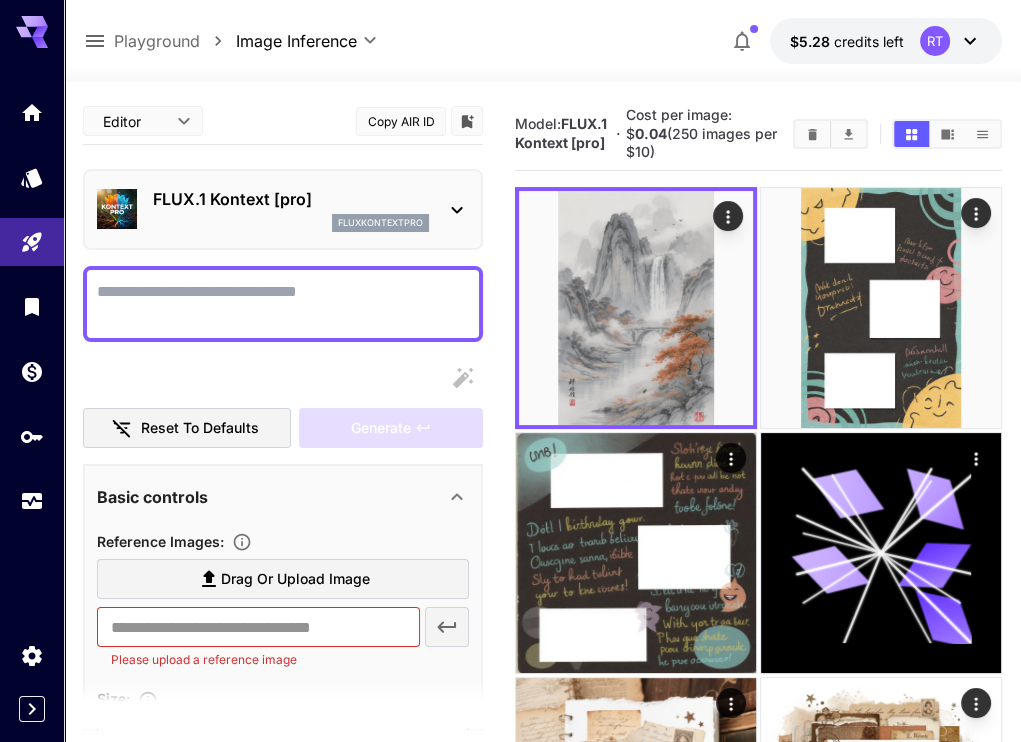 paste on "**********" 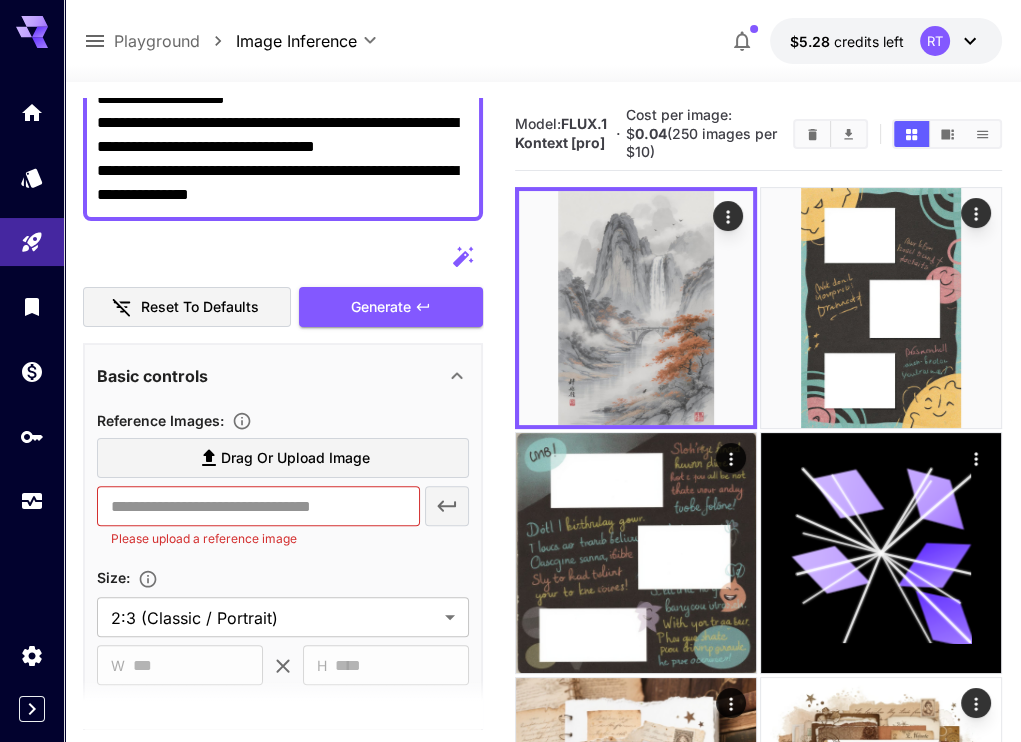 scroll, scrollTop: 625, scrollLeft: 0, axis: vertical 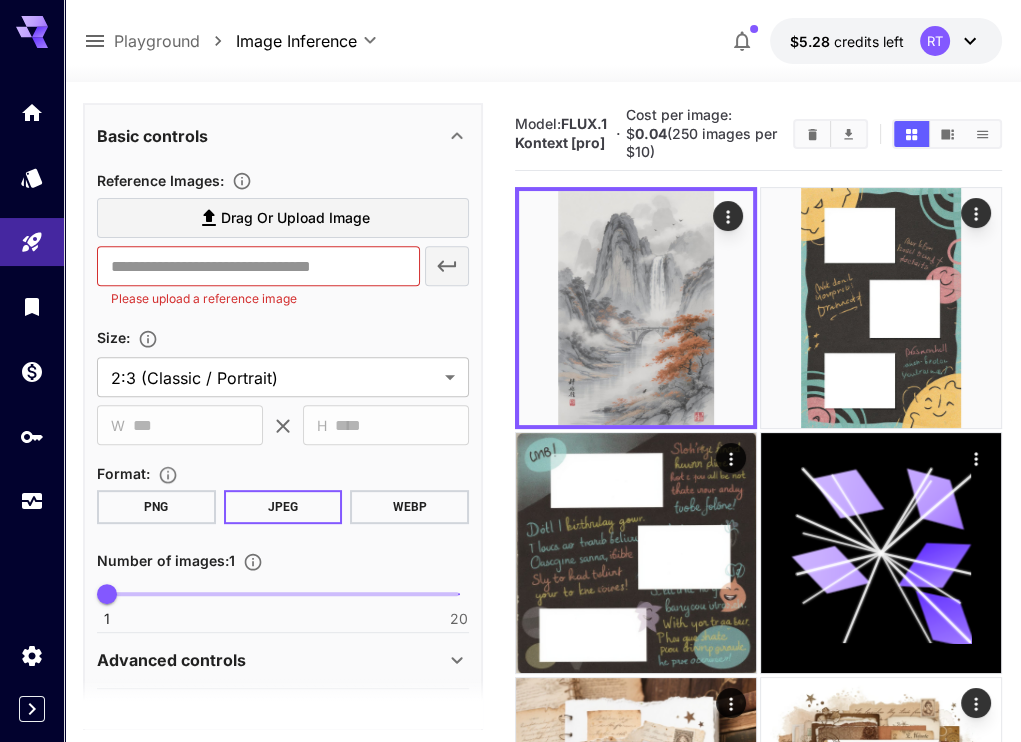 type on "**********" 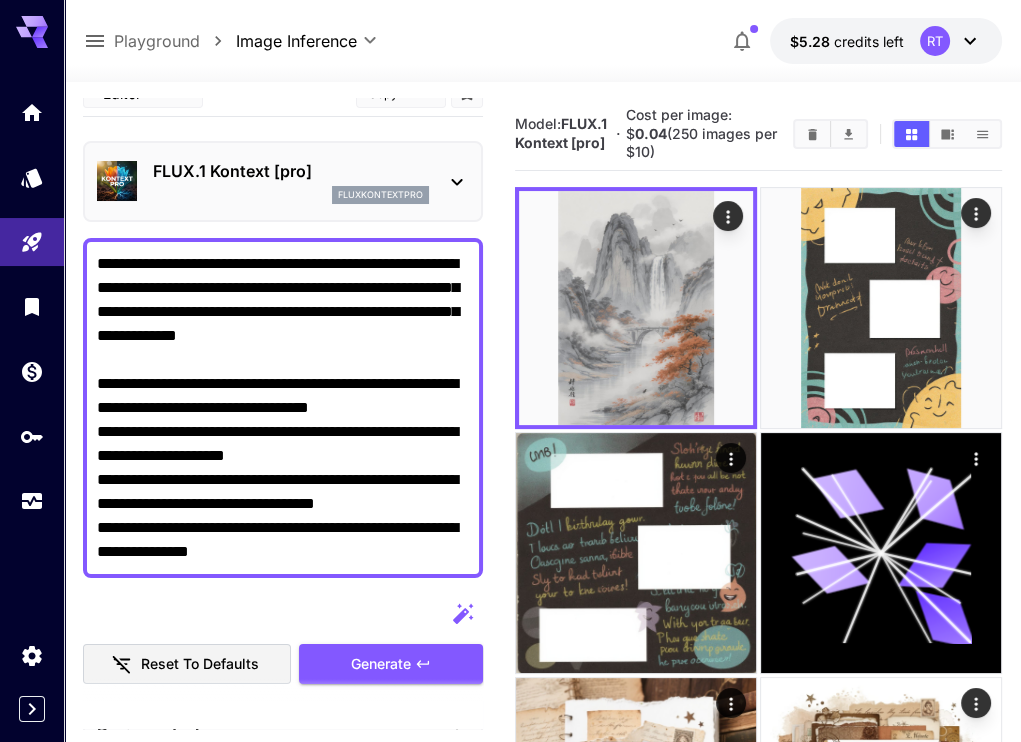 scroll, scrollTop: 0, scrollLeft: 0, axis: both 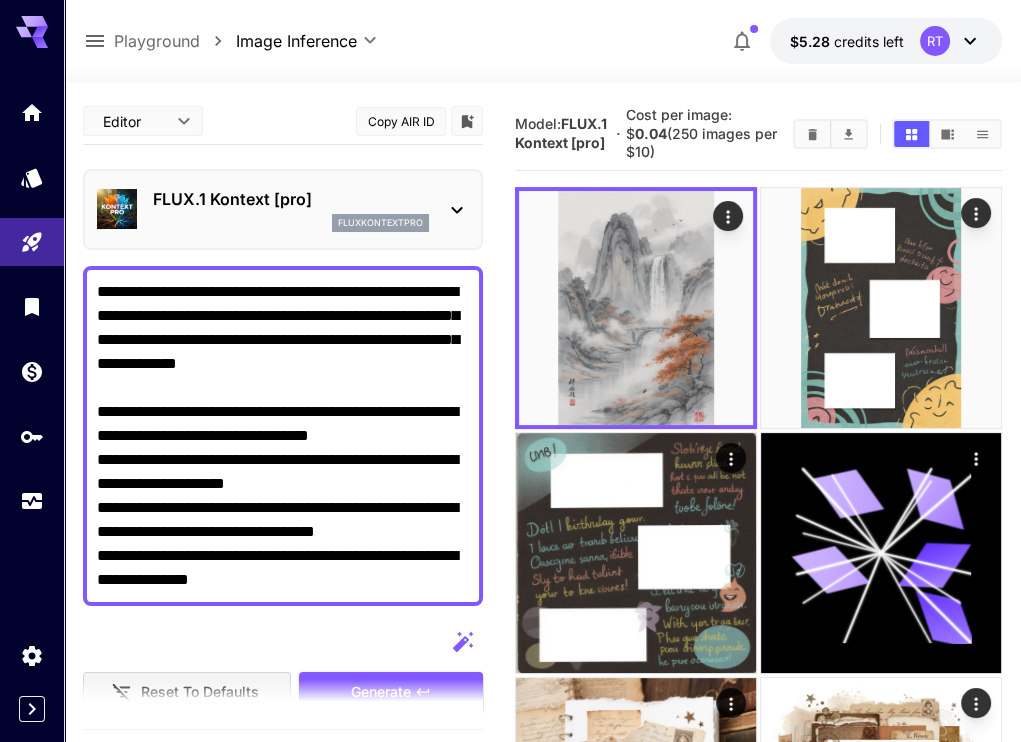 type on "**********" 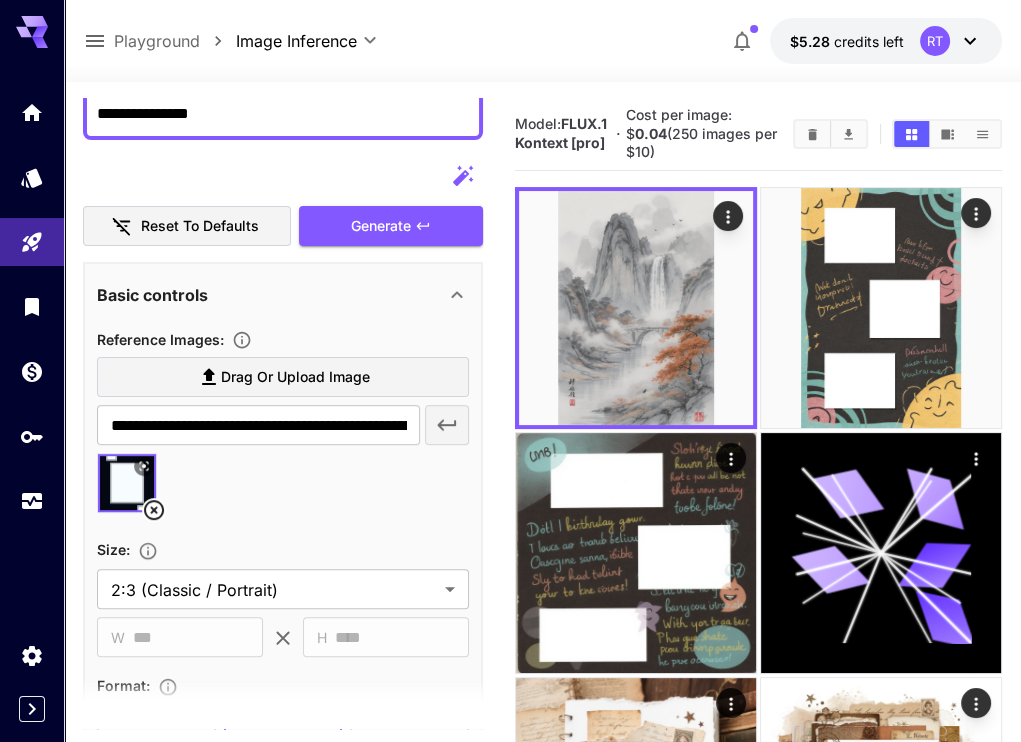 scroll, scrollTop: 740, scrollLeft: 0, axis: vertical 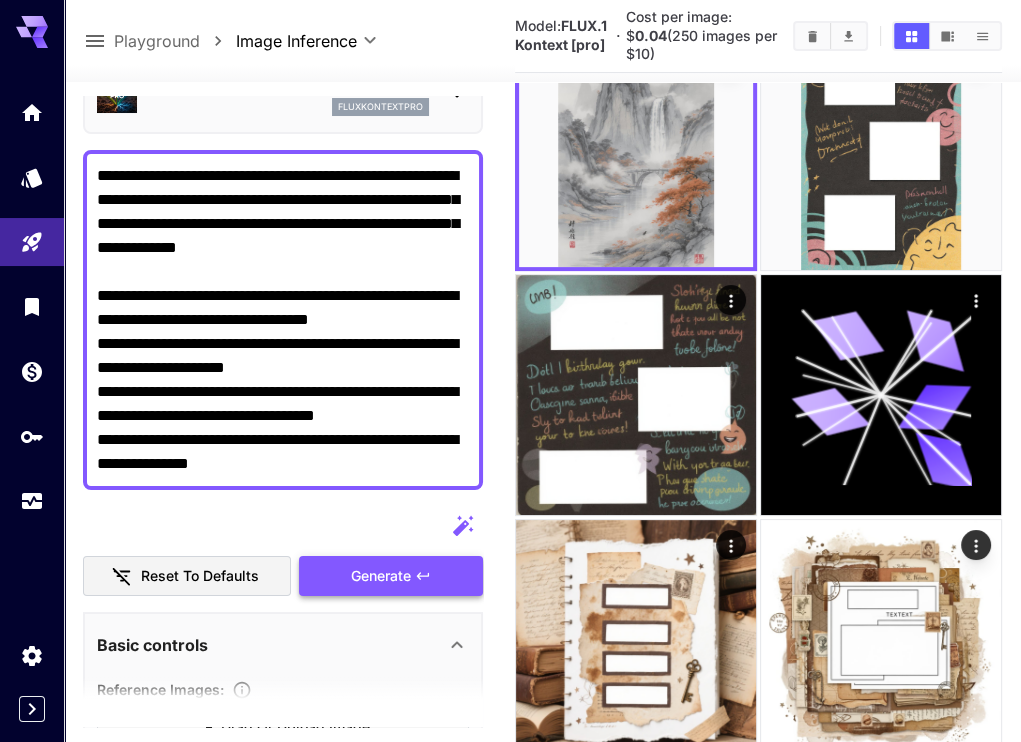 click on "Reset to defaults Generate" at bounding box center (283, 551) 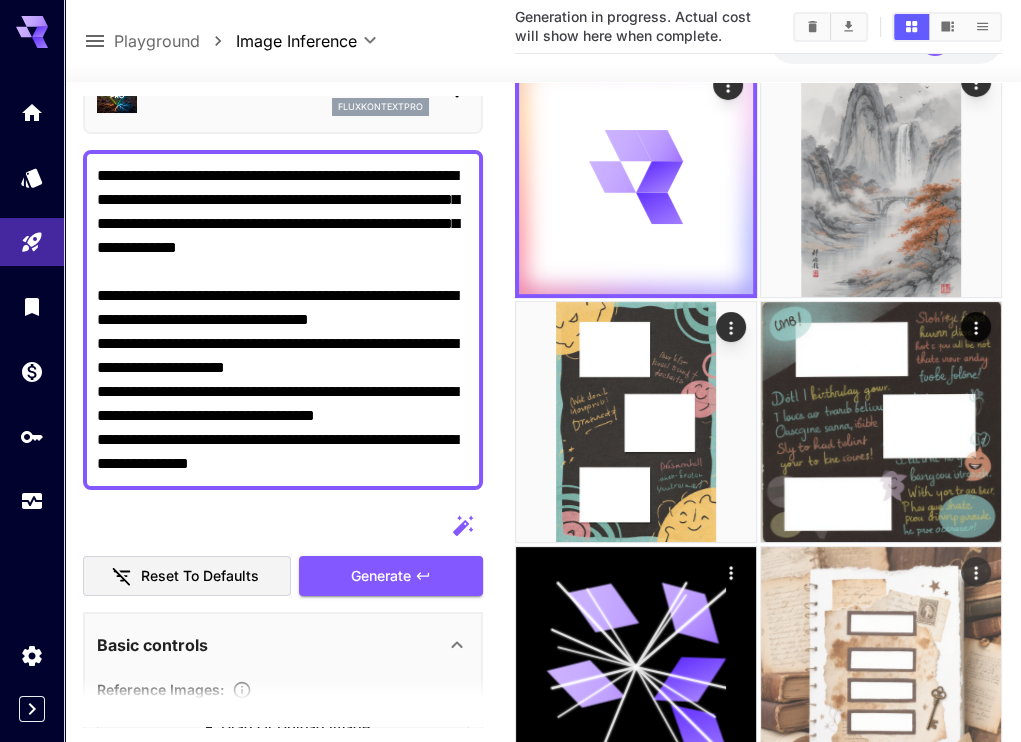 scroll, scrollTop: 0, scrollLeft: 0, axis: both 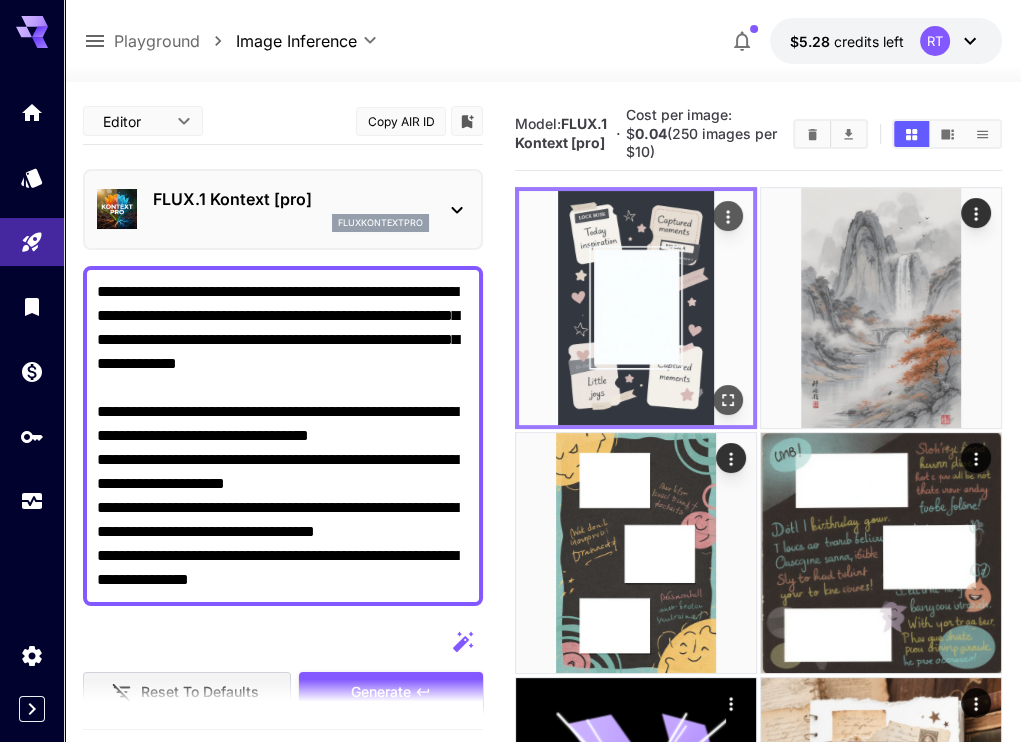 drag, startPoint x: 0, startPoint y: 0, endPoint x: 646, endPoint y: 300, distance: 712.26117 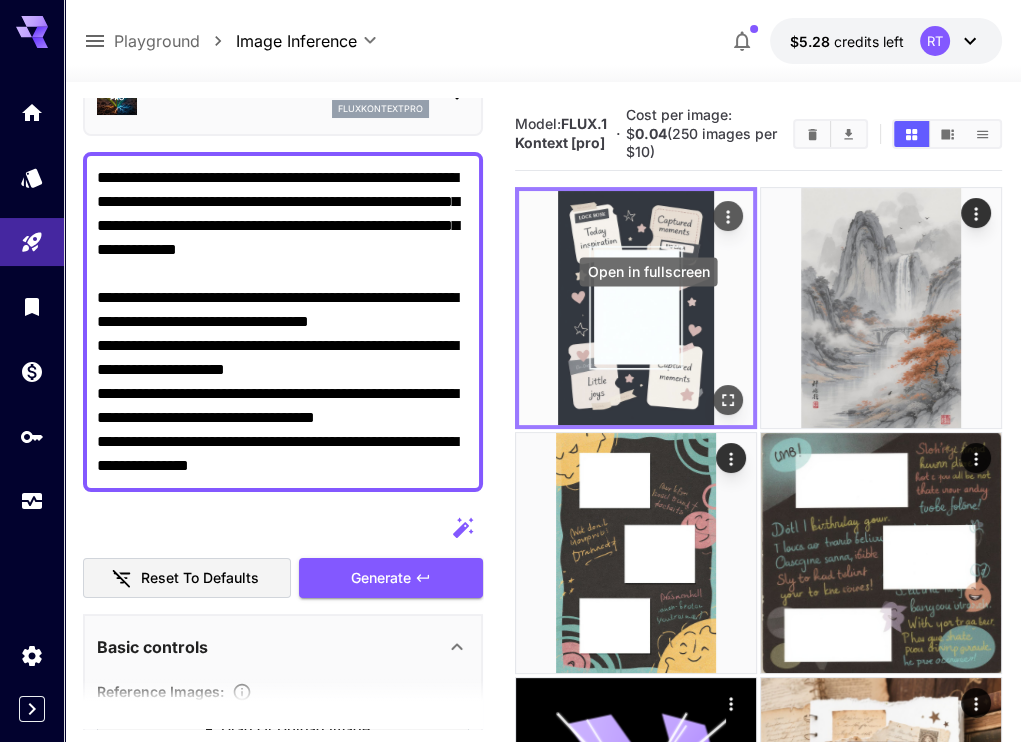 click 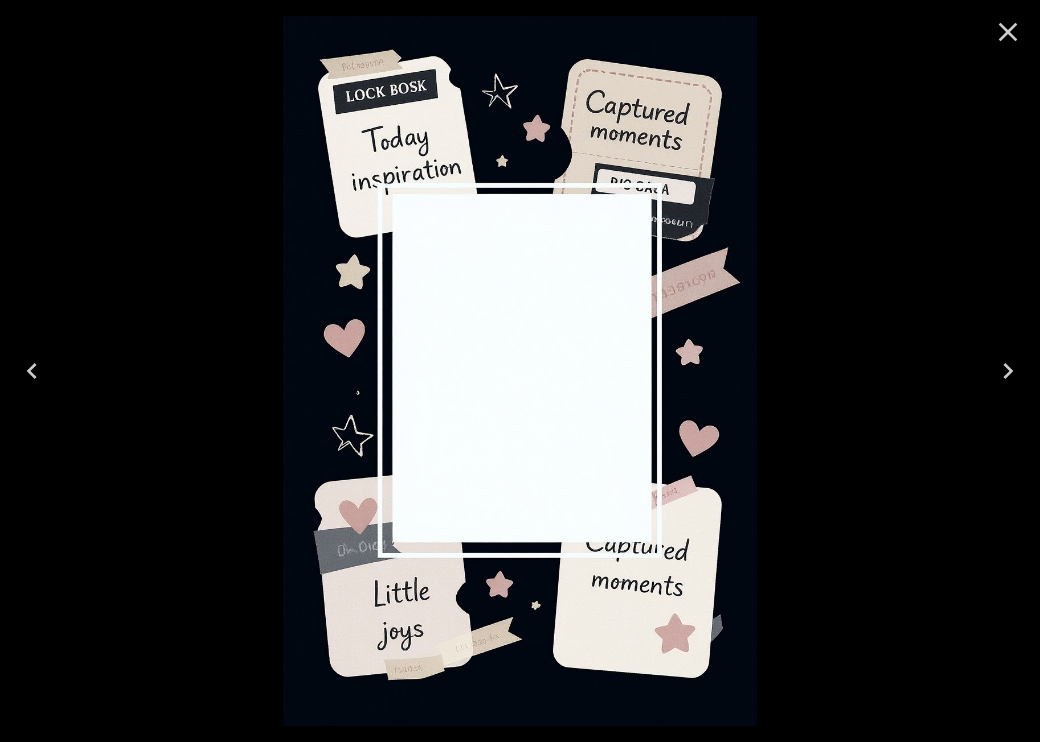 click 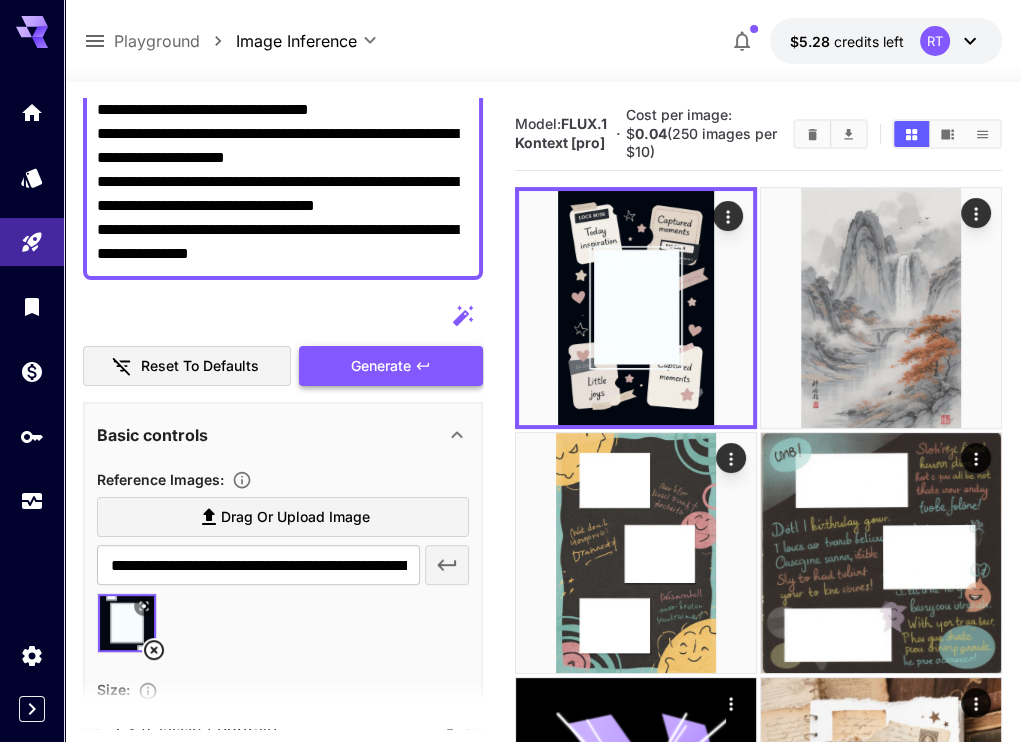 scroll, scrollTop: 416, scrollLeft: 0, axis: vertical 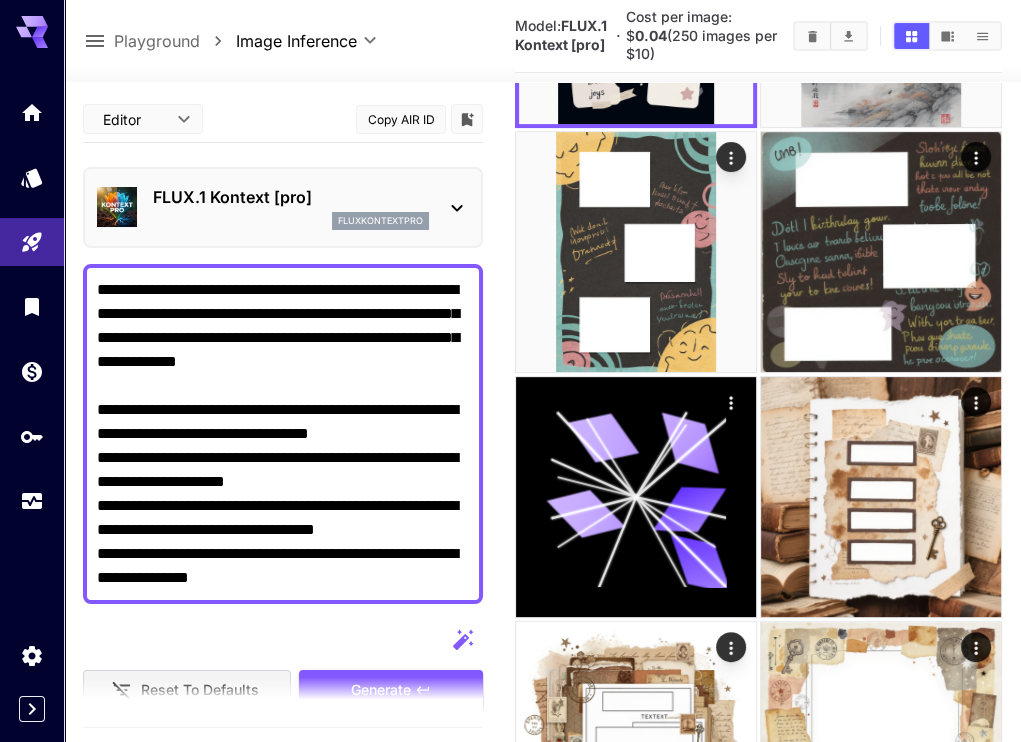 drag, startPoint x: 297, startPoint y: 526, endPoint x: 81, endPoint y: 525, distance: 216.00232 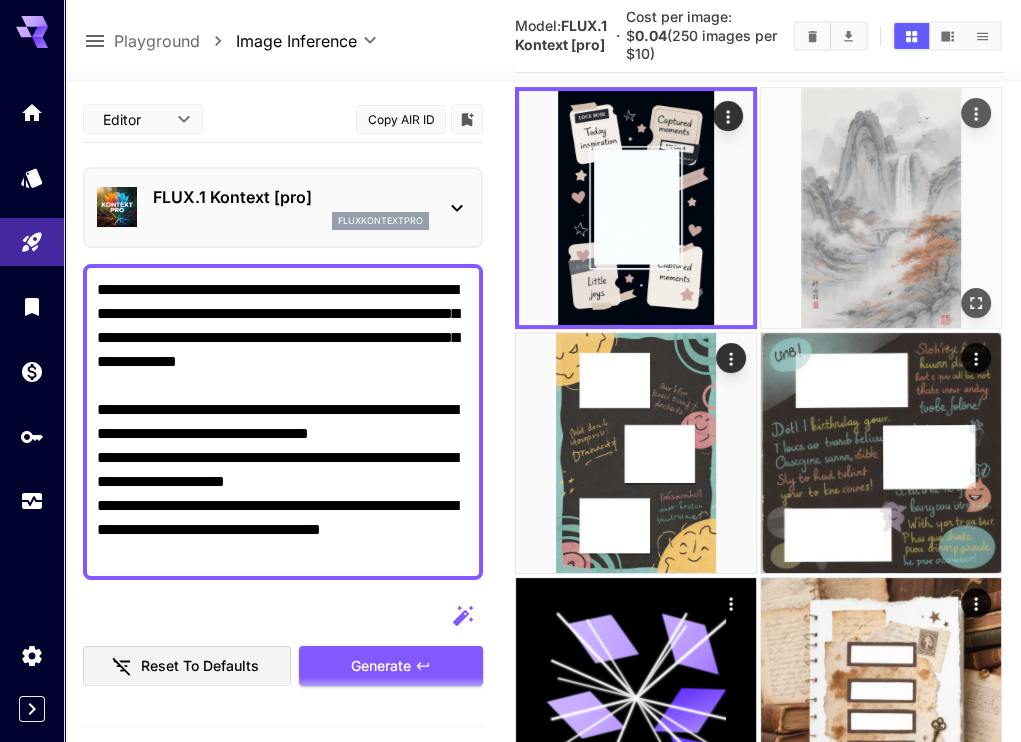 scroll, scrollTop: 0, scrollLeft: 0, axis: both 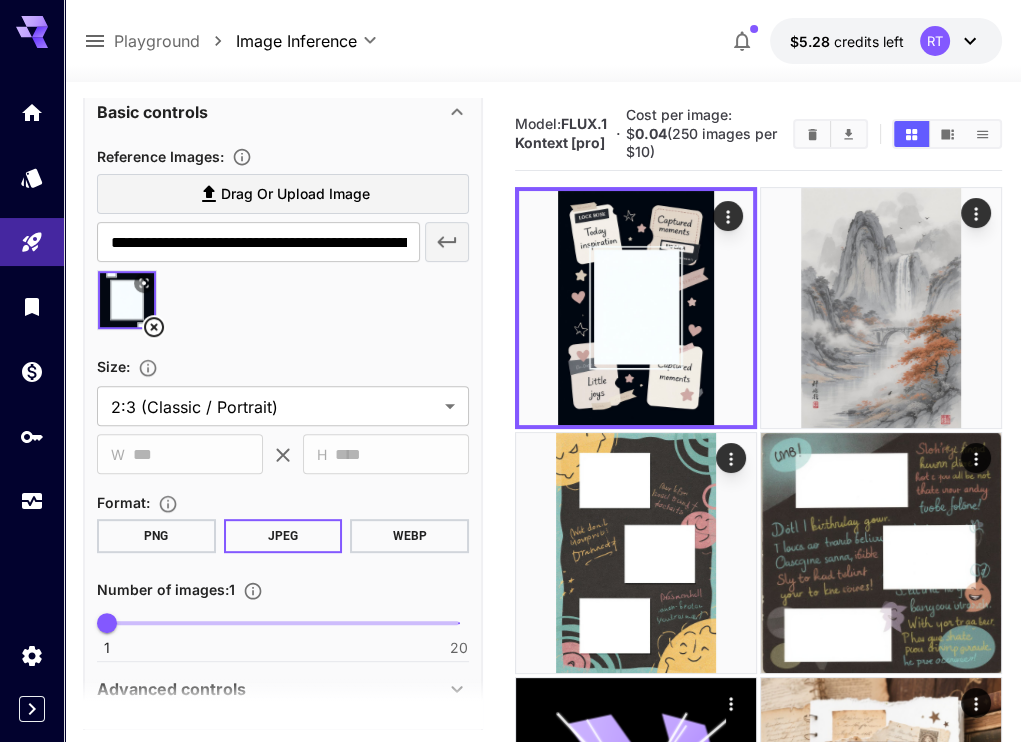 type on "**********" 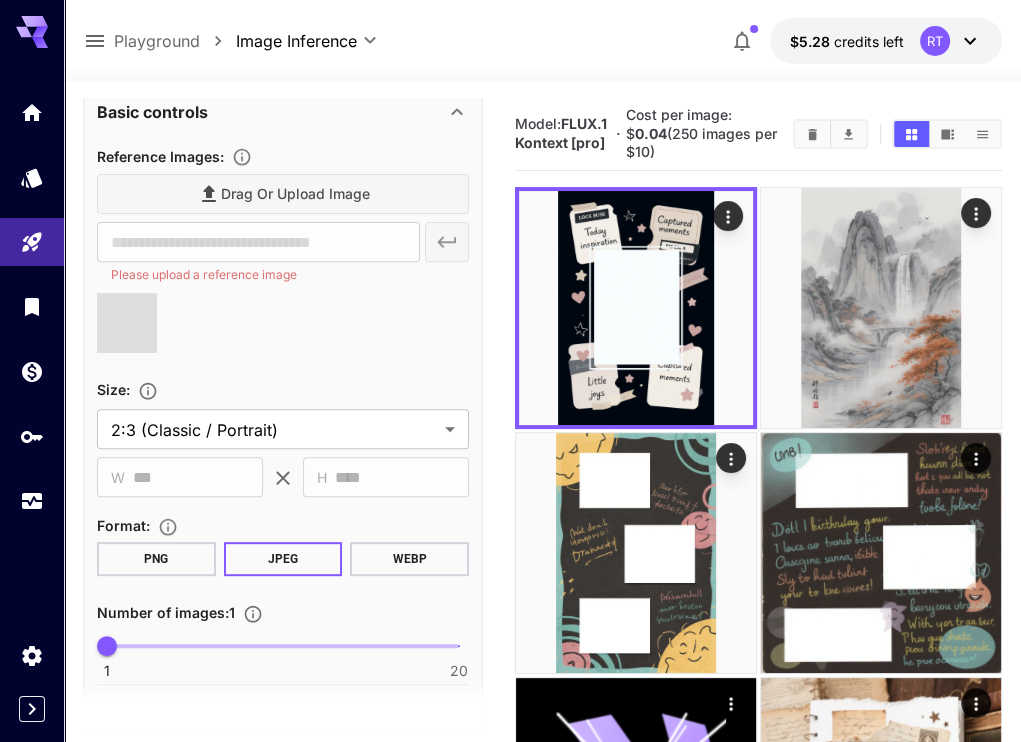 type on "**********" 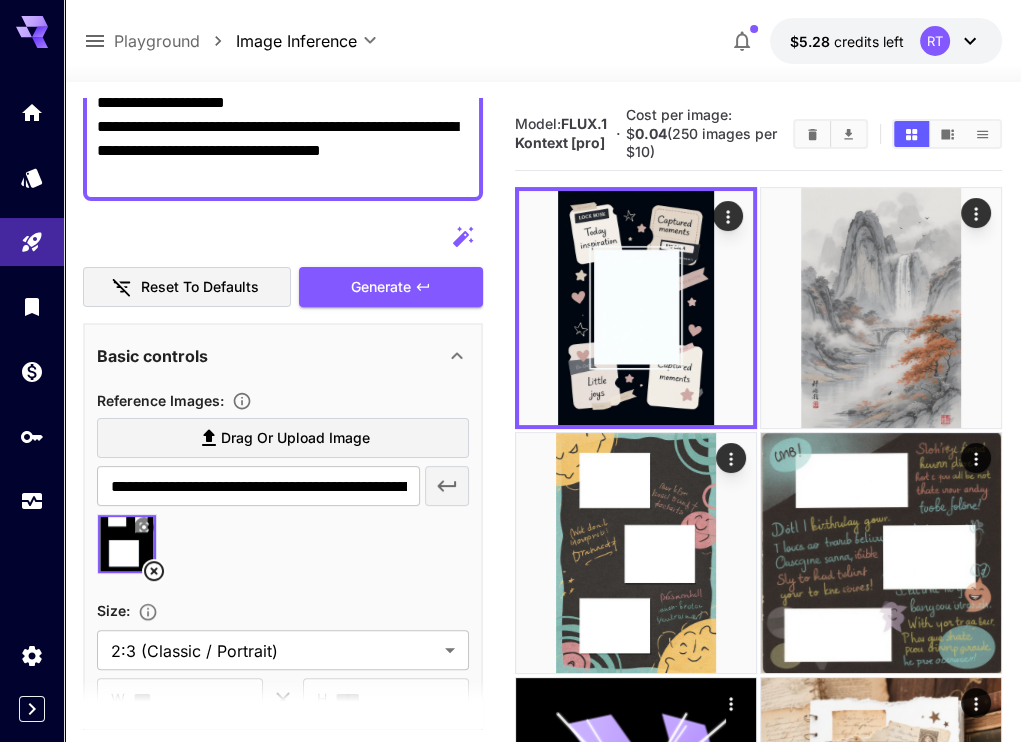 scroll, scrollTop: 416, scrollLeft: 0, axis: vertical 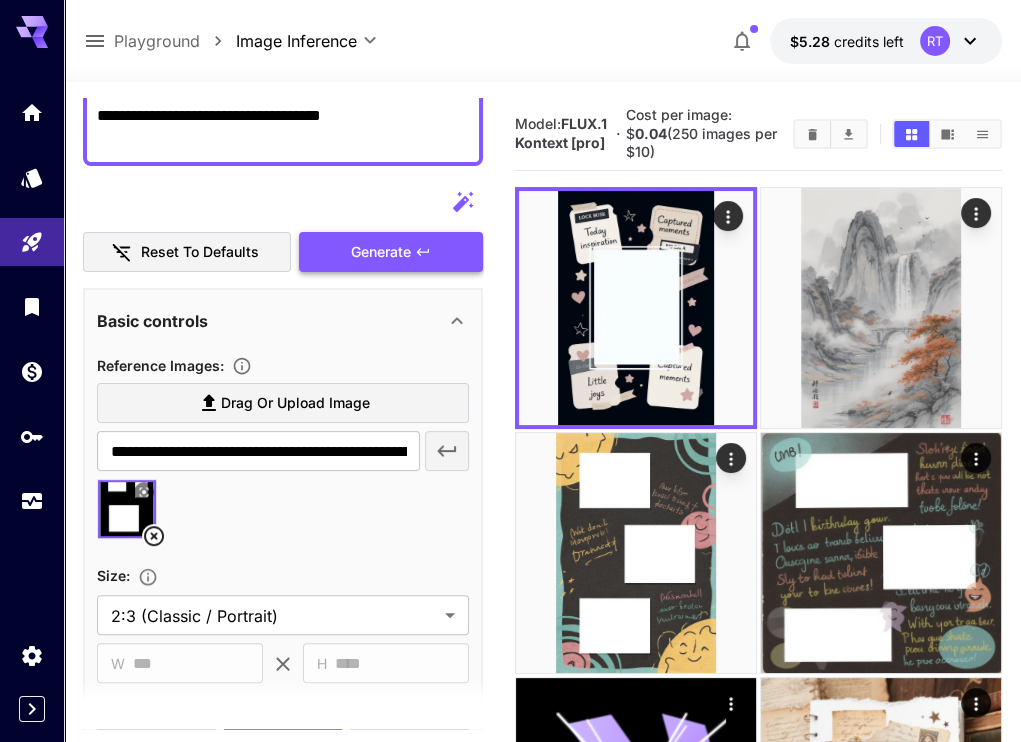 click on "Generate" at bounding box center [391, 252] 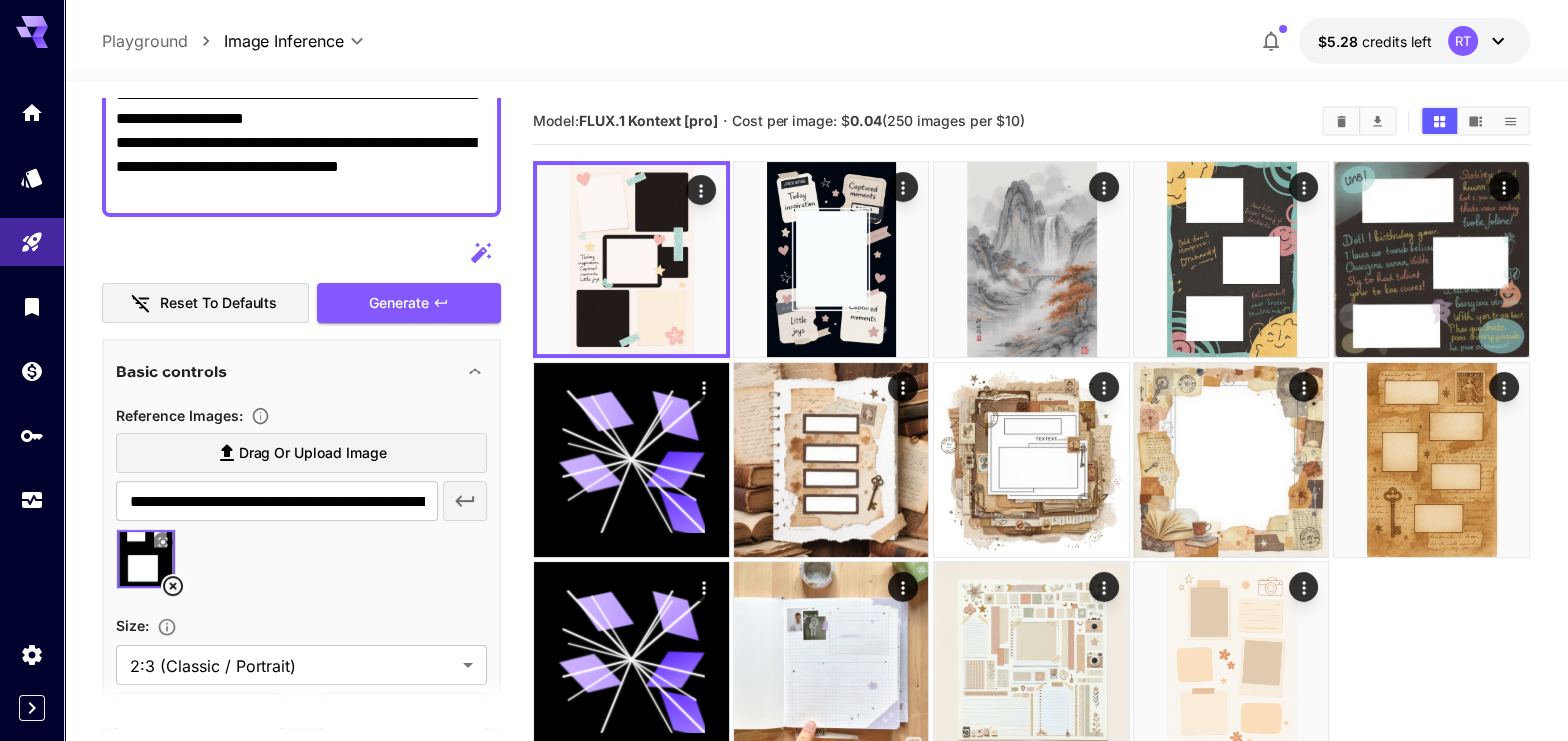 scroll, scrollTop: 415, scrollLeft: 0, axis: vertical 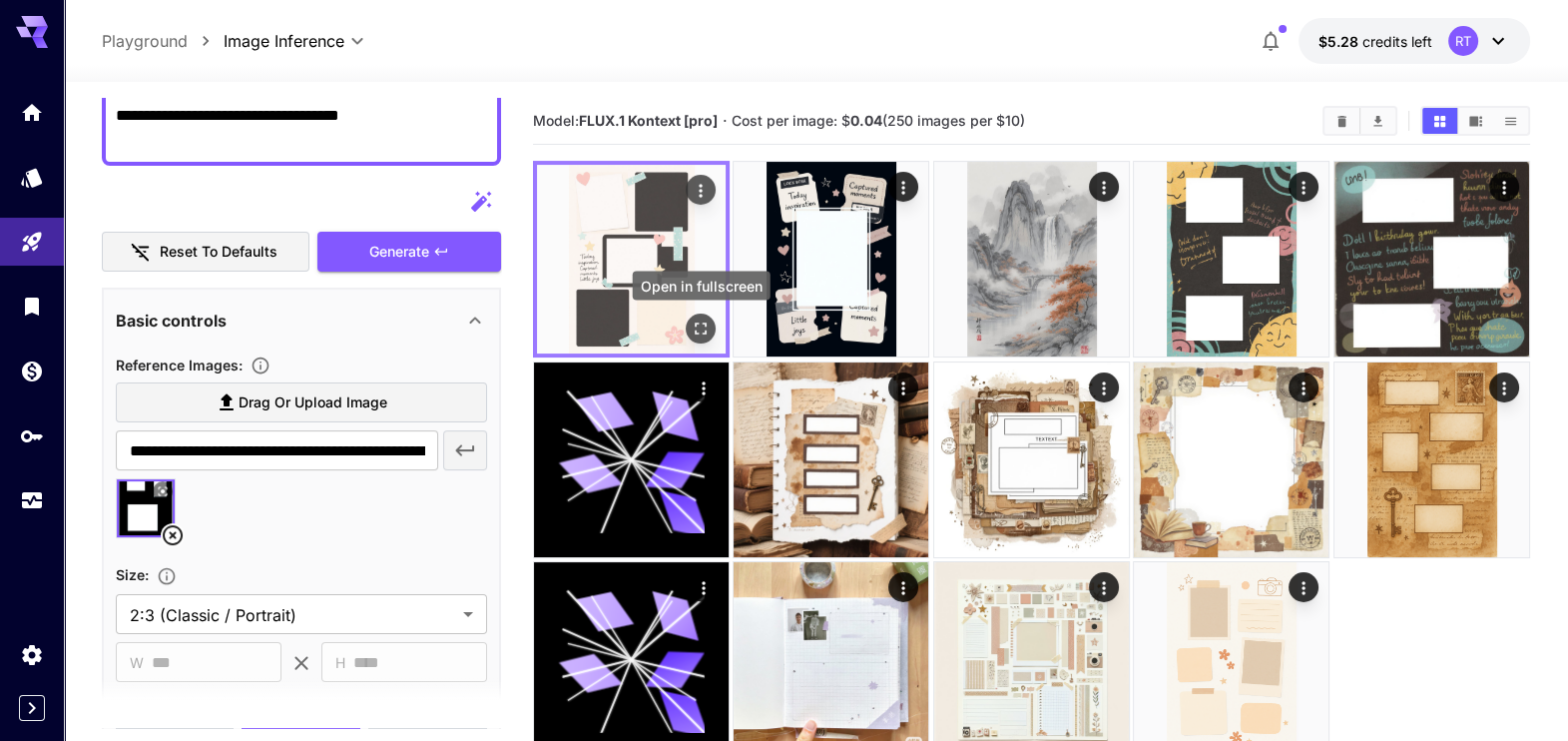 click 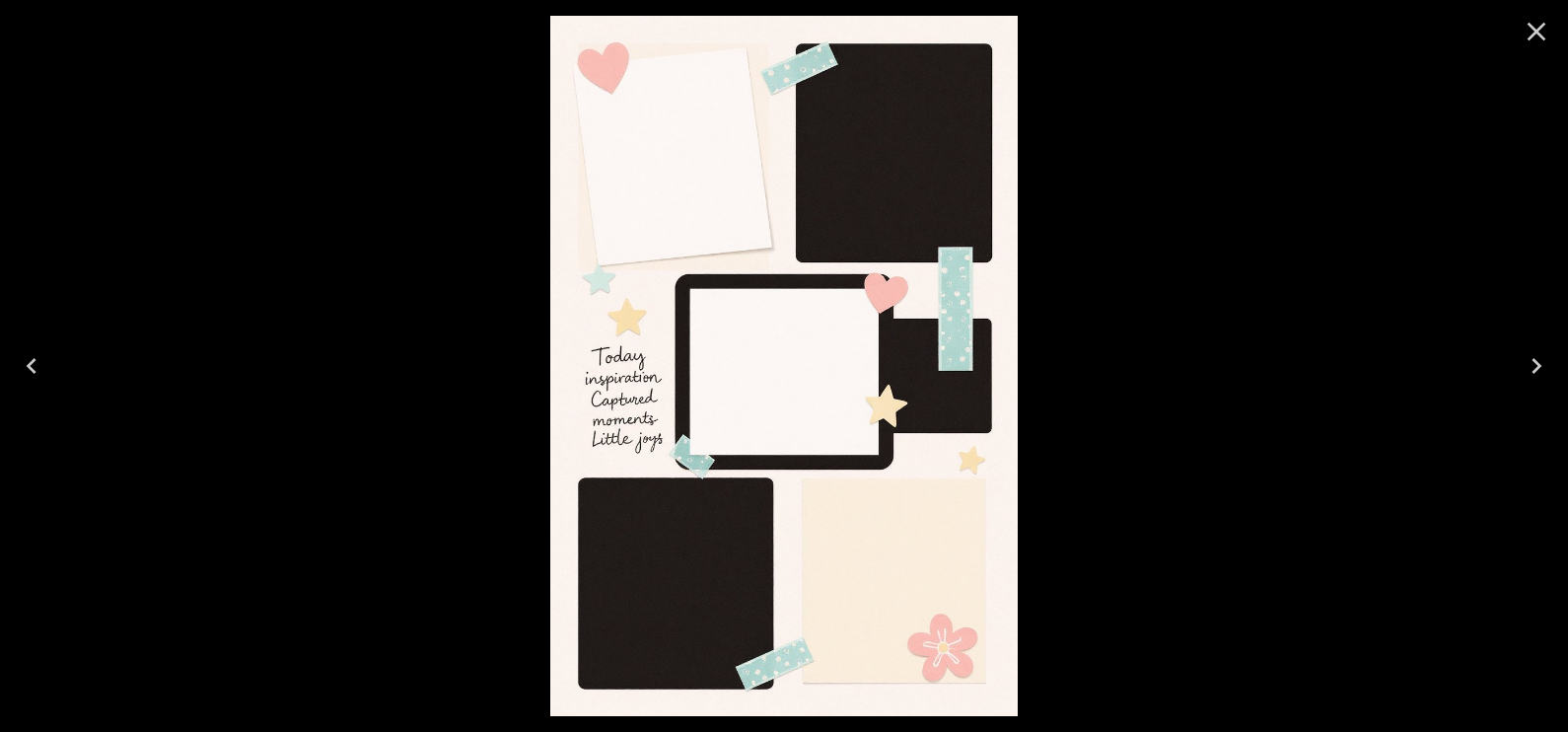 click at bounding box center [784, 366] 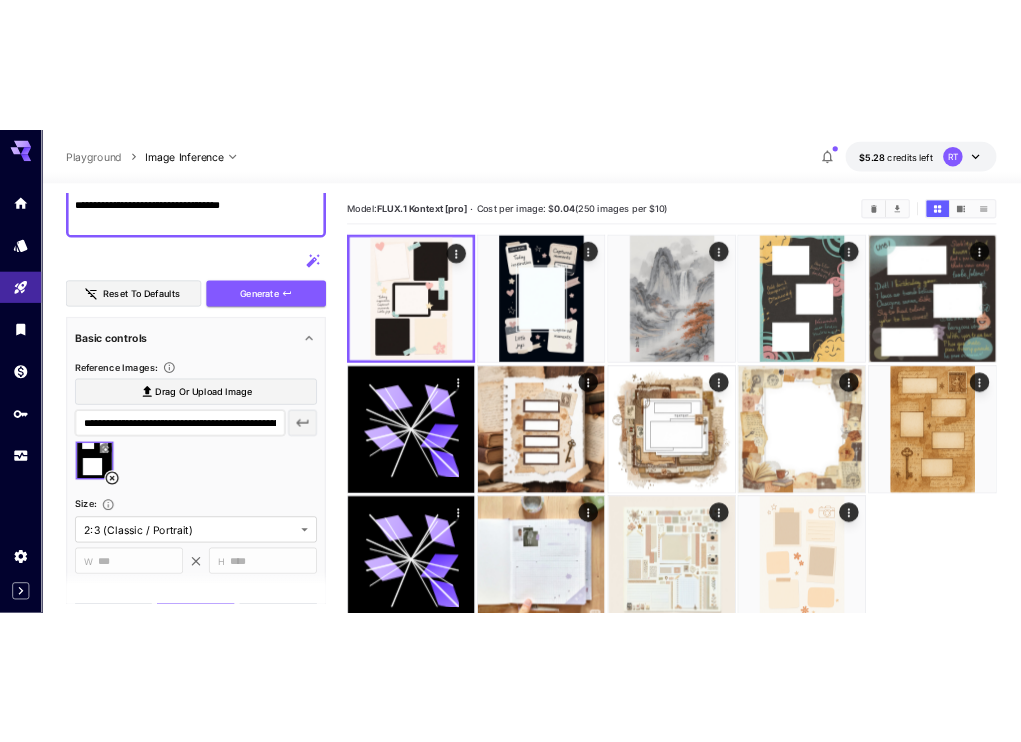 scroll, scrollTop: 0, scrollLeft: 0, axis: both 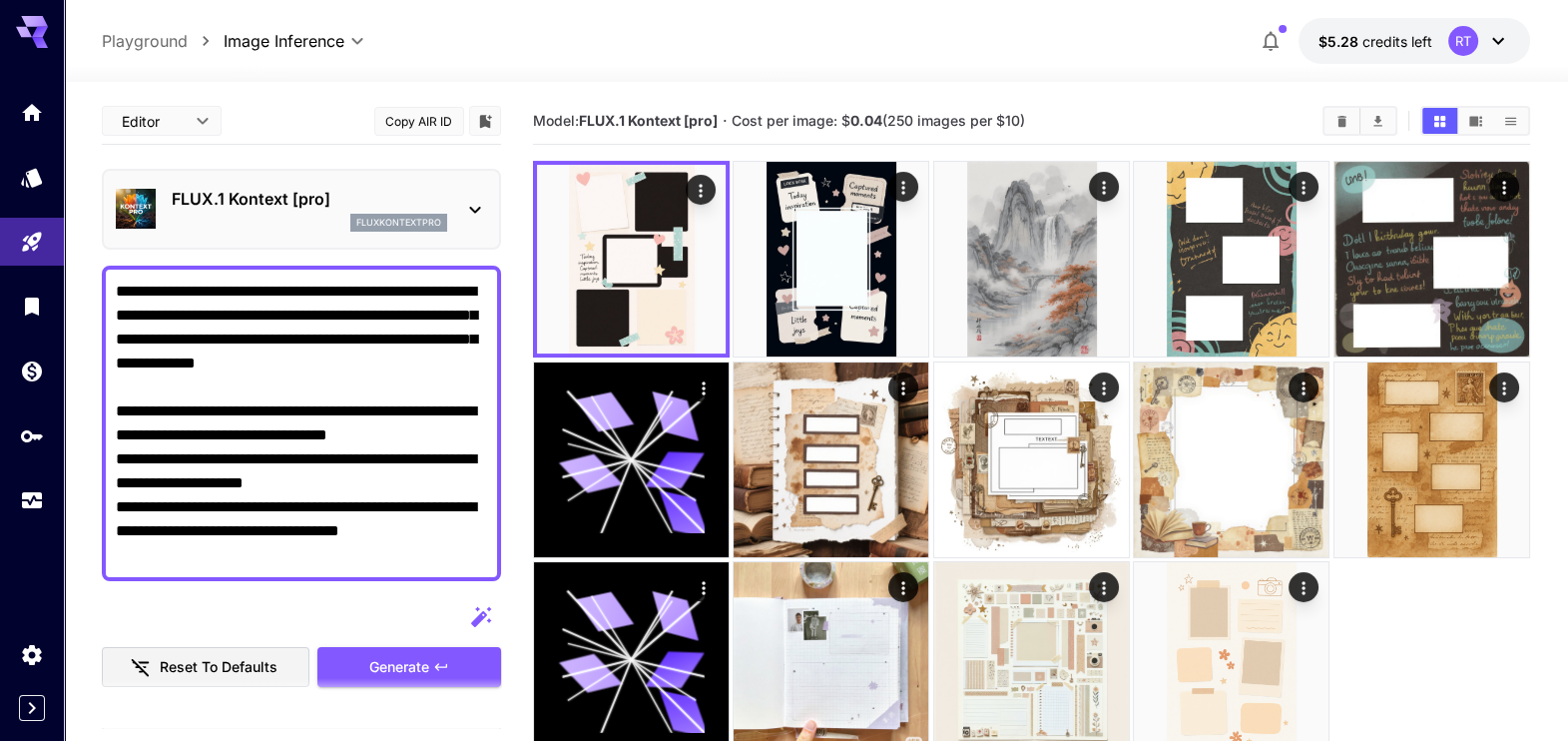 drag, startPoint x: 426, startPoint y: 529, endPoint x: 70, endPoint y: 289, distance: 429.34369 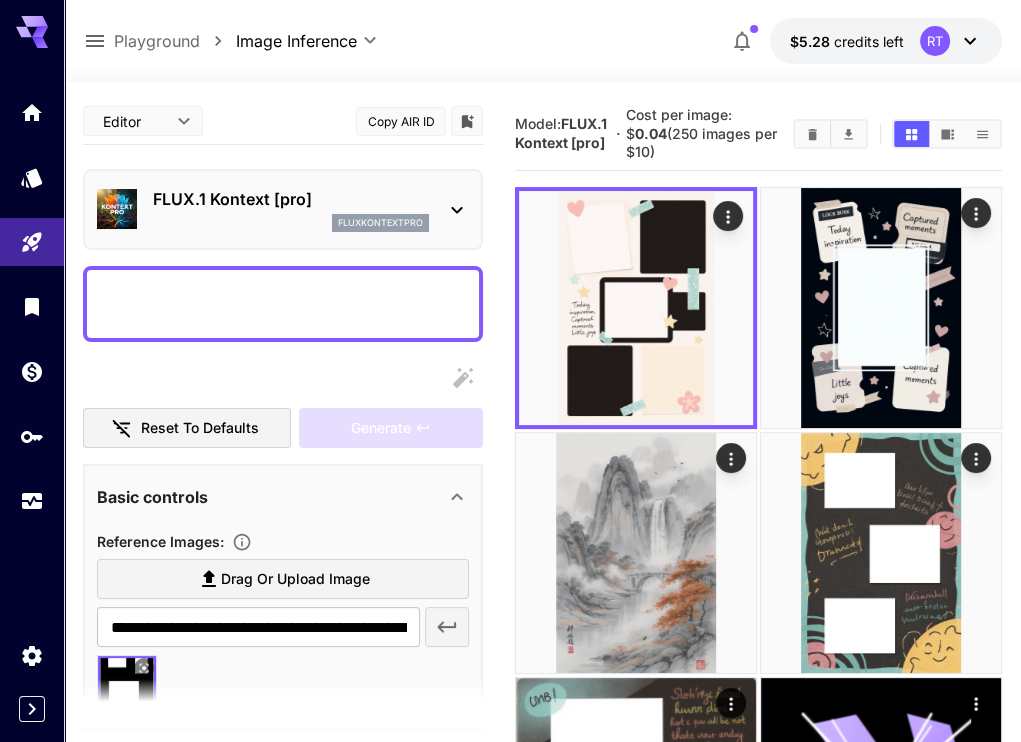 scroll, scrollTop: 208, scrollLeft: 0, axis: vertical 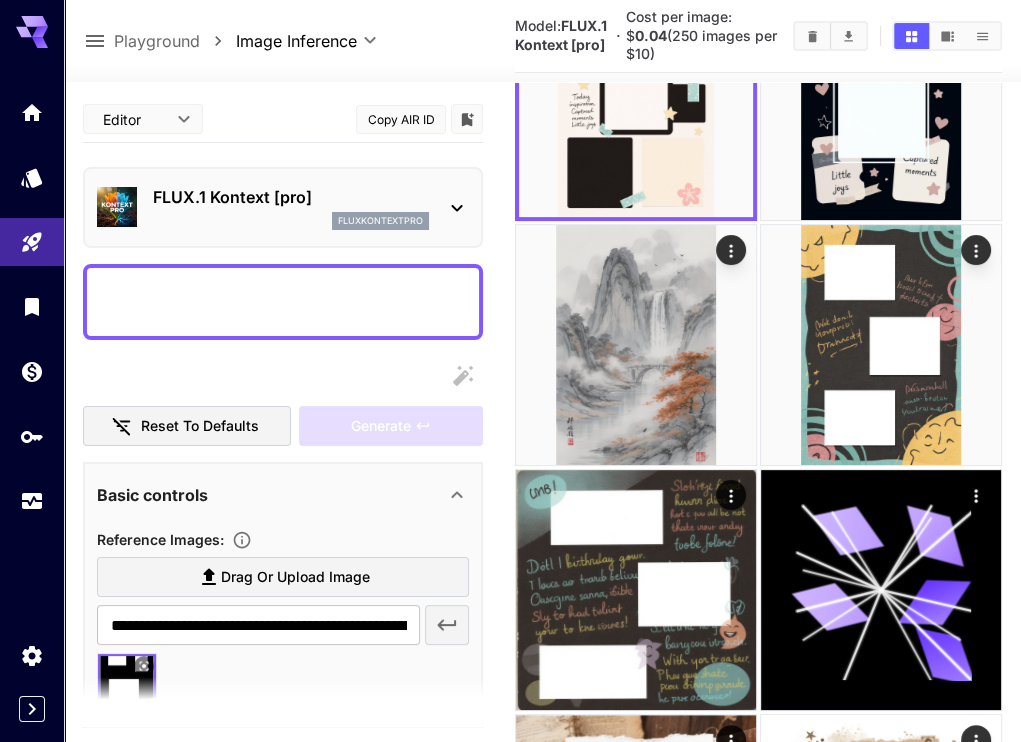 click on "Display cost in response" at bounding box center [283, 302] 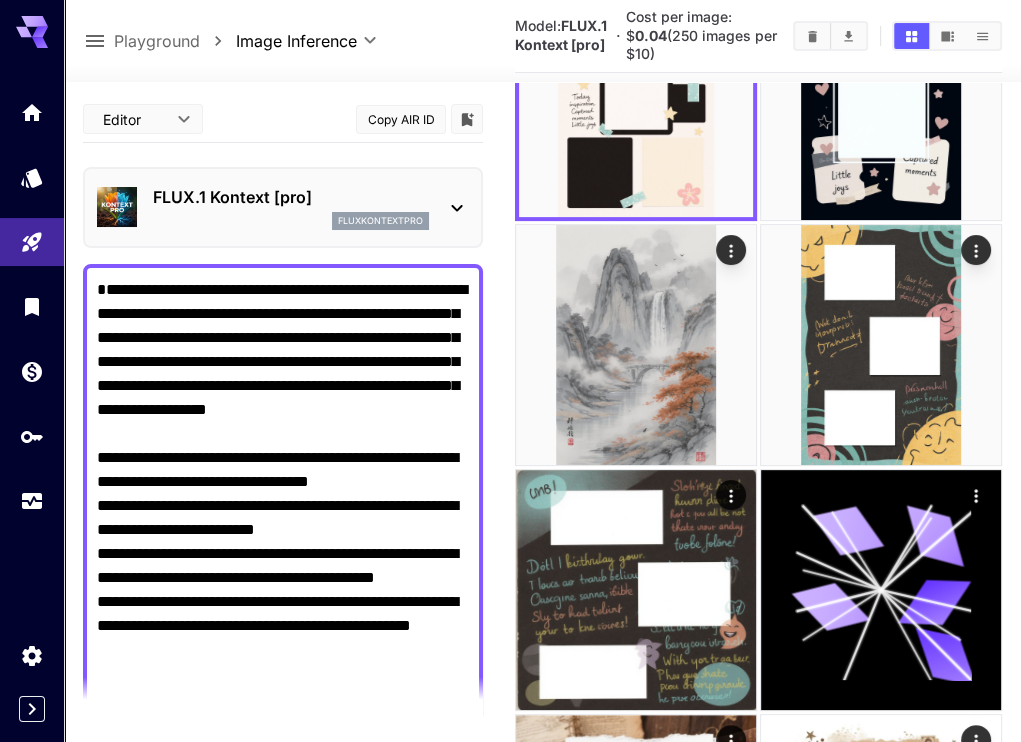 click on "**********" at bounding box center [283, 494] 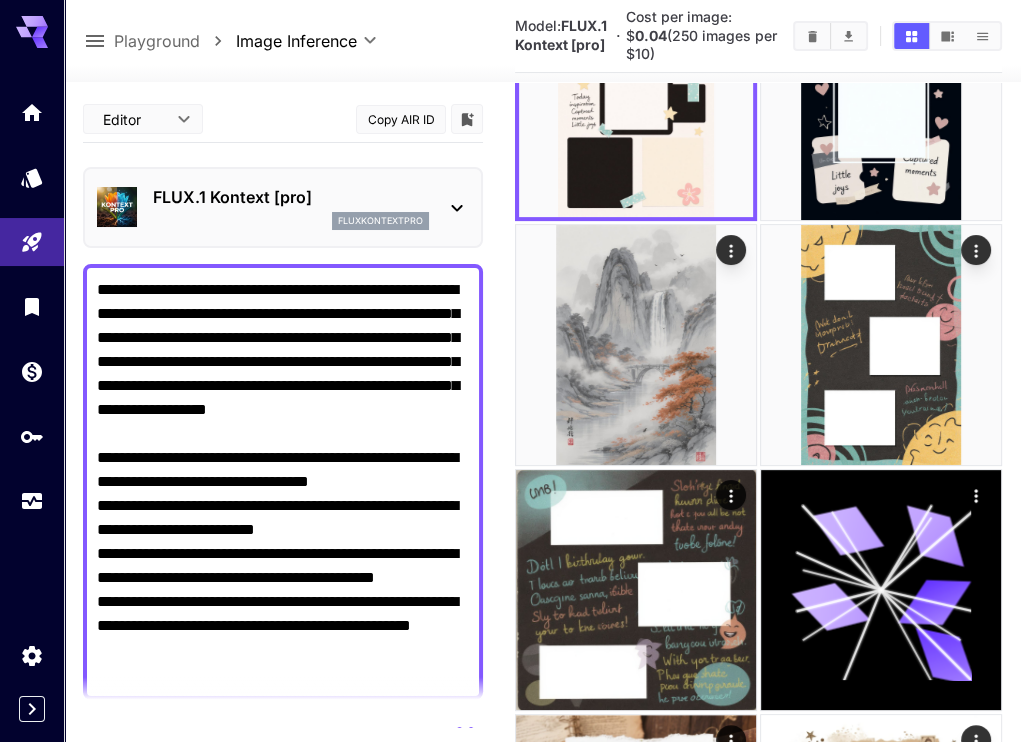 drag, startPoint x: 395, startPoint y: 311, endPoint x: 259, endPoint y: 311, distance: 136 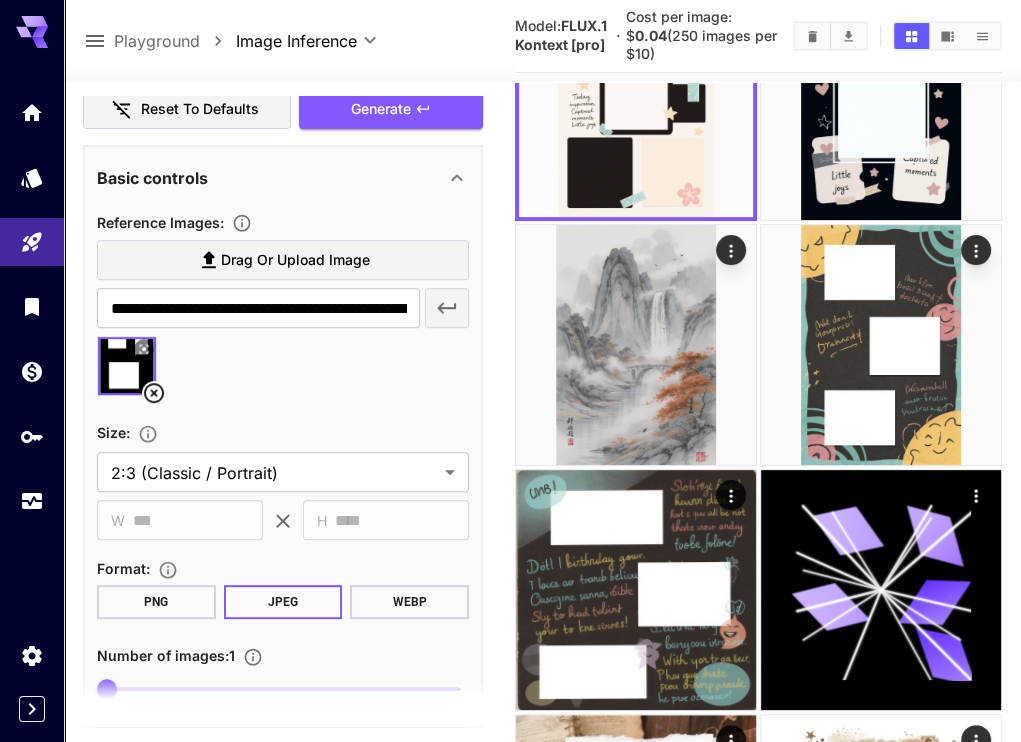 scroll, scrollTop: 625, scrollLeft: 0, axis: vertical 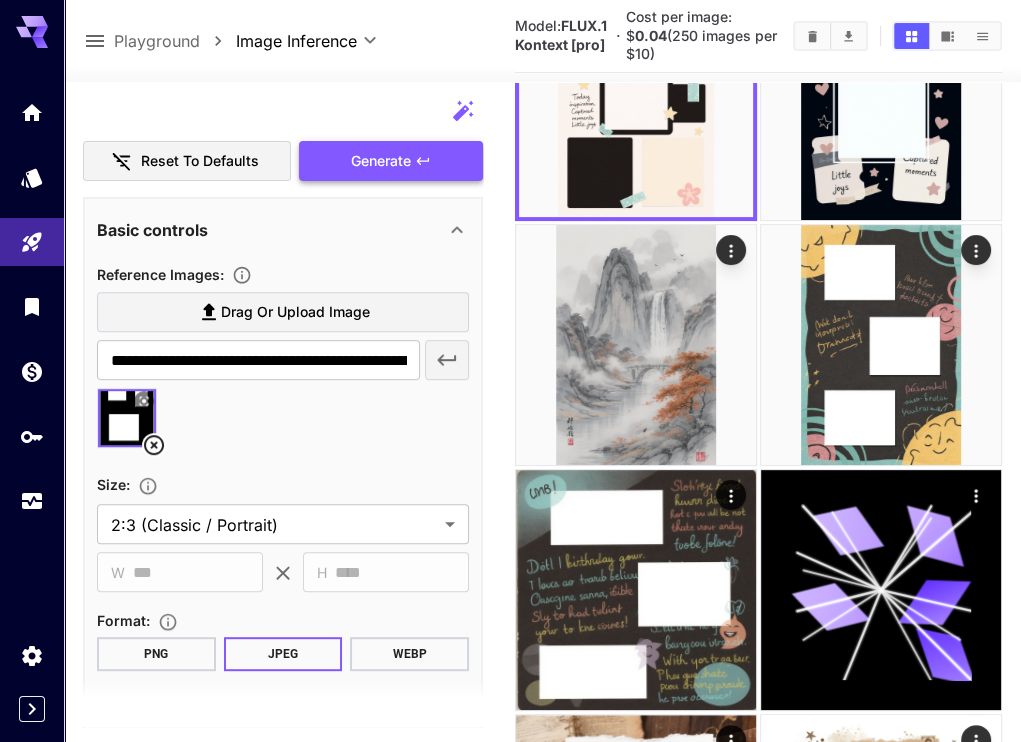 click on "Generate" at bounding box center [381, 161] 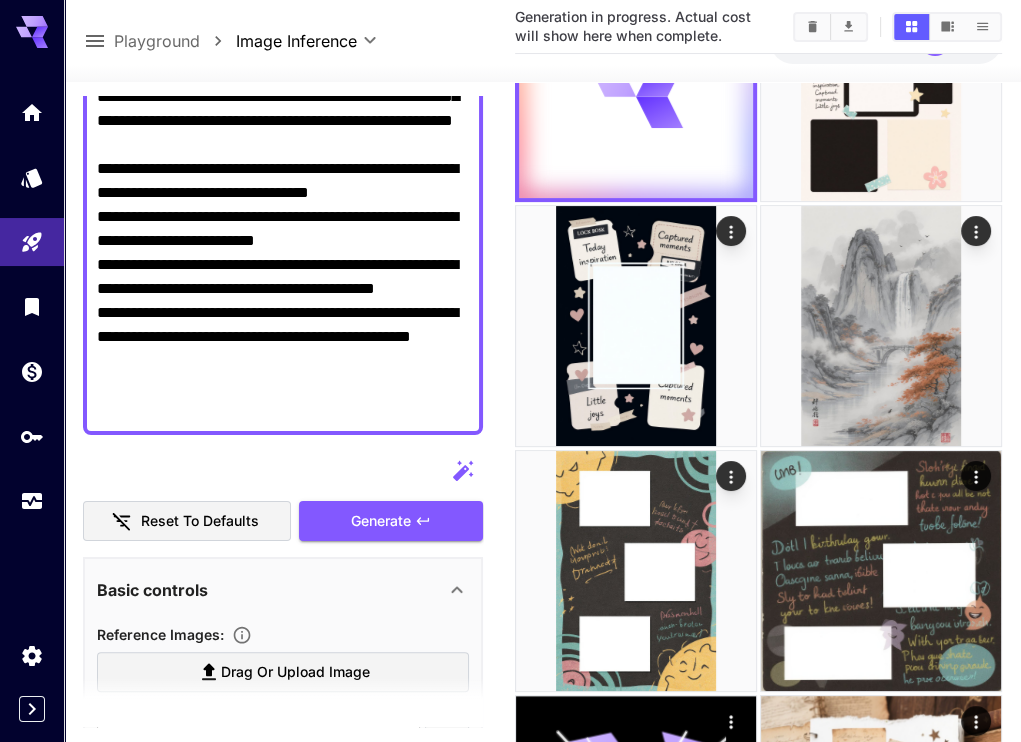 scroll, scrollTop: 416, scrollLeft: 0, axis: vertical 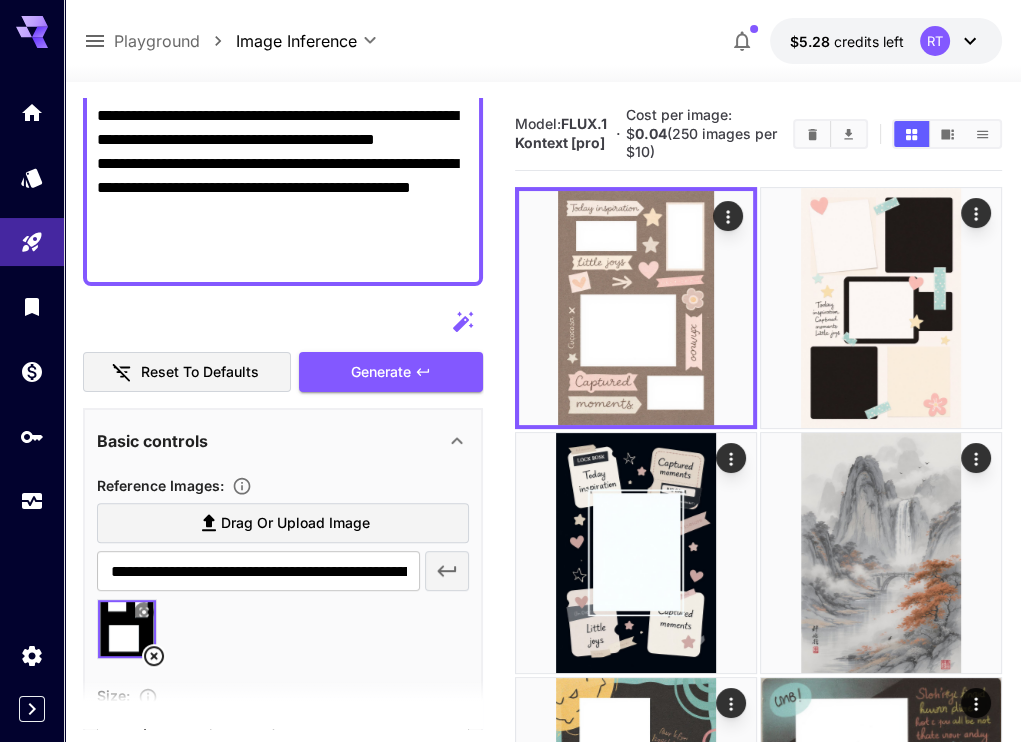 click at bounding box center [127, 629] 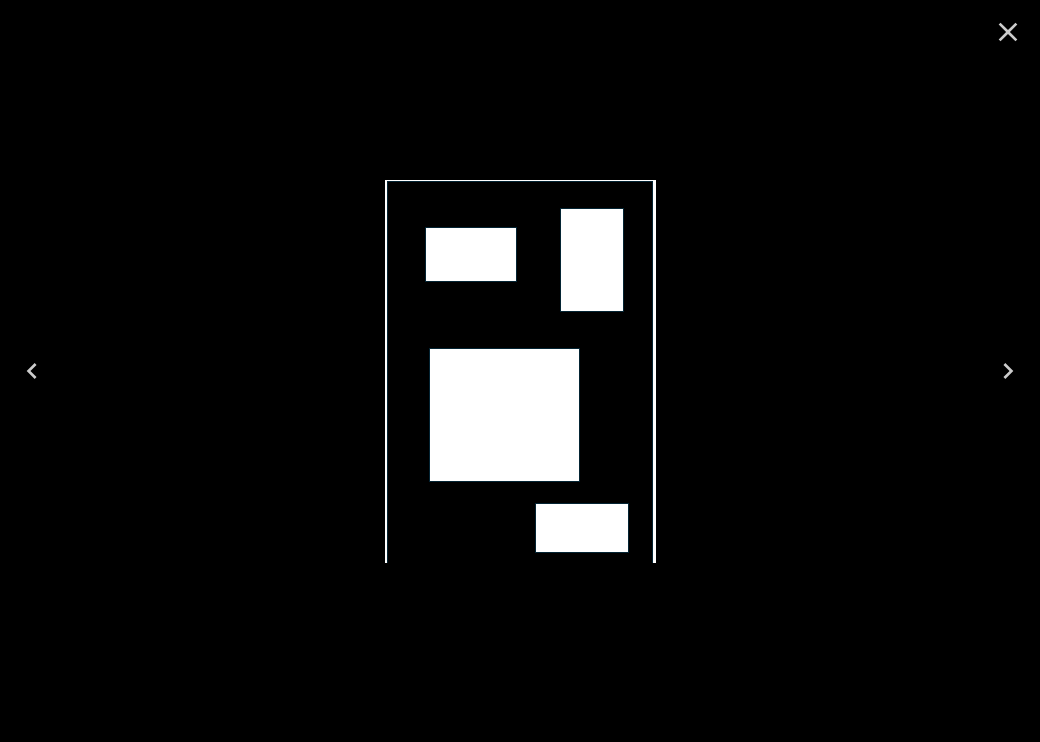 click at bounding box center [520, 371] 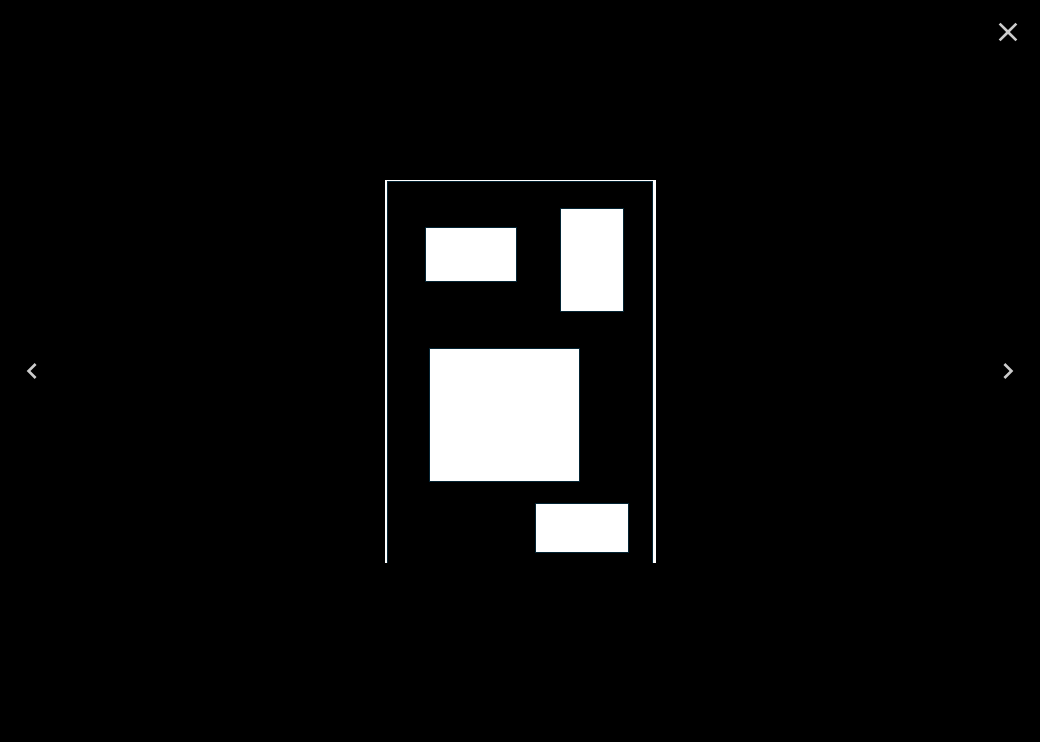 click 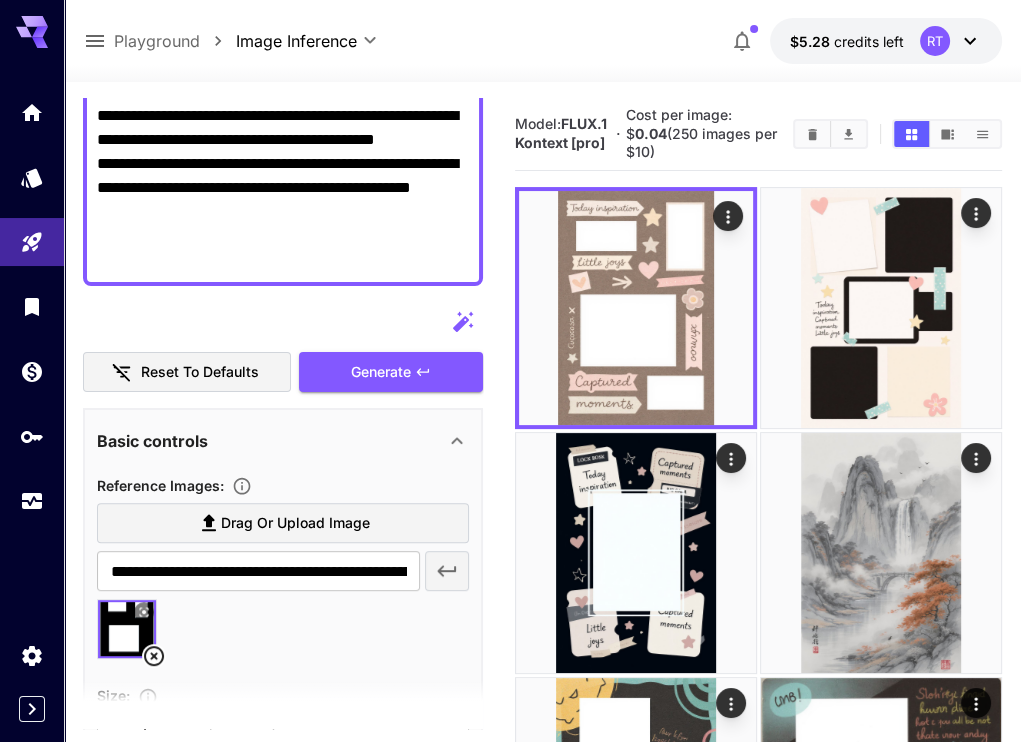 click at bounding box center (144, 612) 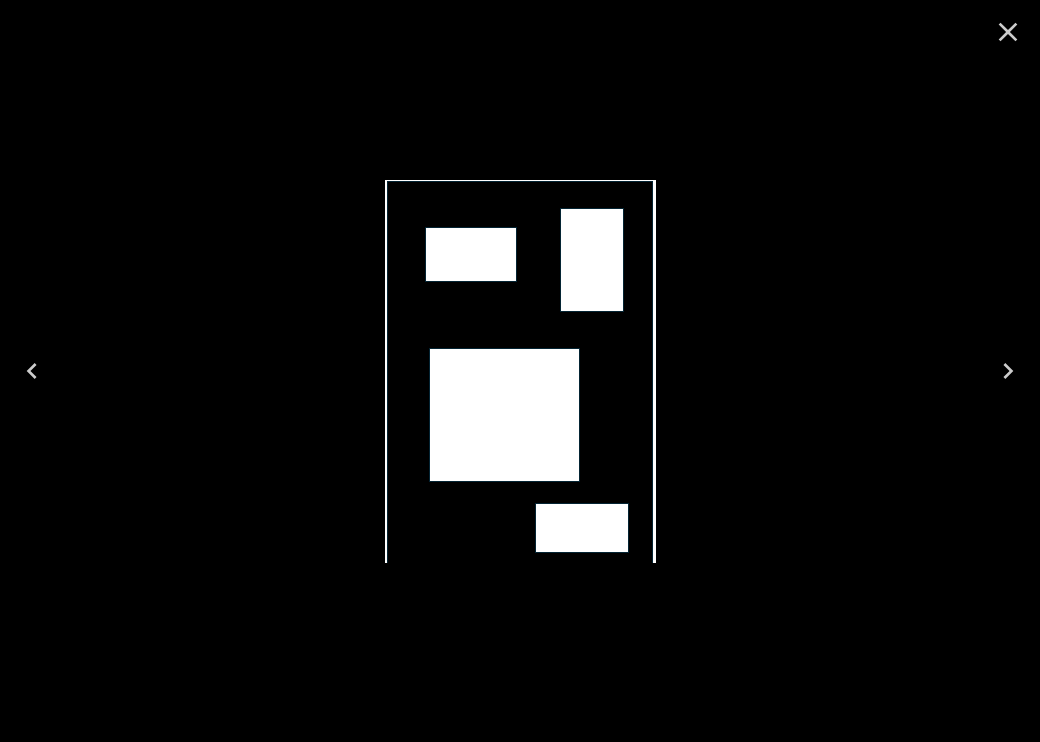 click 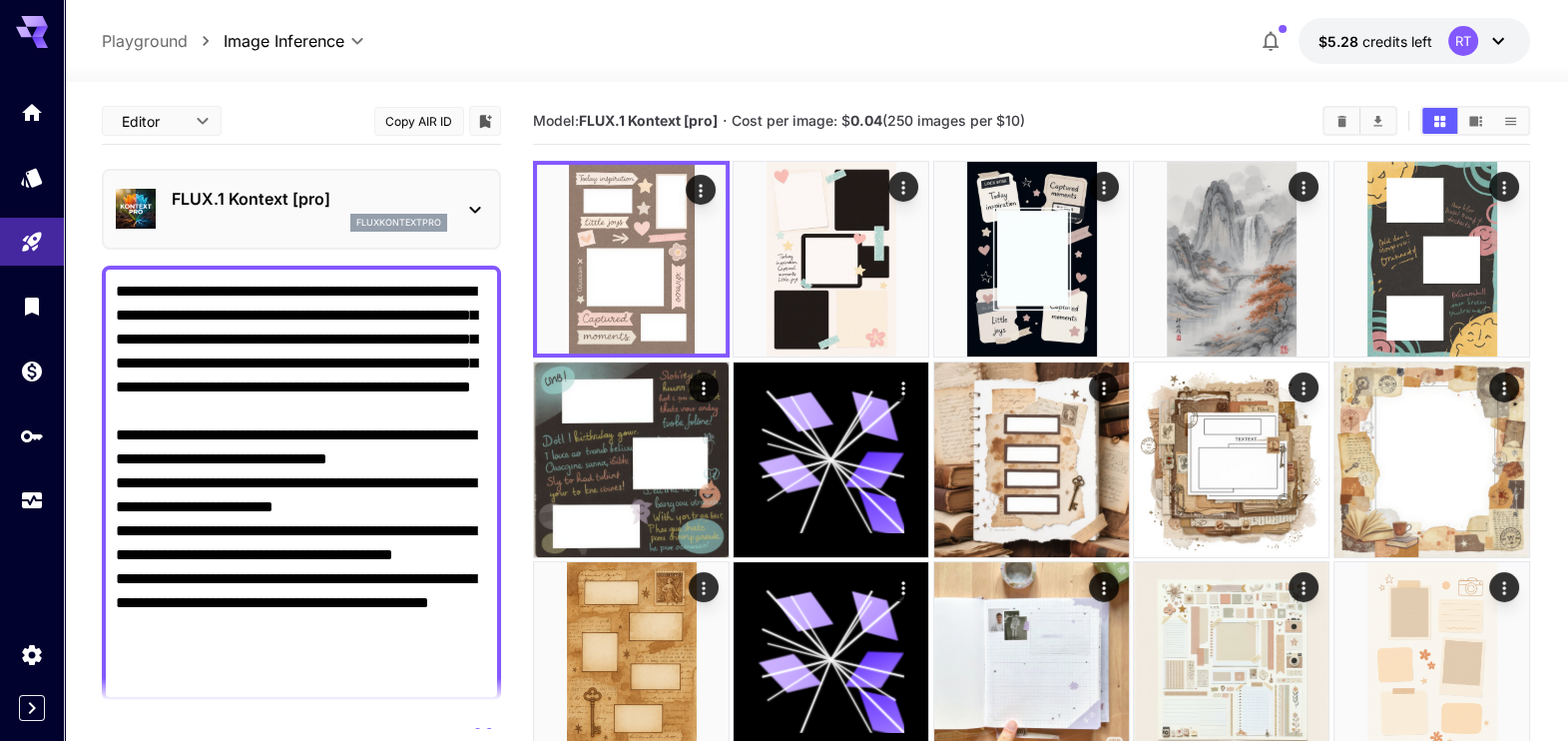 scroll, scrollTop: 208, scrollLeft: 0, axis: vertical 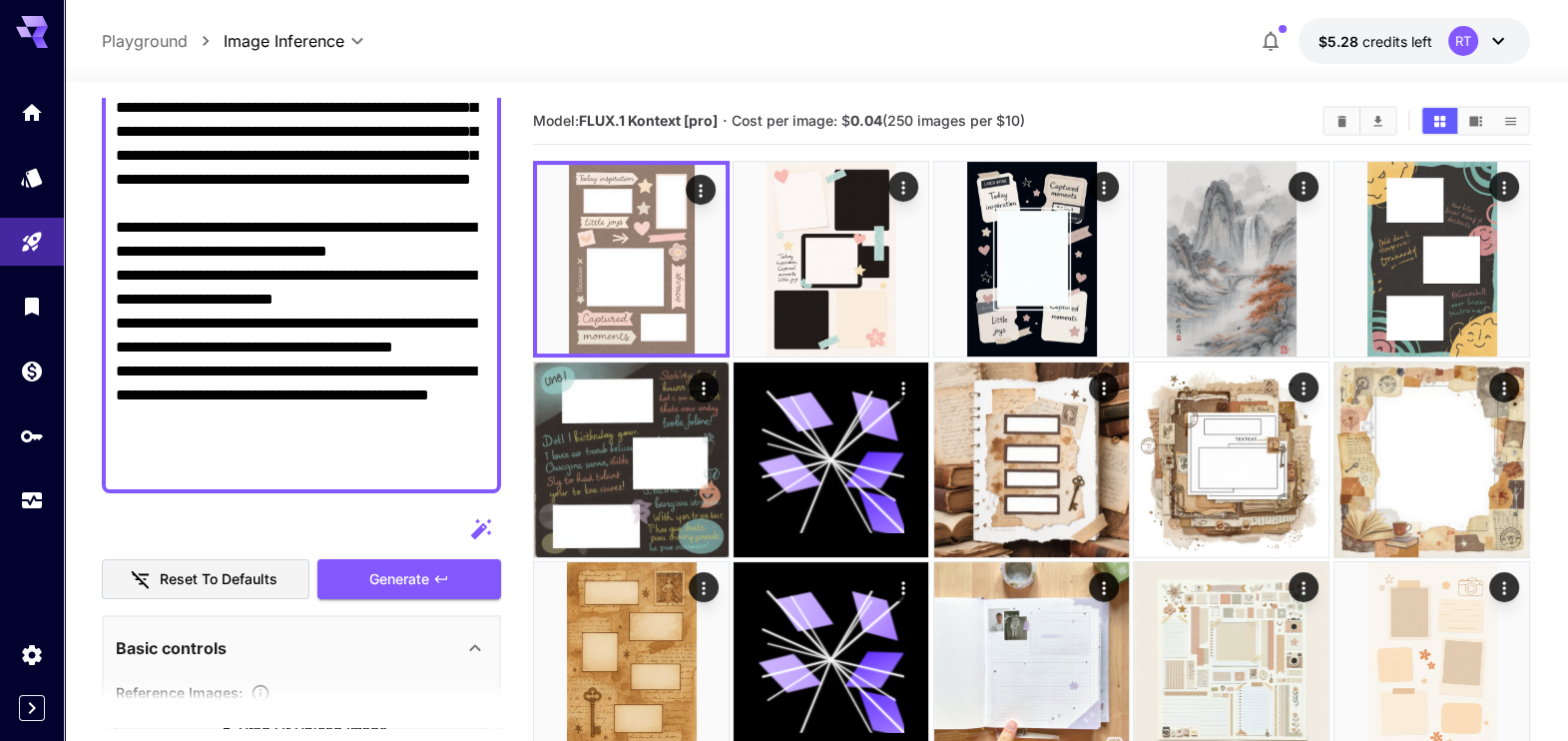drag, startPoint x: 231, startPoint y: 470, endPoint x: 111, endPoint y: 258, distance: 243.60624 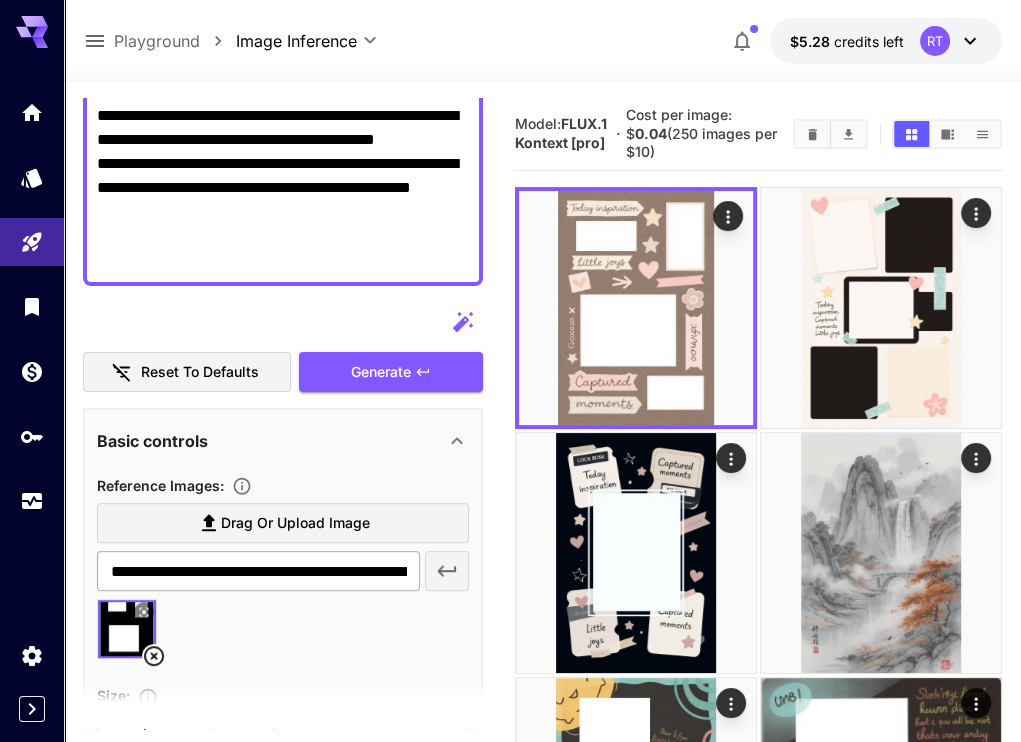 scroll, scrollTop: 208, scrollLeft: 0, axis: vertical 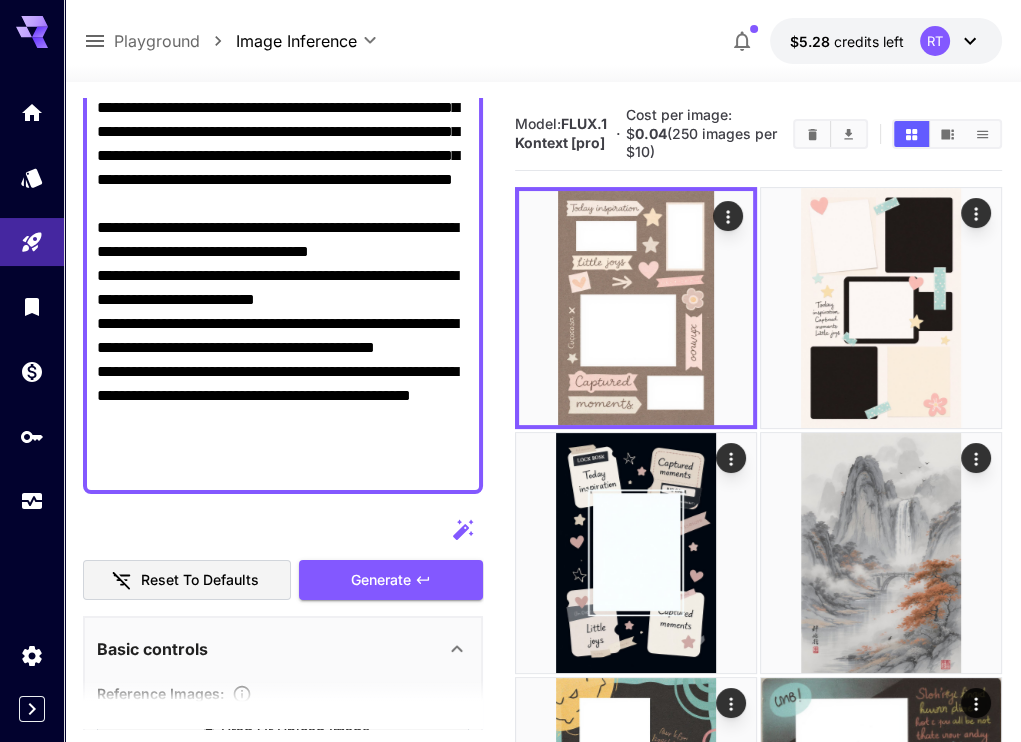 drag, startPoint x: 351, startPoint y: 340, endPoint x: 970, endPoint y: 446, distance: 628.0104 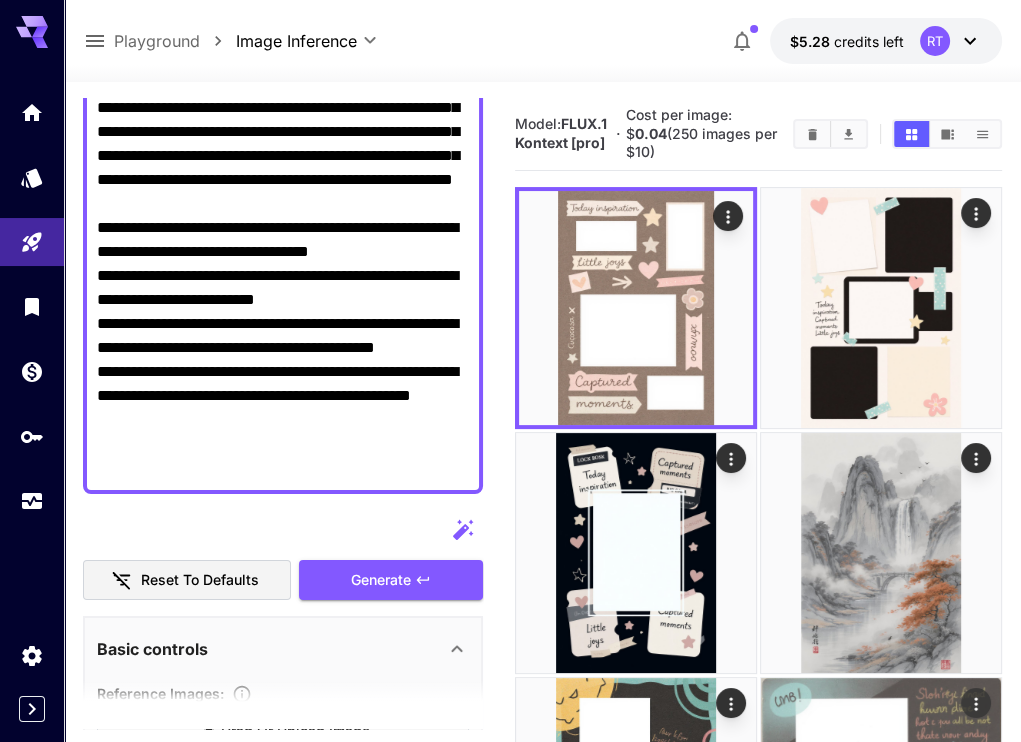 click on "**********" at bounding box center [542, 1142] 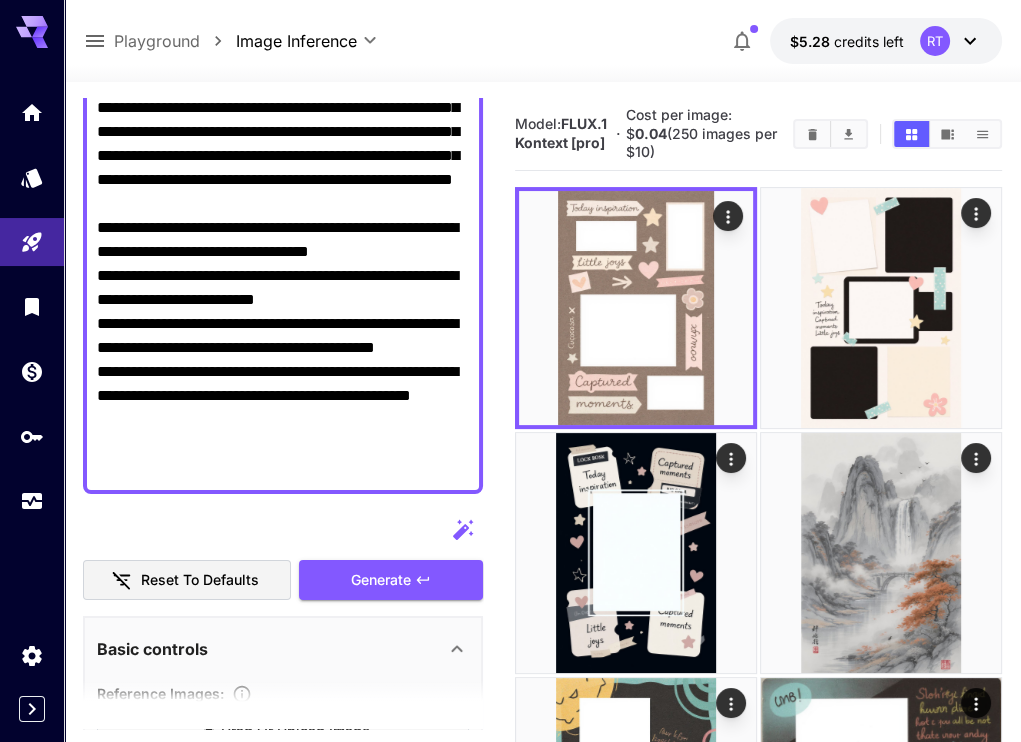 click on "**********" at bounding box center (283, 276) 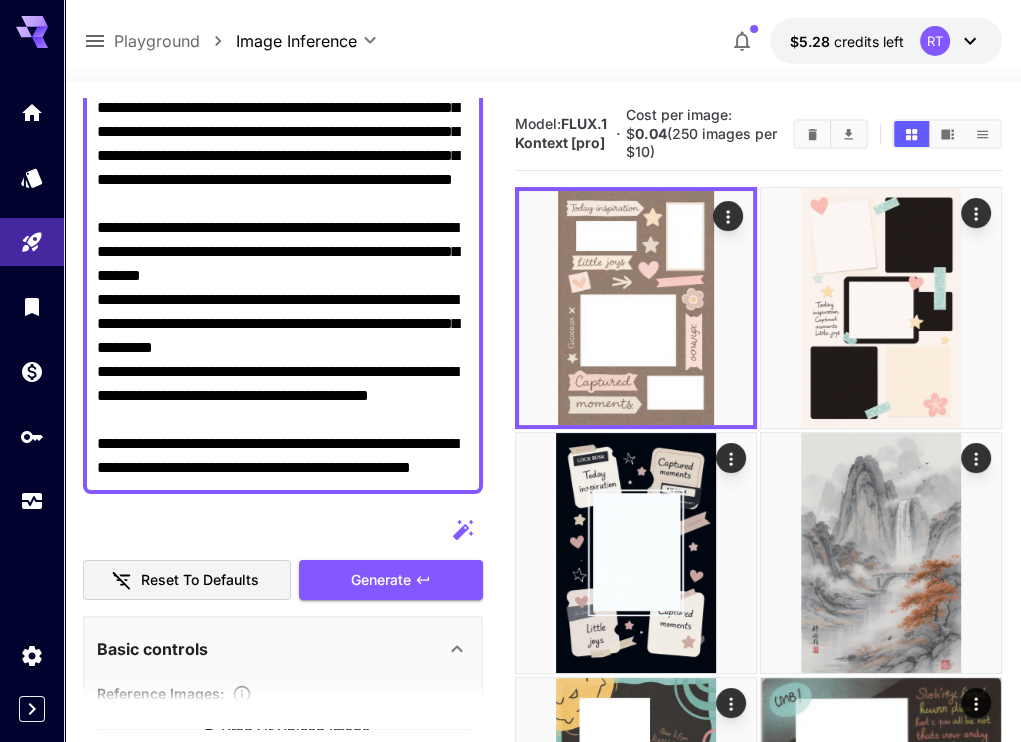 drag, startPoint x: 448, startPoint y: 392, endPoint x: 95, endPoint y: 270, distance: 373.4876 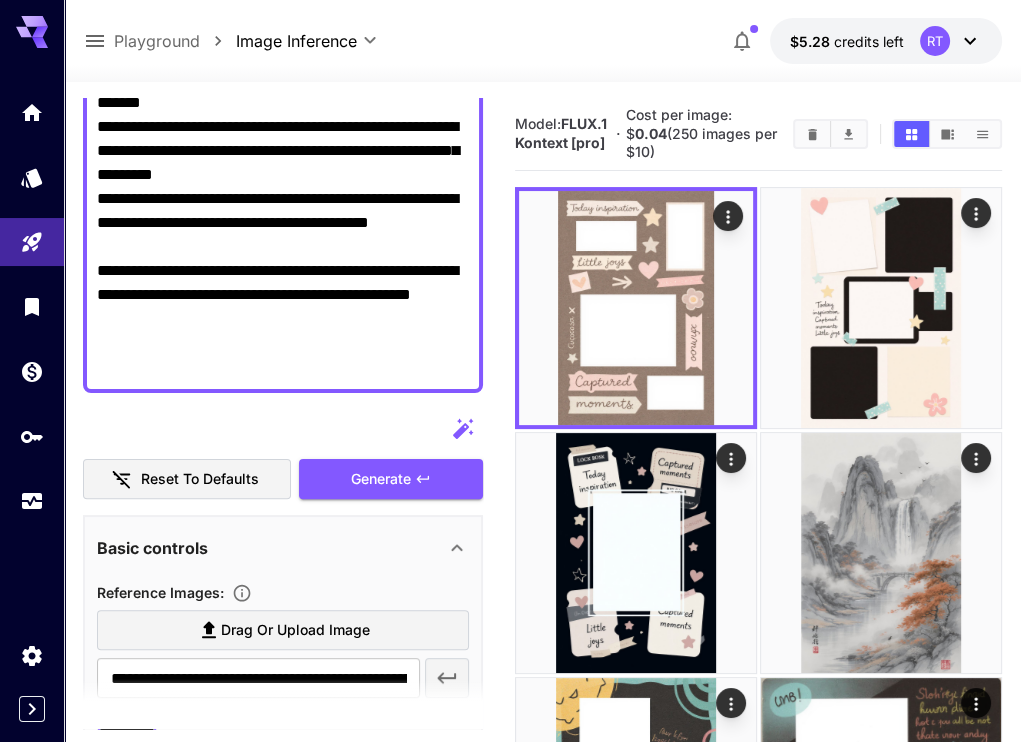 scroll, scrollTop: 416, scrollLeft: 0, axis: vertical 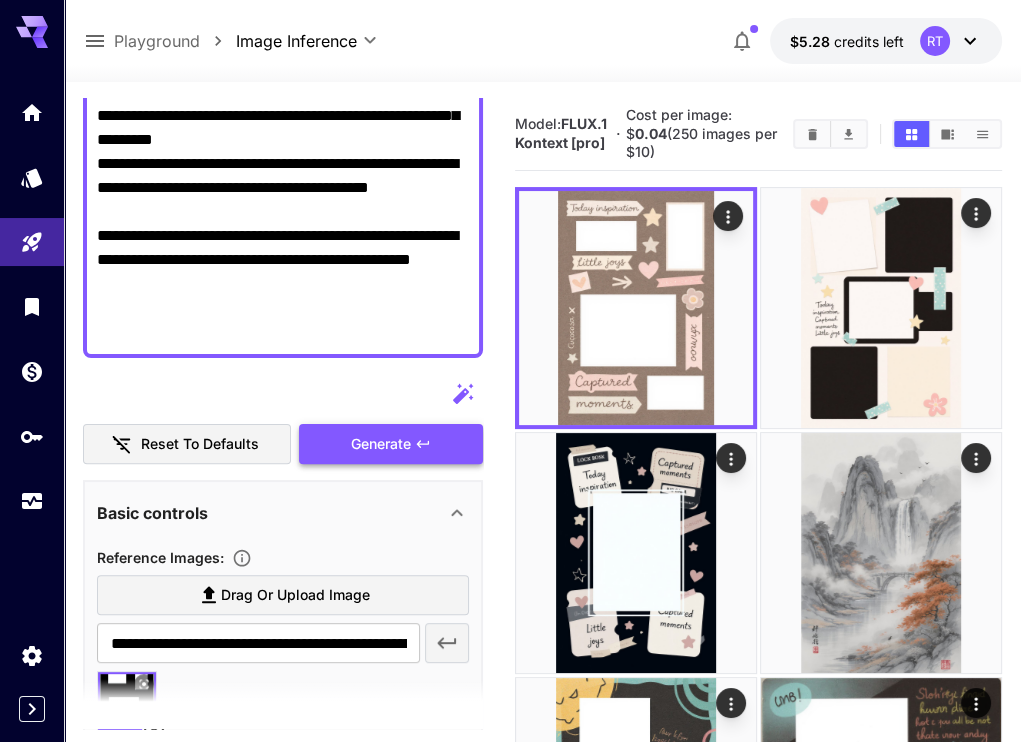 click on "Generate" at bounding box center (391, 444) 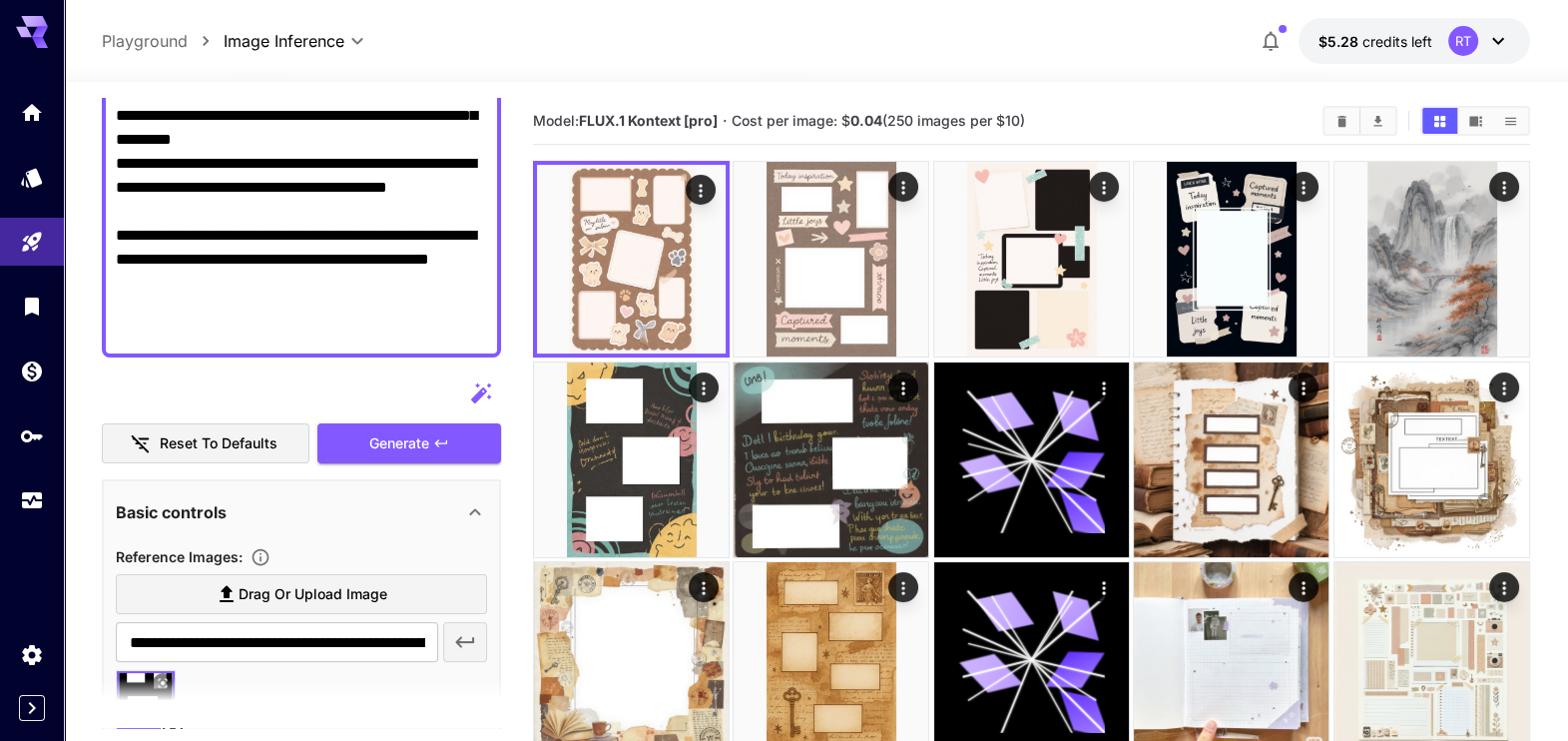 scroll, scrollTop: 208, scrollLeft: 0, axis: vertical 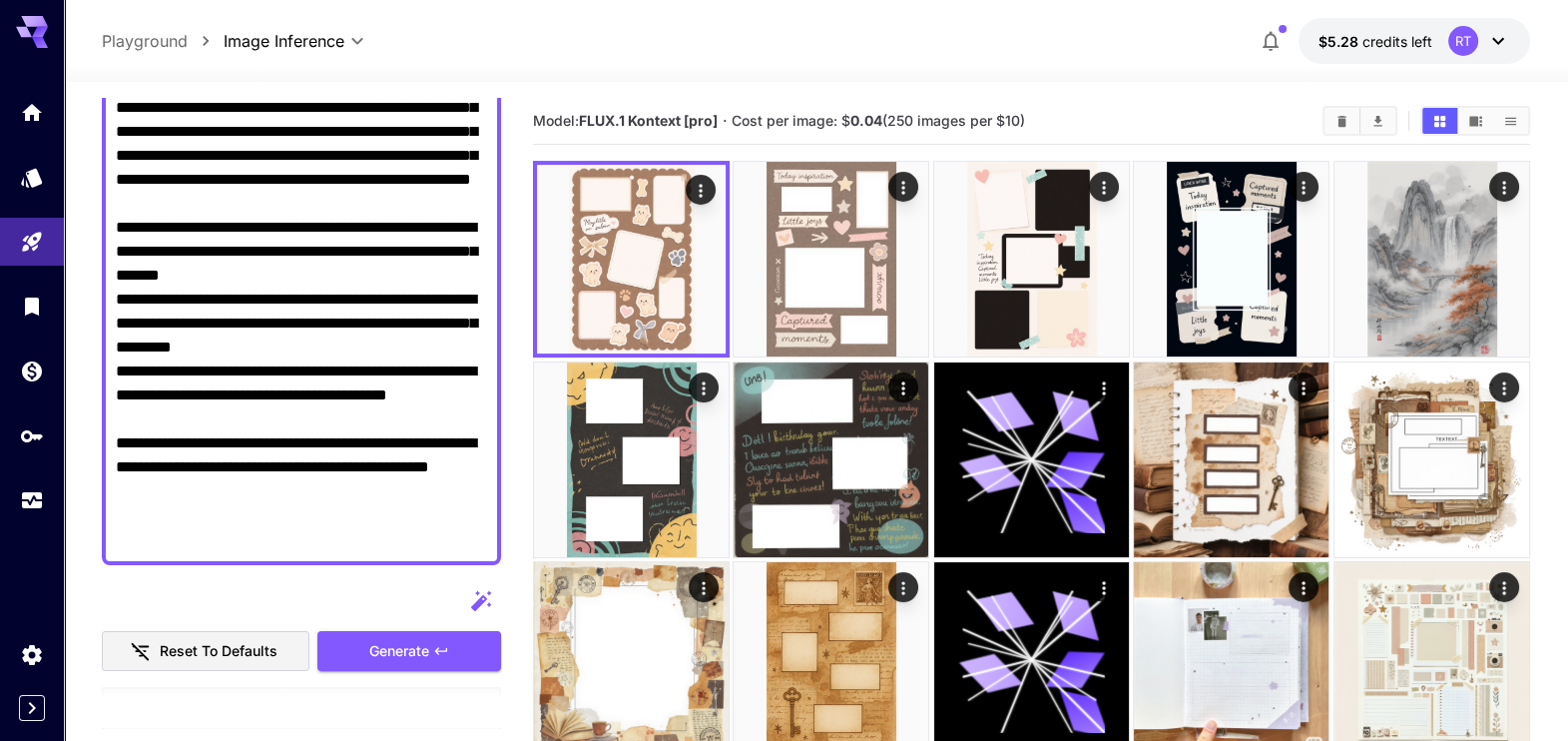 click on "**********" at bounding box center (301, 312) 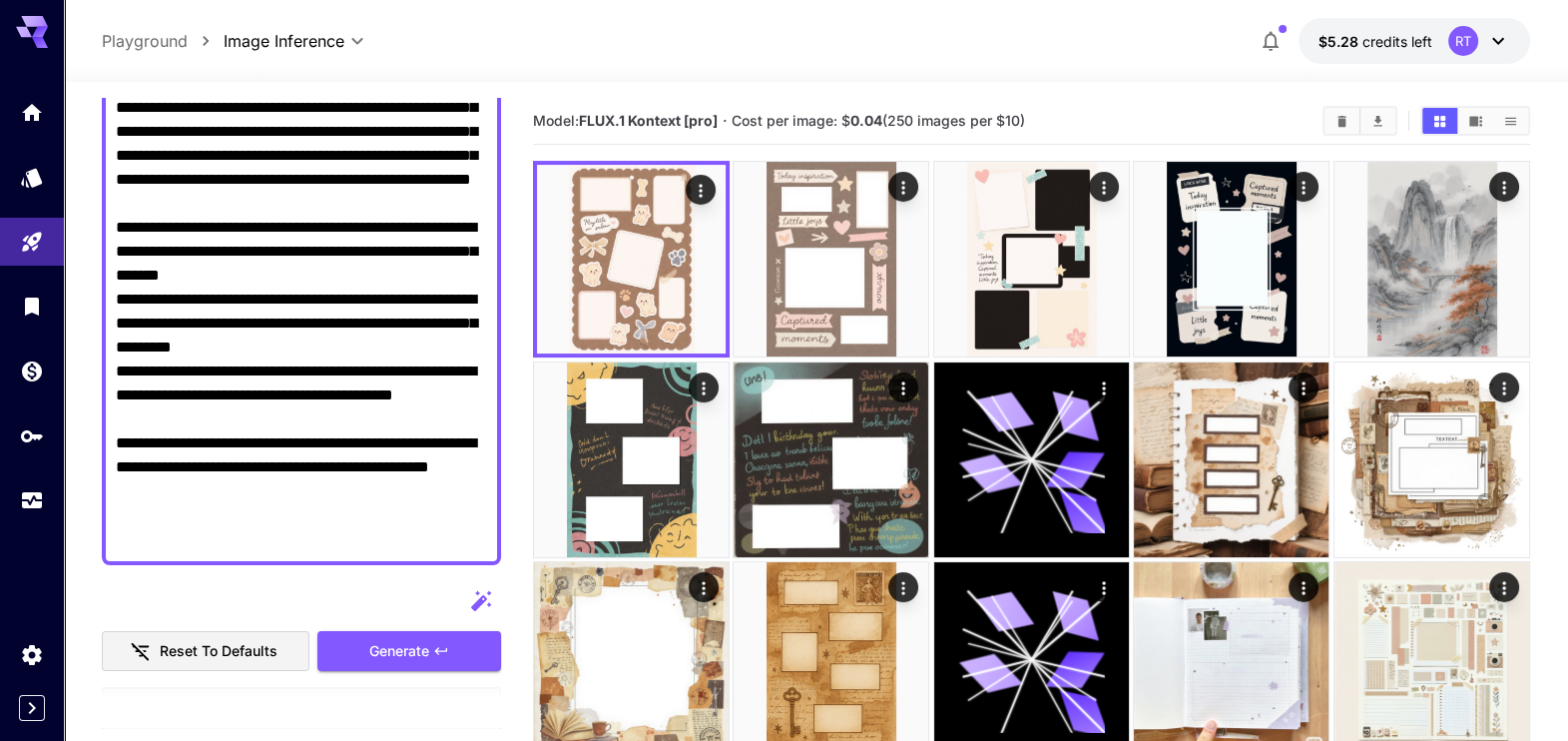 click on "**********" at bounding box center [301, 312] 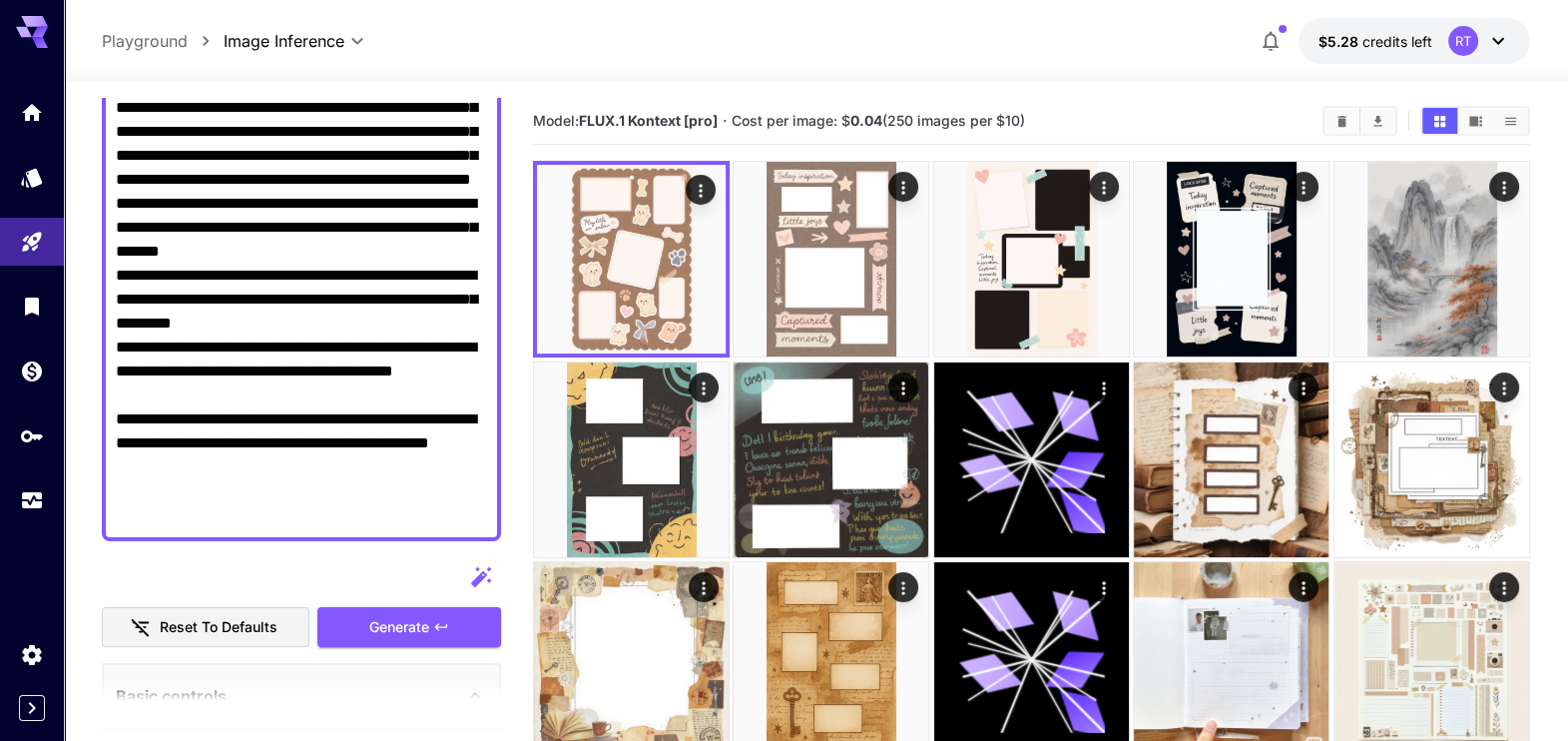scroll, scrollTop: 184, scrollLeft: 0, axis: vertical 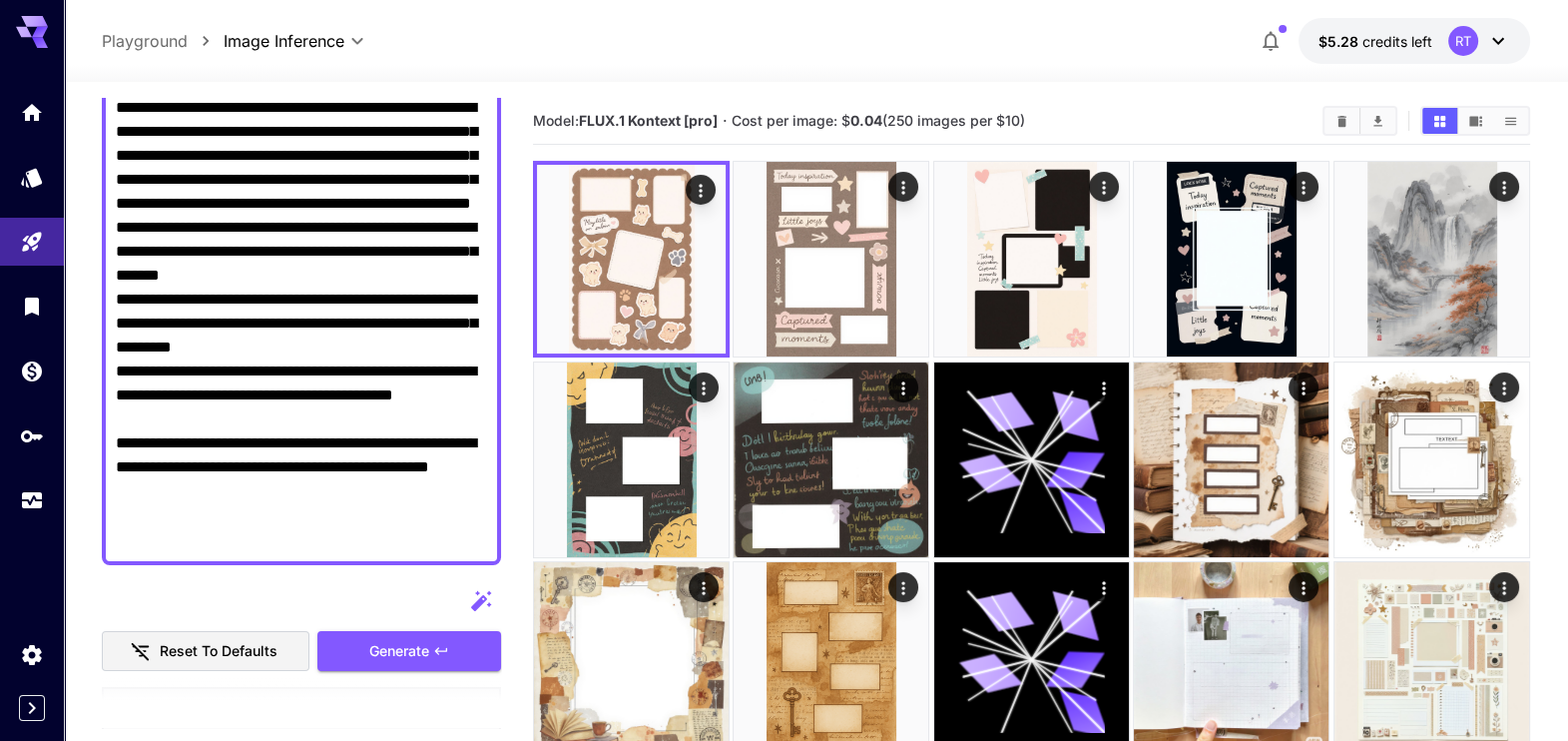 click on "**********" at bounding box center (301, 324) 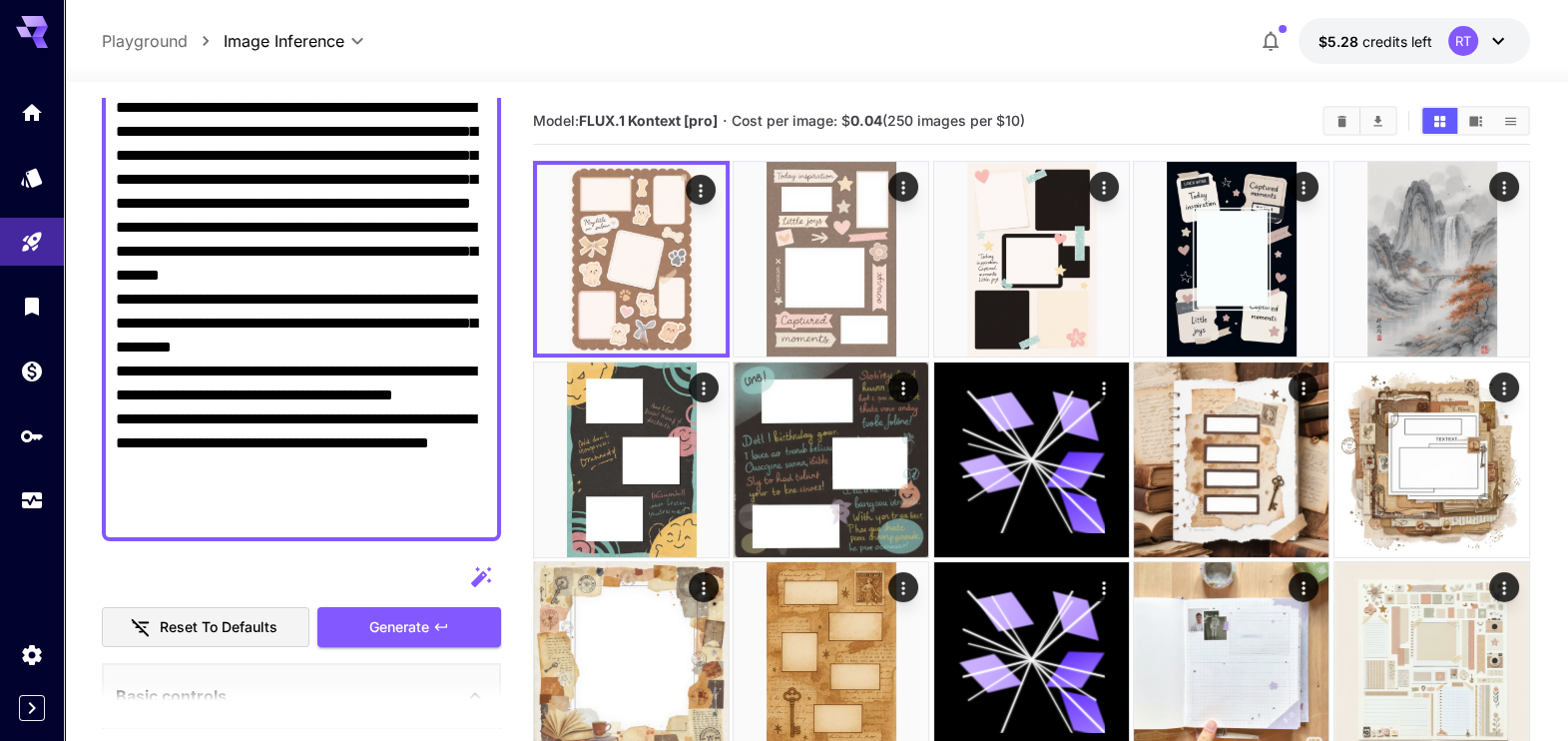 click on "**********" at bounding box center (301, 312) 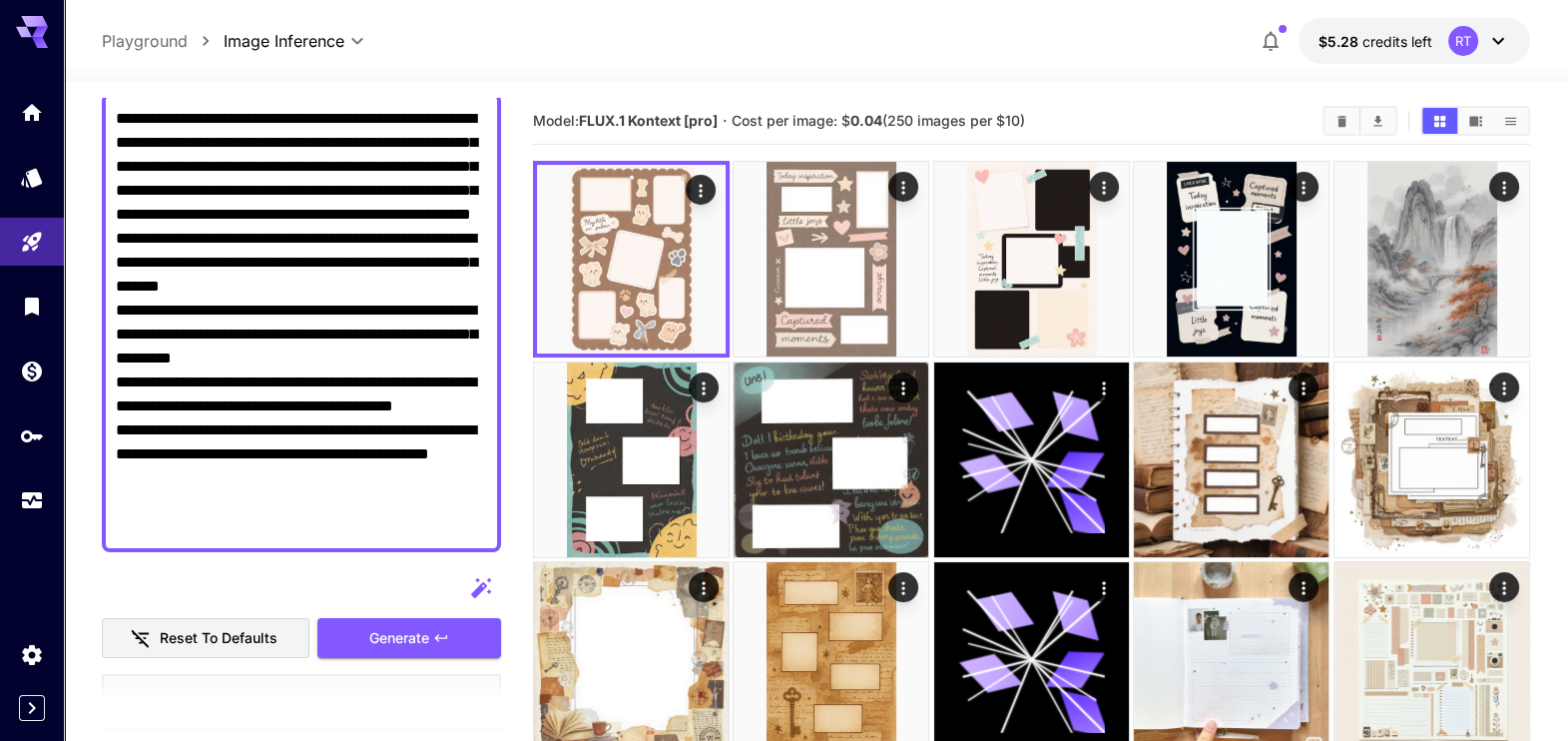 scroll, scrollTop: 208, scrollLeft: 0, axis: vertical 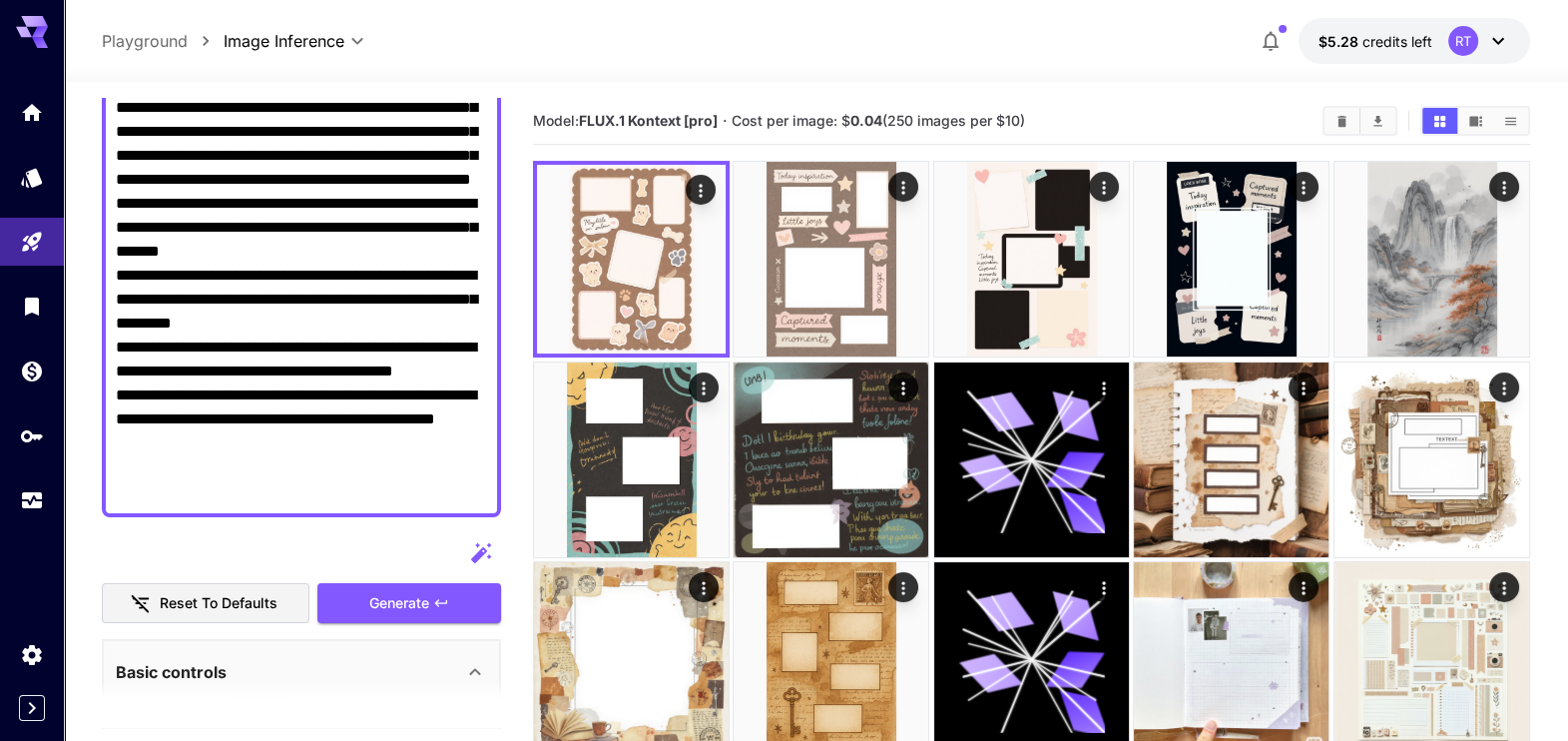 drag, startPoint x: 322, startPoint y: 374, endPoint x: 92, endPoint y: 332, distance: 233.80334 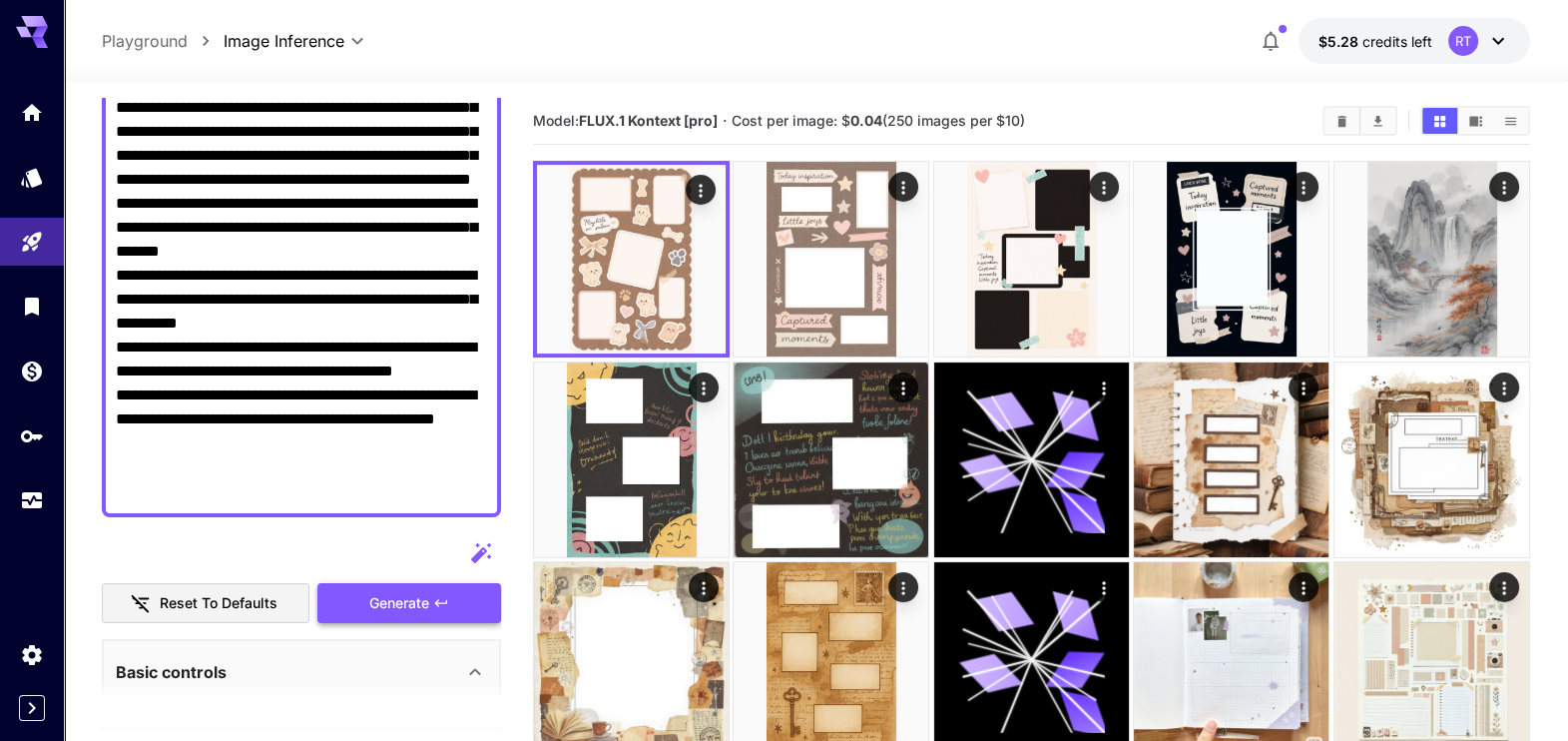 click on "Generate" at bounding box center [409, 603] 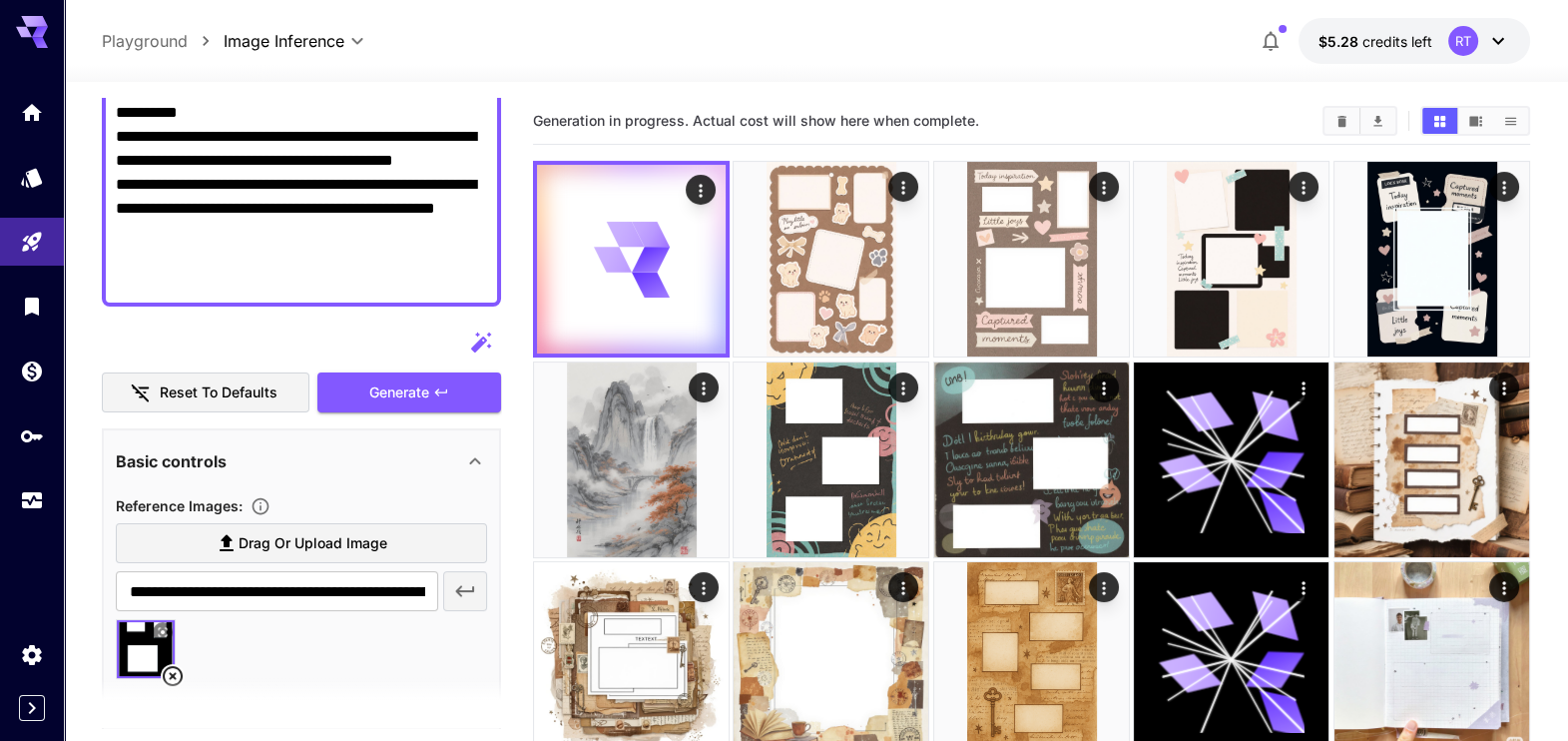 scroll, scrollTop: 624, scrollLeft: 0, axis: vertical 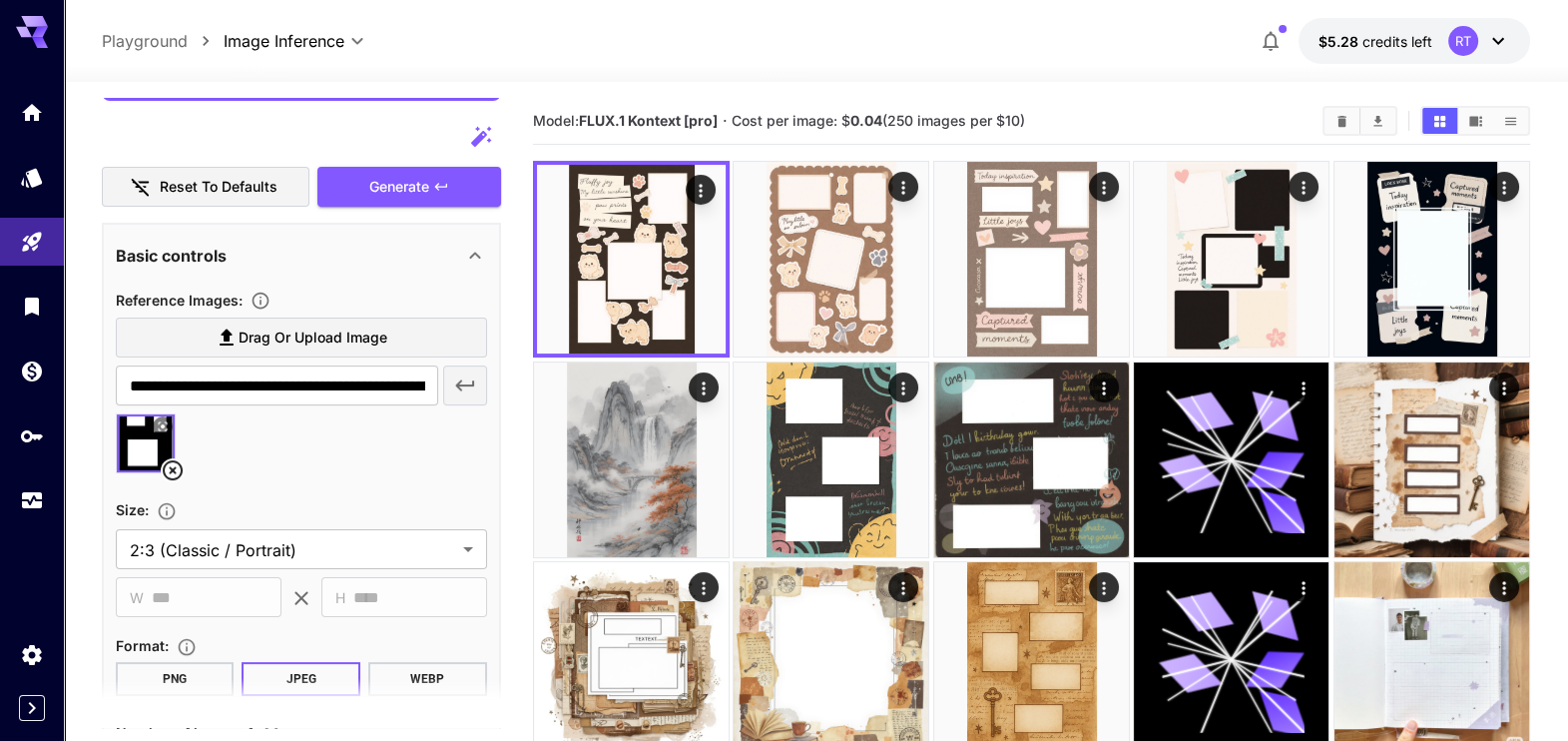 click at bounding box center [163, 426] 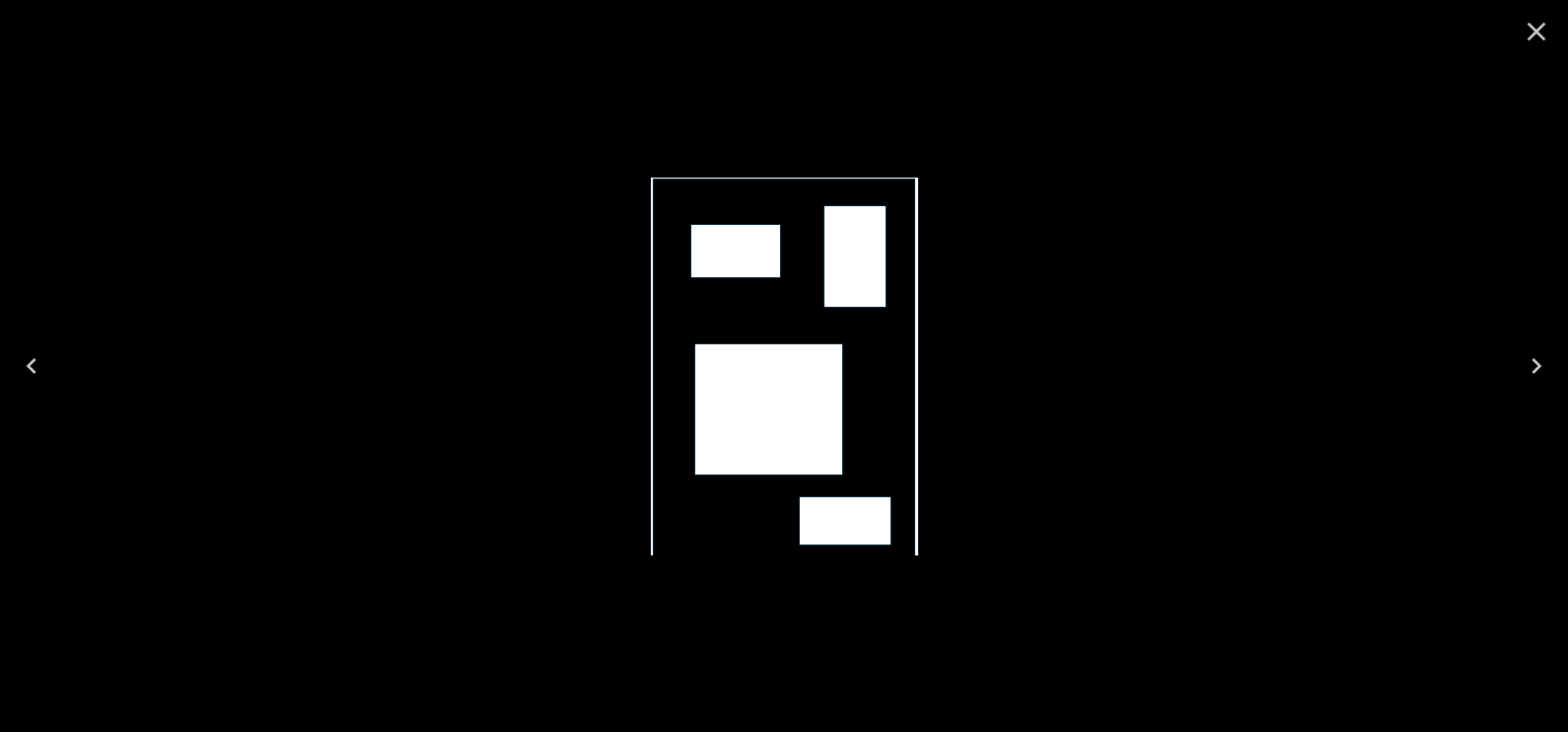 click at bounding box center [784, 366] 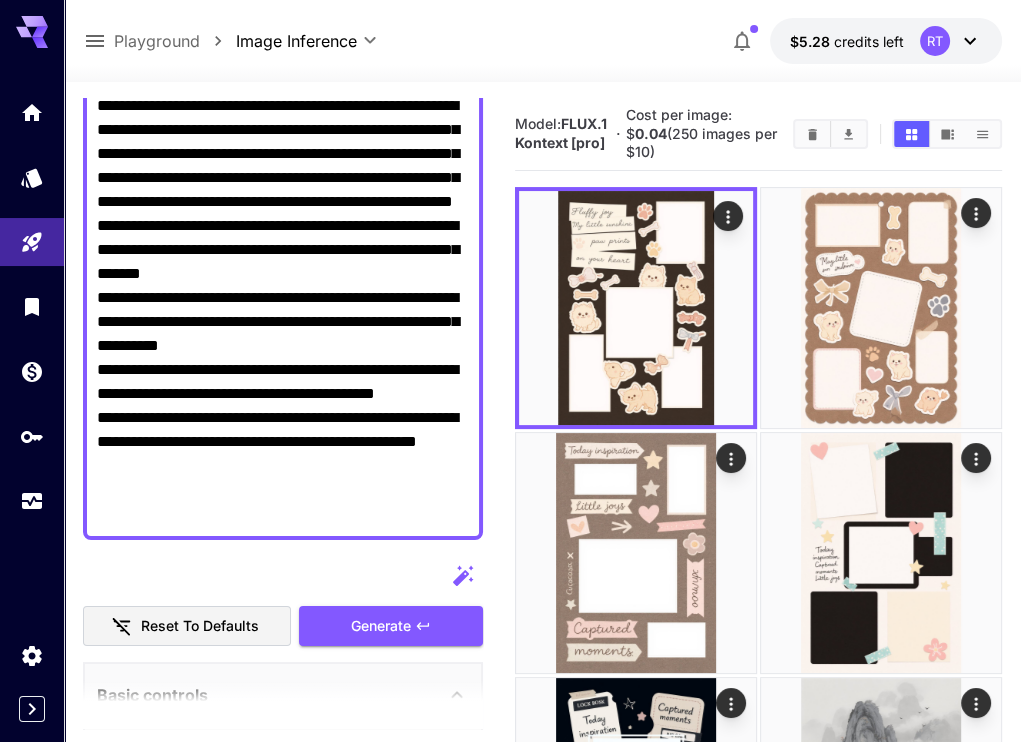 scroll, scrollTop: 208, scrollLeft: 0, axis: vertical 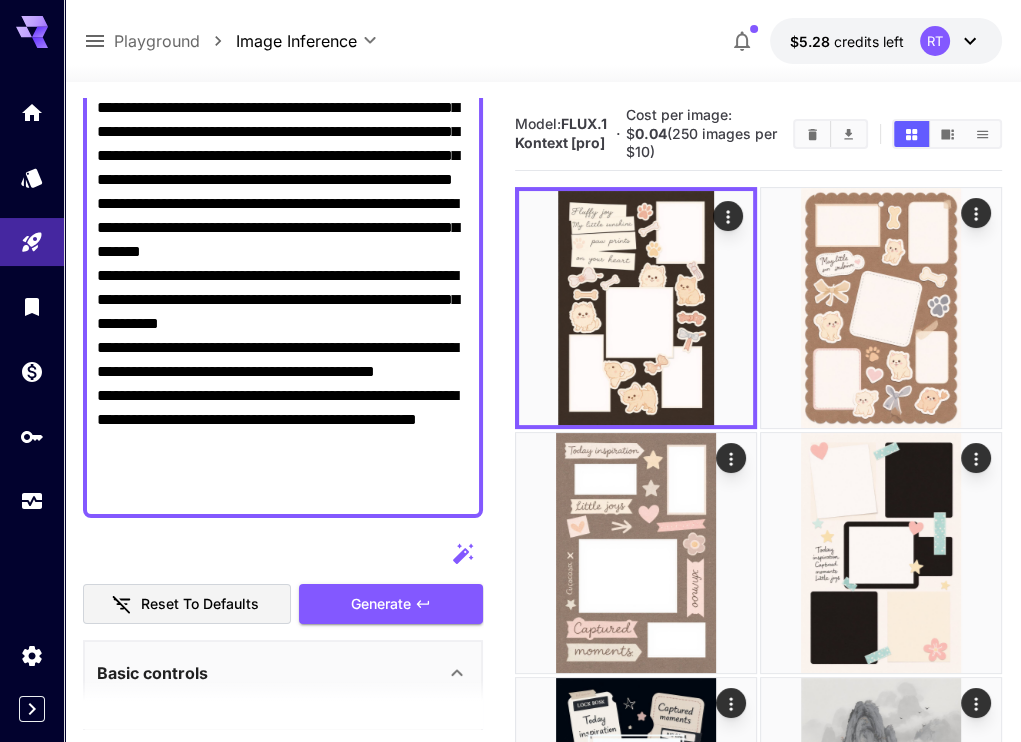 click on "**********" at bounding box center (283, 288) 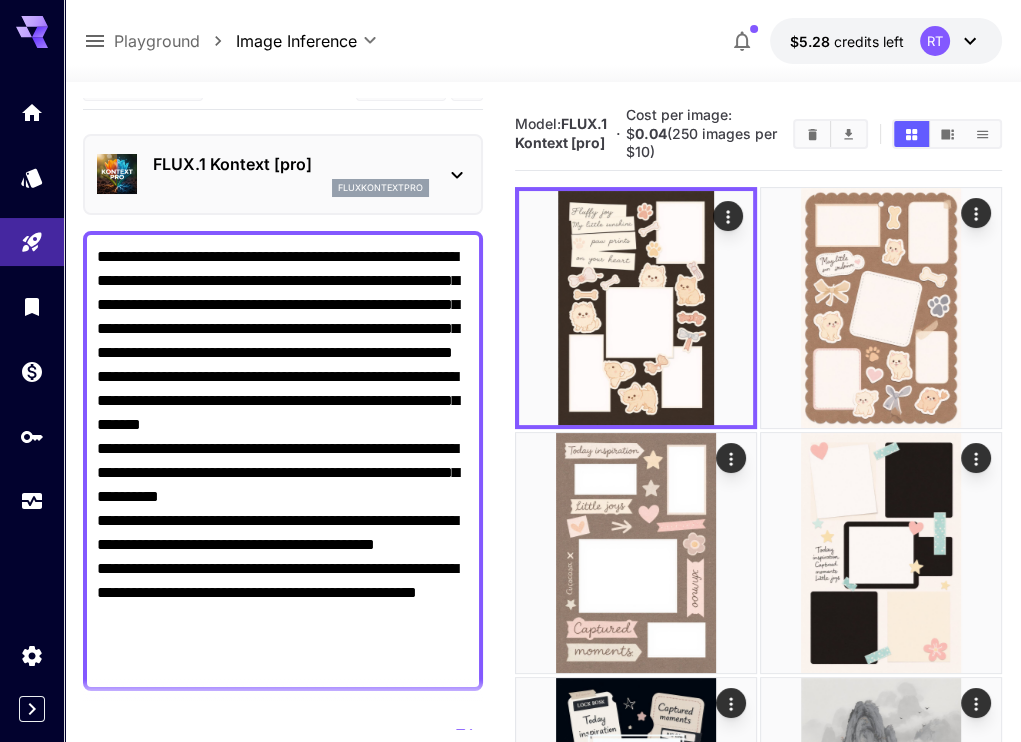 scroll, scrollTop: 0, scrollLeft: 0, axis: both 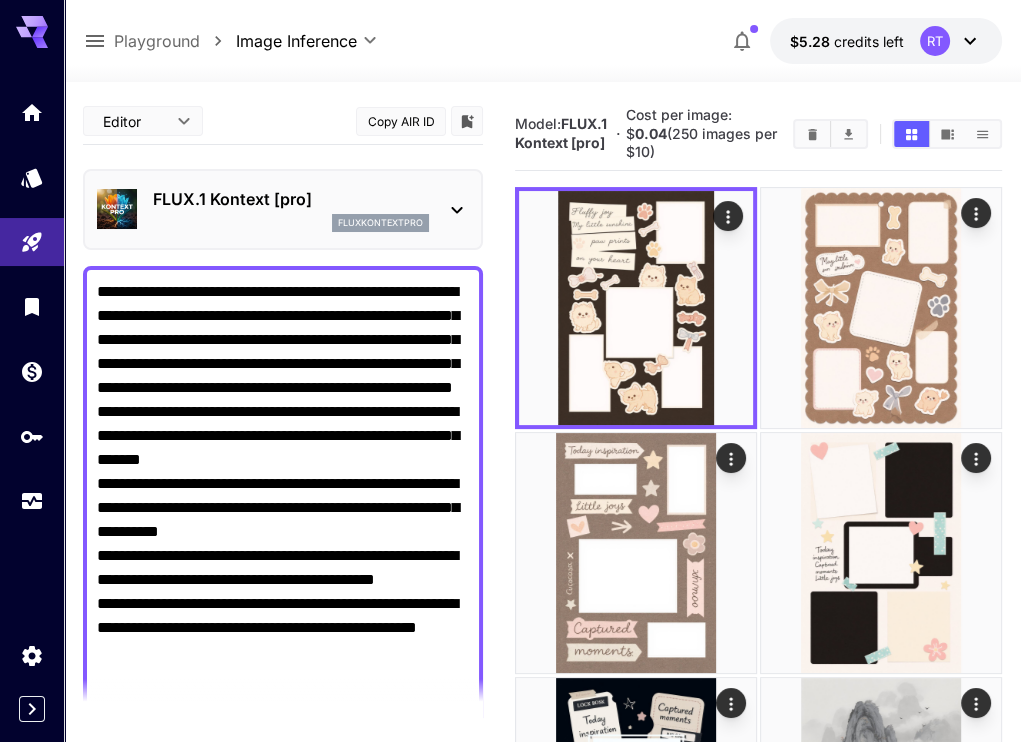 click on "**********" at bounding box center [283, 496] 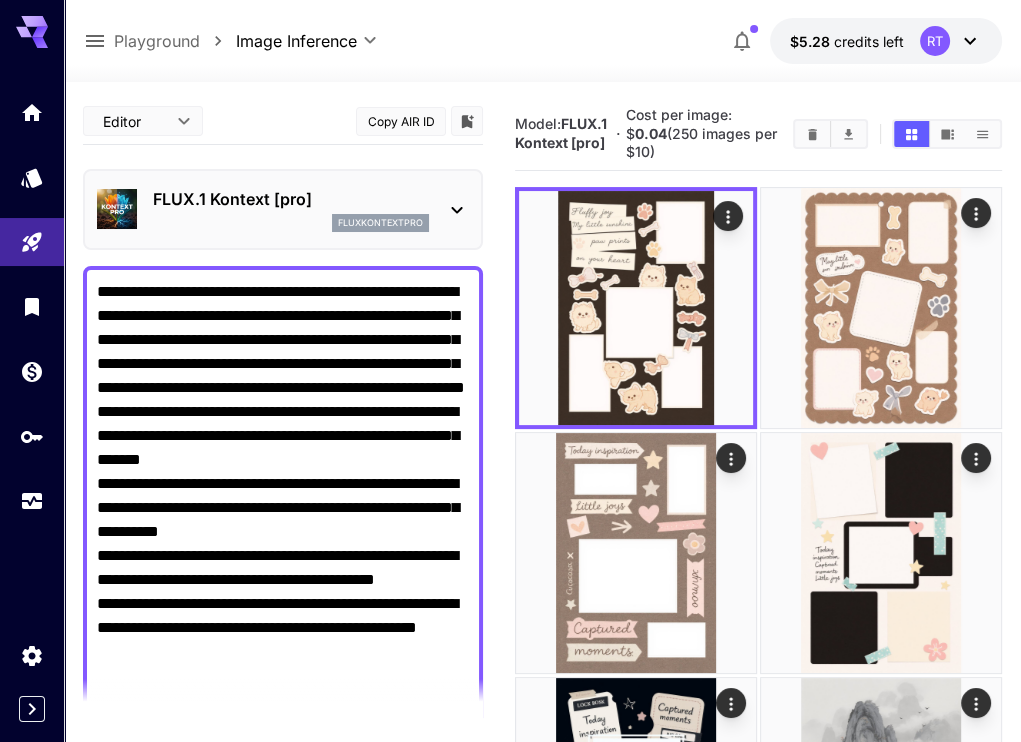 scroll, scrollTop: 208, scrollLeft: 0, axis: vertical 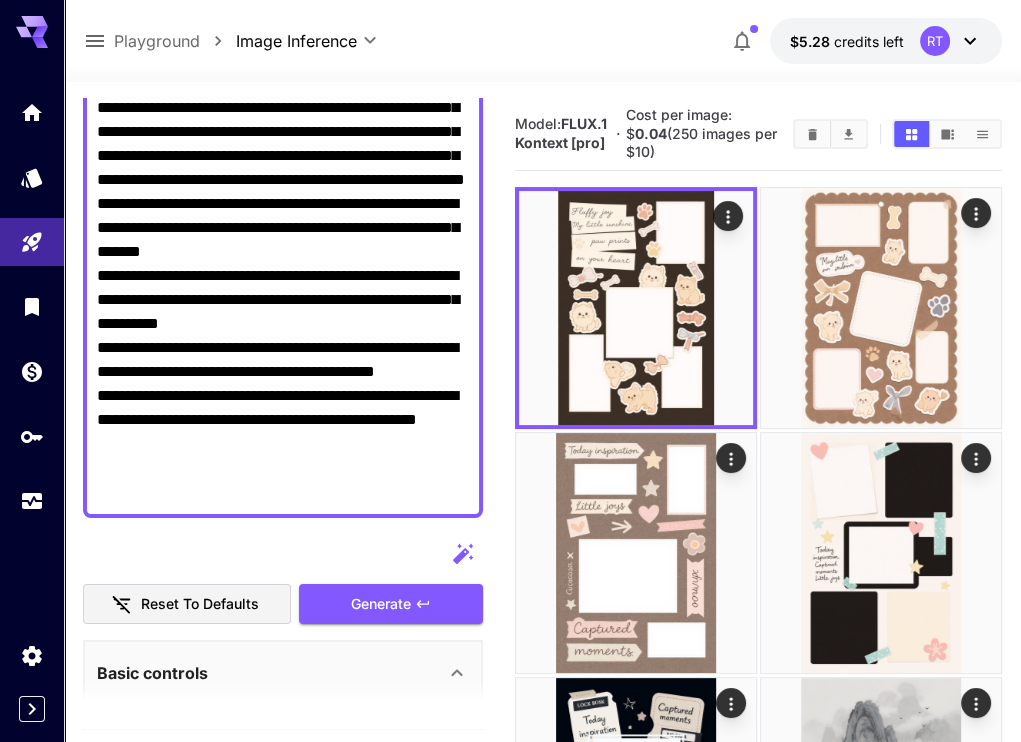click on "**********" at bounding box center (283, 288) 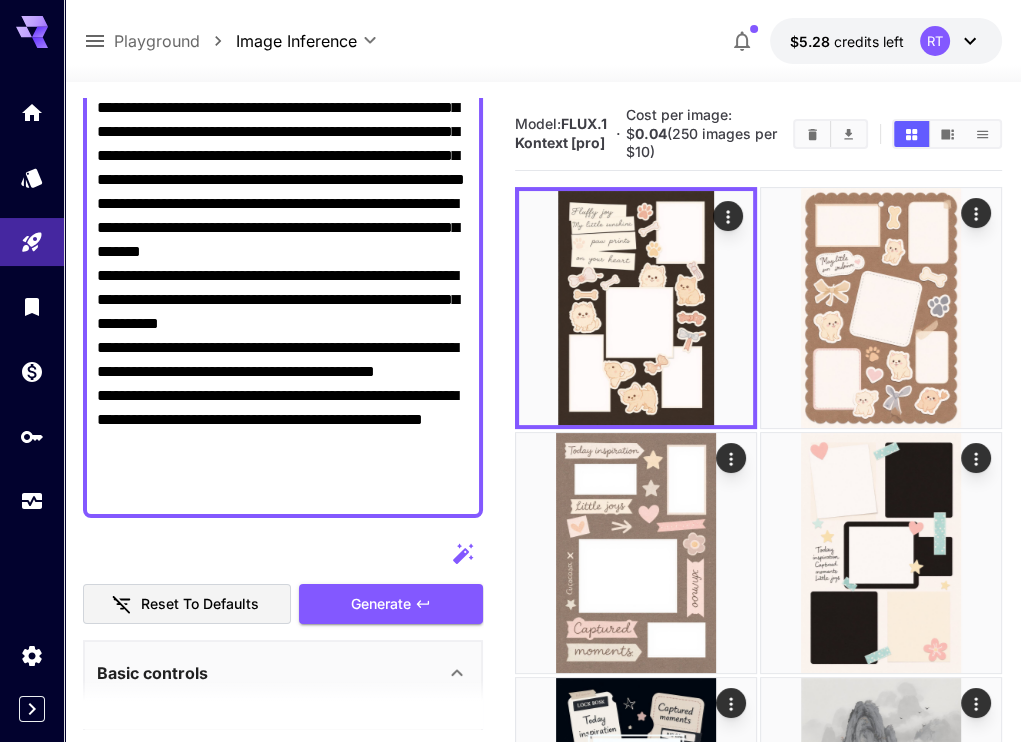 click on "**********" at bounding box center [283, 288] 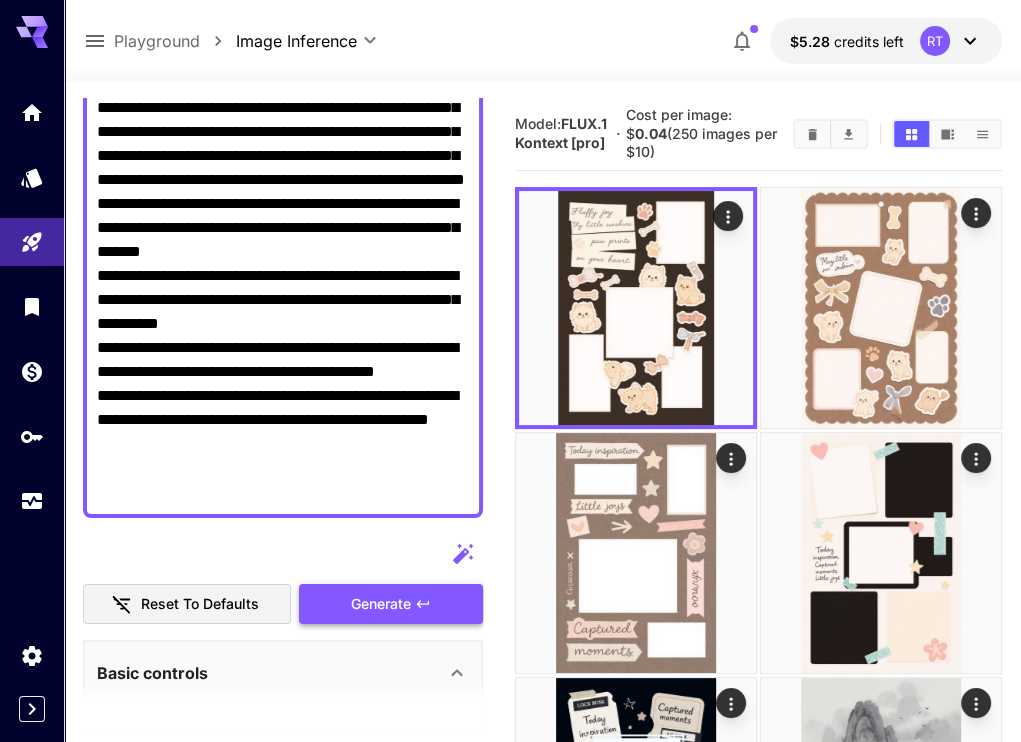 type on "**********" 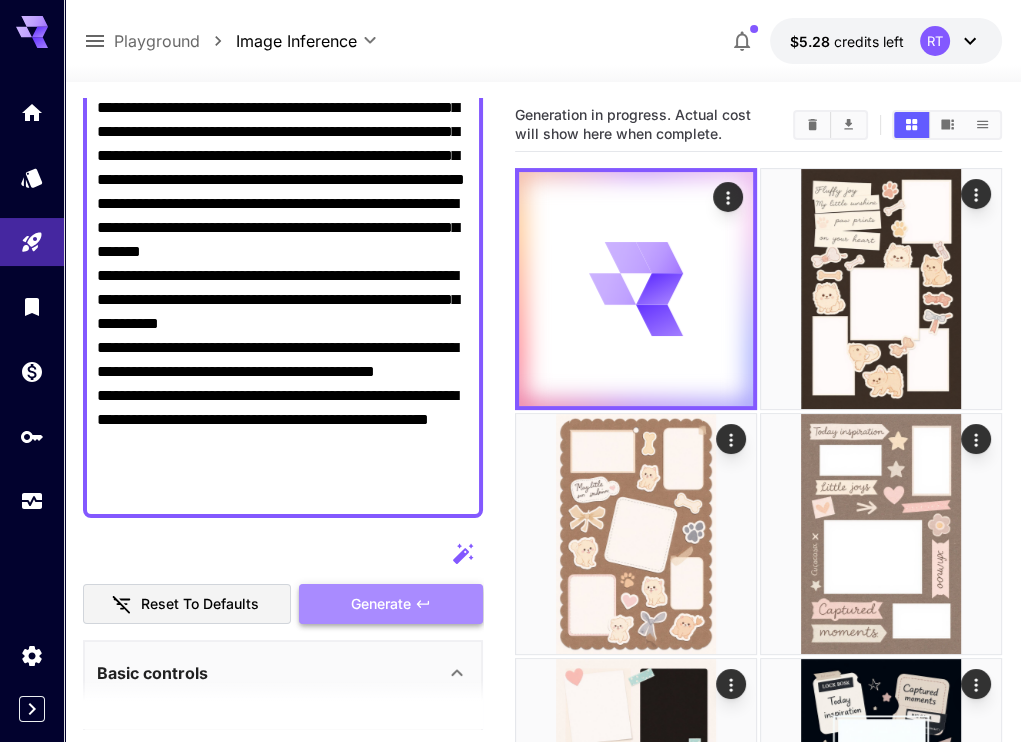 click on "Generate" at bounding box center (381, 604) 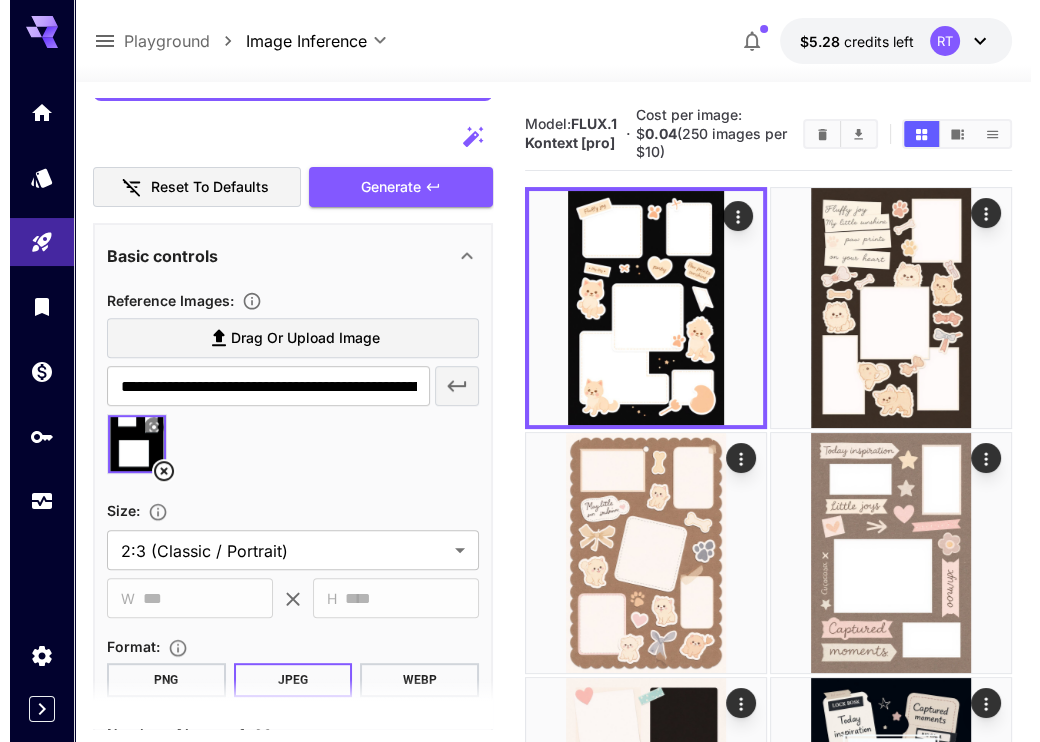 scroll, scrollTop: 0, scrollLeft: 0, axis: both 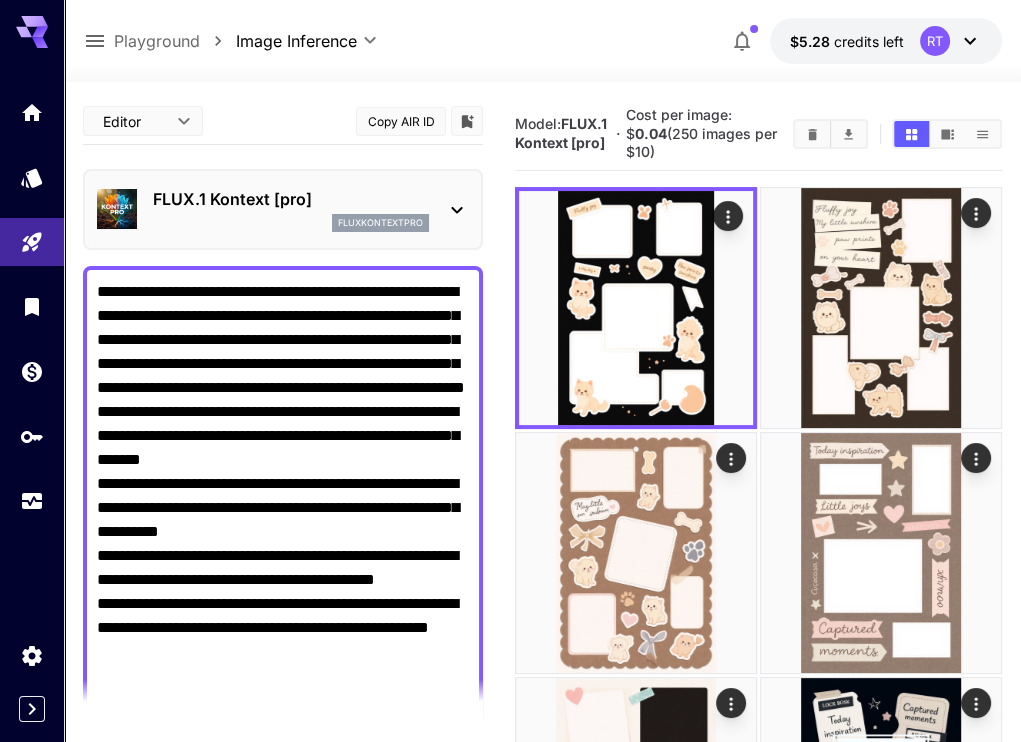 click on "FLUX.1 Kontext [pro] fluxkontextpro" at bounding box center (283, 209) 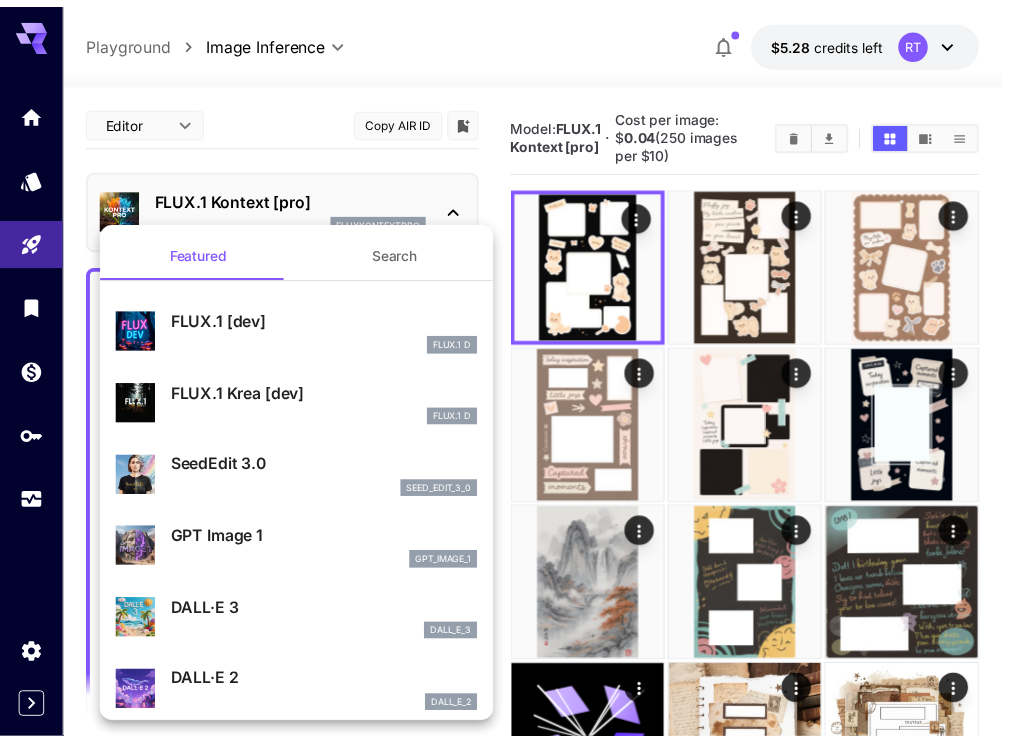 scroll, scrollTop: 208, scrollLeft: 0, axis: vertical 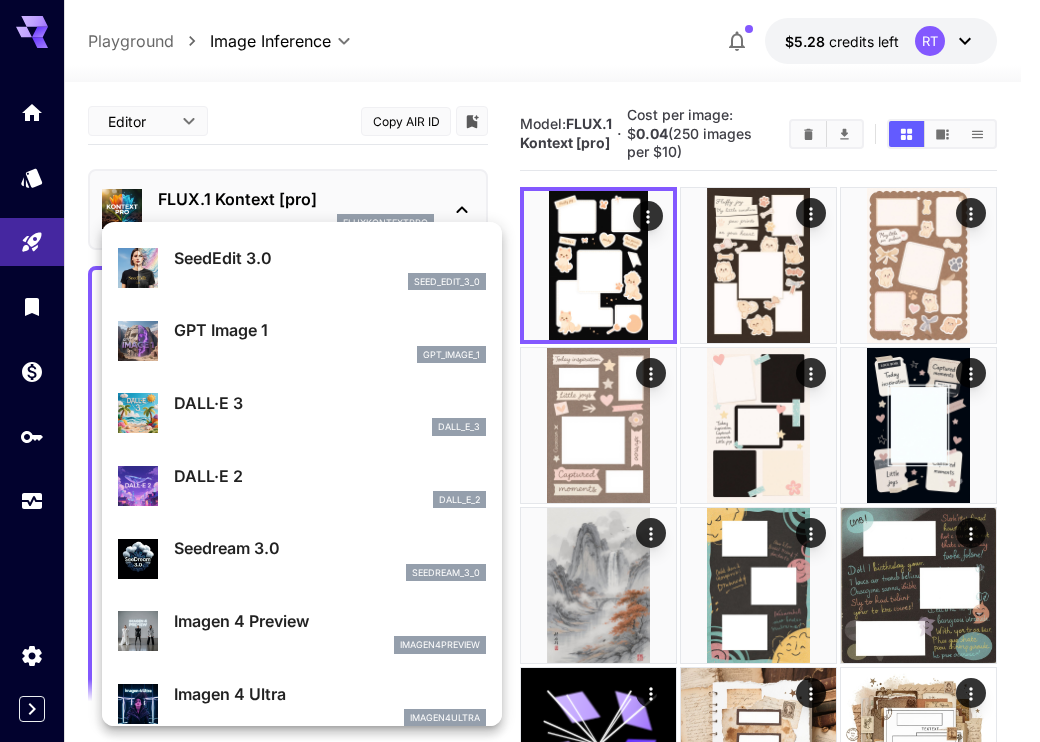 click on "GPT Image 1" at bounding box center [330, 330] 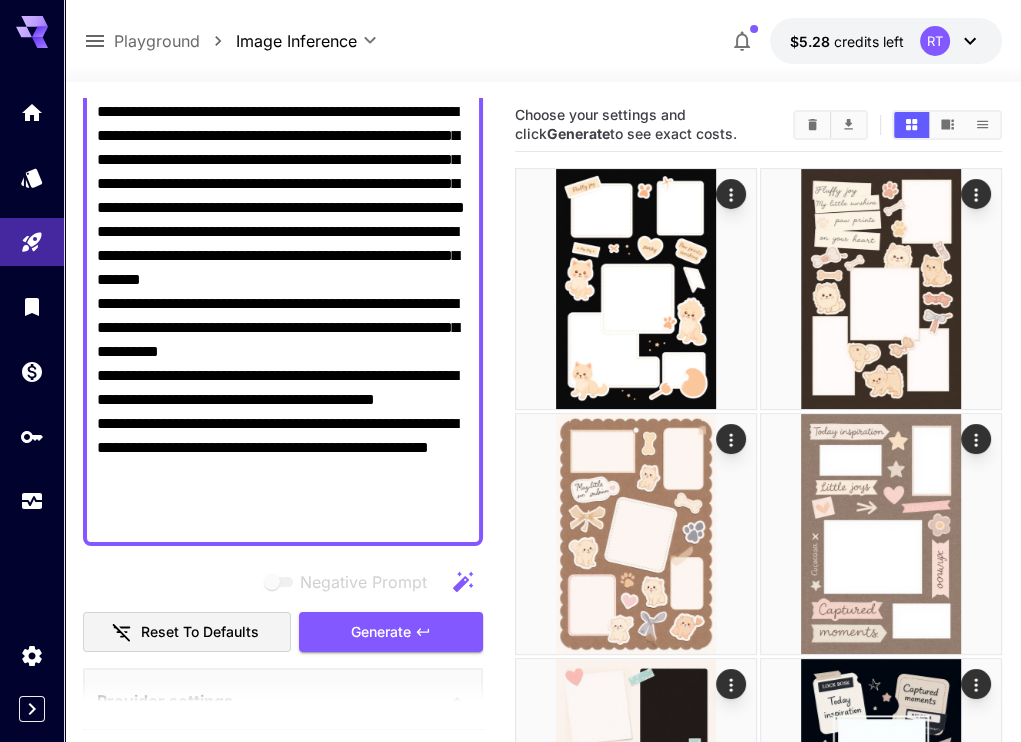 scroll, scrollTop: 208, scrollLeft: 0, axis: vertical 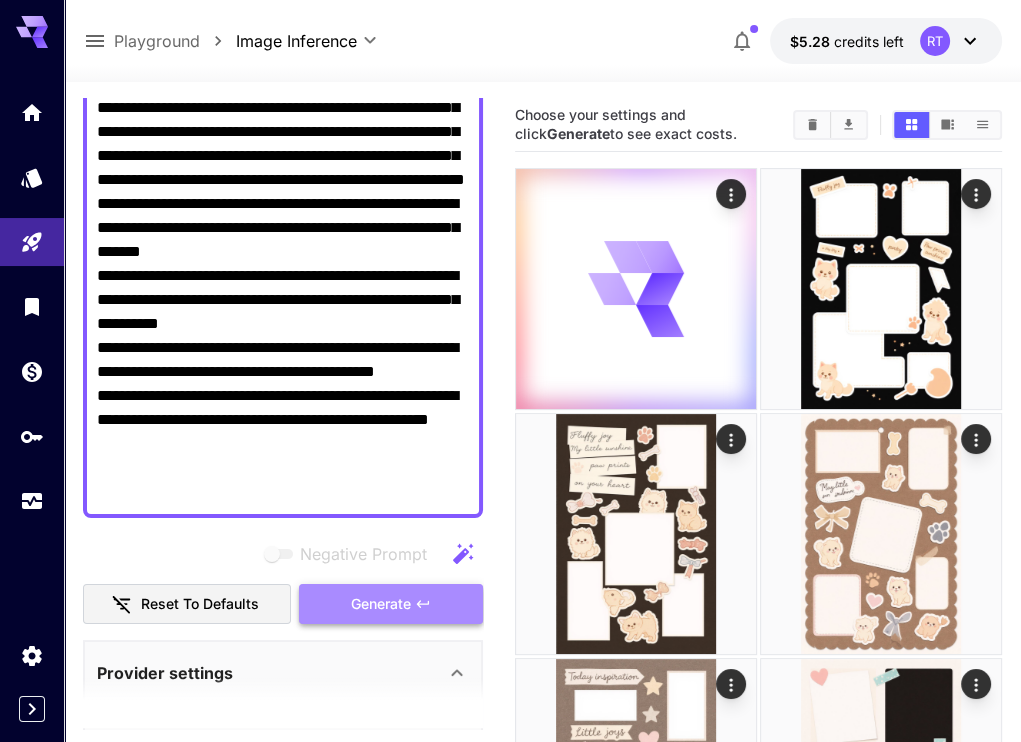 click on "Generate" at bounding box center (391, 604) 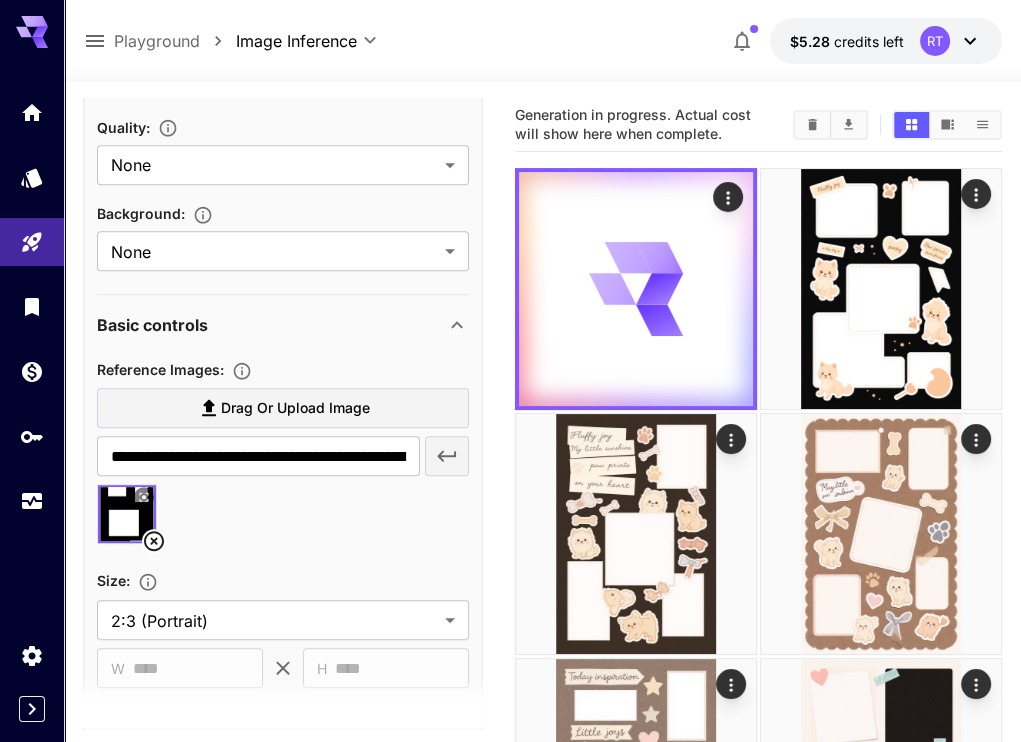 scroll, scrollTop: 833, scrollLeft: 0, axis: vertical 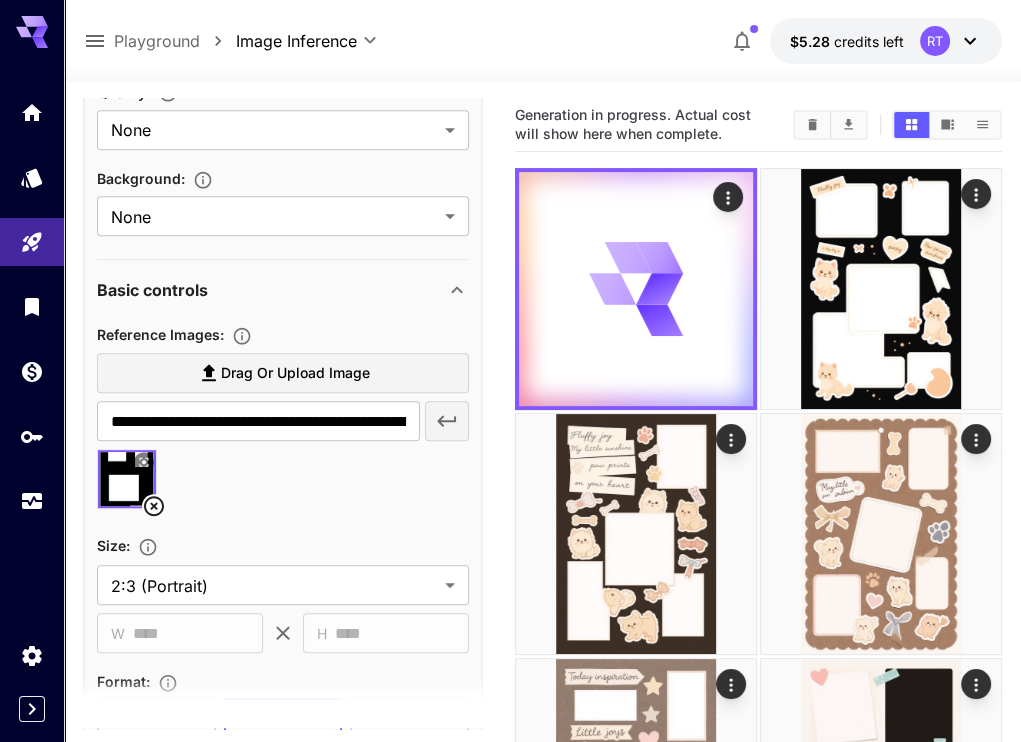click 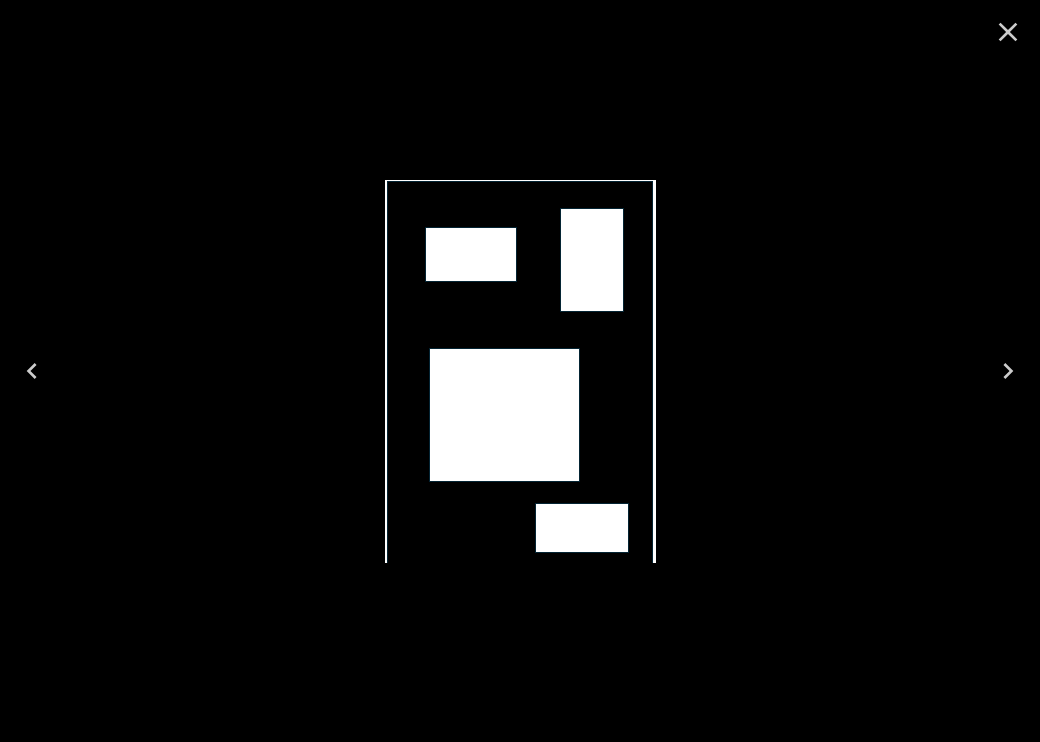 click 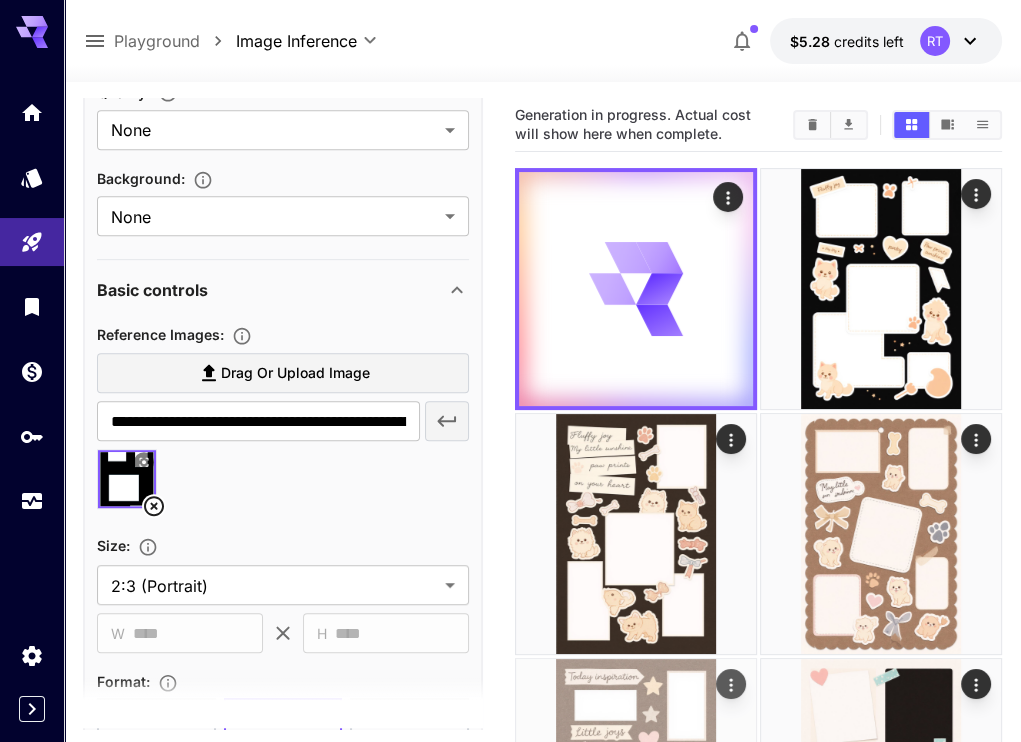 click at bounding box center (636, 779) 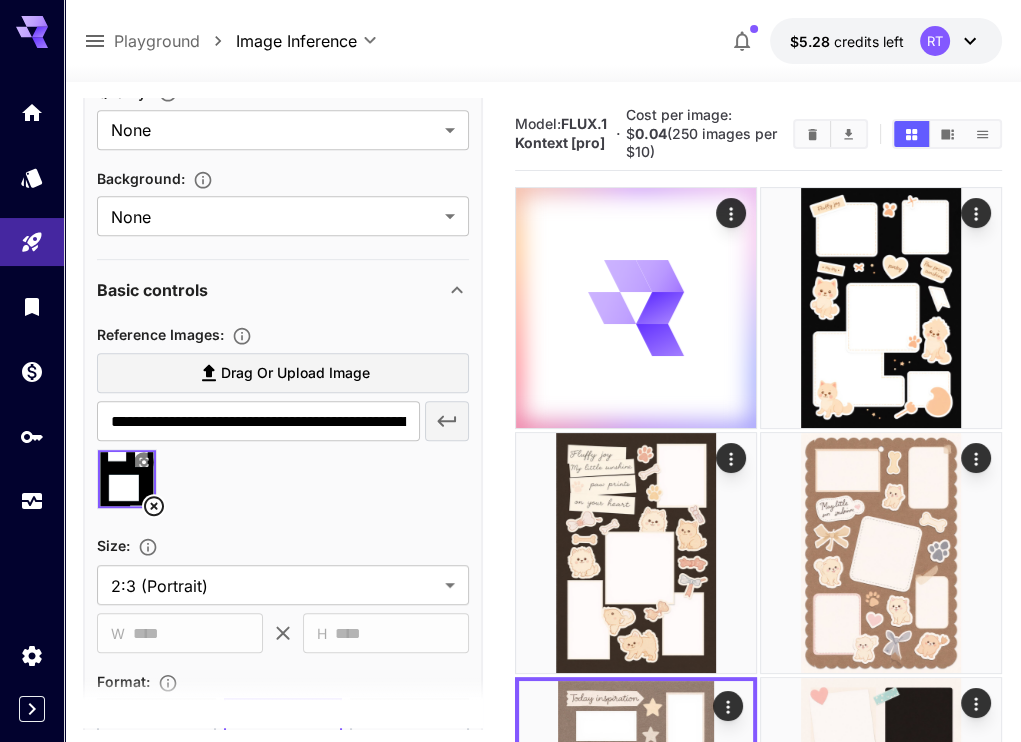 click at bounding box center [144, 462] 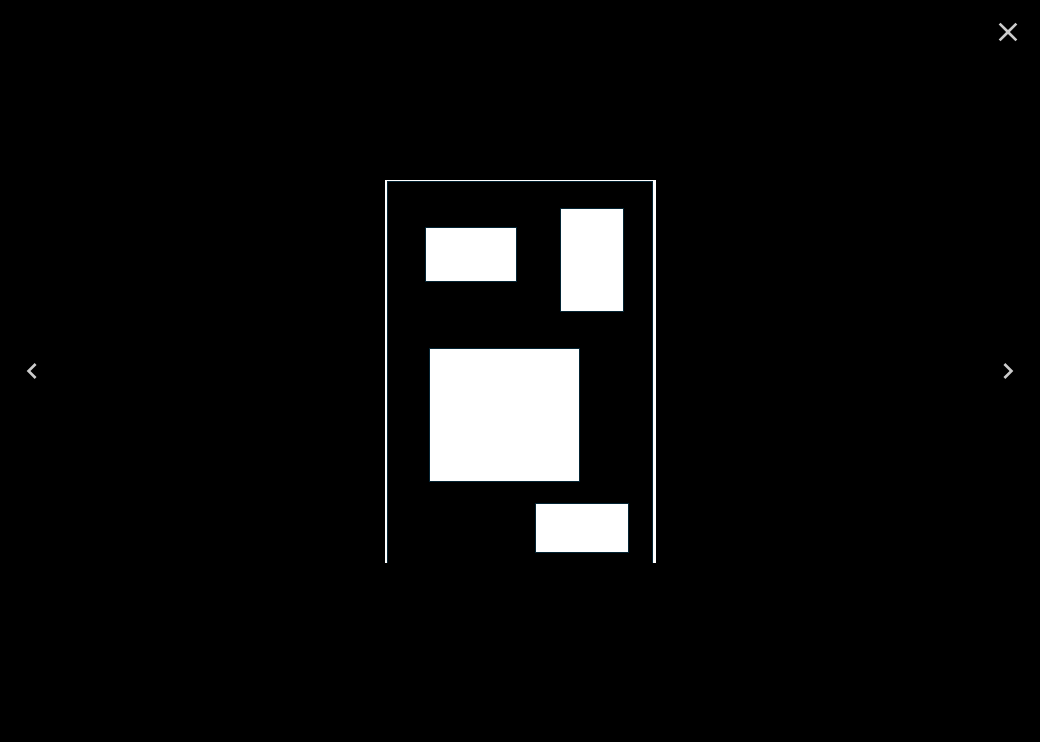 click 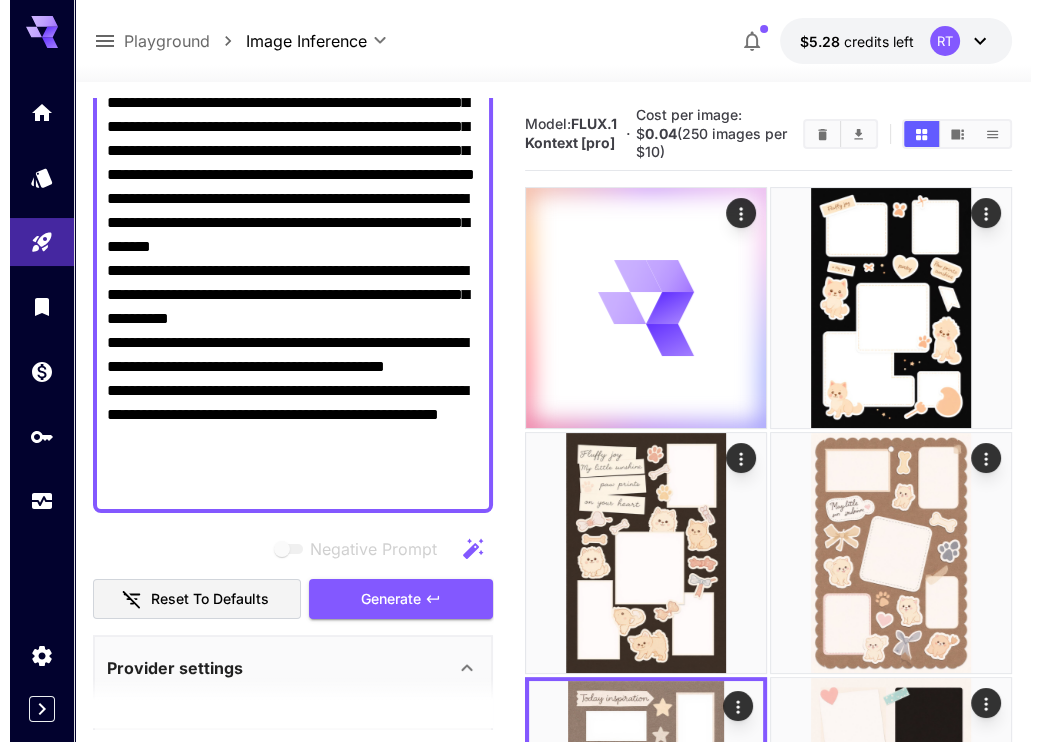 scroll, scrollTop: 0, scrollLeft: 0, axis: both 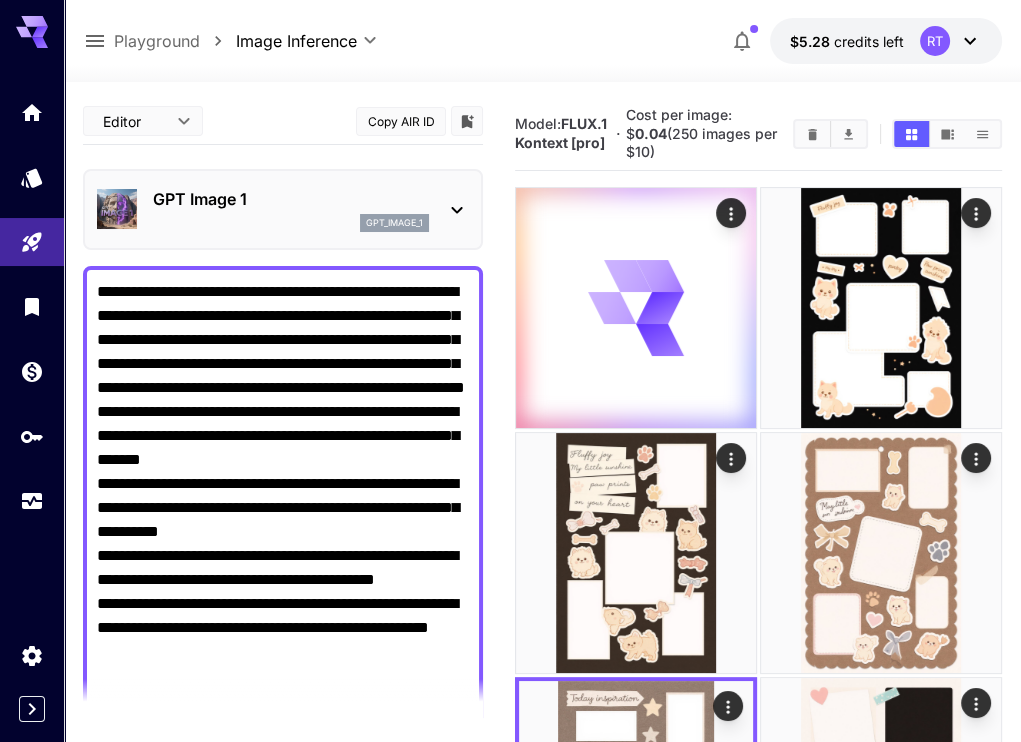 click on "GPT Image 1 gpt_image_1" at bounding box center (283, 209) 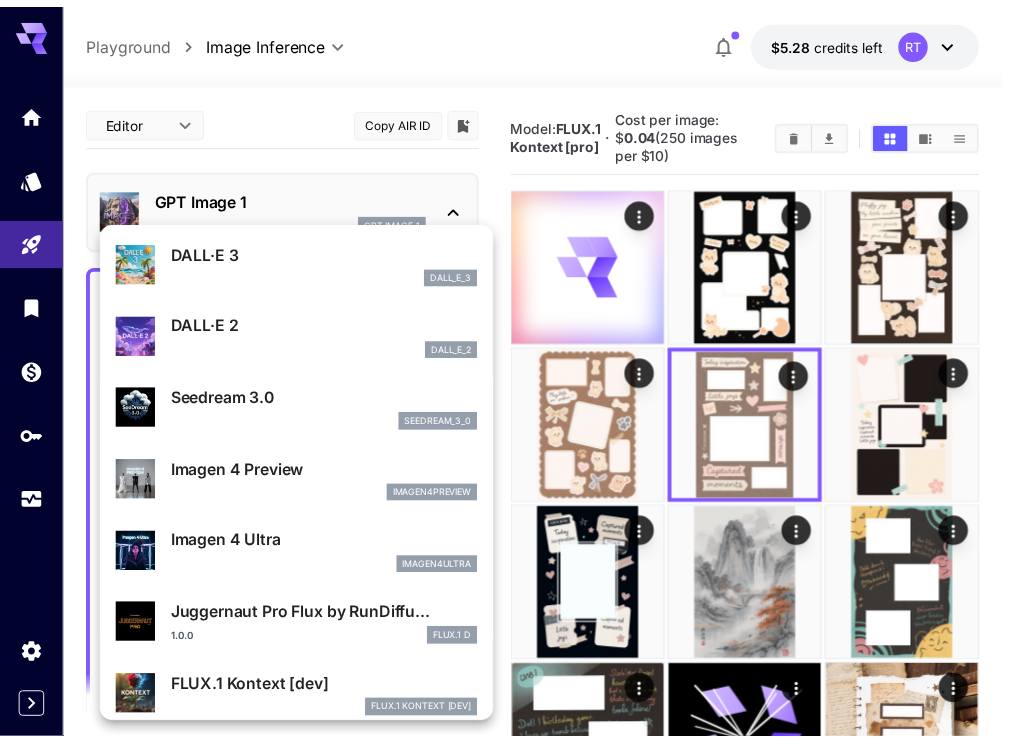 scroll, scrollTop: 418, scrollLeft: 0, axis: vertical 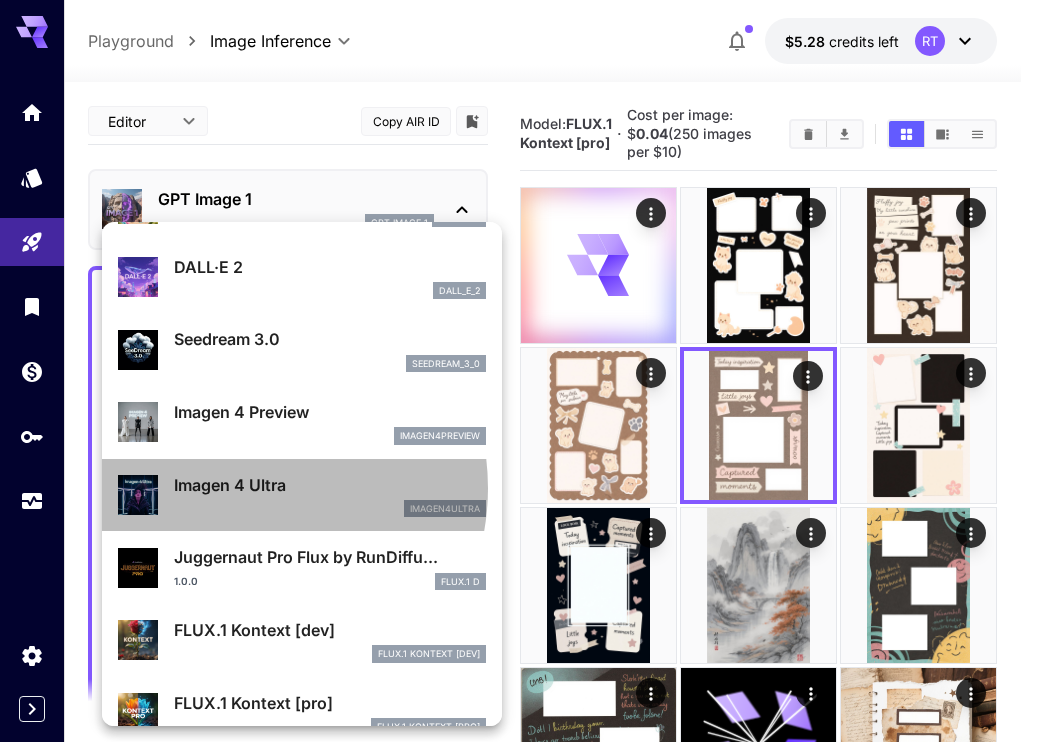click on "Imagen 4 Ultra" at bounding box center [330, 485] 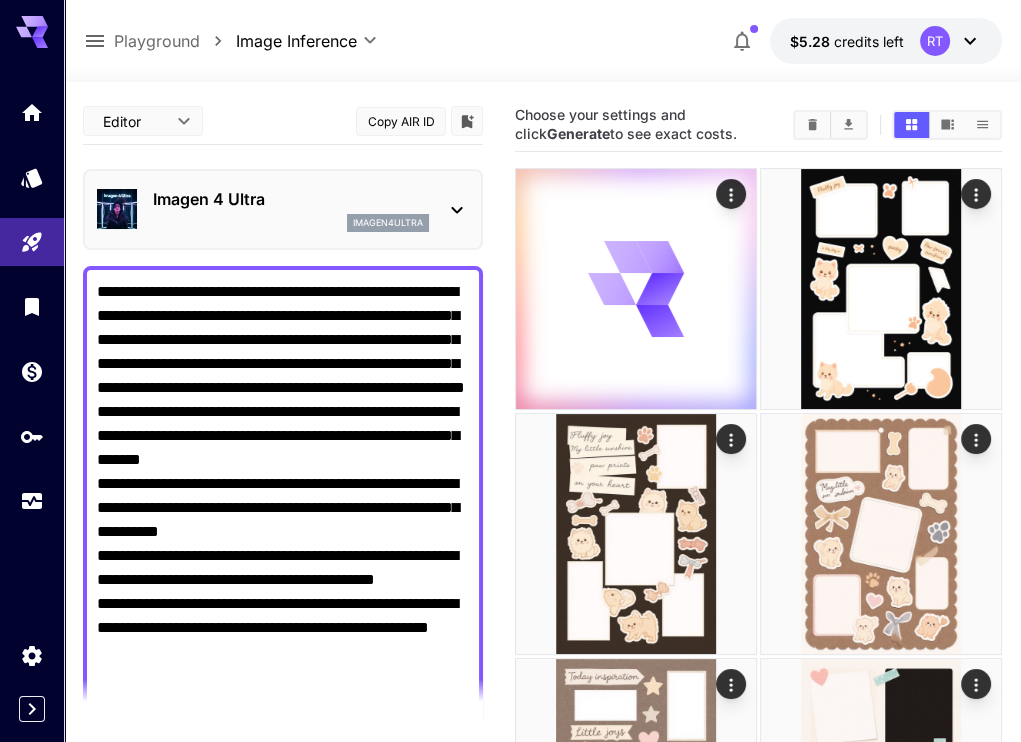 scroll, scrollTop: 625, scrollLeft: 0, axis: vertical 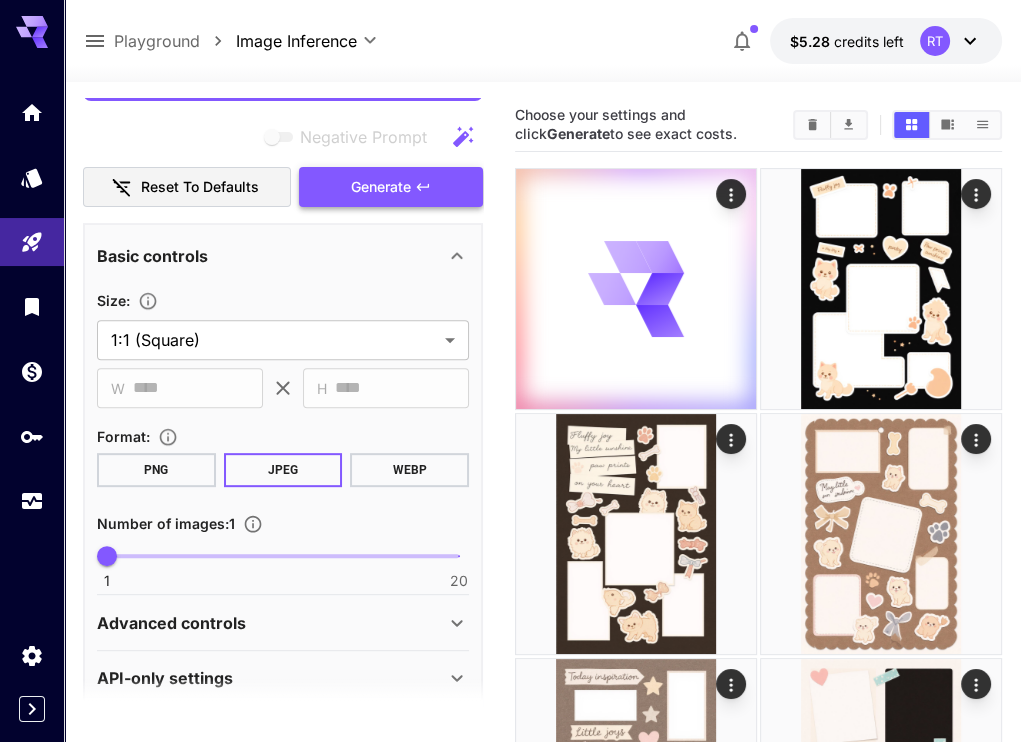 click 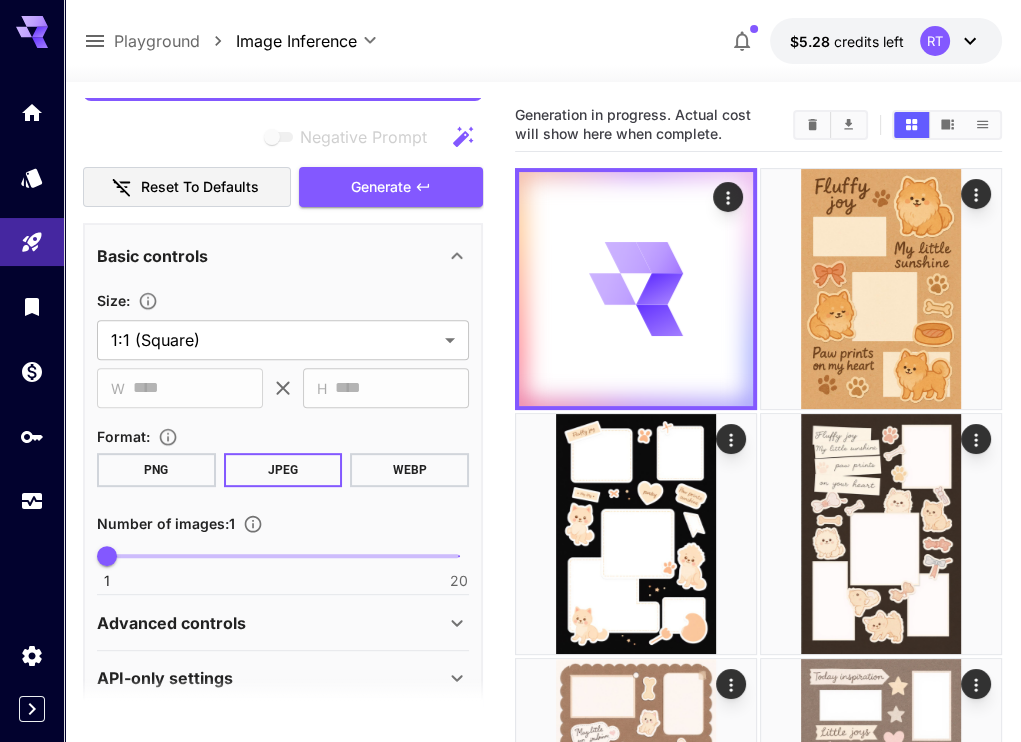 scroll, scrollTop: 649, scrollLeft: 0, axis: vertical 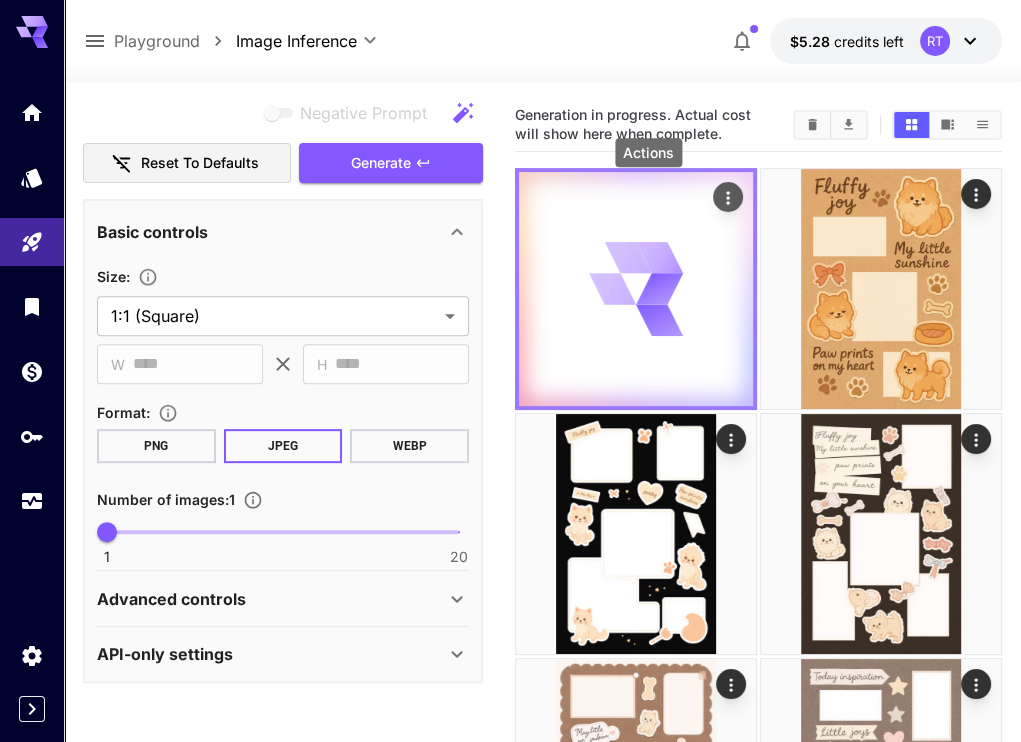 click 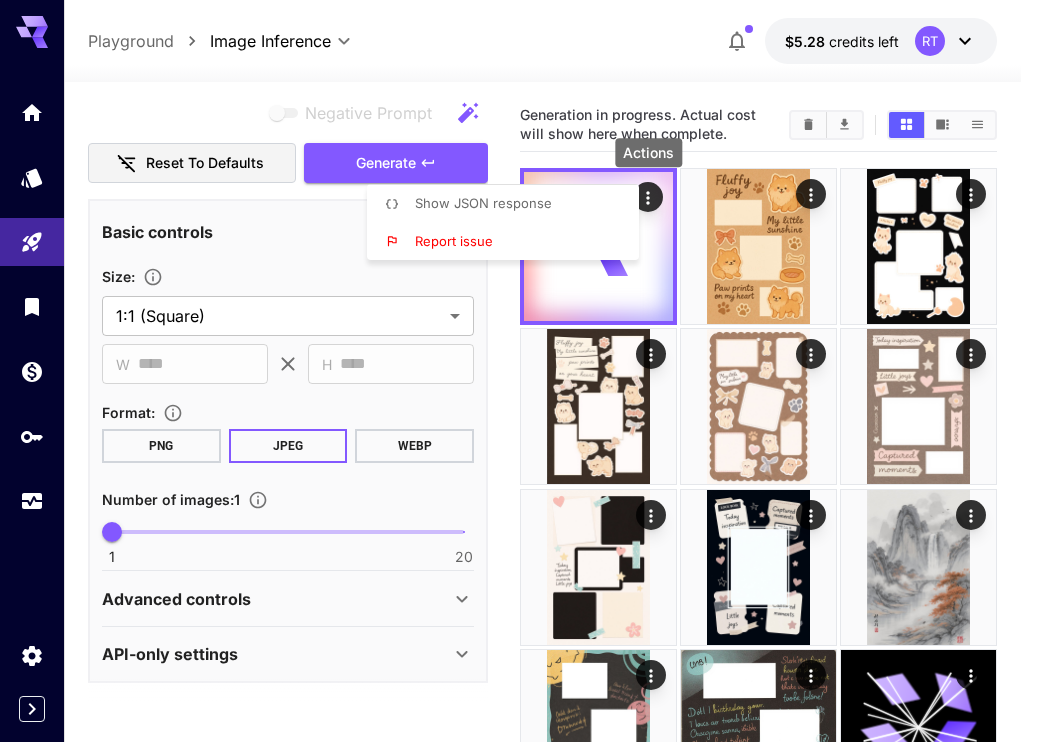 click at bounding box center [520, 371] 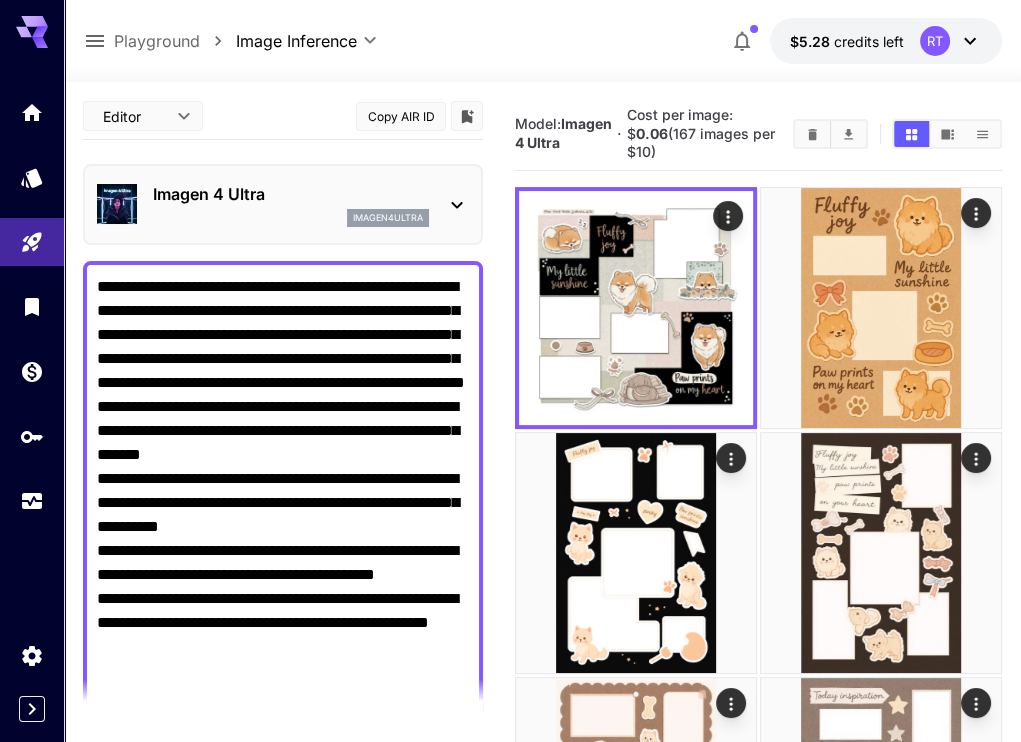scroll, scrollTop: 0, scrollLeft: 0, axis: both 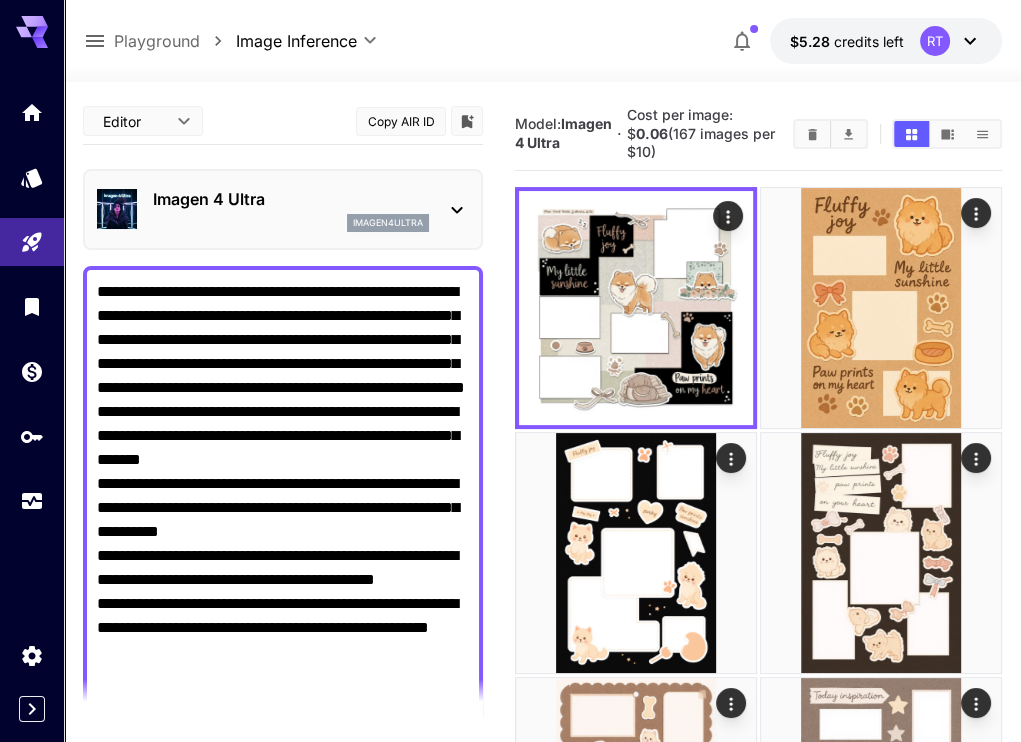 click on "imagen4ultra" at bounding box center (388, 223) 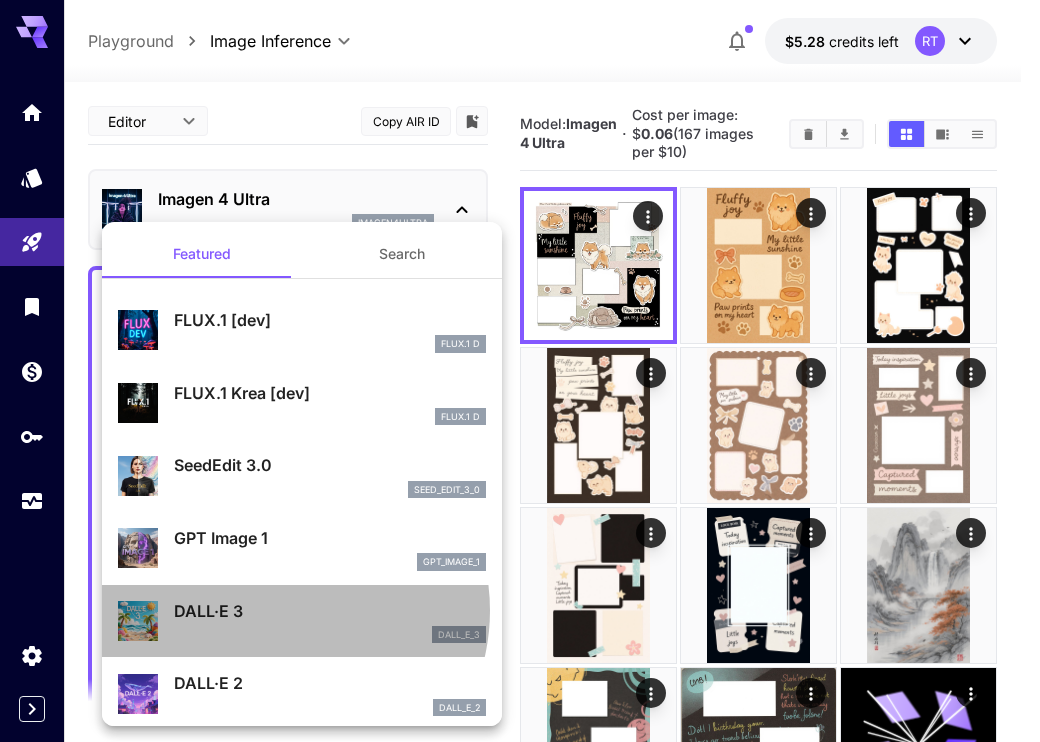 click on "DALL·E 3" at bounding box center [330, 611] 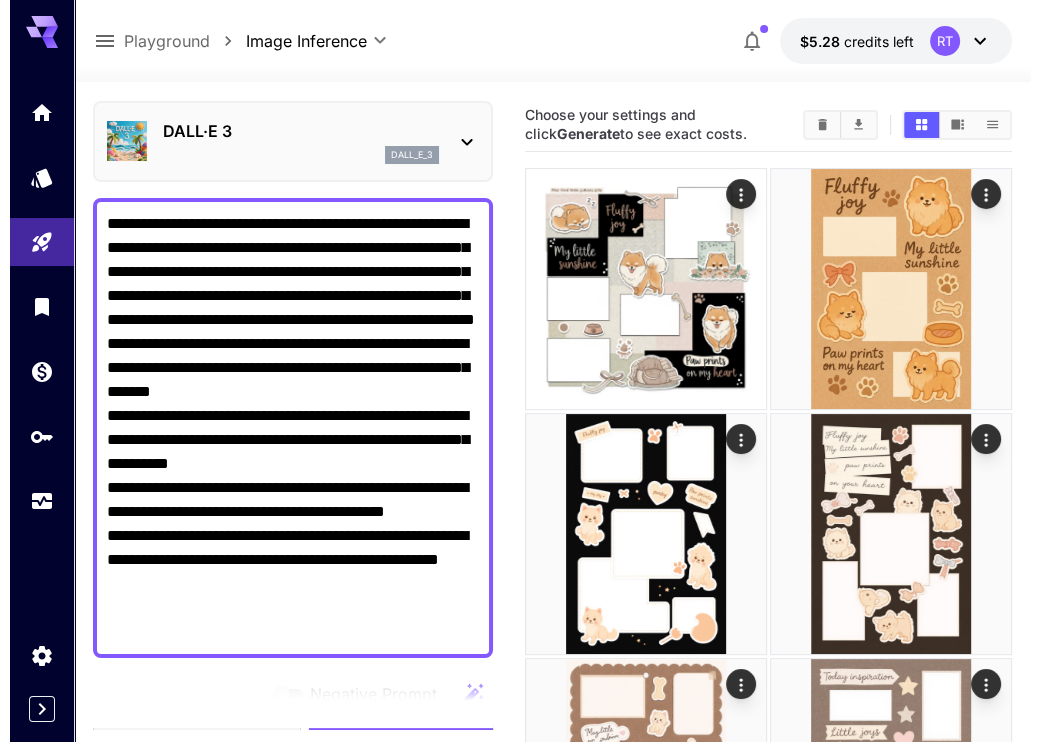 scroll, scrollTop: 0, scrollLeft: 0, axis: both 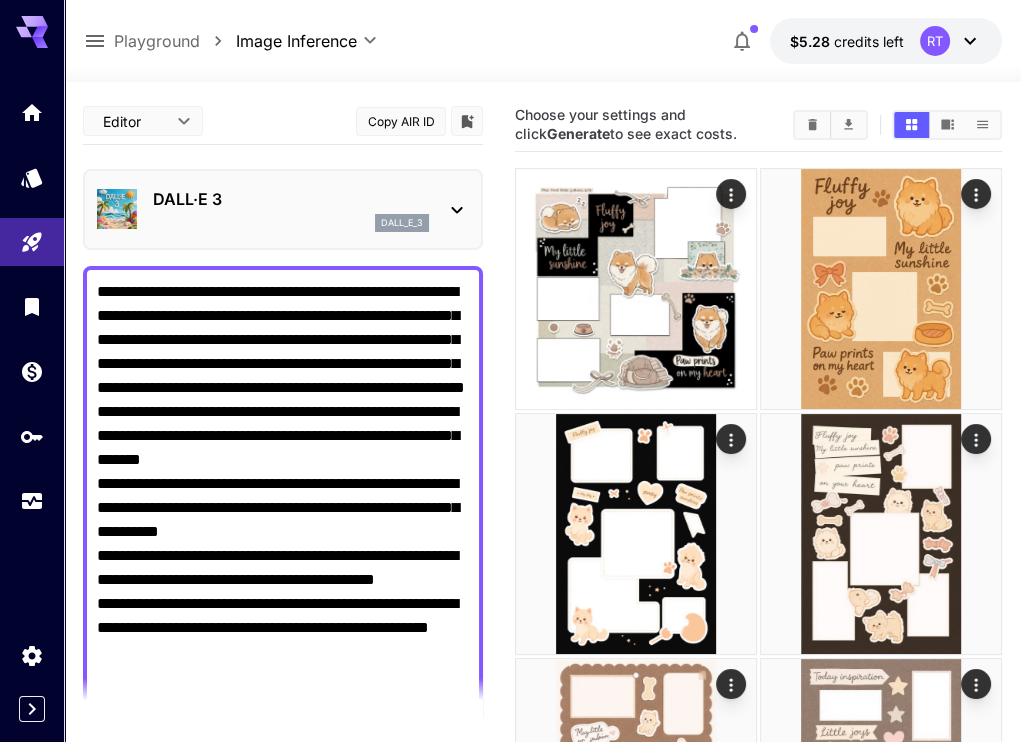 click on "DALL·E 3" at bounding box center (291, 199) 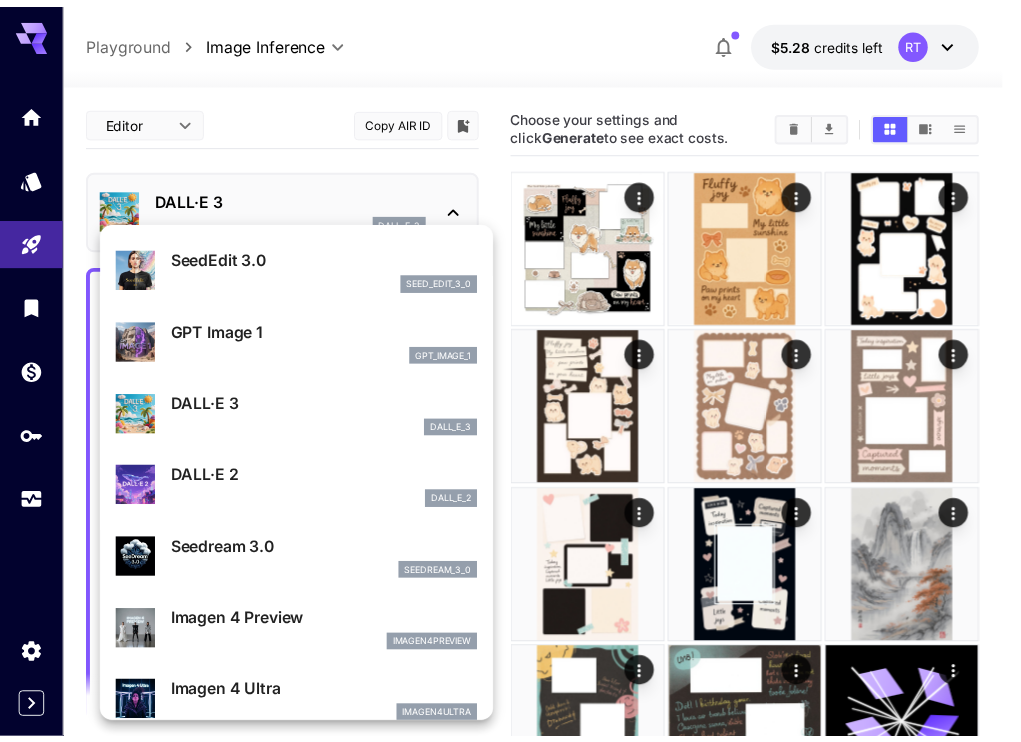 scroll, scrollTop: 627, scrollLeft: 0, axis: vertical 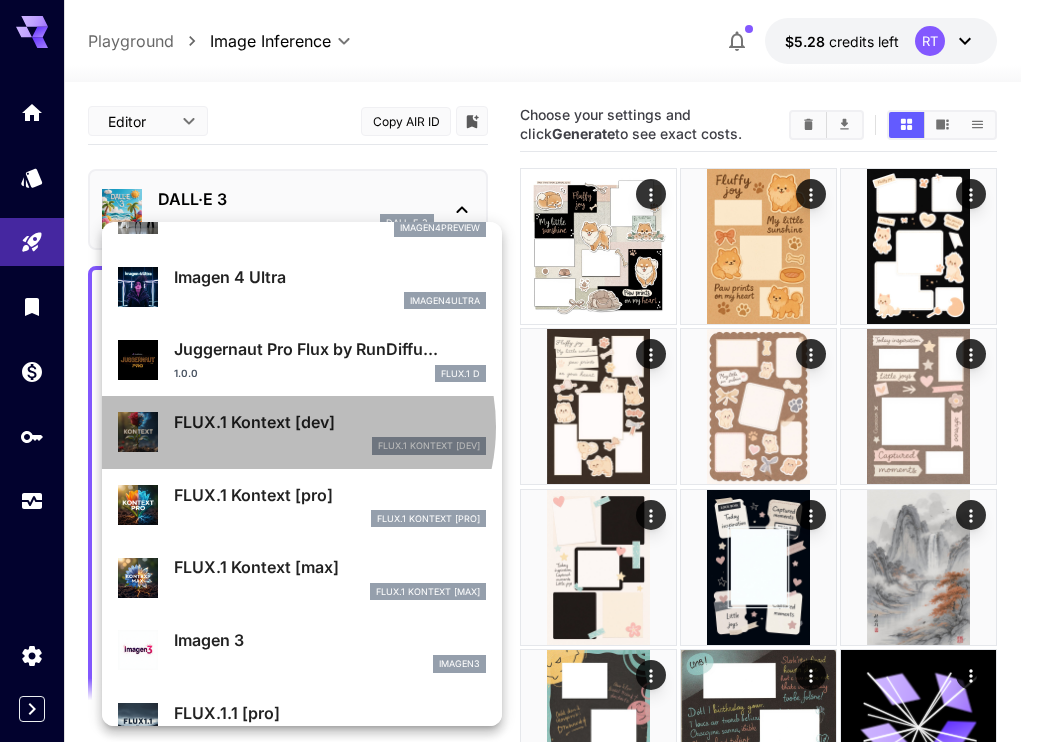 click on "FLUX.1 Kontext [dev]" at bounding box center [330, 422] 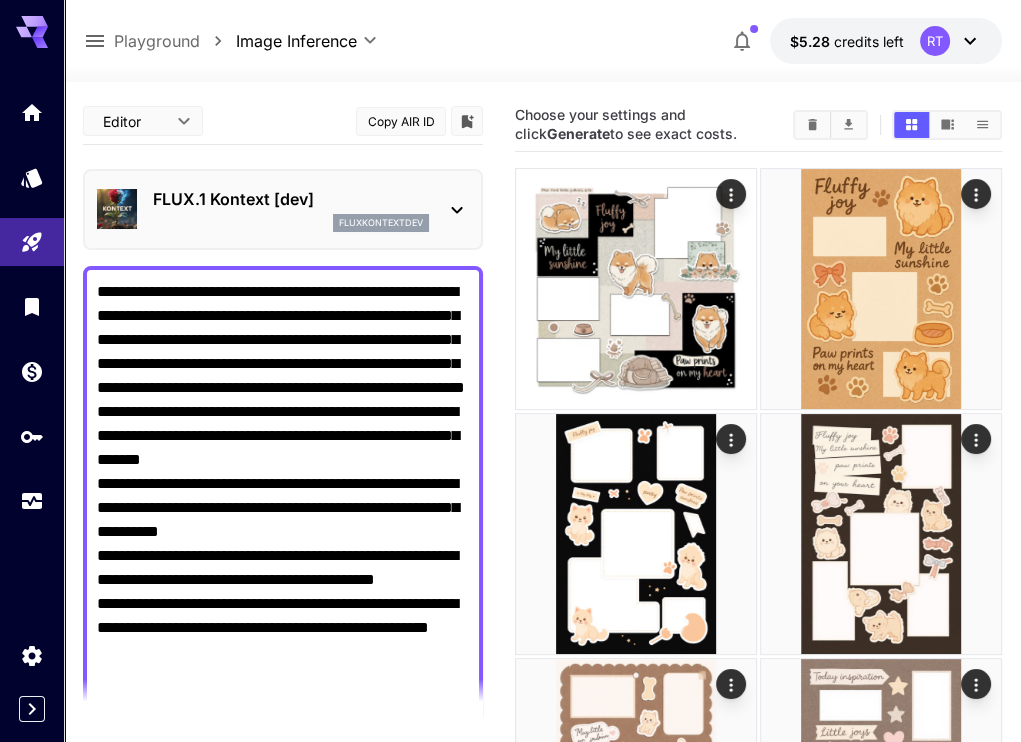 scroll, scrollTop: 416, scrollLeft: 0, axis: vertical 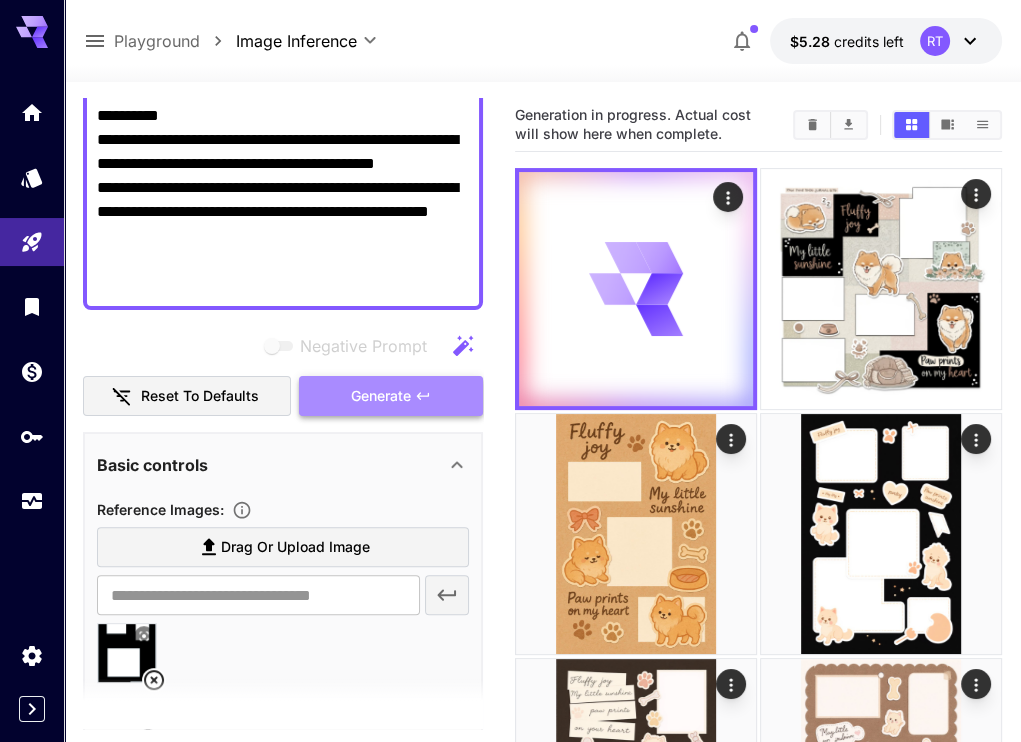 click on "Generate" at bounding box center [391, 396] 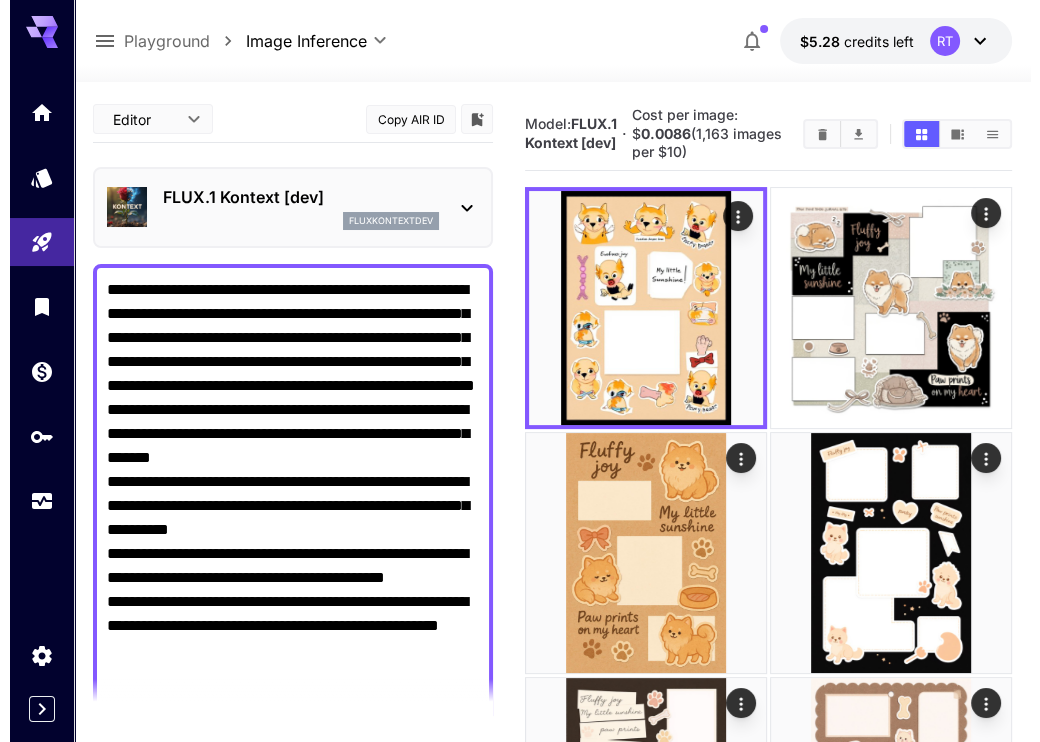 scroll, scrollTop: 0, scrollLeft: 0, axis: both 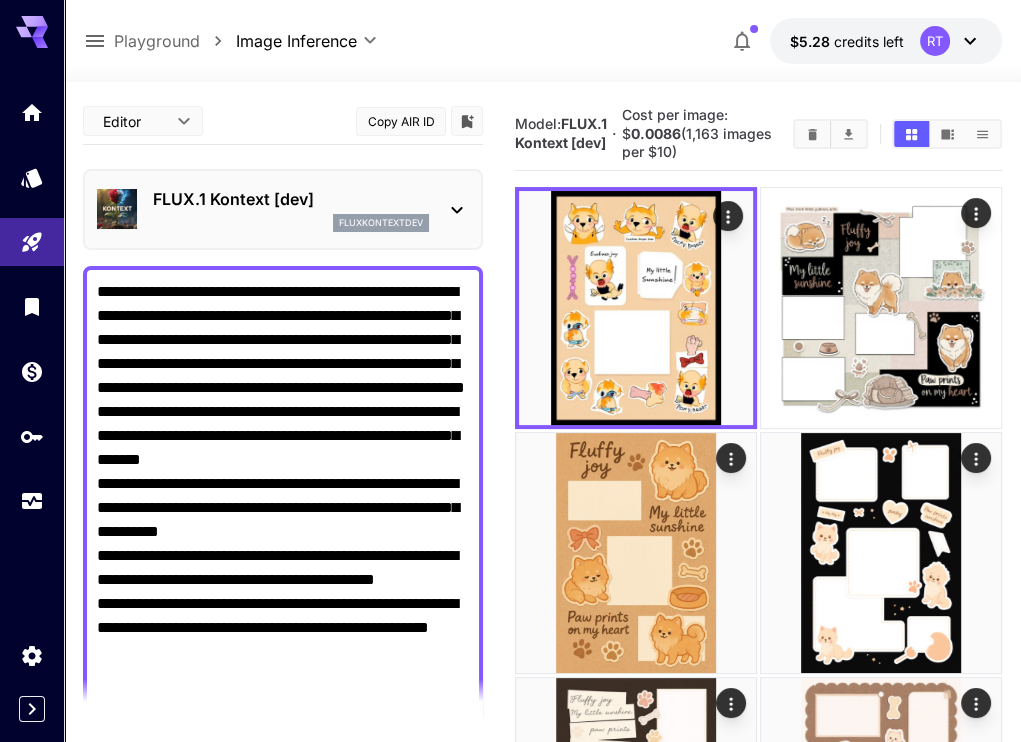 click on "FLUX.1 Kontext [dev]" at bounding box center [291, 199] 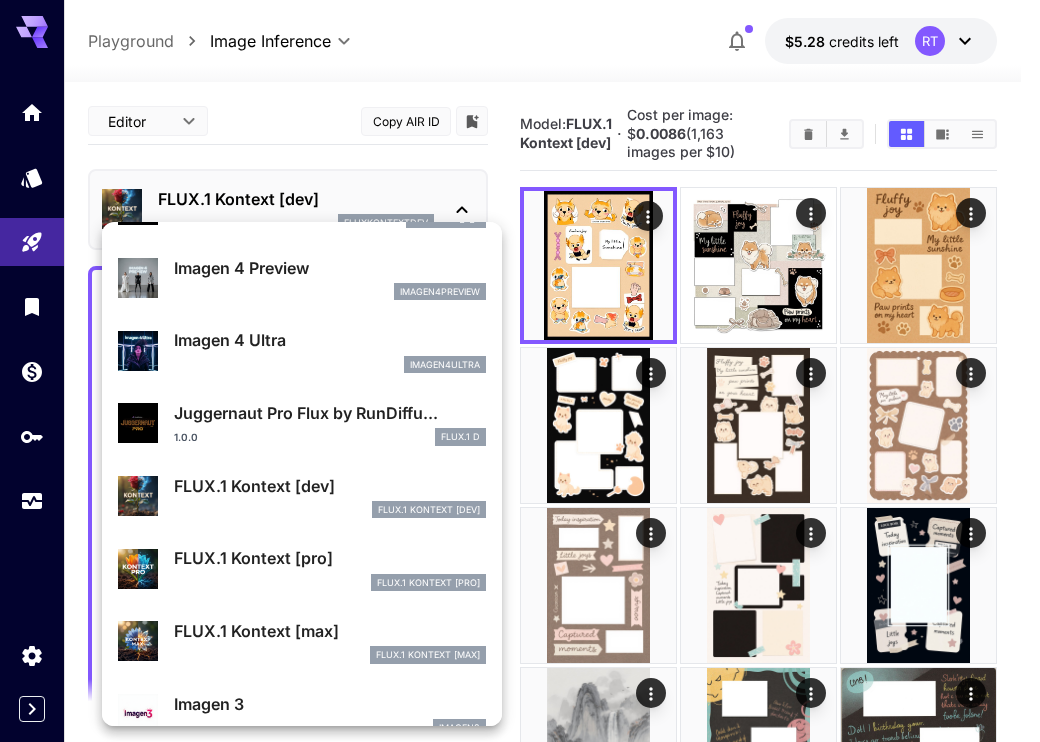 scroll, scrollTop: 627, scrollLeft: 0, axis: vertical 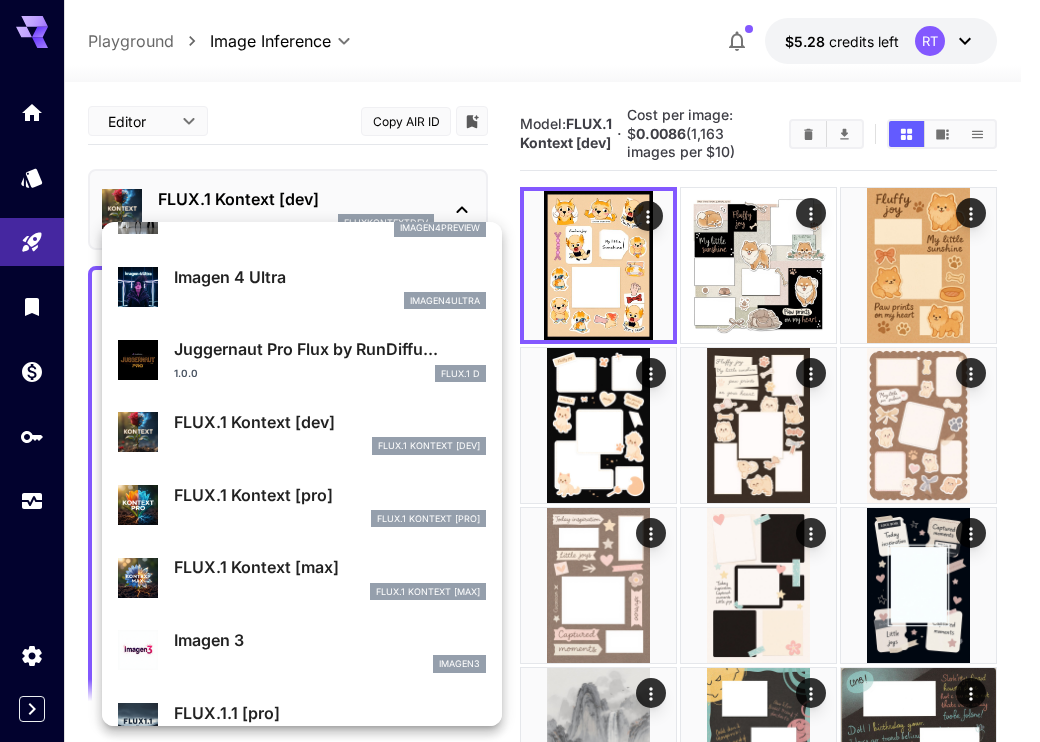 click on "FLUX.1 Kontext [pro]" at bounding box center [330, 495] 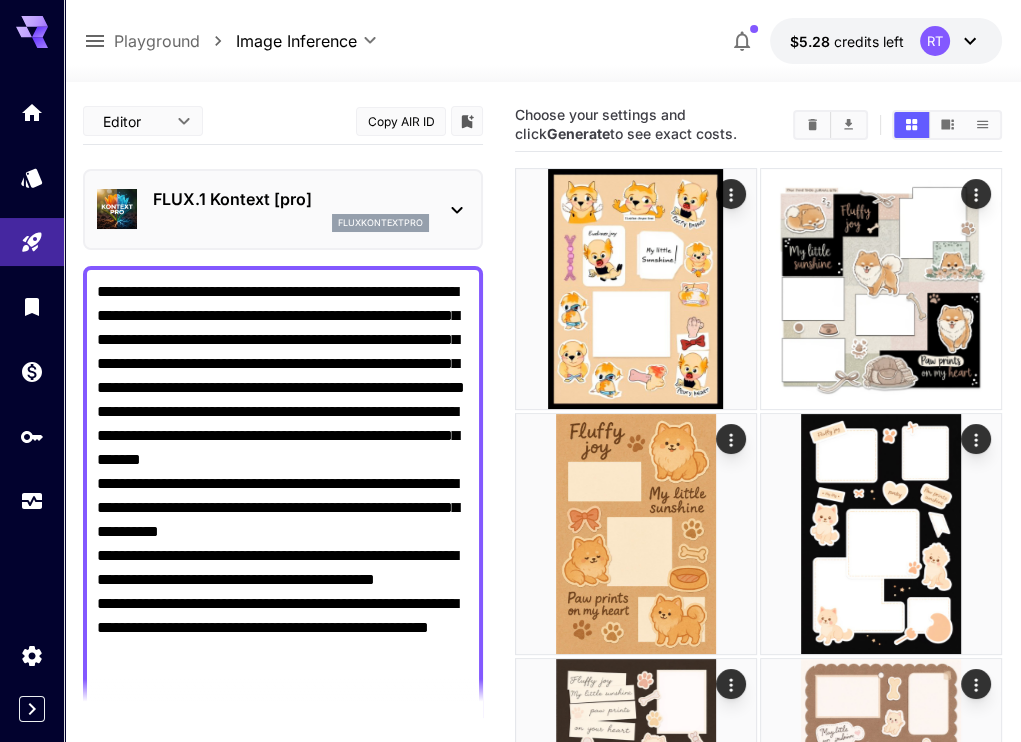 click on "FLUX.1 Kontext [pro] fluxkontextpro" at bounding box center (283, 209) 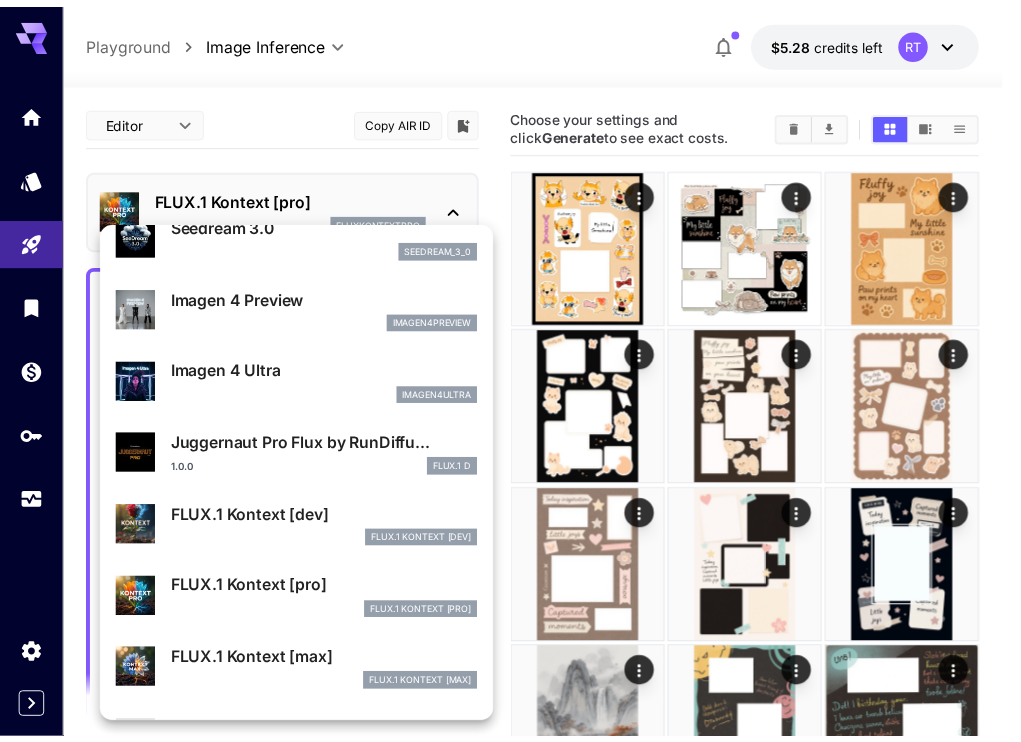 scroll, scrollTop: 628, scrollLeft: 0, axis: vertical 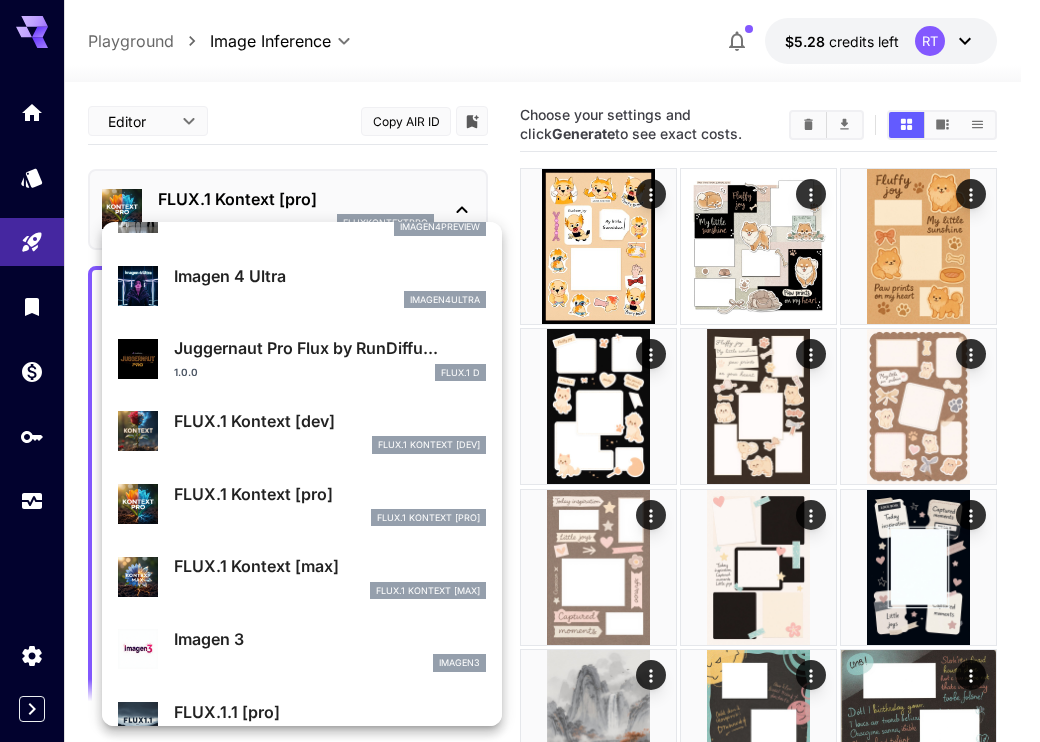 click on "FLUX.1 Kontext [max]" at bounding box center (330, 566) 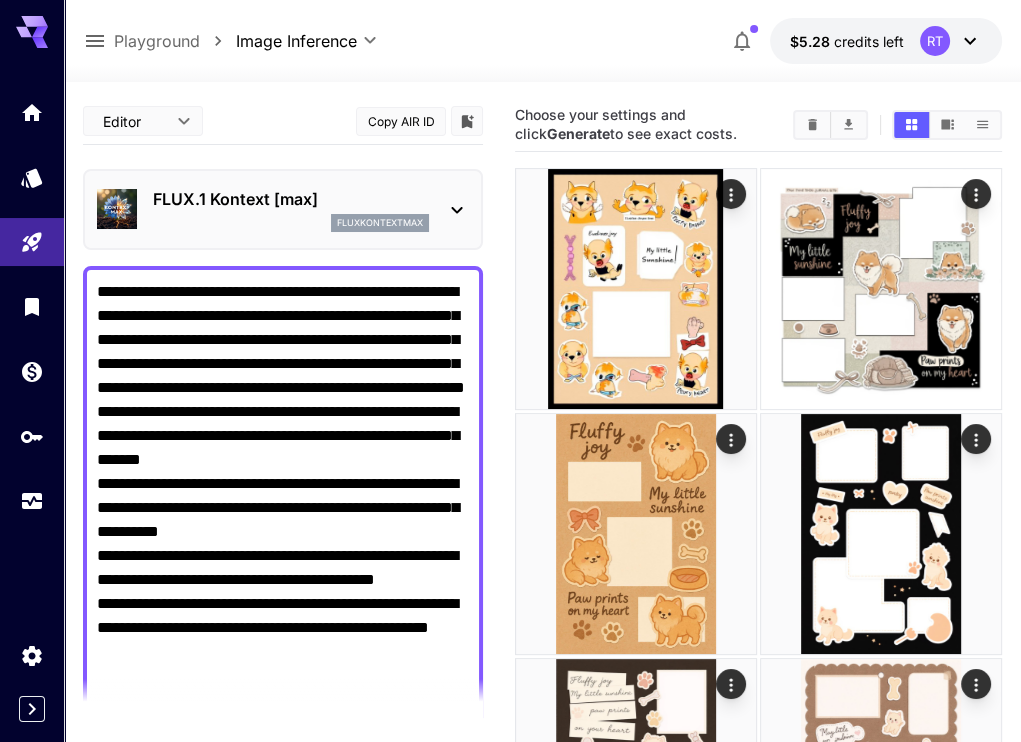 scroll, scrollTop: 416, scrollLeft: 0, axis: vertical 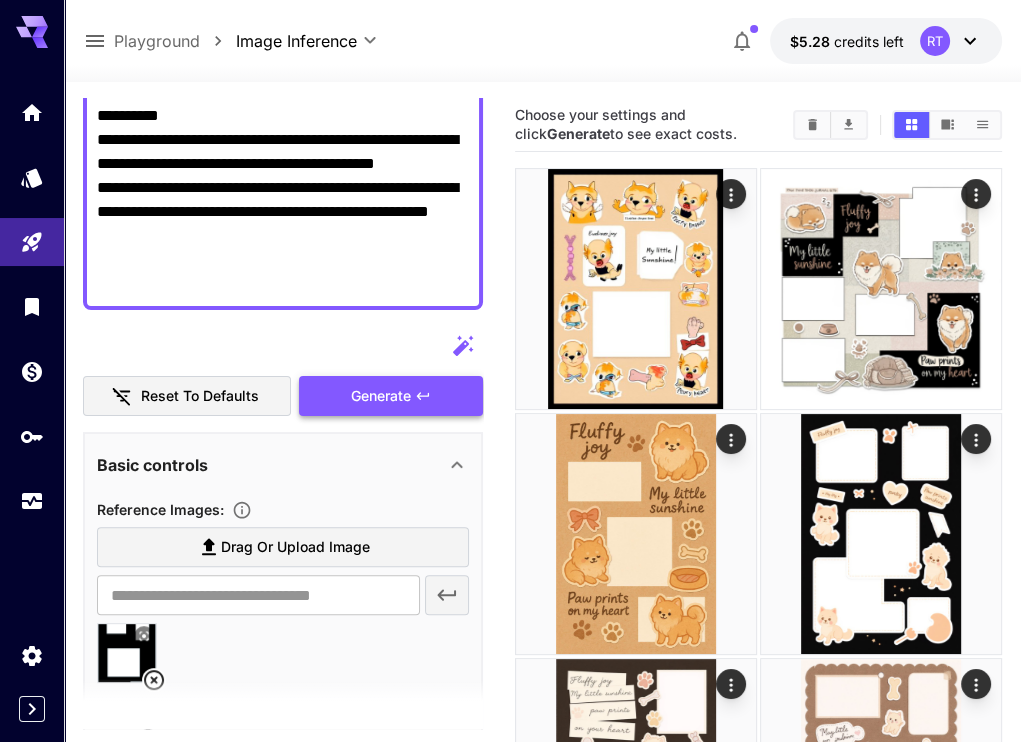 click on "Generate" at bounding box center [381, 396] 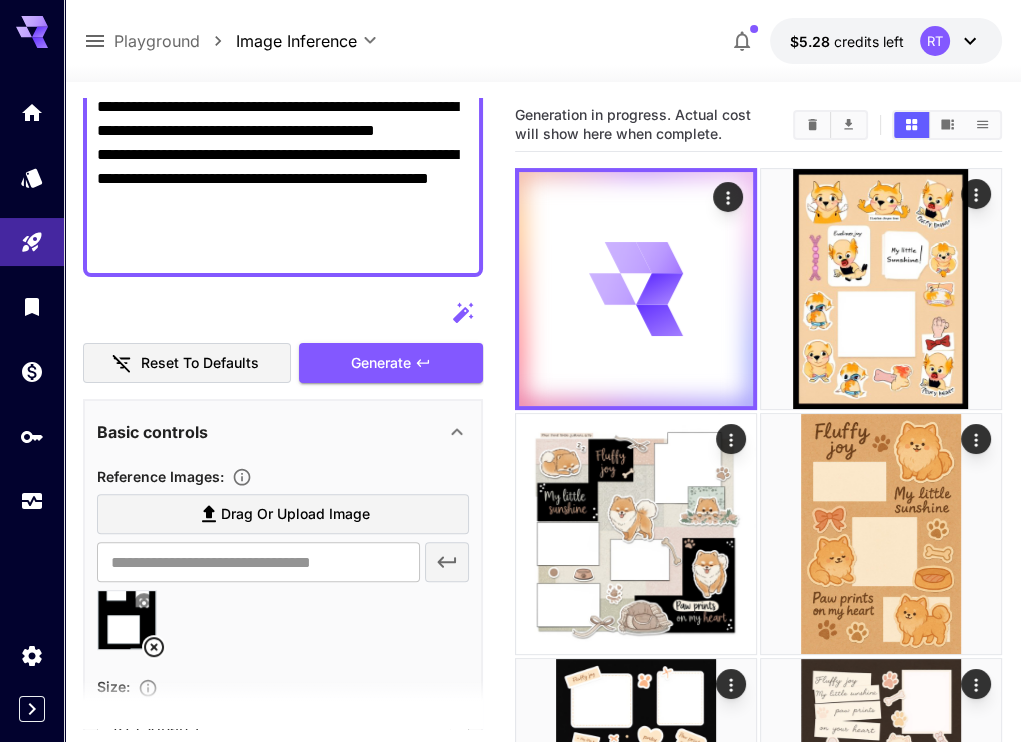 scroll, scrollTop: 625, scrollLeft: 0, axis: vertical 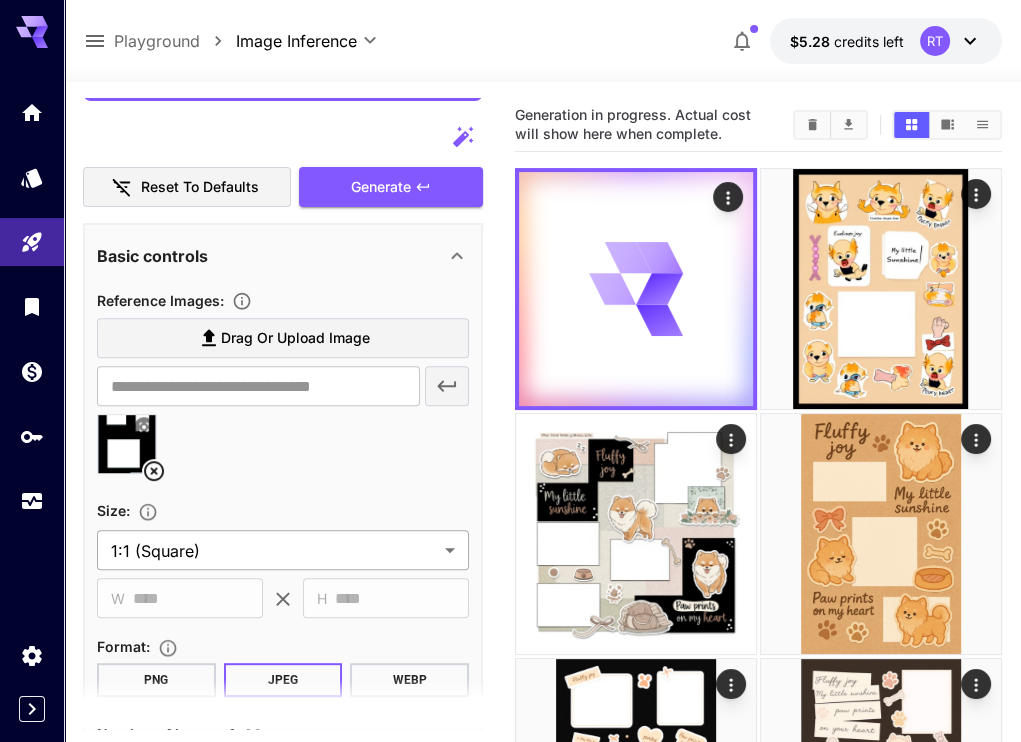 click on "**********" at bounding box center [510, 1460] 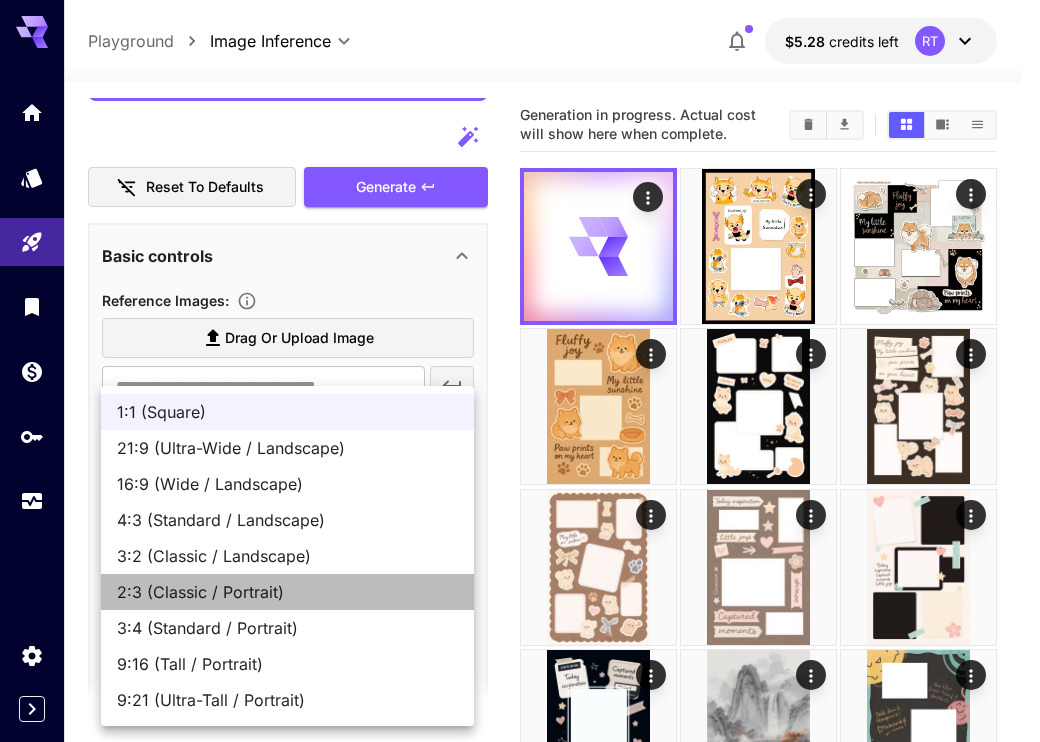 click on "2:3 (Classic / Portrait)" at bounding box center [287, 592] 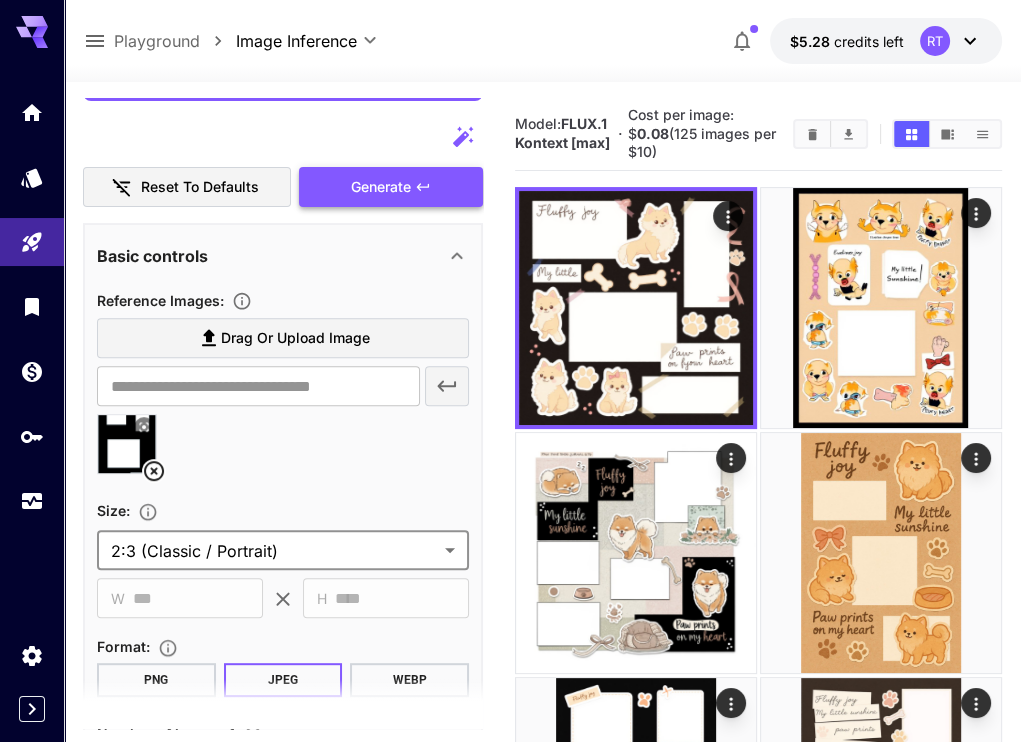 click on "Generate" at bounding box center (391, 187) 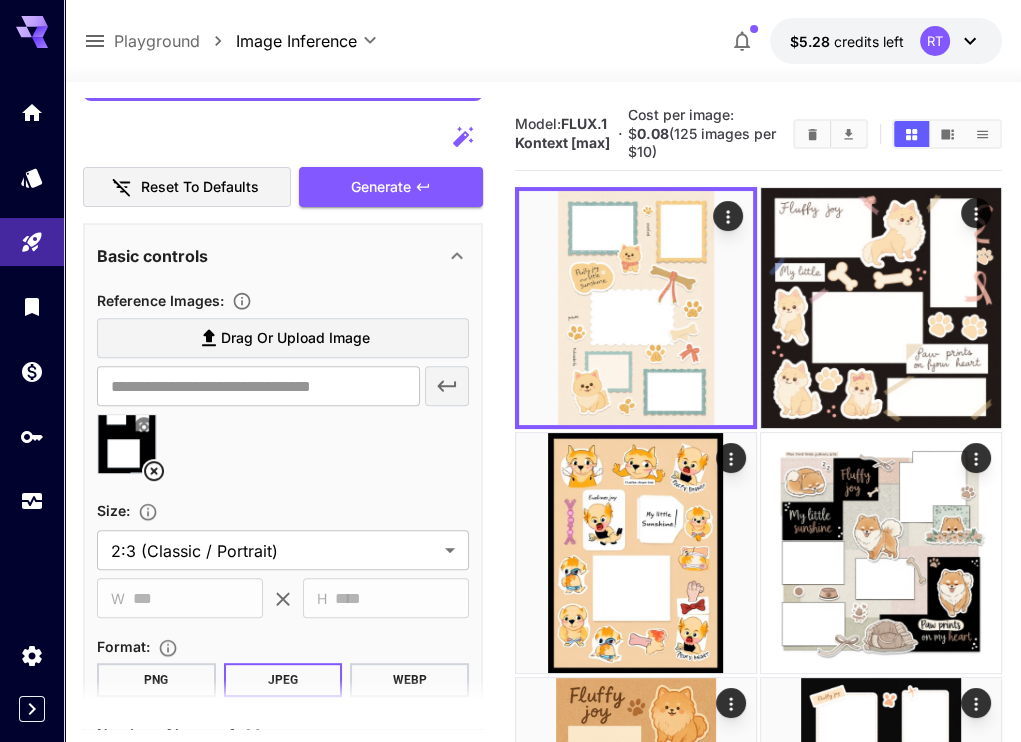 click at bounding box center (127, 444) 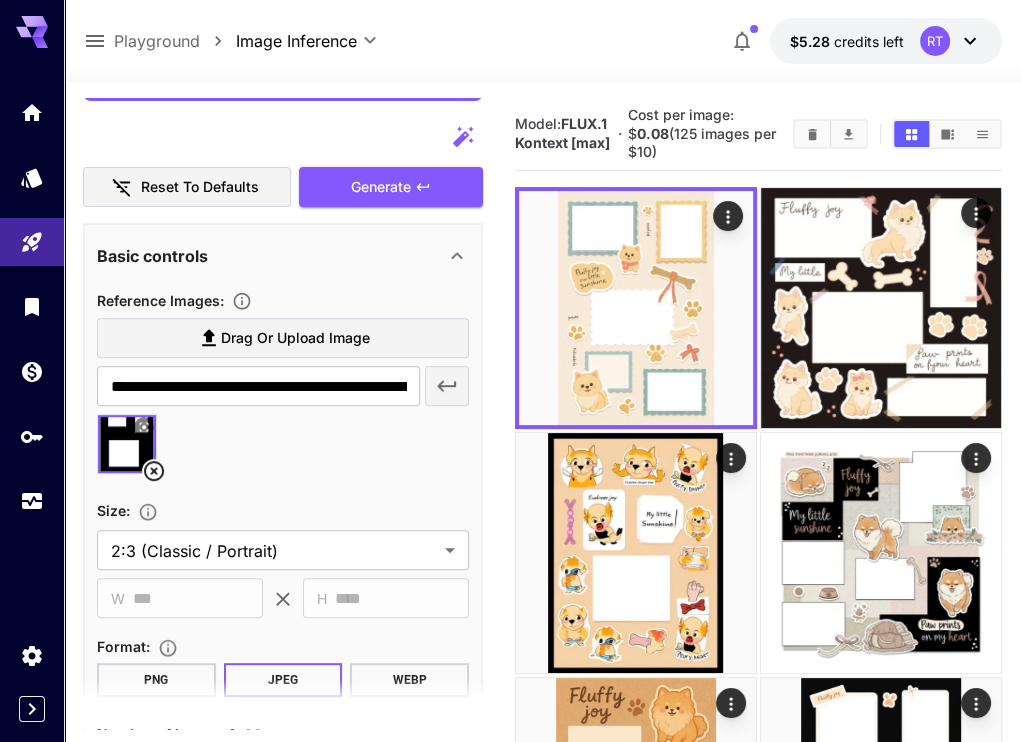 click 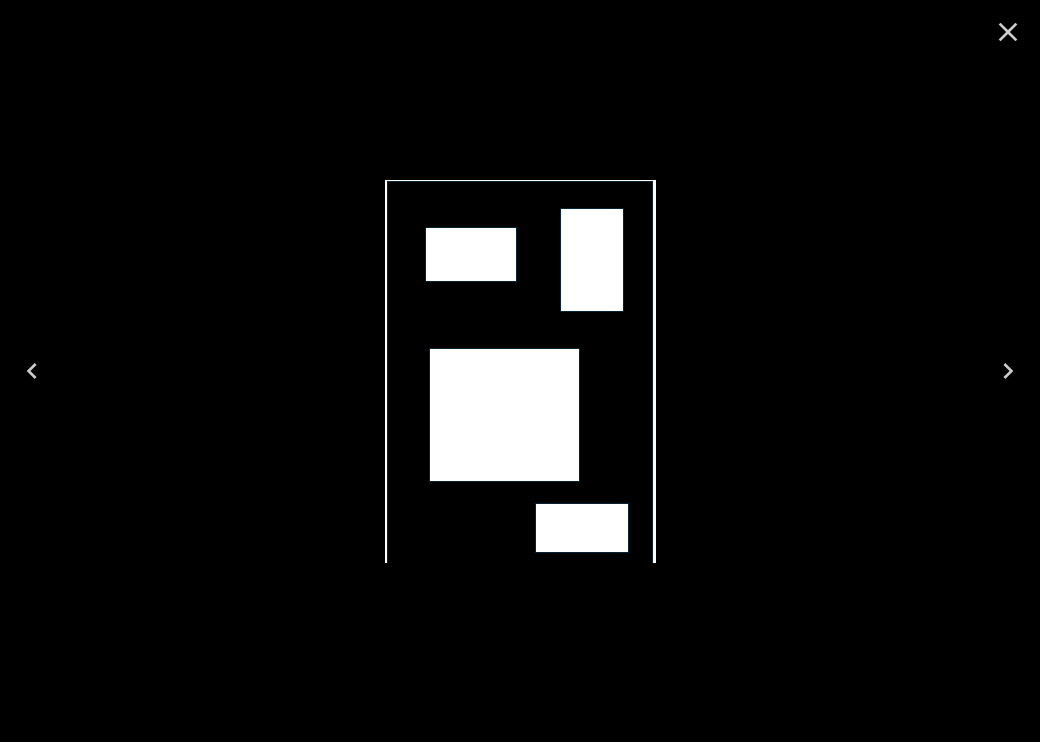 click 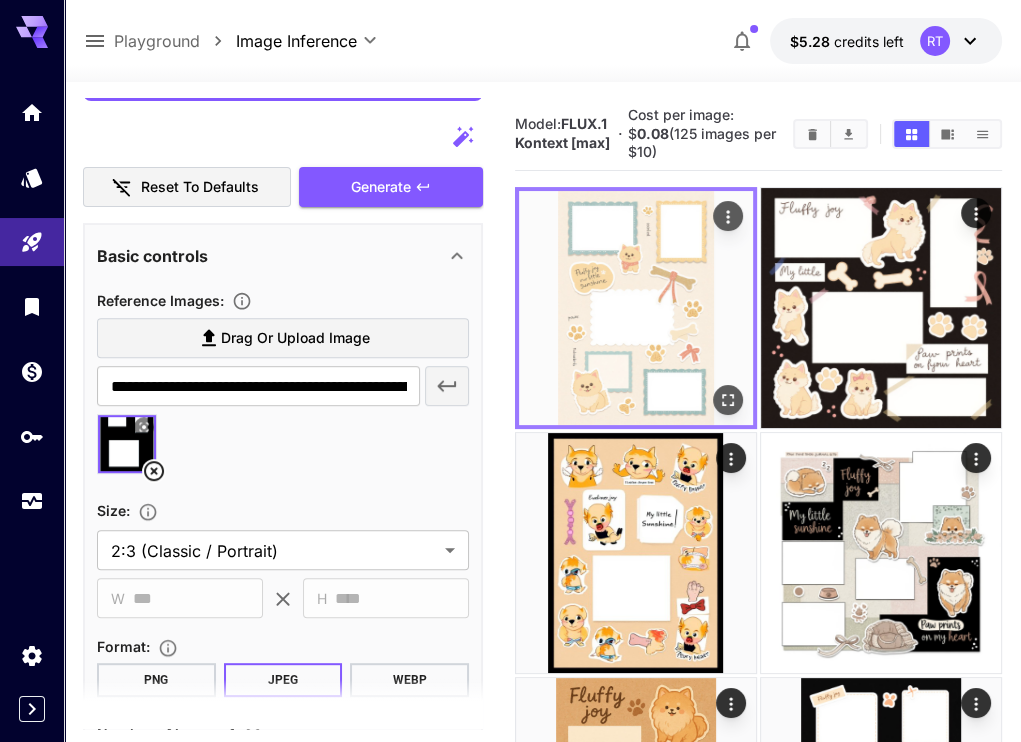 click at bounding box center [636, 308] 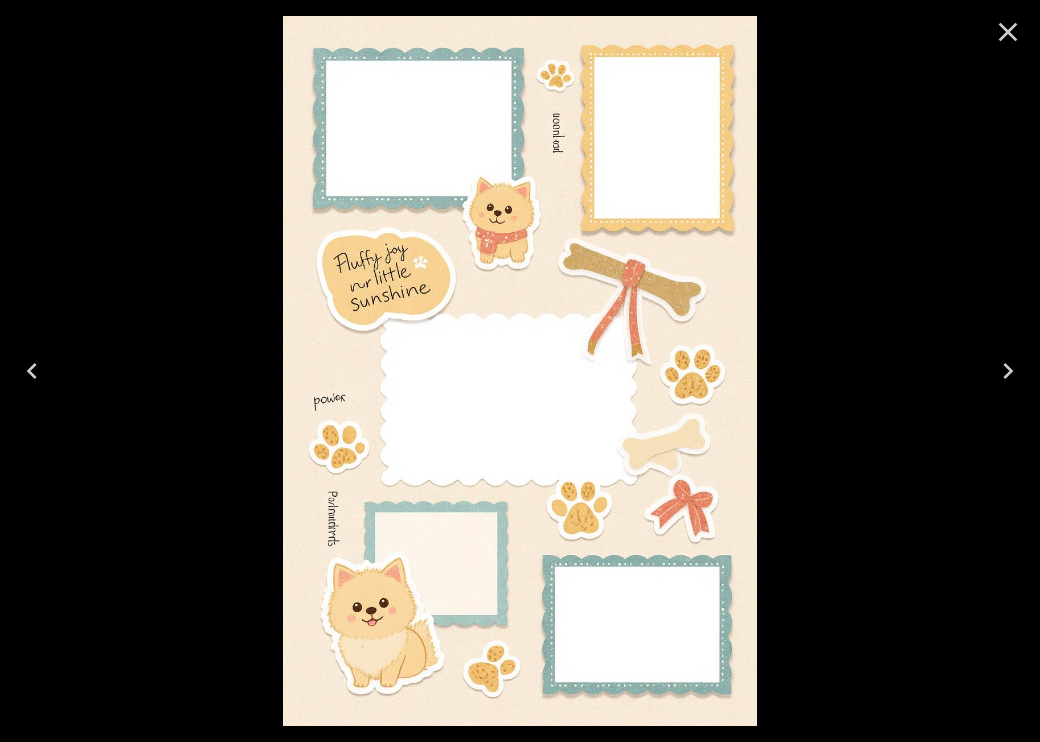 click 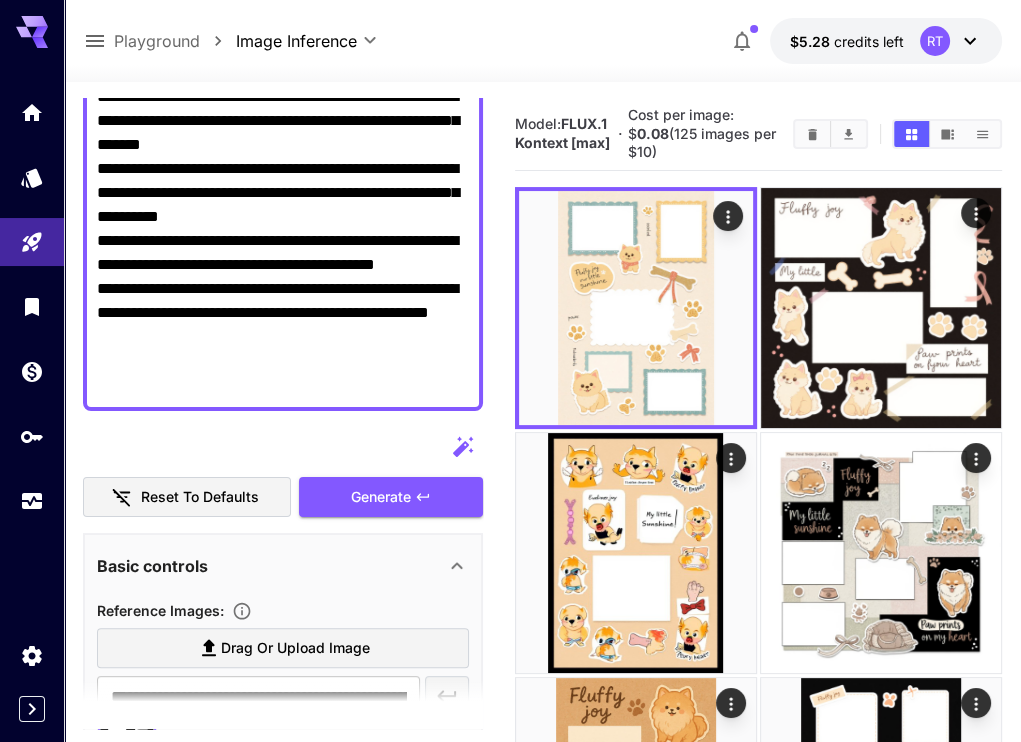 scroll, scrollTop: 0, scrollLeft: 0, axis: both 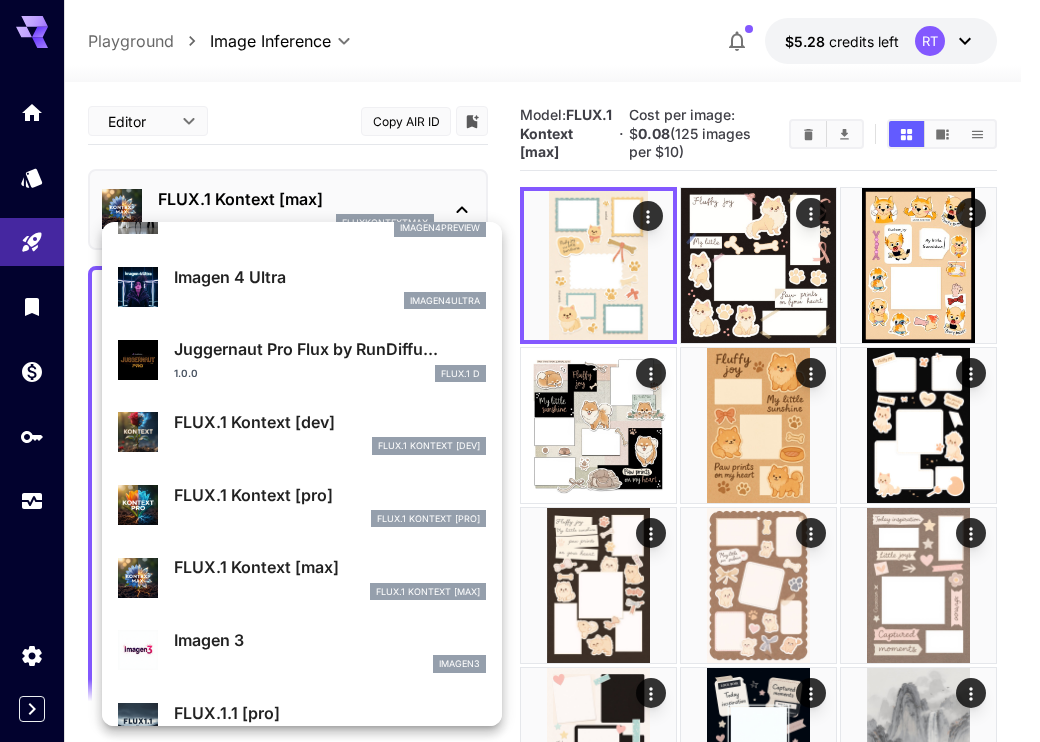 click on "FLUX.1 Kontext [pro]" at bounding box center (330, 495) 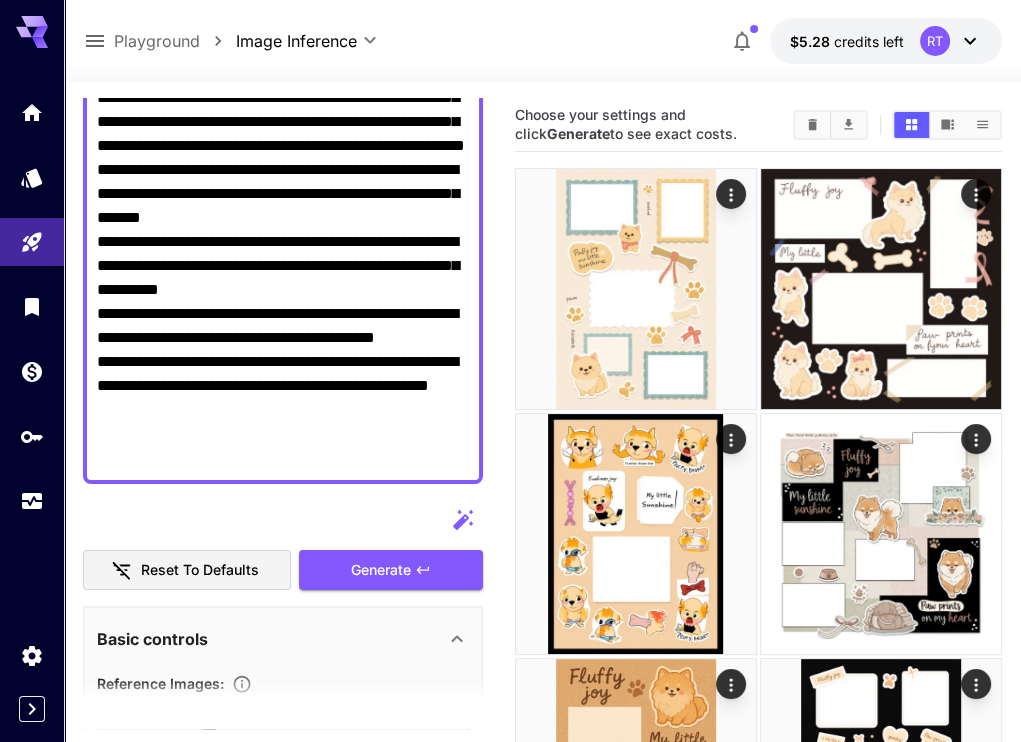 scroll, scrollTop: 208, scrollLeft: 0, axis: vertical 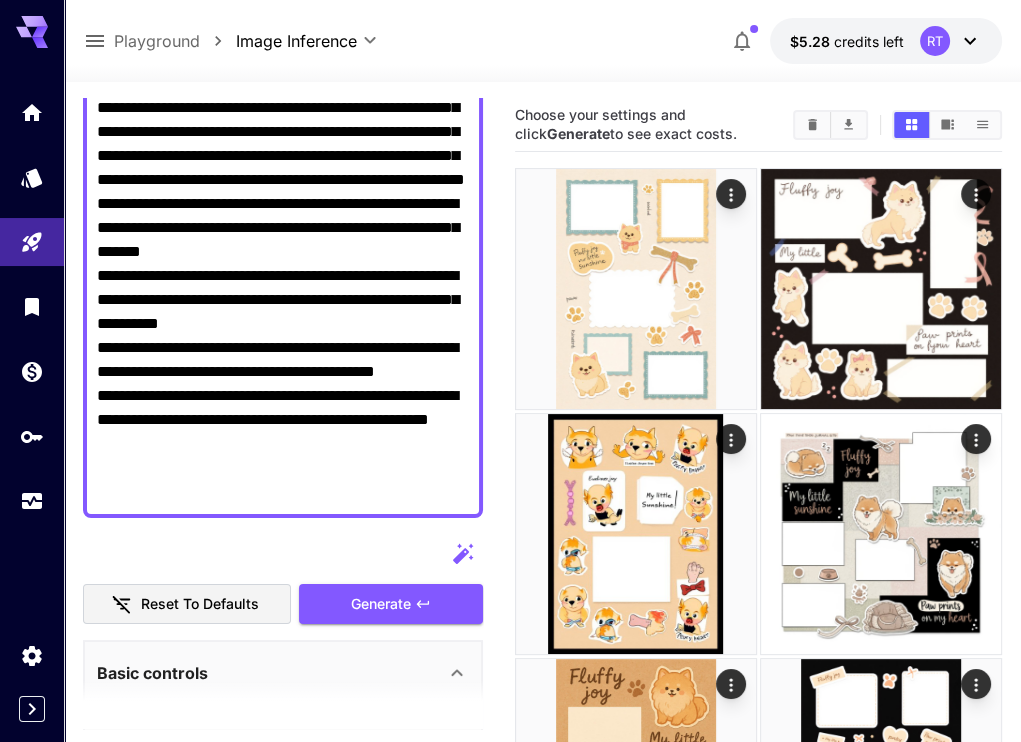 click on "**********" at bounding box center (283, 288) 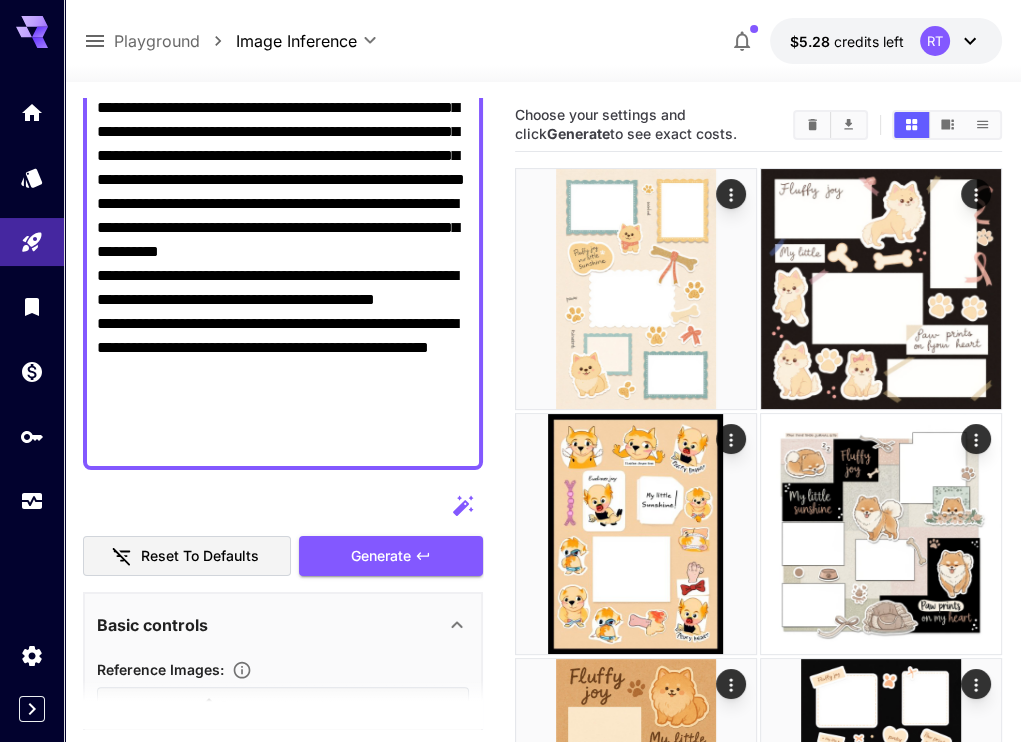 scroll, scrollTop: 184, scrollLeft: 0, axis: vertical 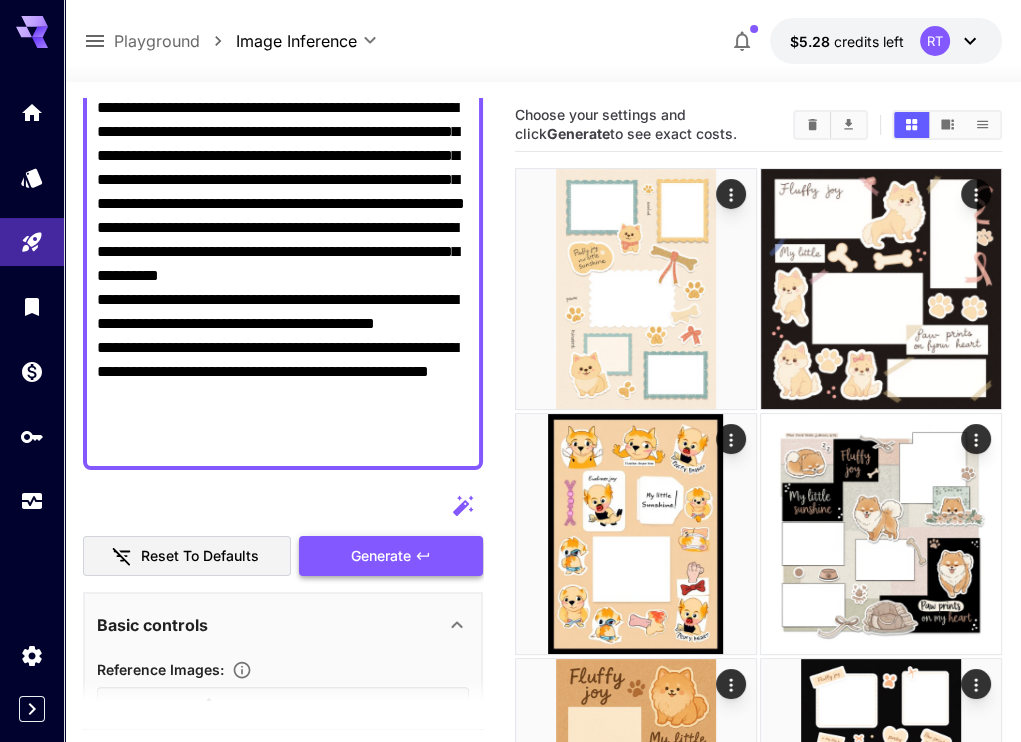 type on "**********" 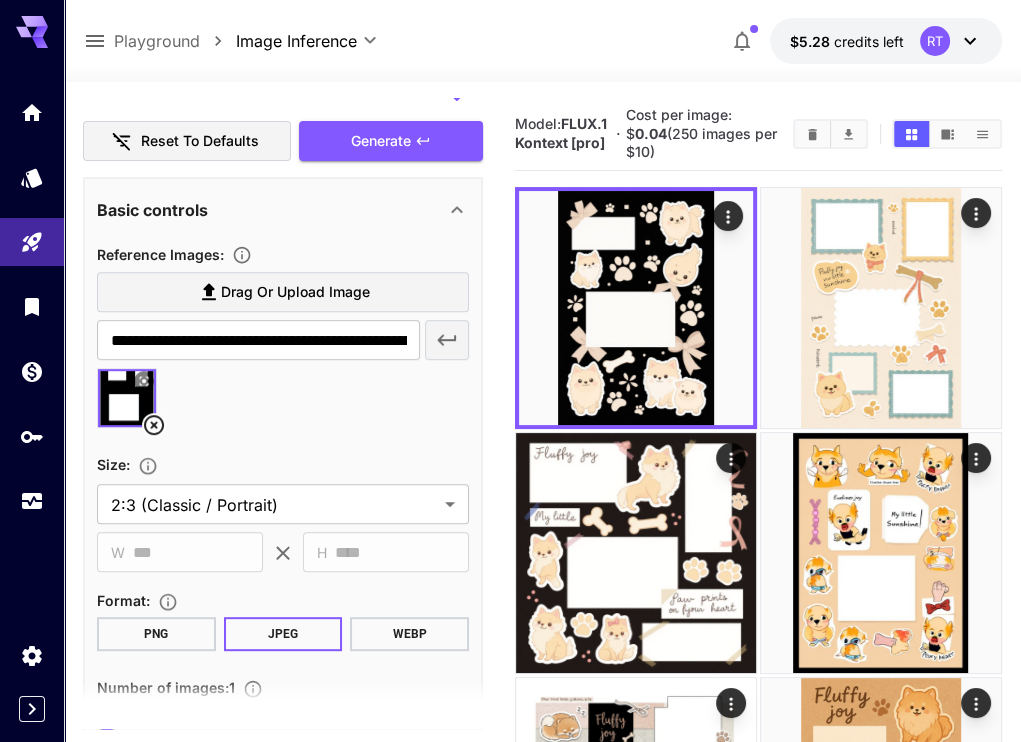 scroll, scrollTop: 625, scrollLeft: 0, axis: vertical 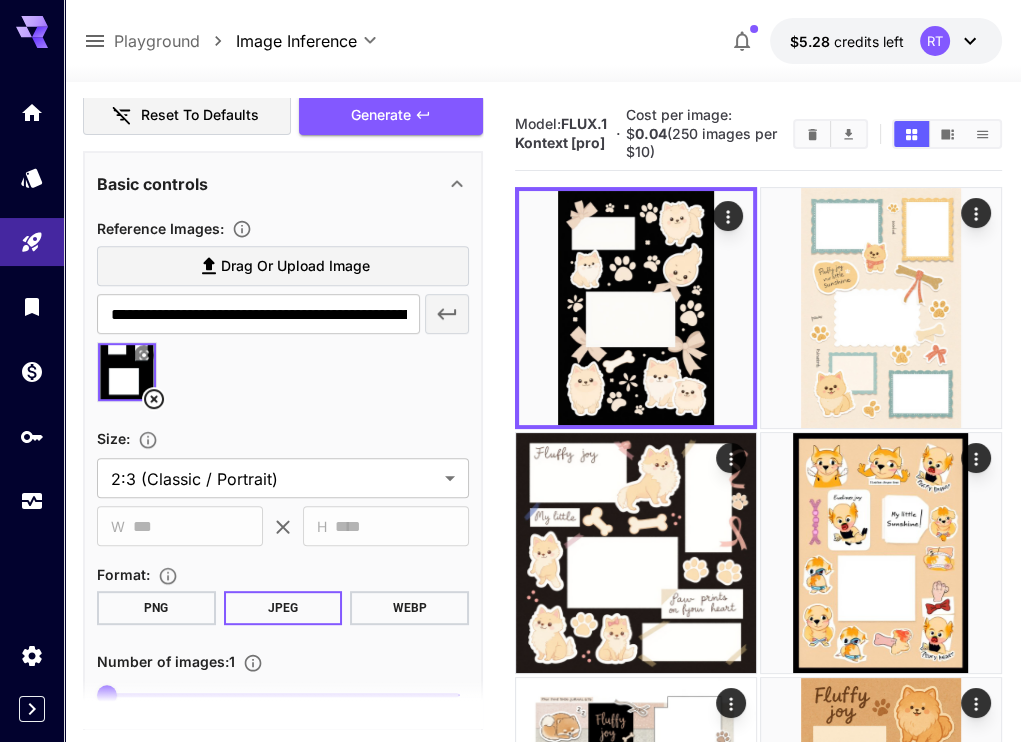click at bounding box center [127, 372] 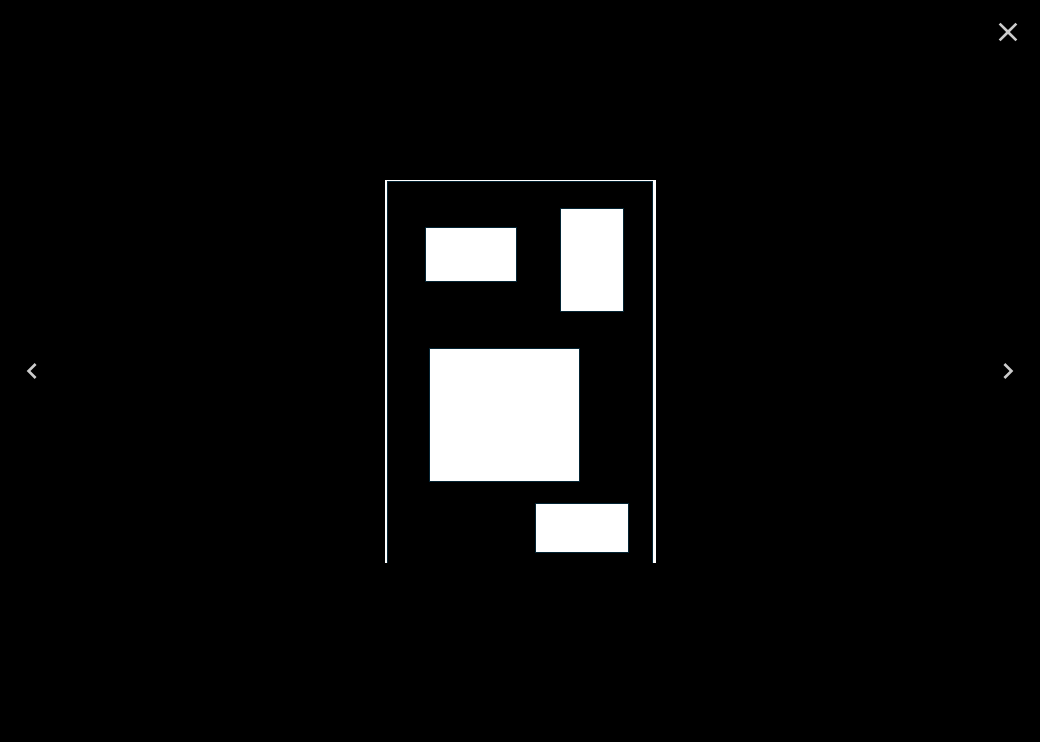 click at bounding box center [1008, 32] 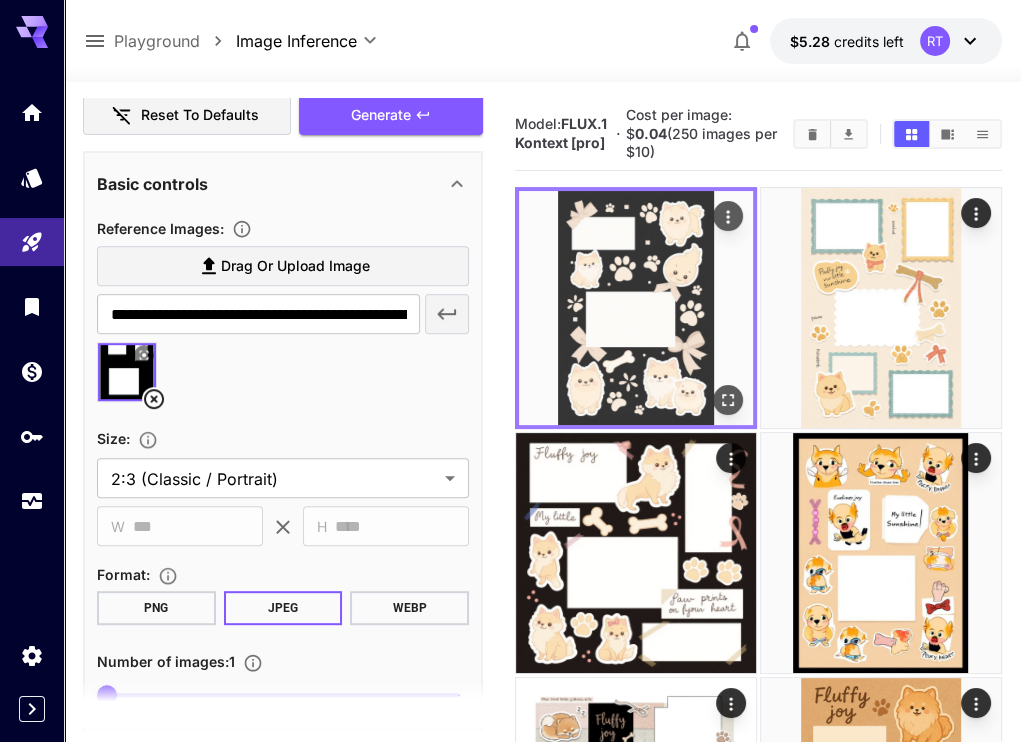click 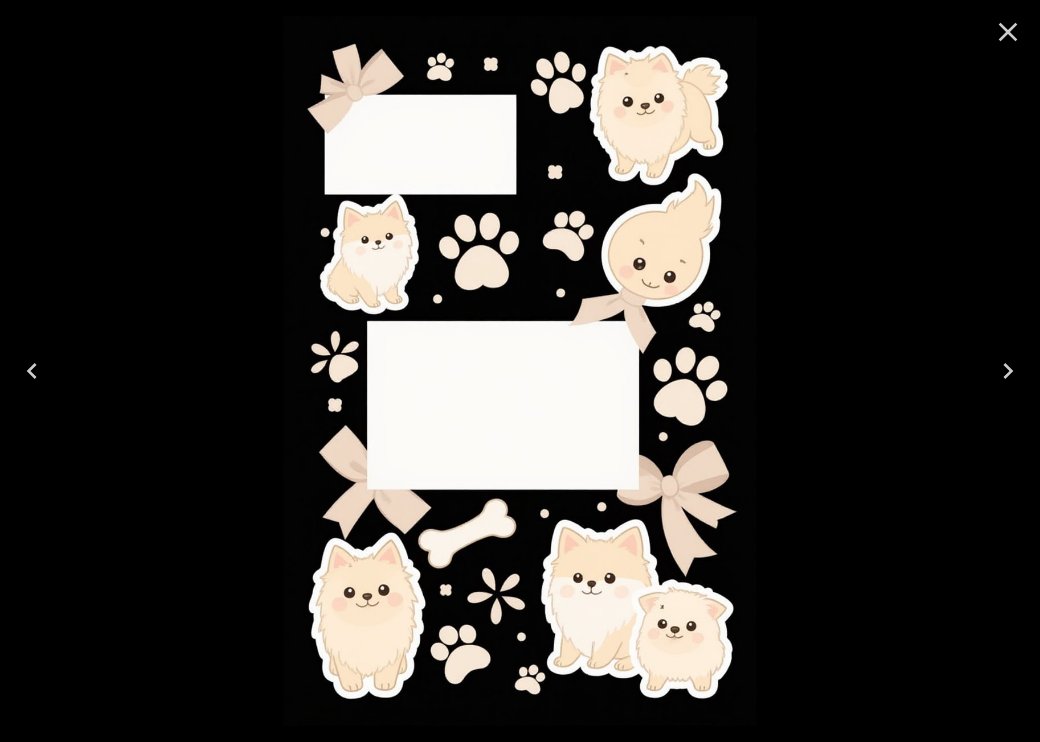 click 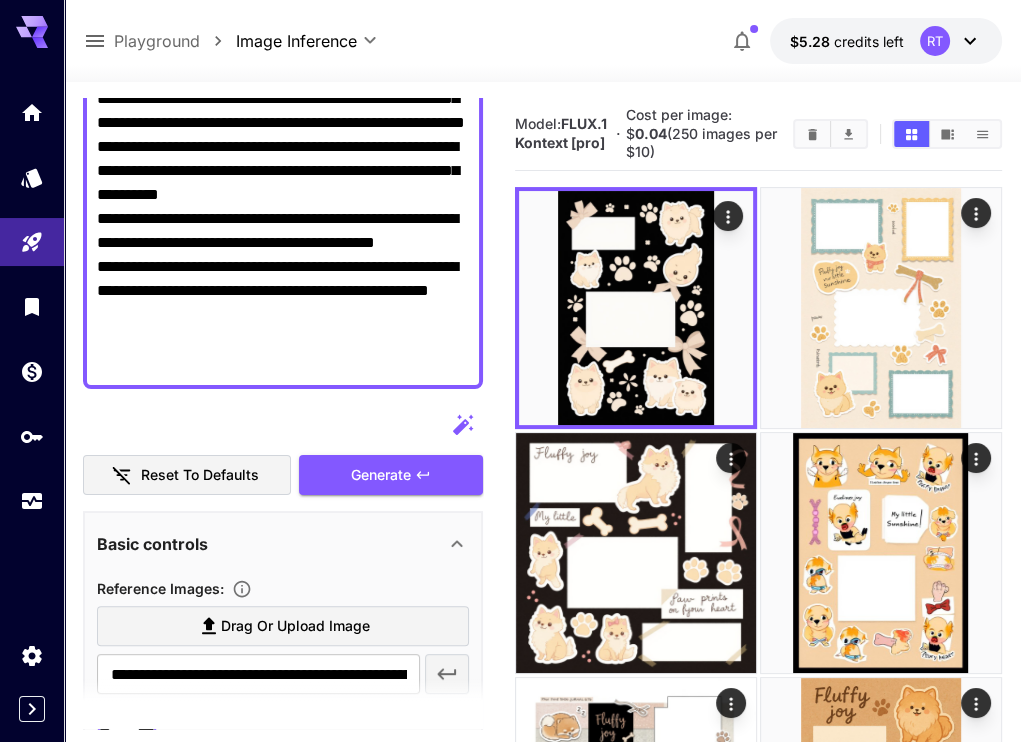 scroll, scrollTop: 0, scrollLeft: 0, axis: both 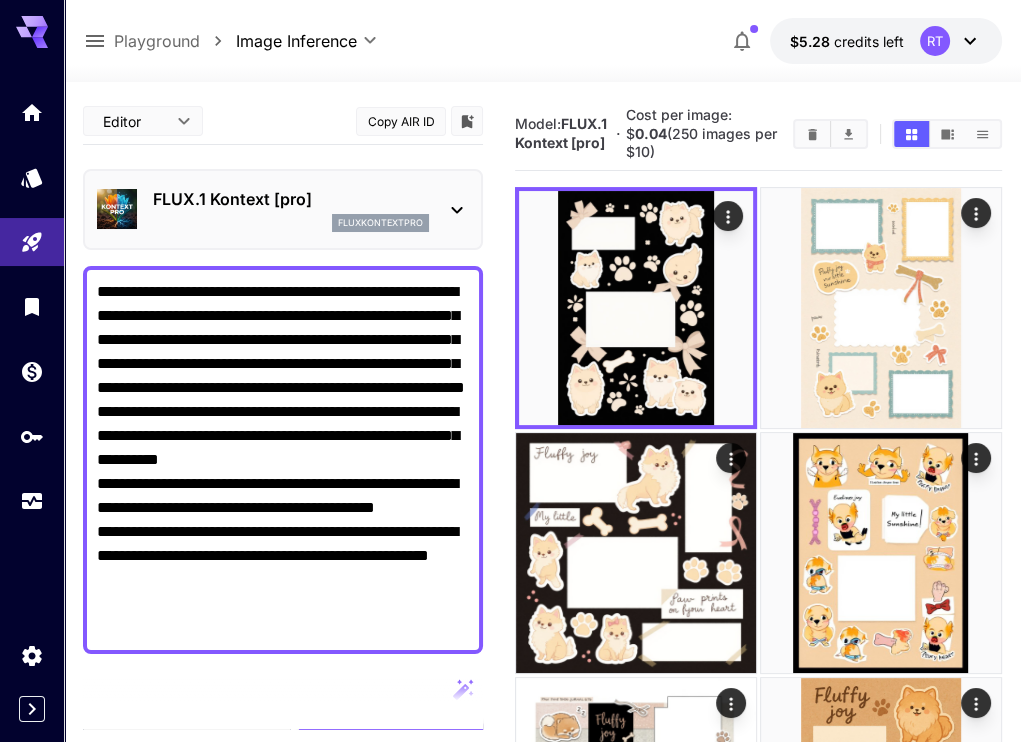click on "FLUX.1 Kontext [pro]" at bounding box center (291, 199) 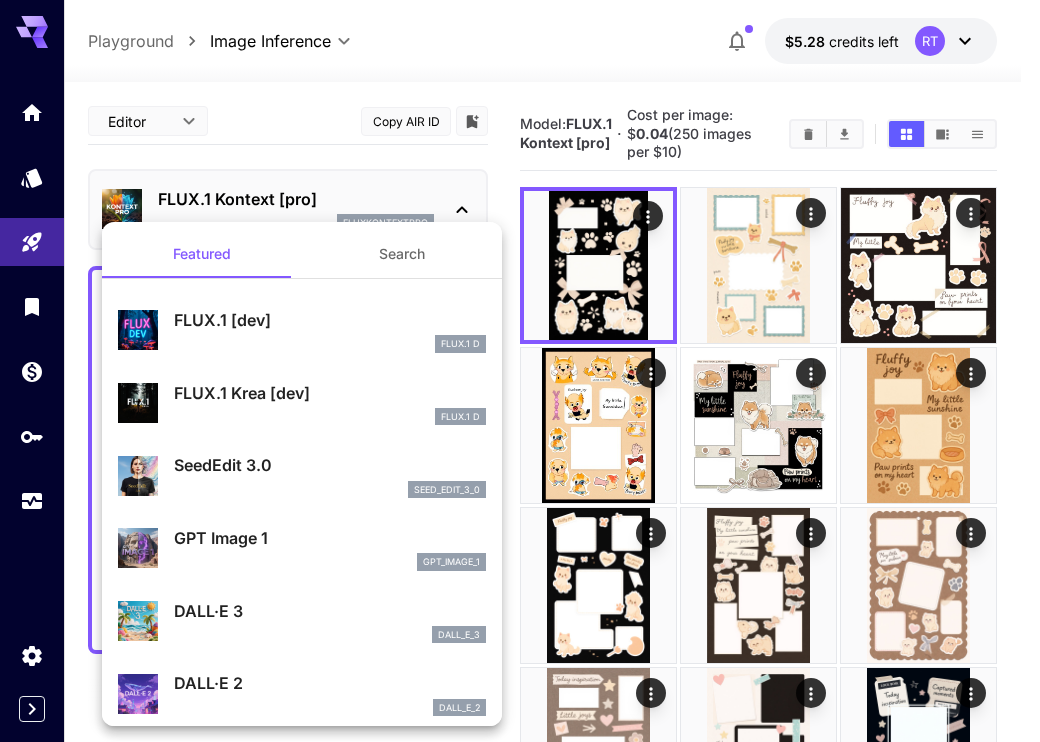 click at bounding box center [520, 371] 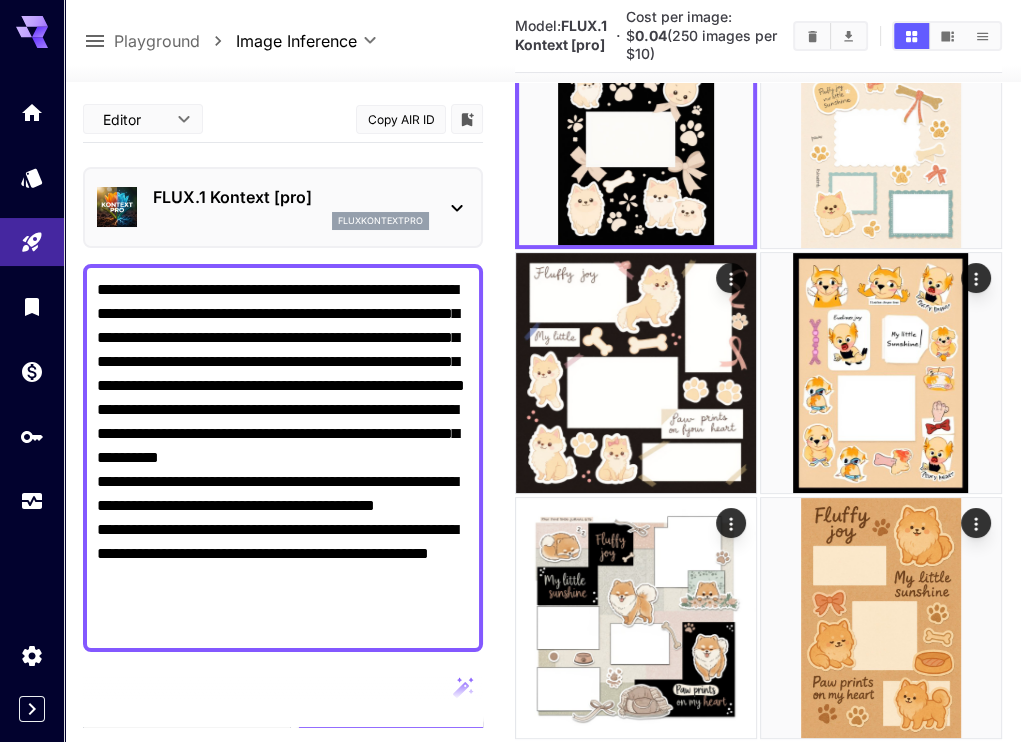 scroll, scrollTop: 208, scrollLeft: 0, axis: vertical 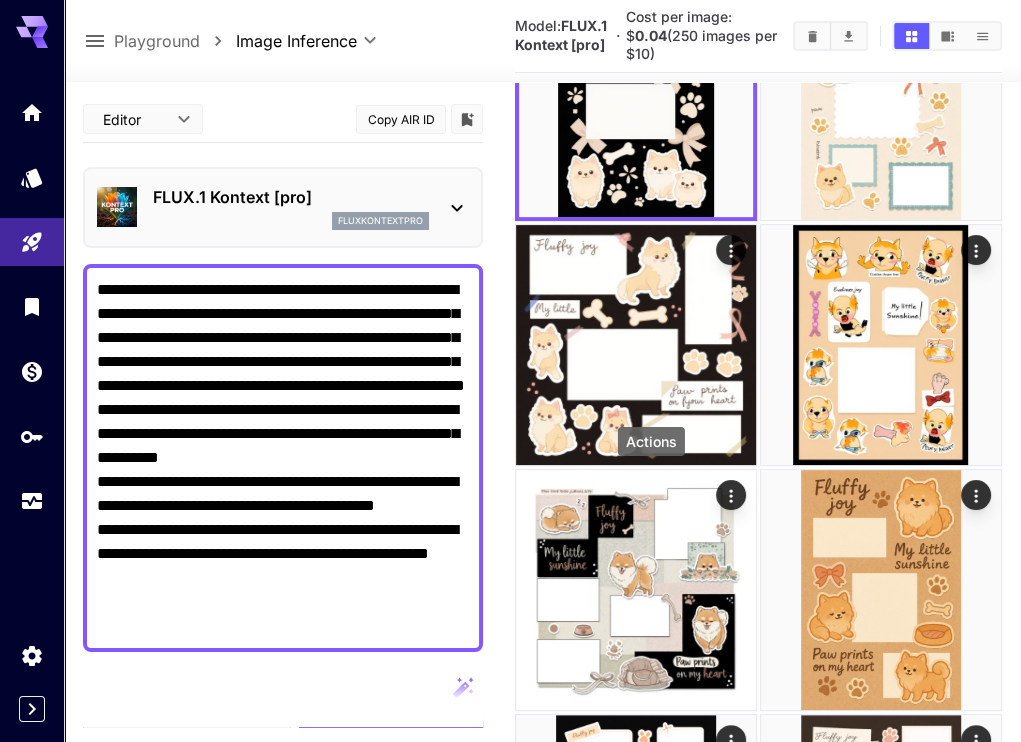 click at bounding box center [976, 985] 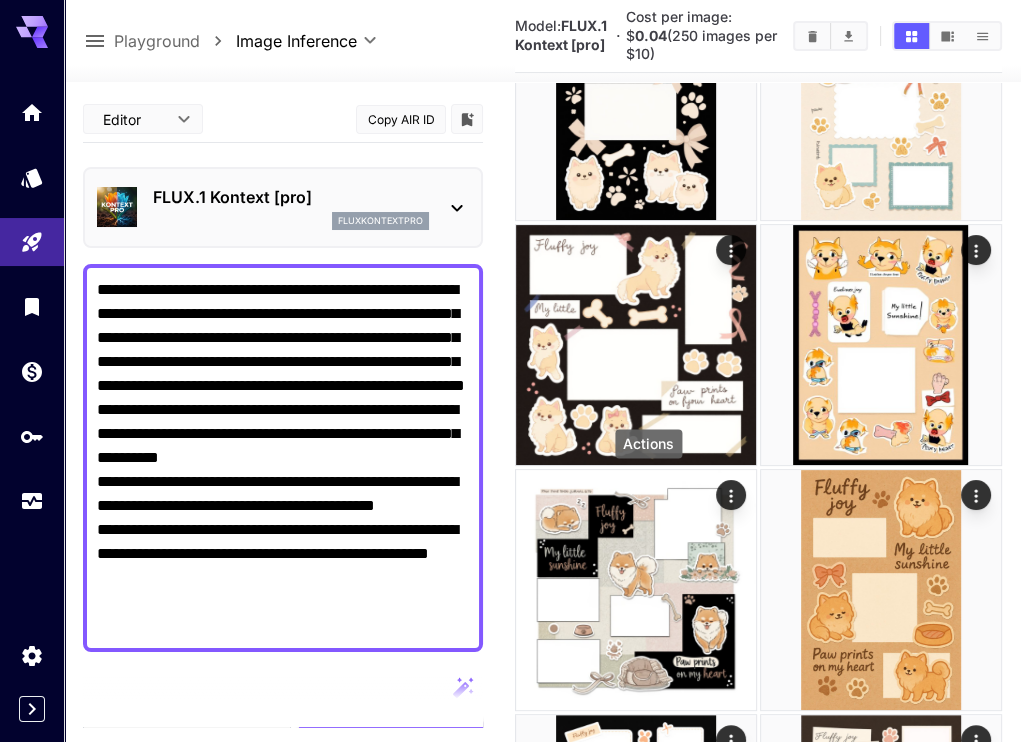 click at bounding box center [973, 988] 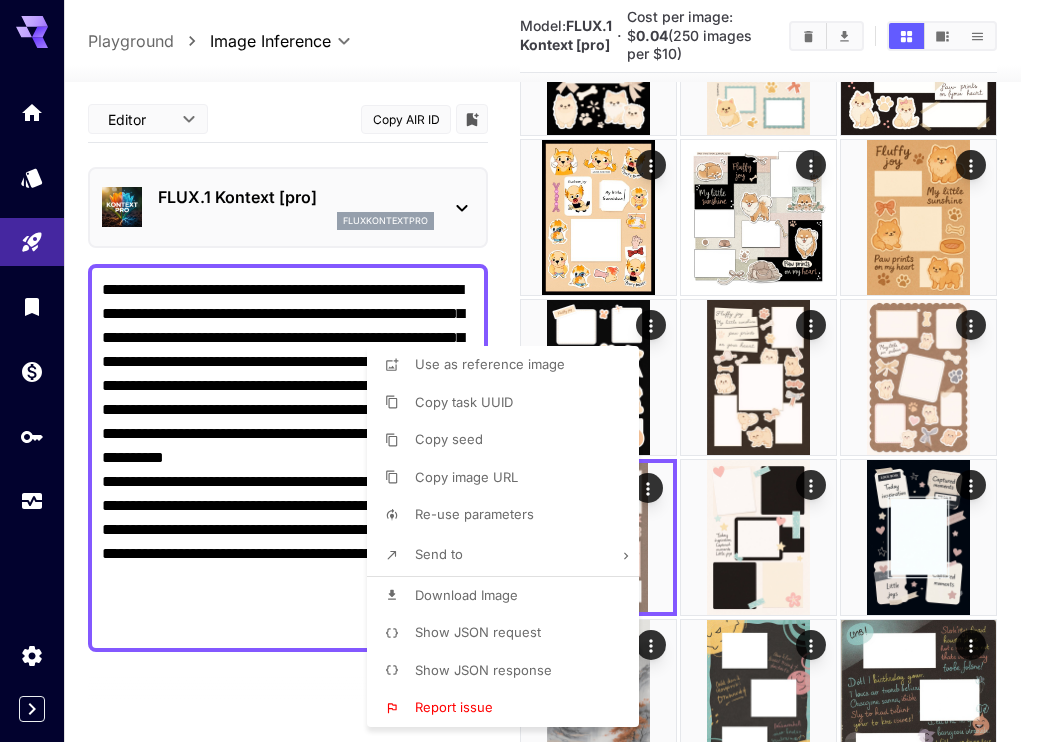 click at bounding box center (520, 371) 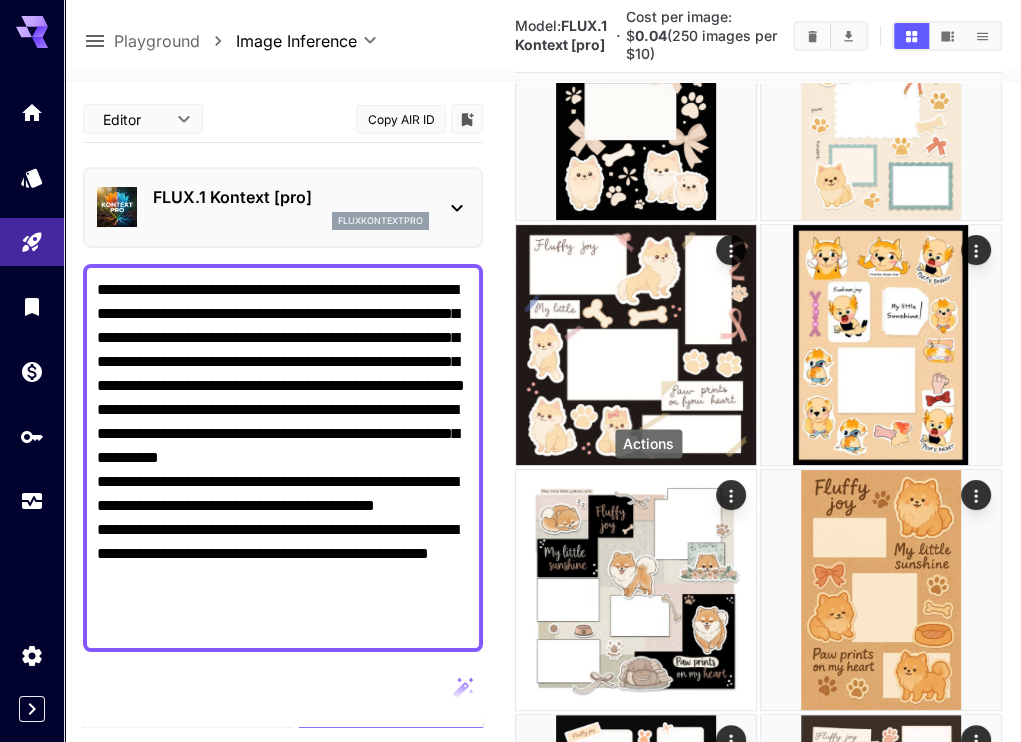 click at bounding box center [881, 1080] 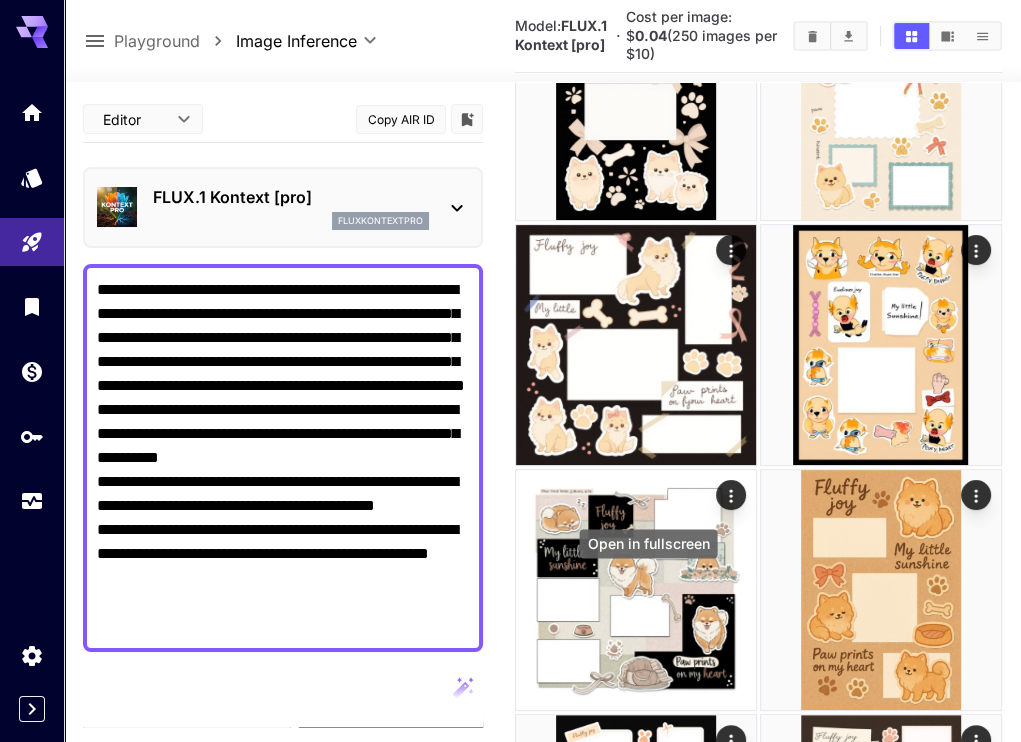 click 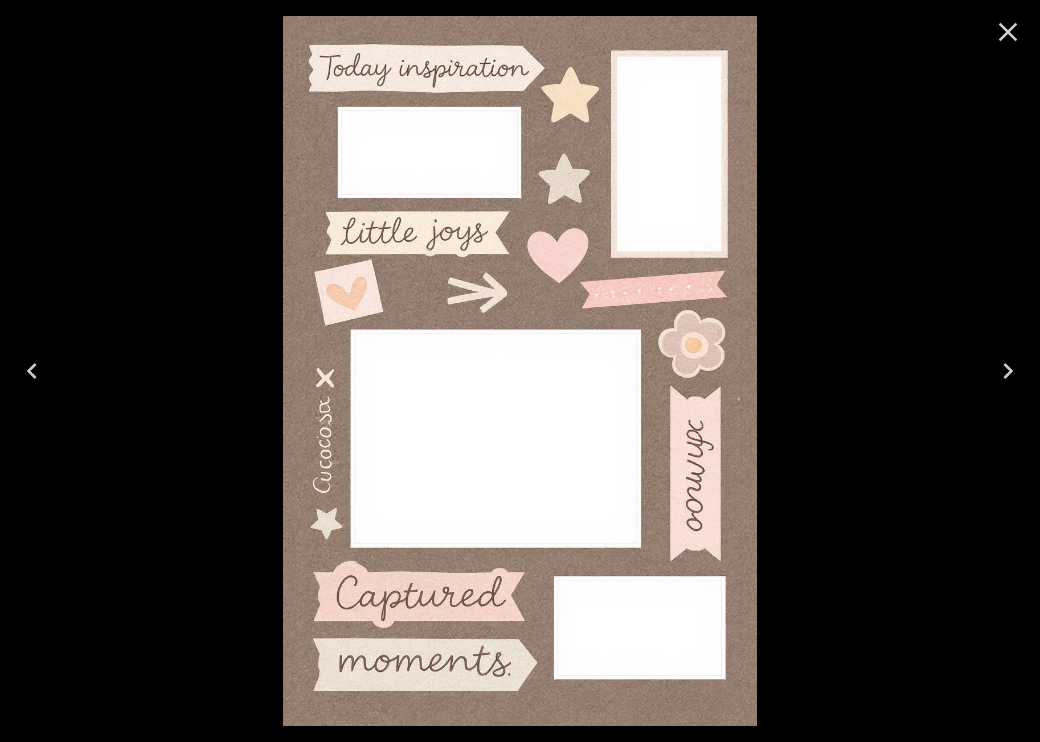 click 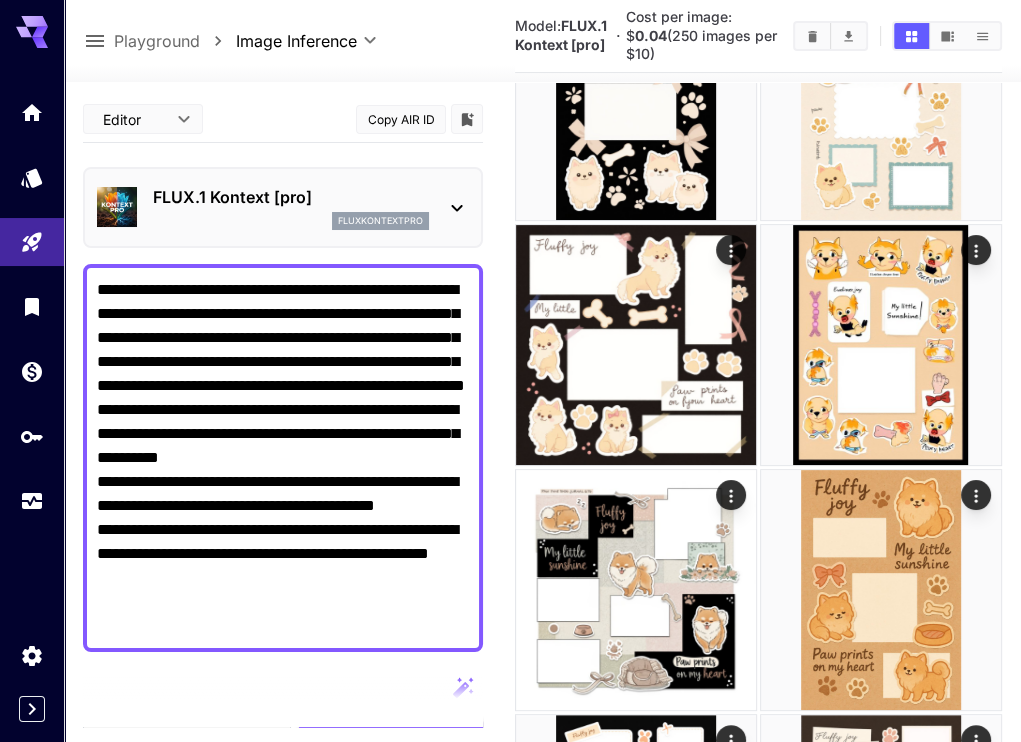 click at bounding box center (973, 988) 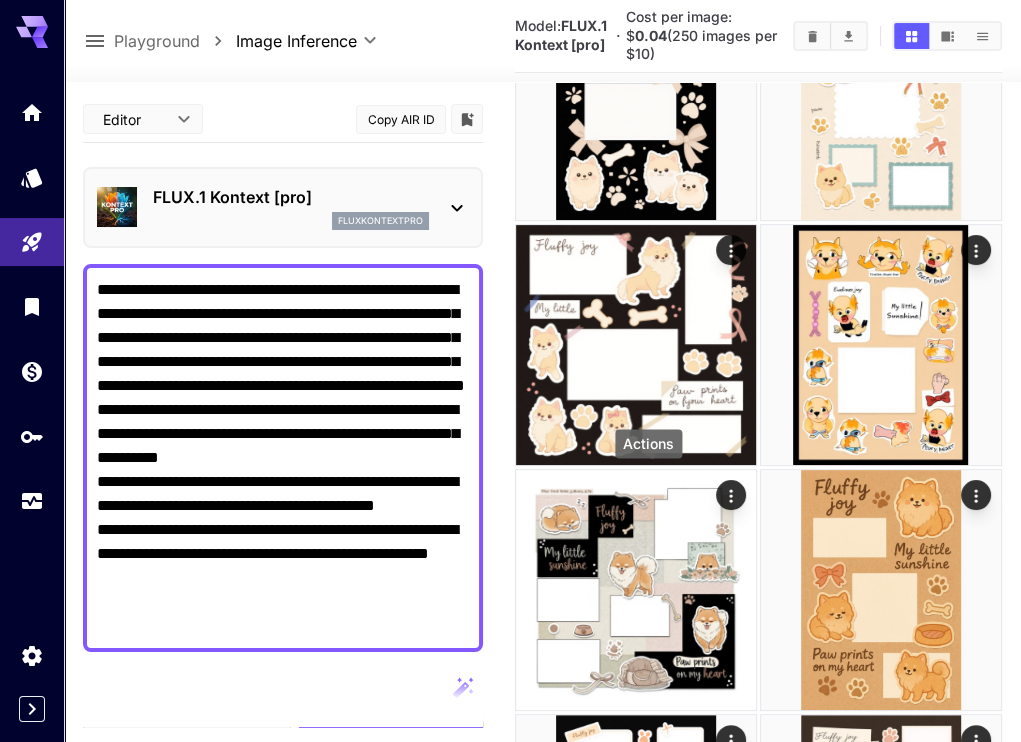 click 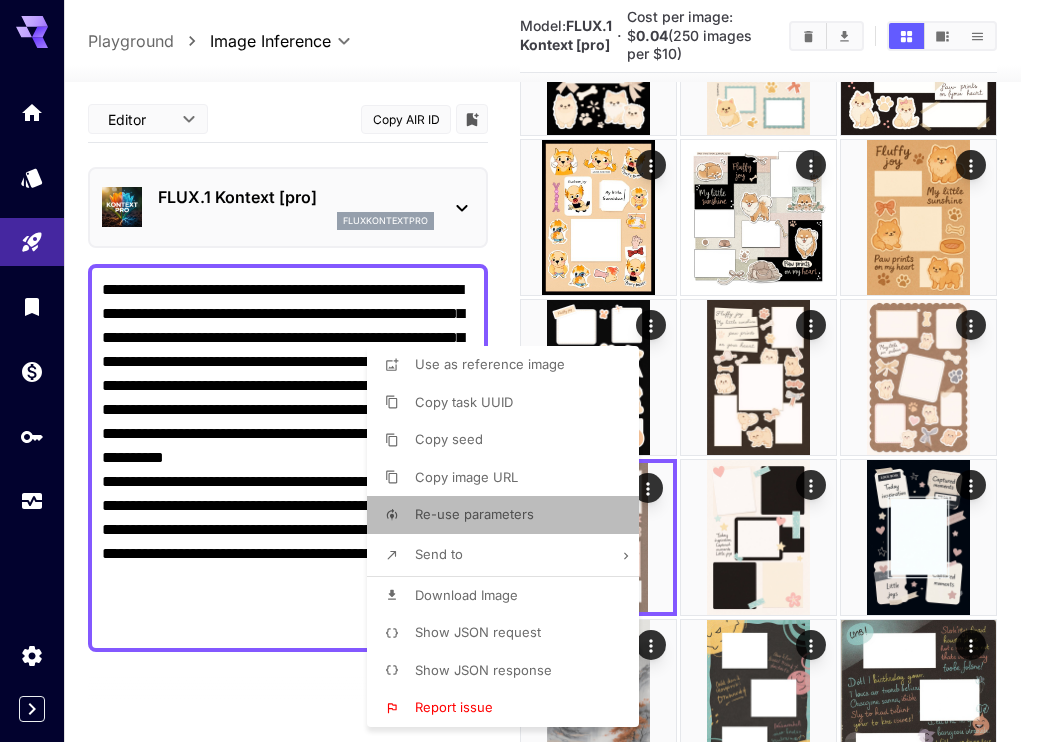 click on "Re-use parameters" at bounding box center [509, 515] 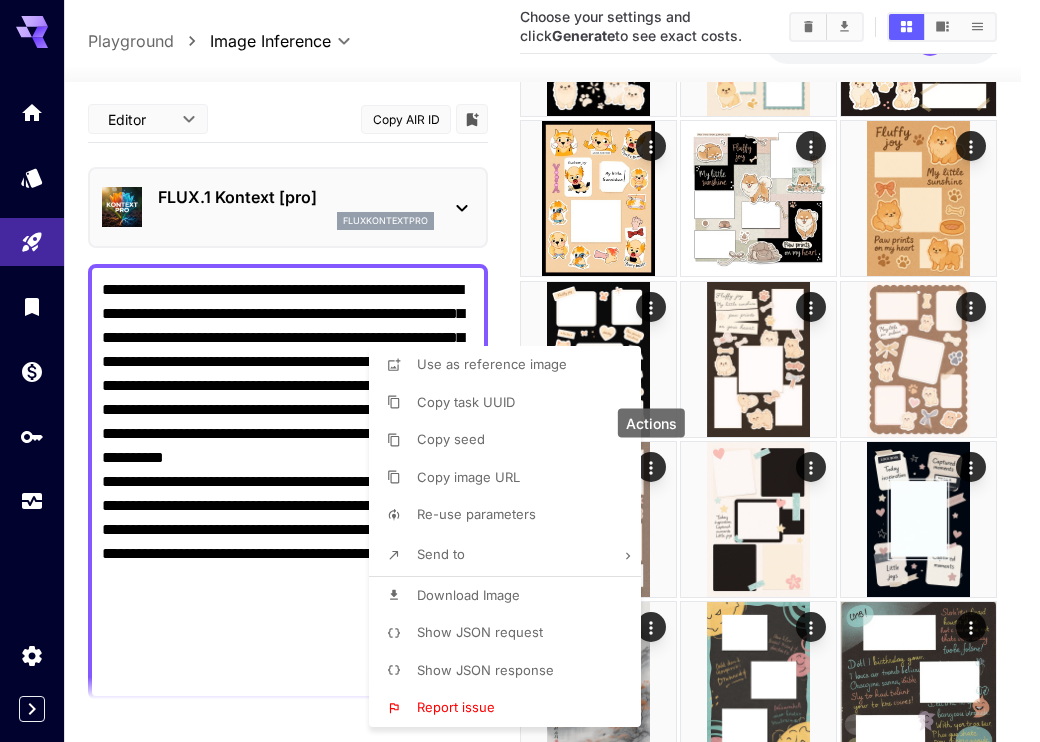 click at bounding box center (520, 371) 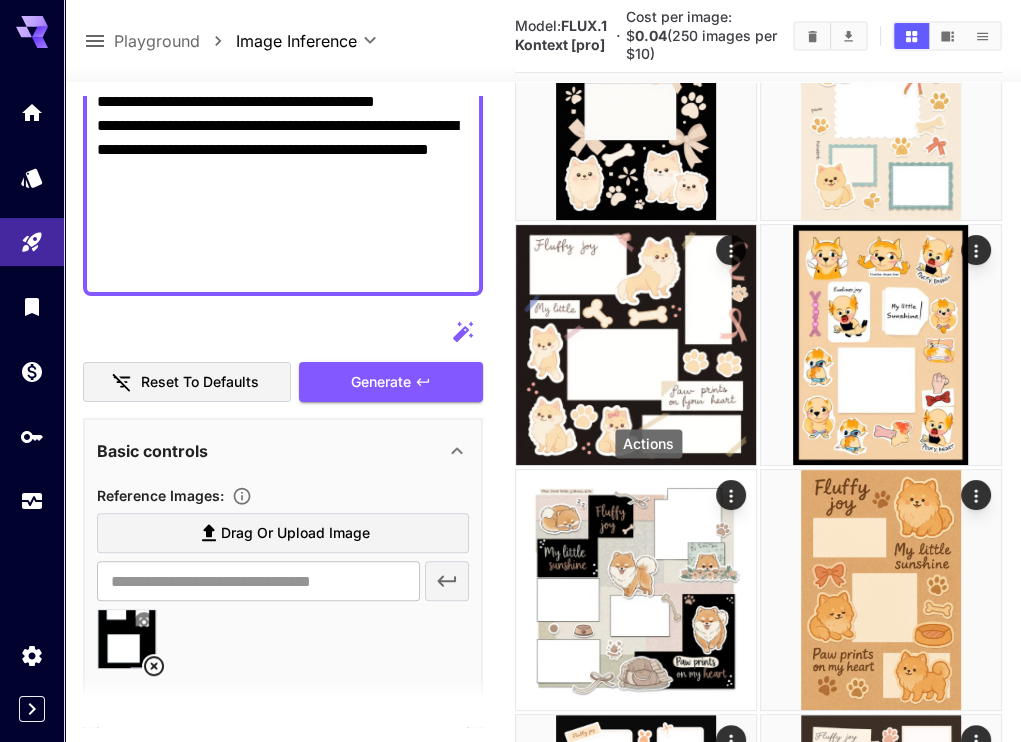 scroll, scrollTop: 416, scrollLeft: 0, axis: vertical 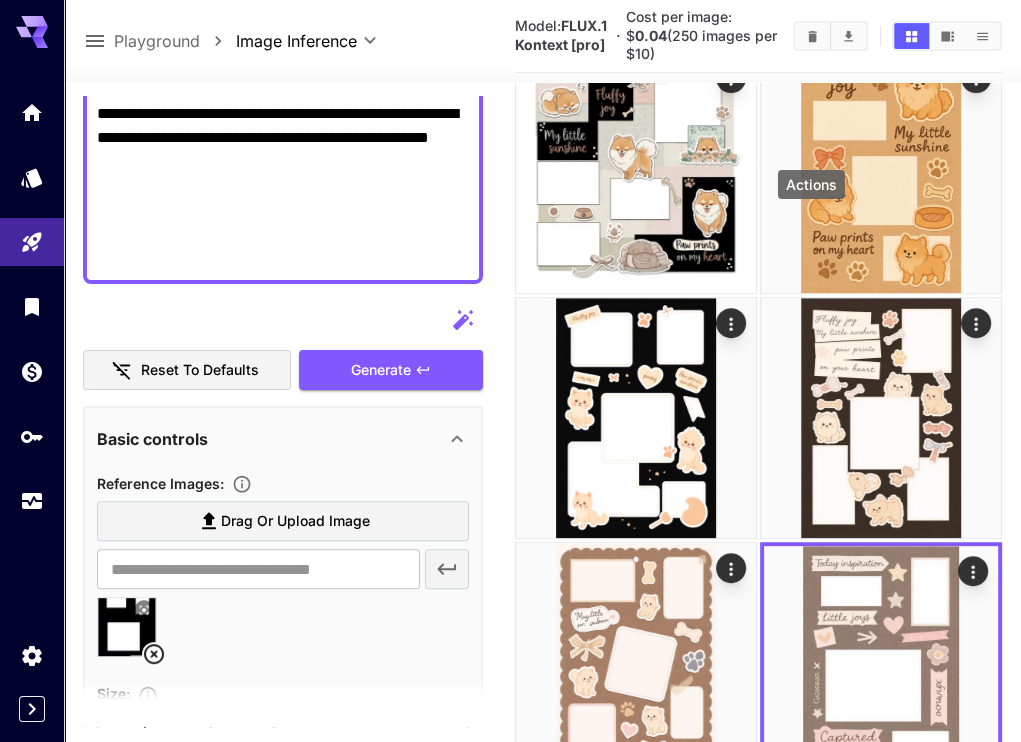 click 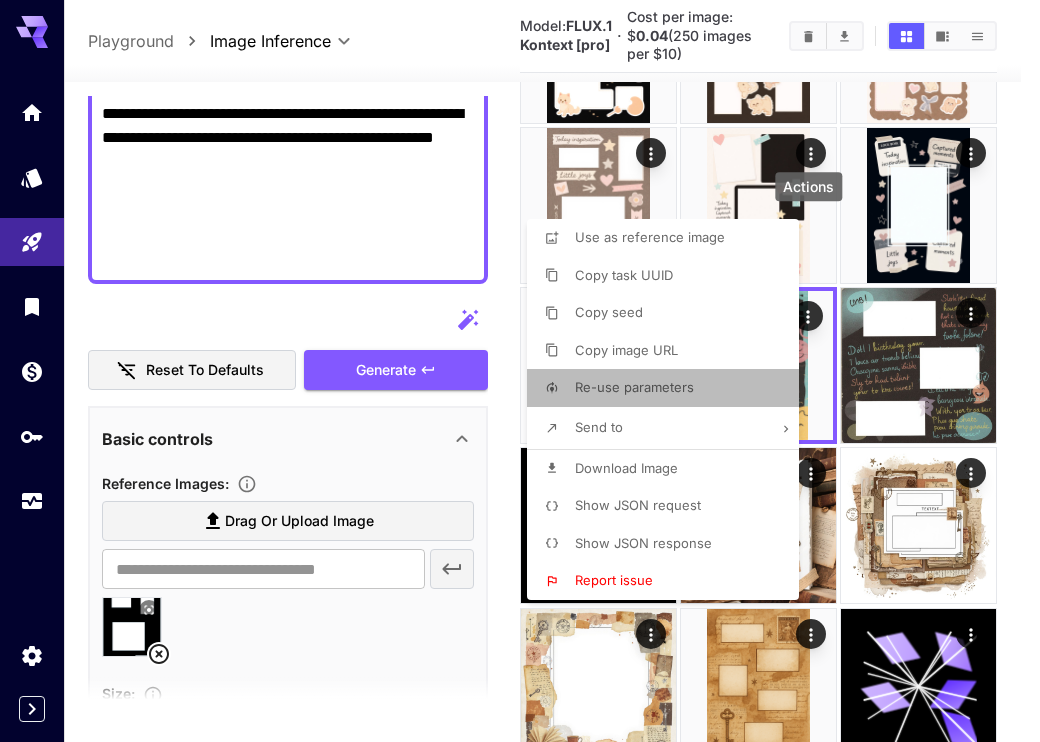click on "Re-use parameters" at bounding box center (634, 387) 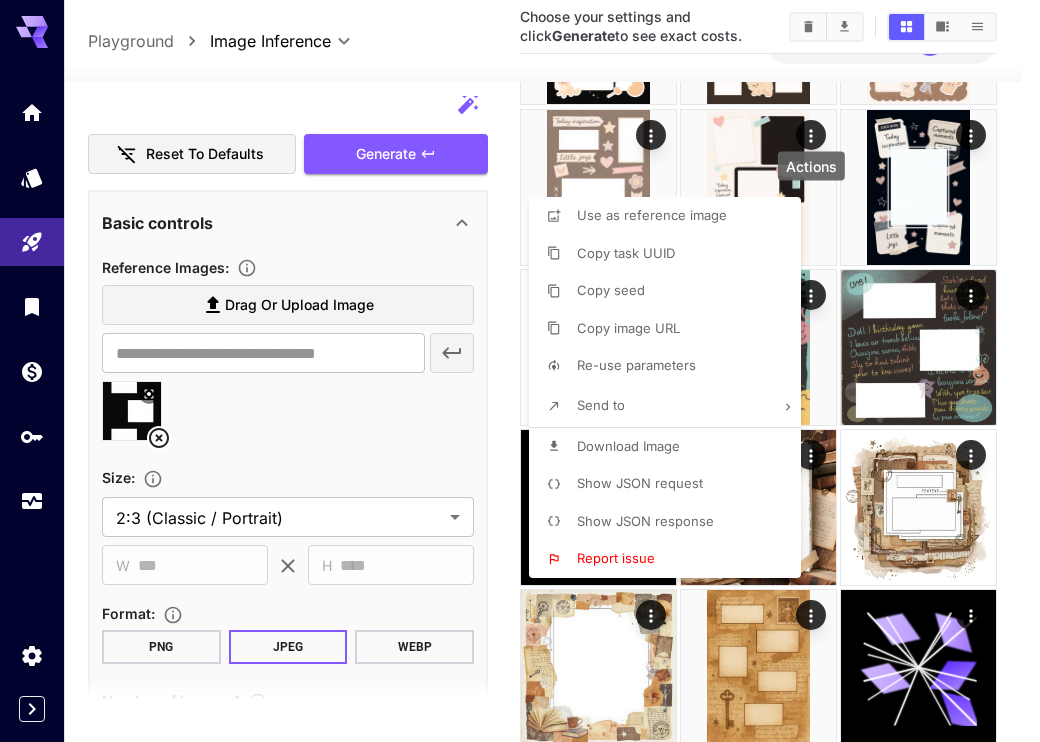 click at bounding box center (520, 371) 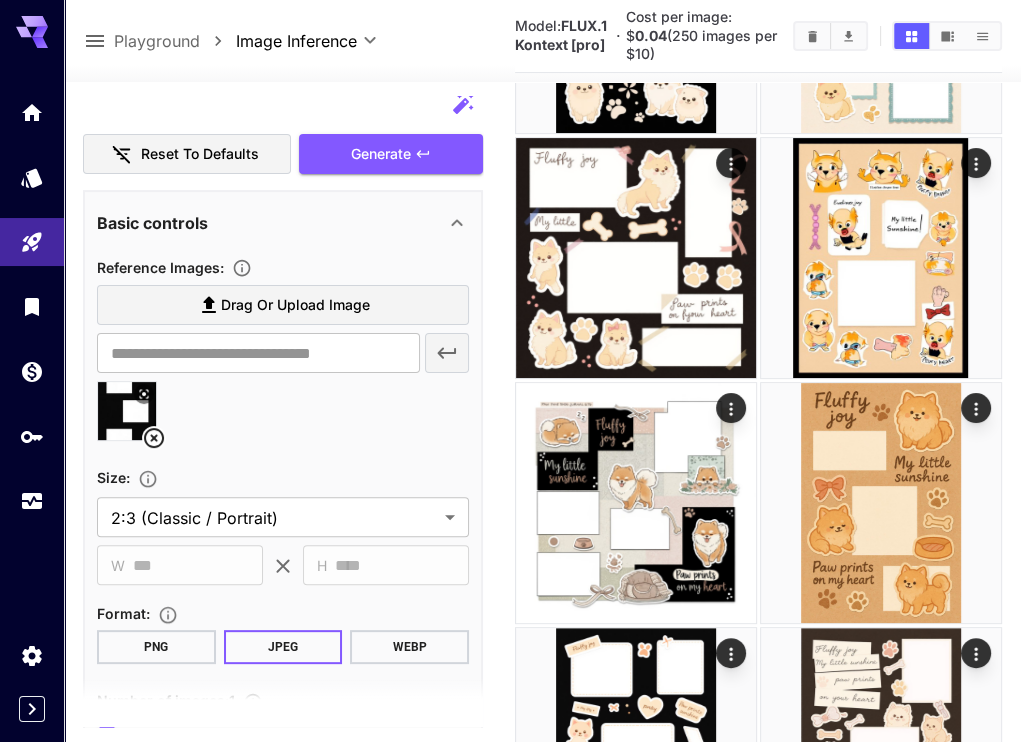 scroll, scrollTop: 0, scrollLeft: 0, axis: both 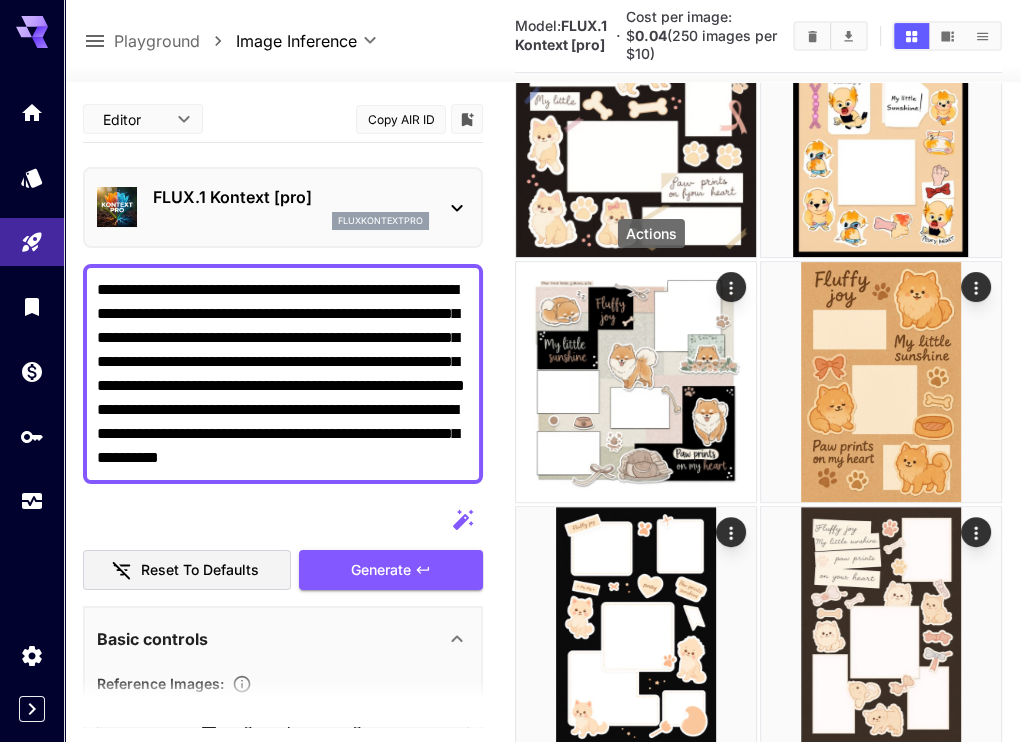 click at bounding box center (976, 777) 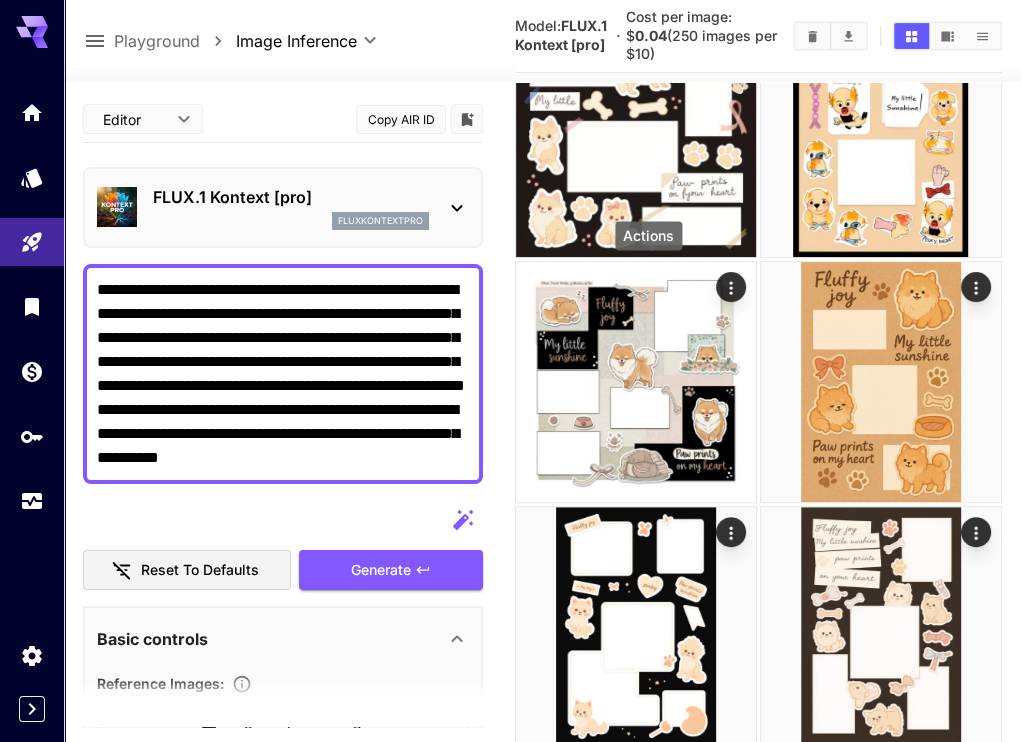 click 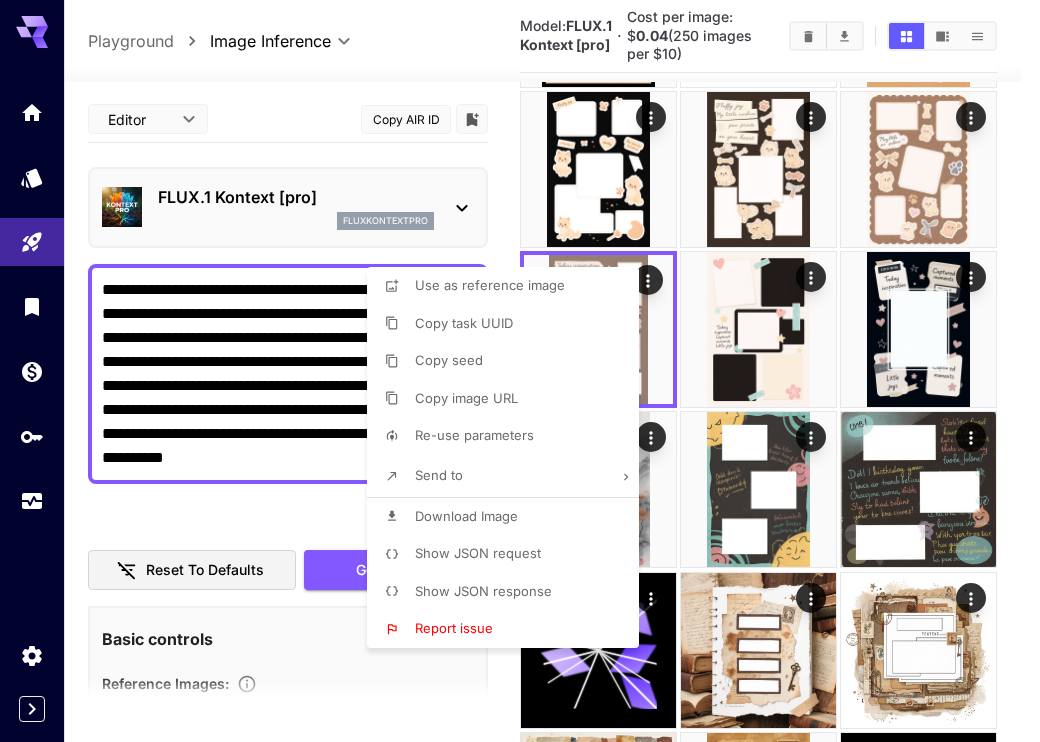 click at bounding box center [520, 371] 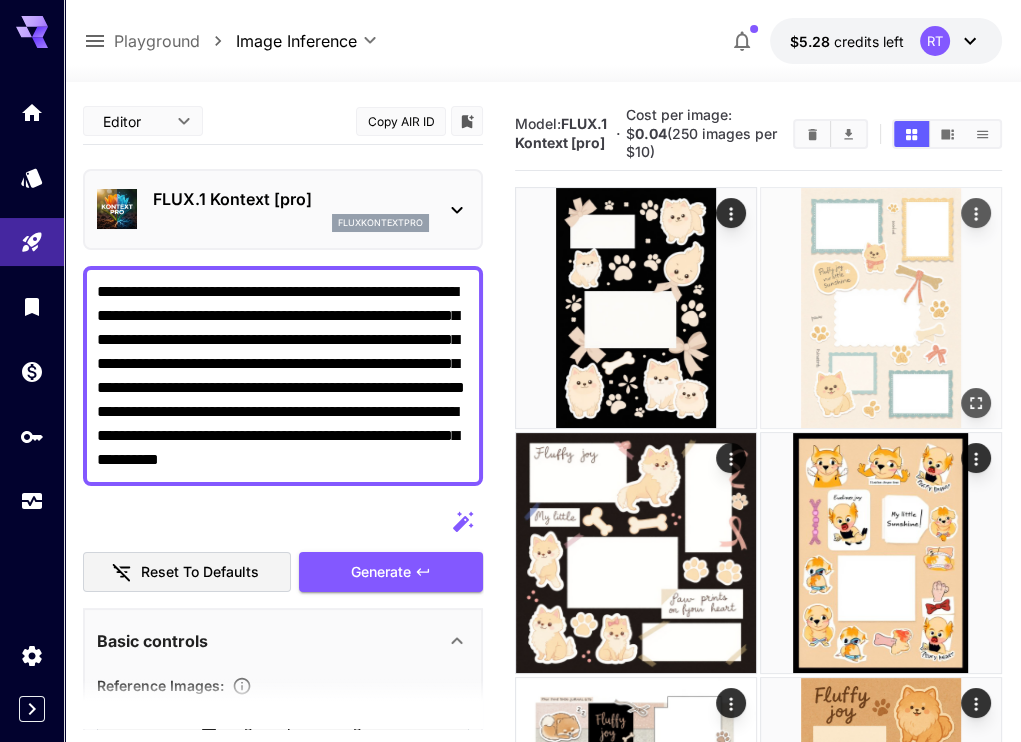 scroll, scrollTop: 0, scrollLeft: 0, axis: both 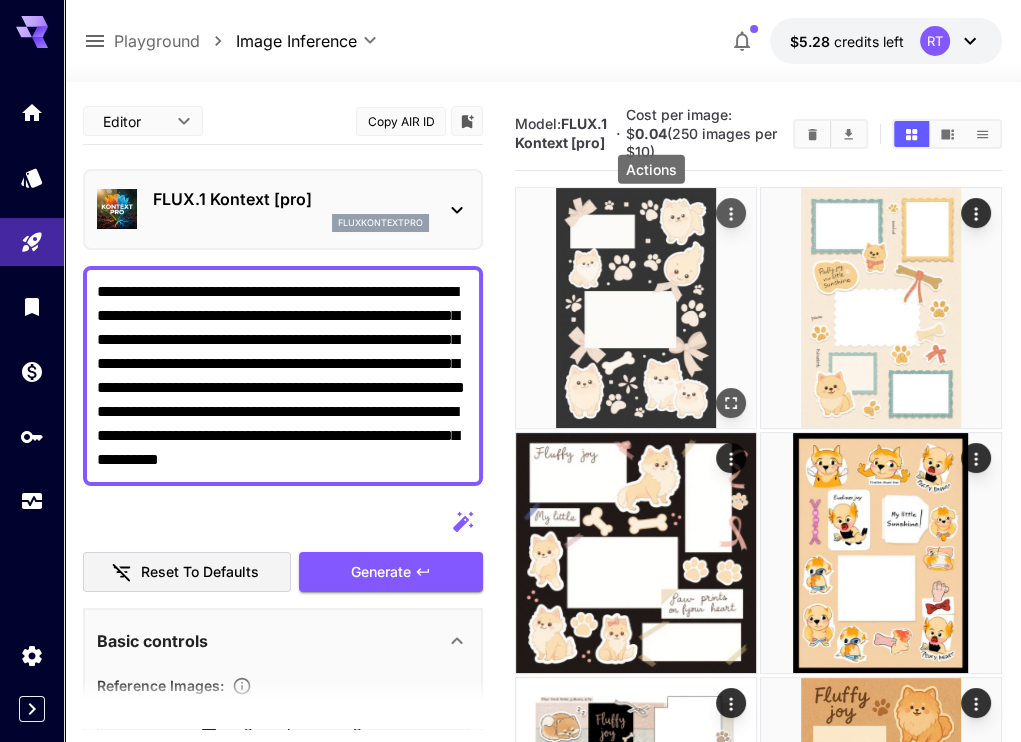 click 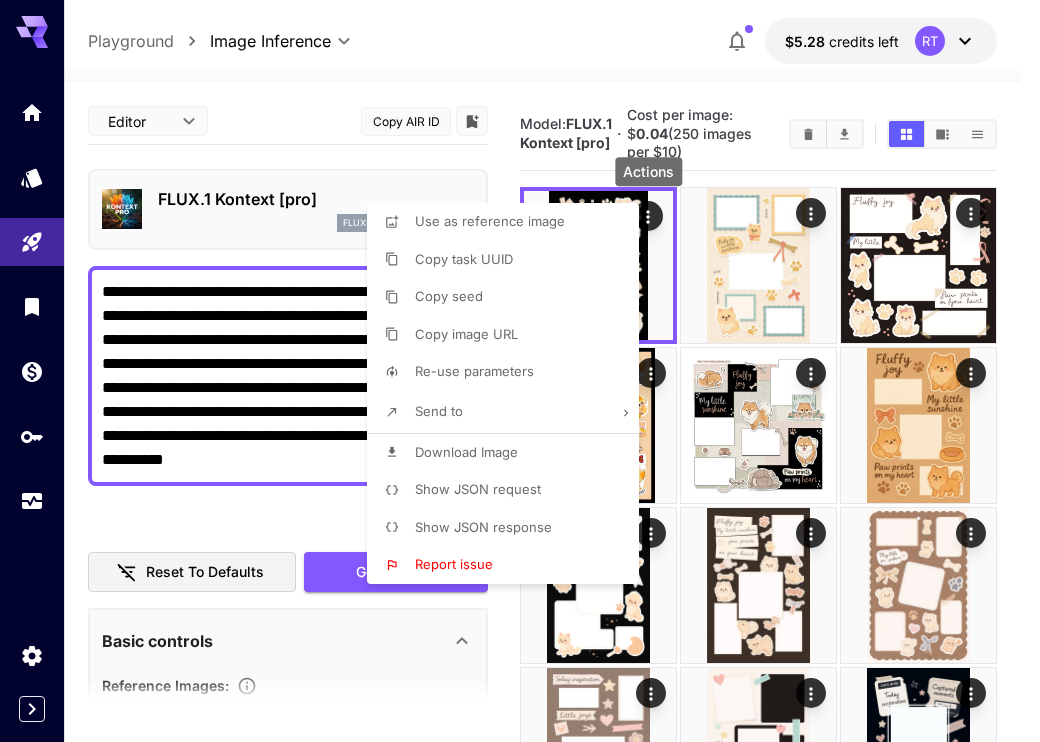 click on "Re-use parameters" at bounding box center [474, 371] 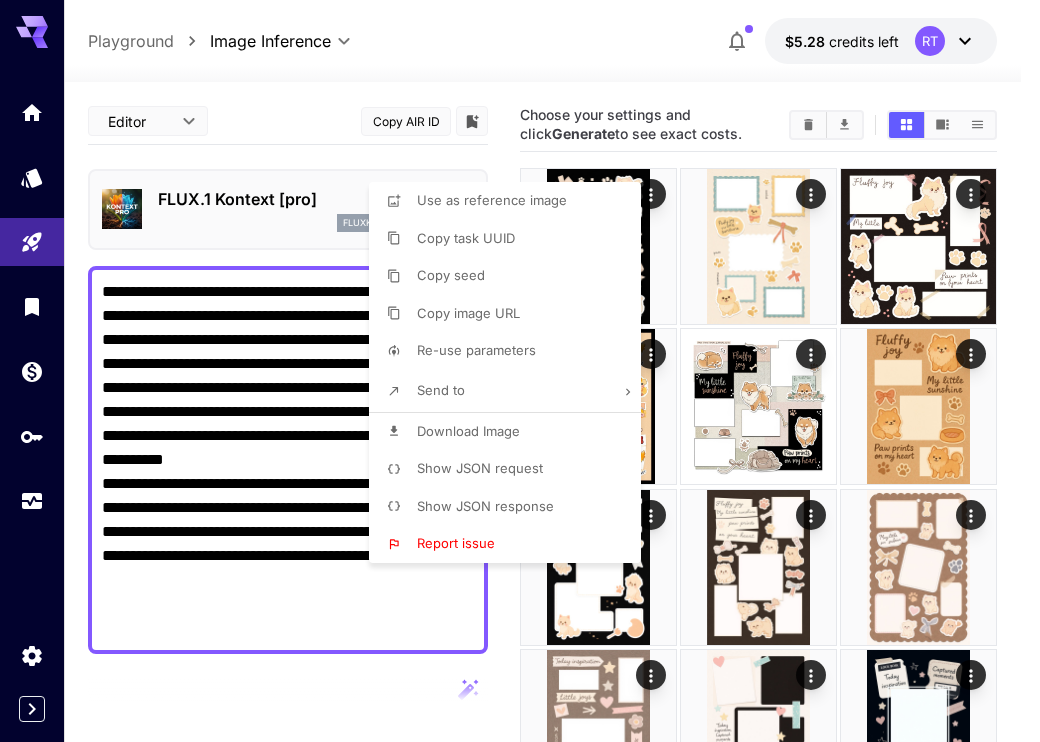 click at bounding box center (520, 371) 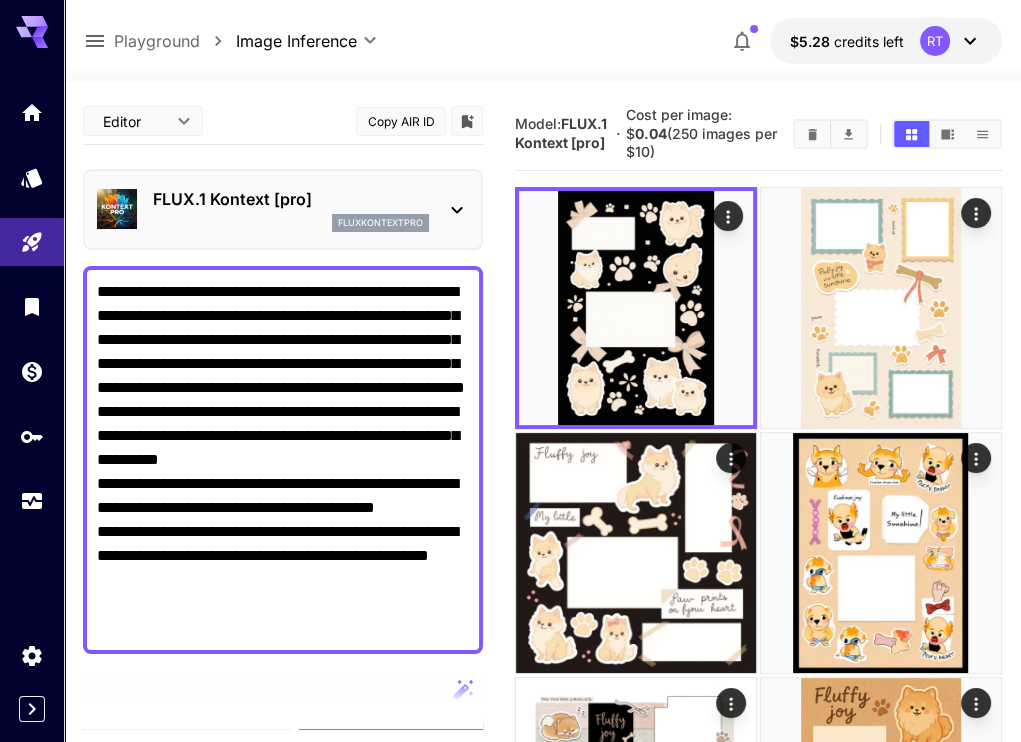 click on "**********" at bounding box center [283, 460] 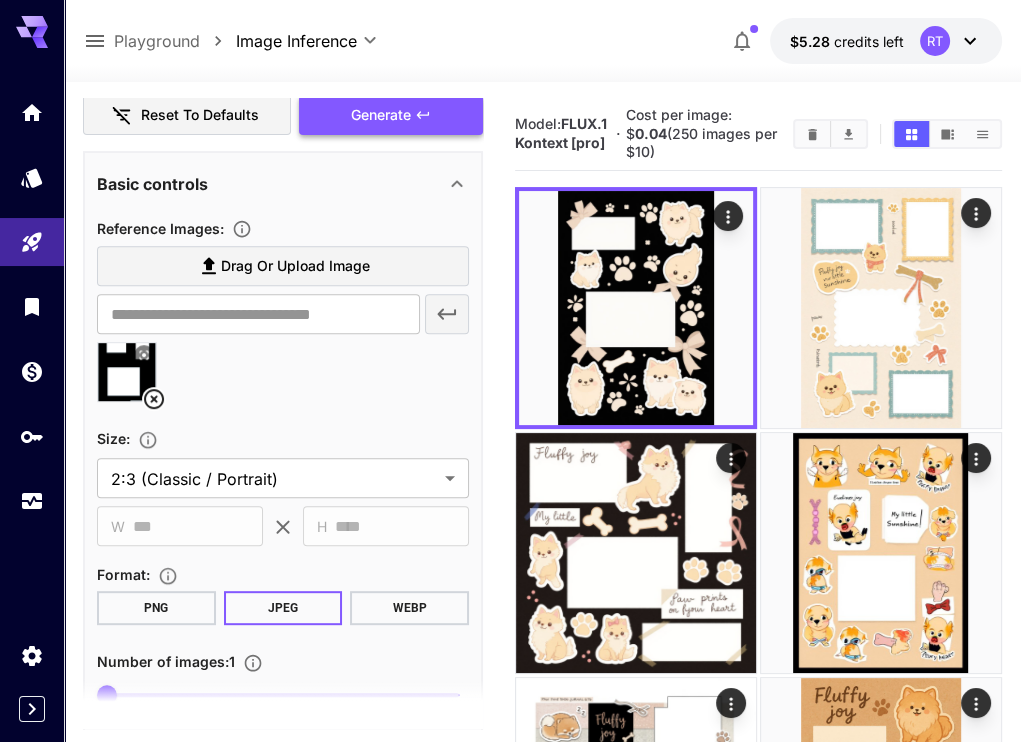 click on "Generate" at bounding box center (381, 115) 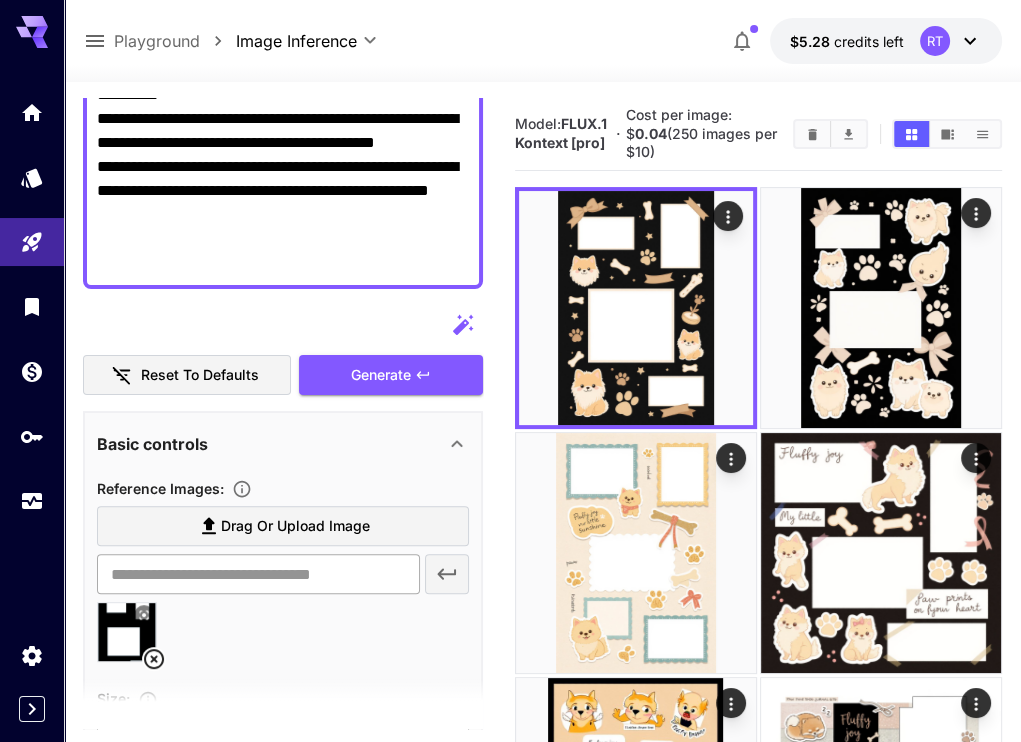 scroll, scrollTop: 625, scrollLeft: 0, axis: vertical 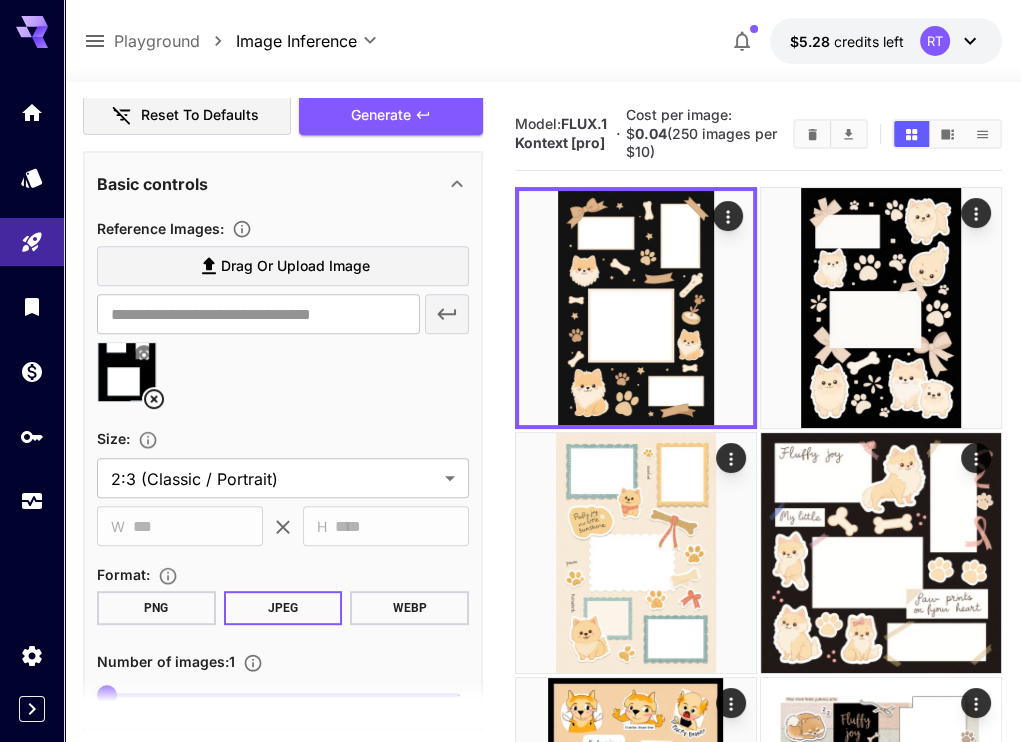 click at bounding box center [127, 372] 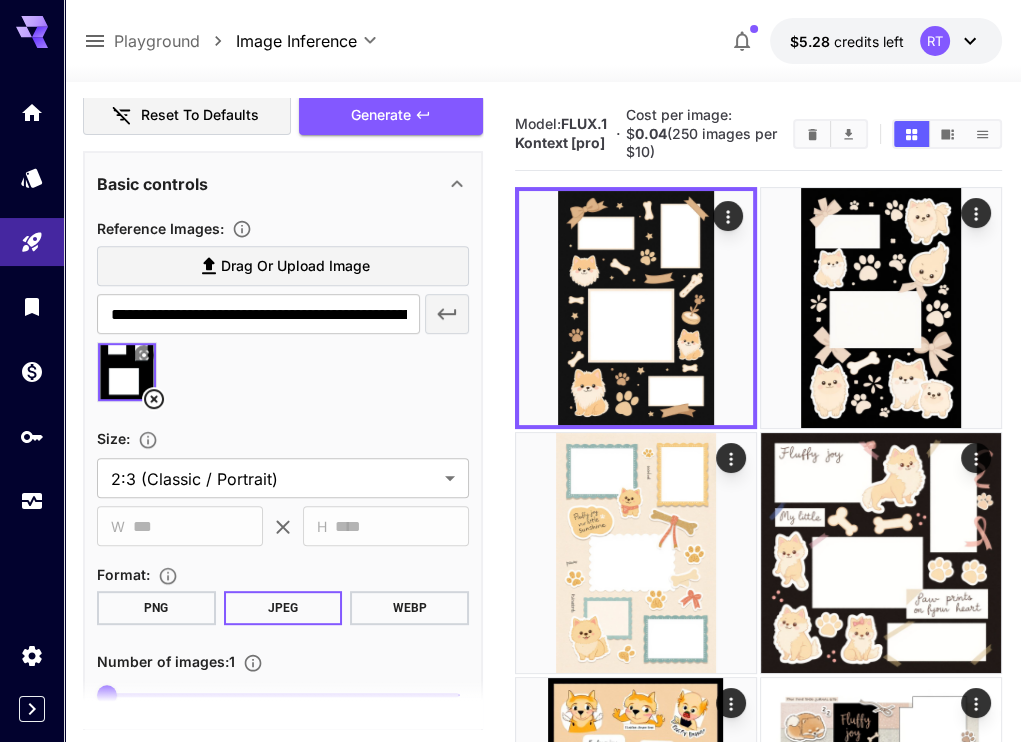 click 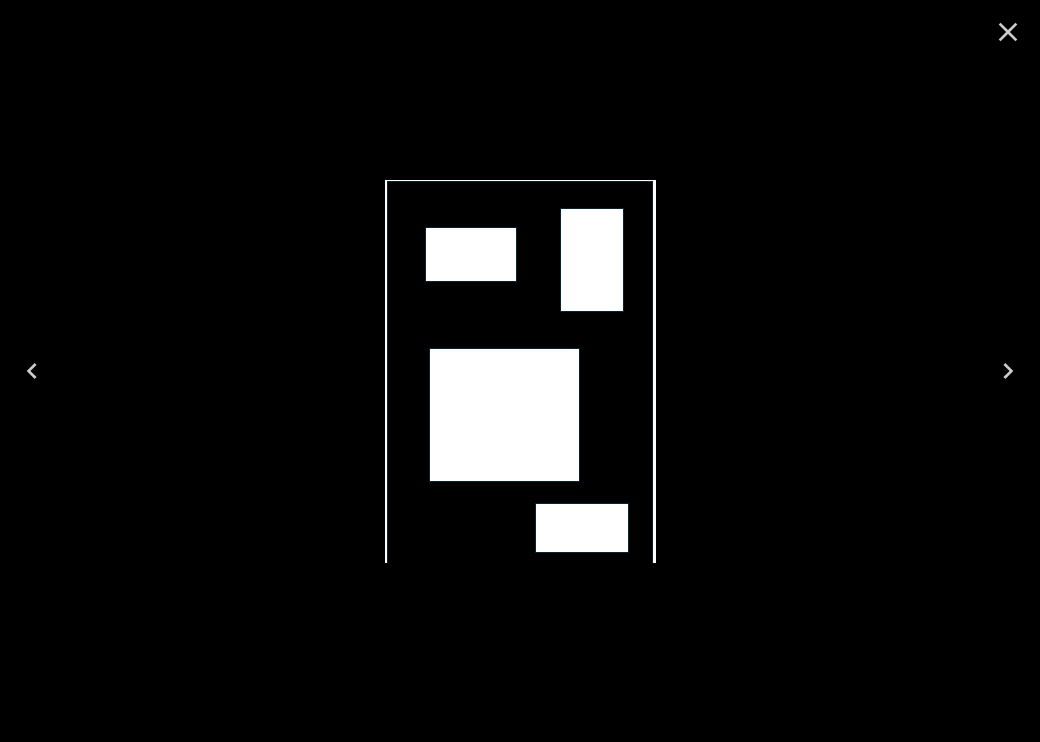click 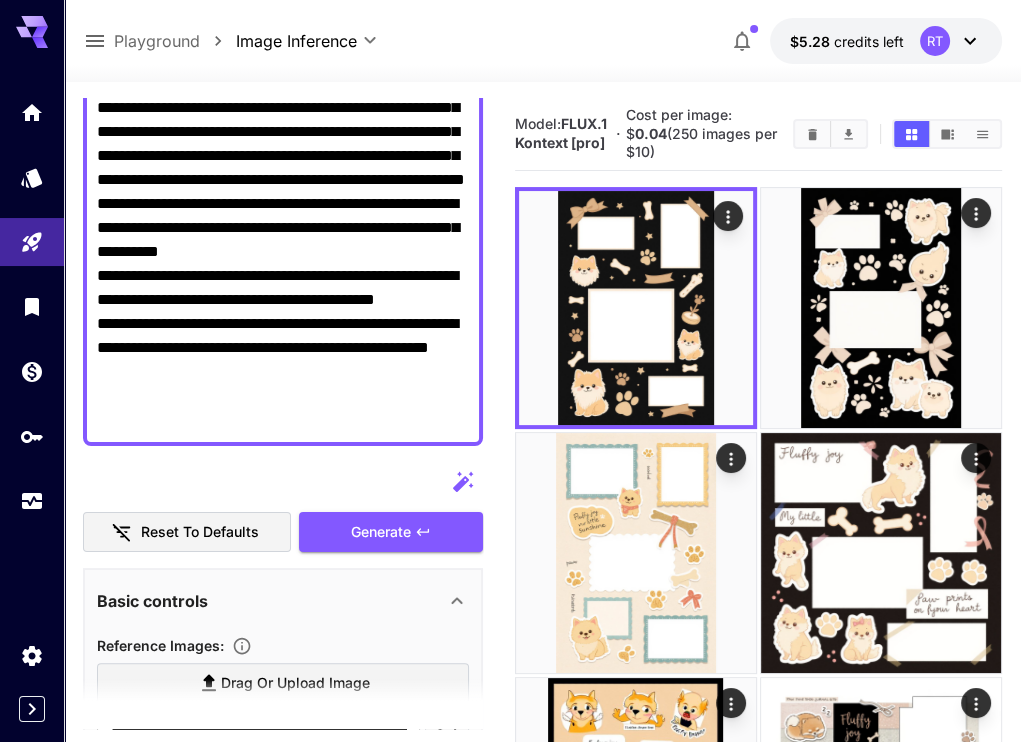 scroll, scrollTop: 0, scrollLeft: 0, axis: both 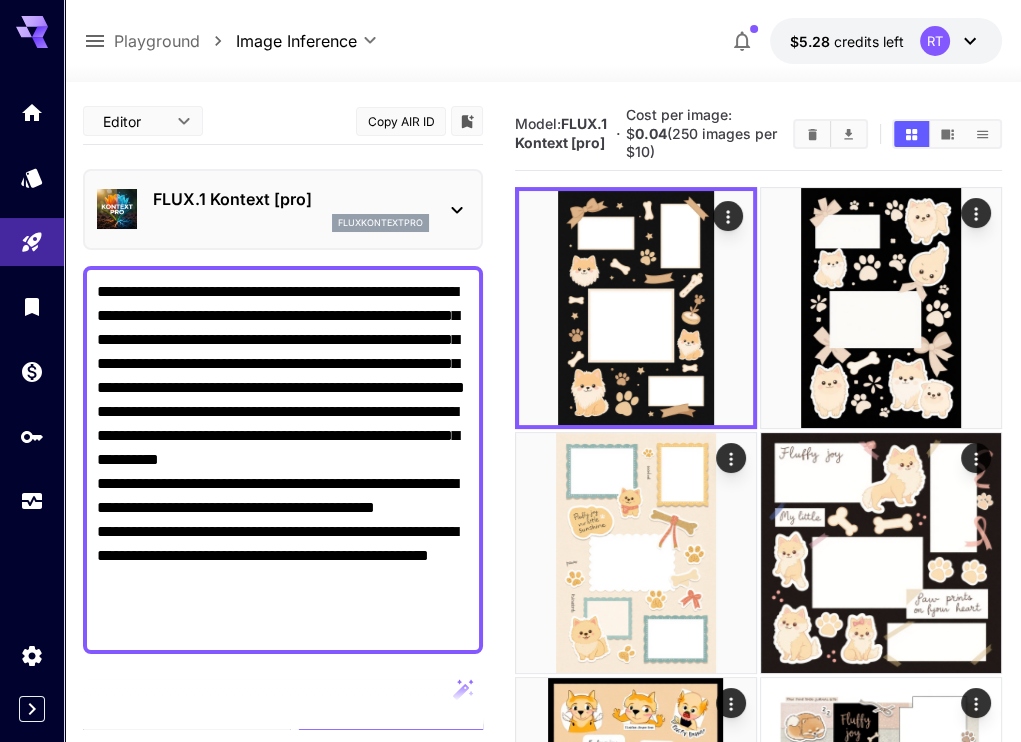 click on "**********" at bounding box center (283, 460) 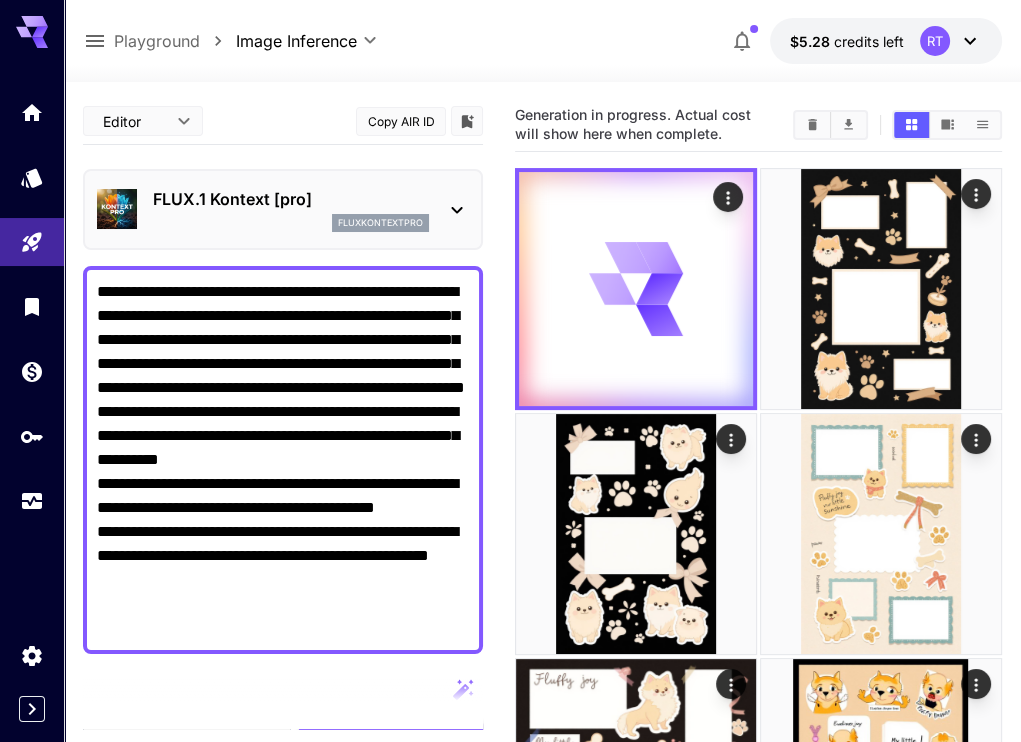 paste on "**********" 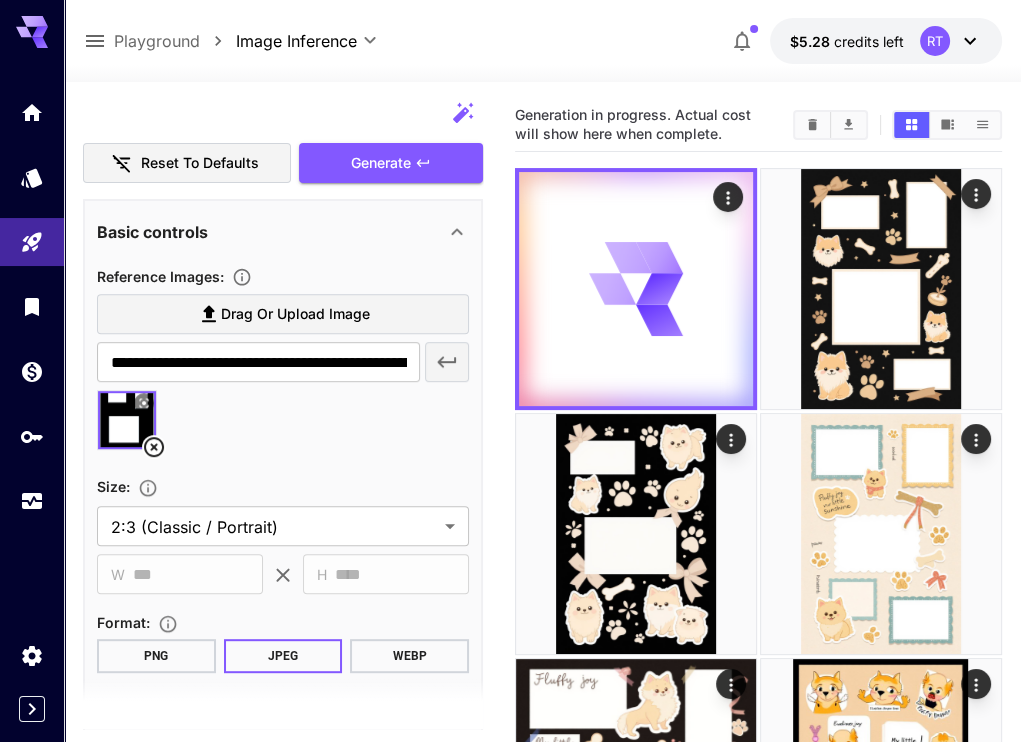 scroll, scrollTop: 208, scrollLeft: 0, axis: vertical 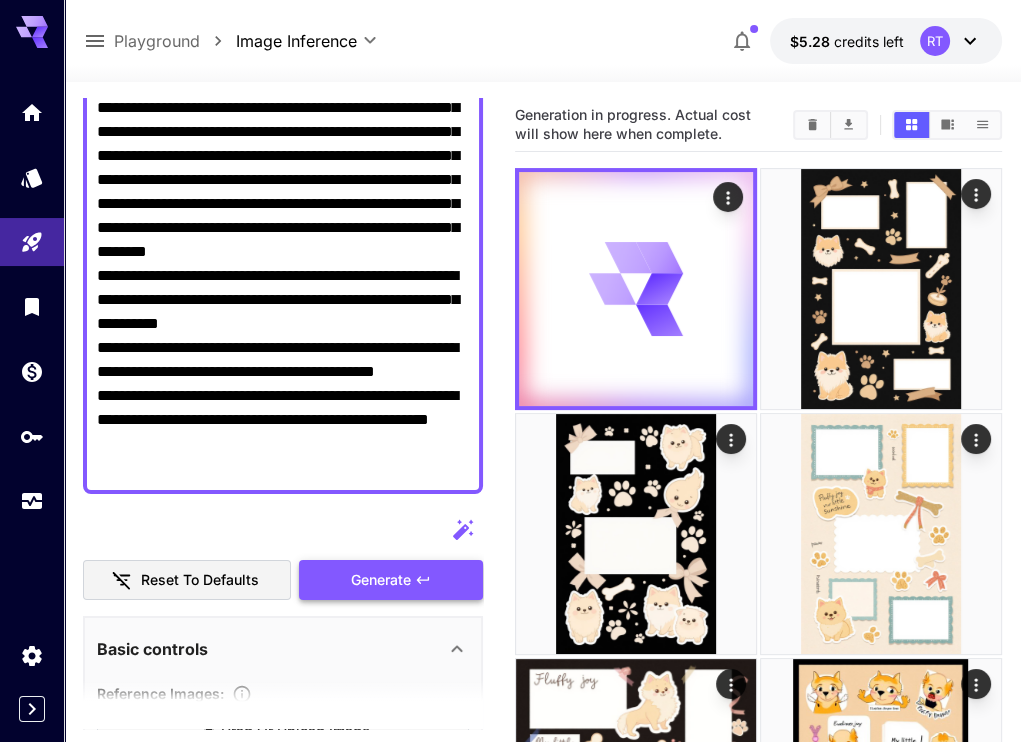 type on "**********" 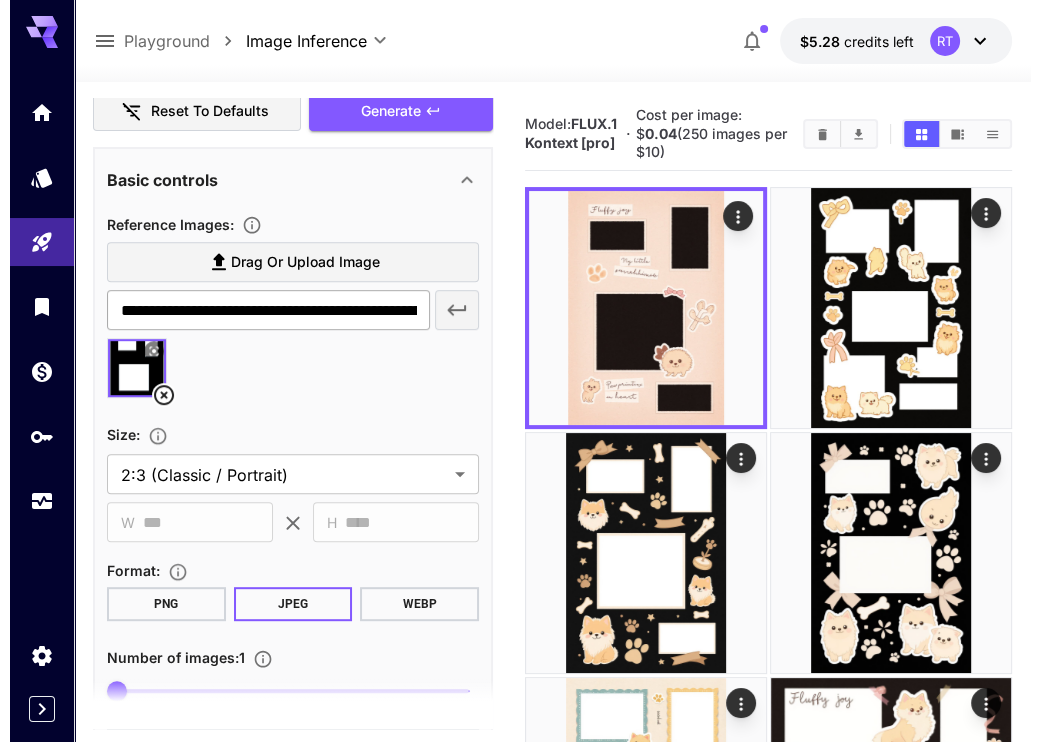 scroll, scrollTop: 625, scrollLeft: 0, axis: vertical 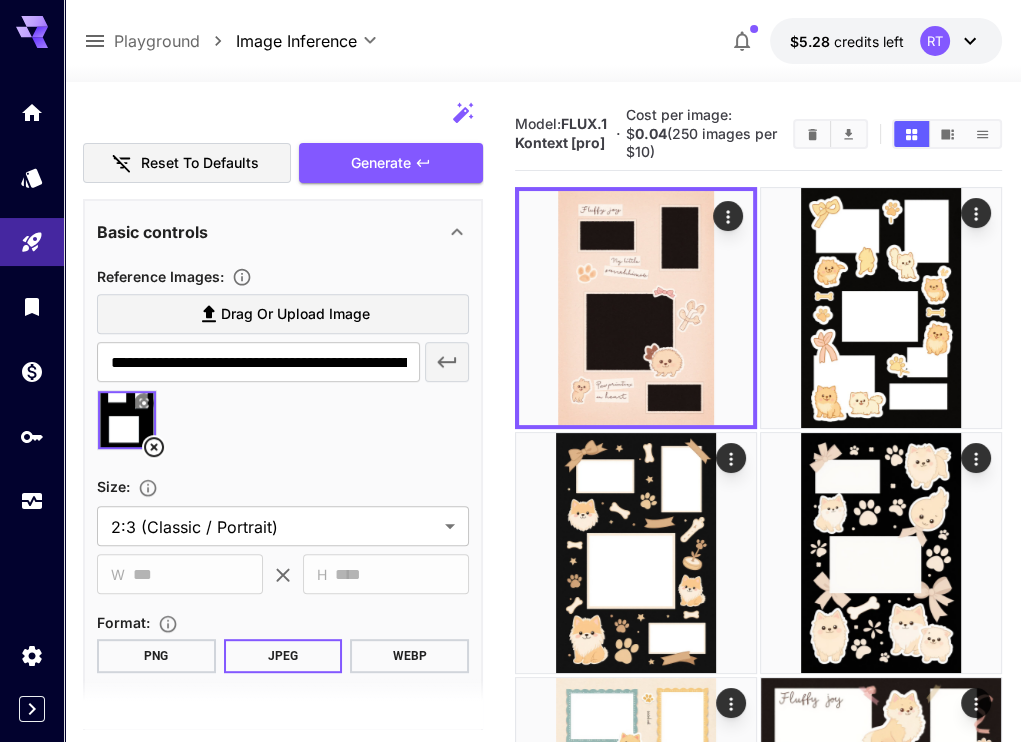 click at bounding box center (127, 420) 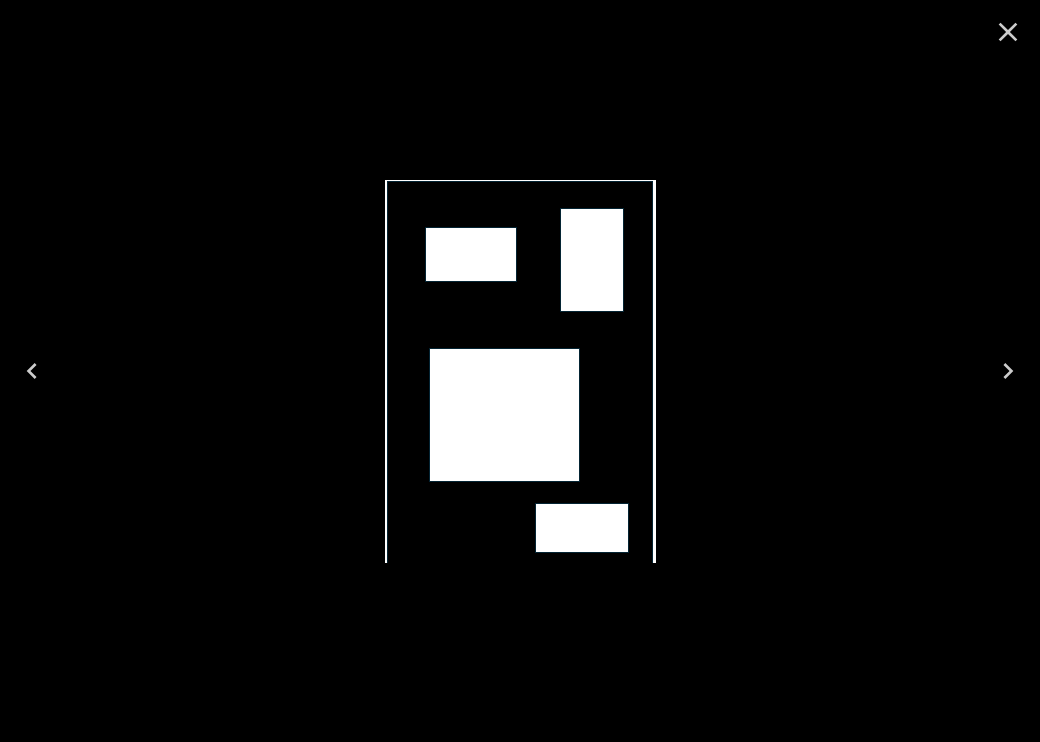 scroll, scrollTop: 0, scrollLeft: 0, axis: both 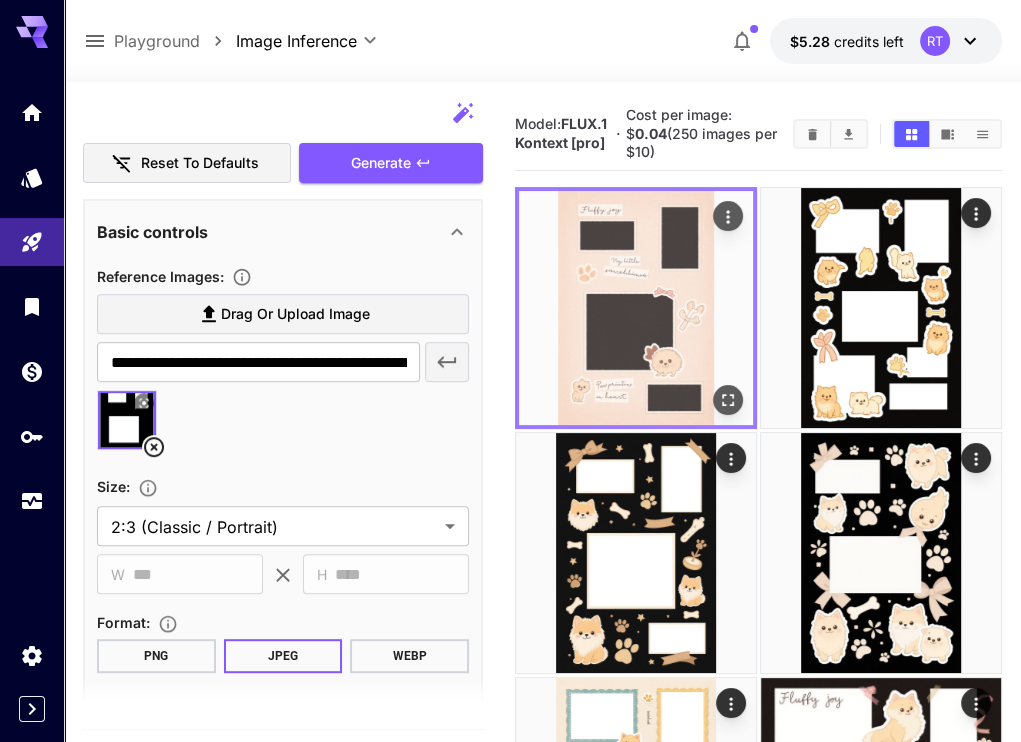 click at bounding box center [636, 308] 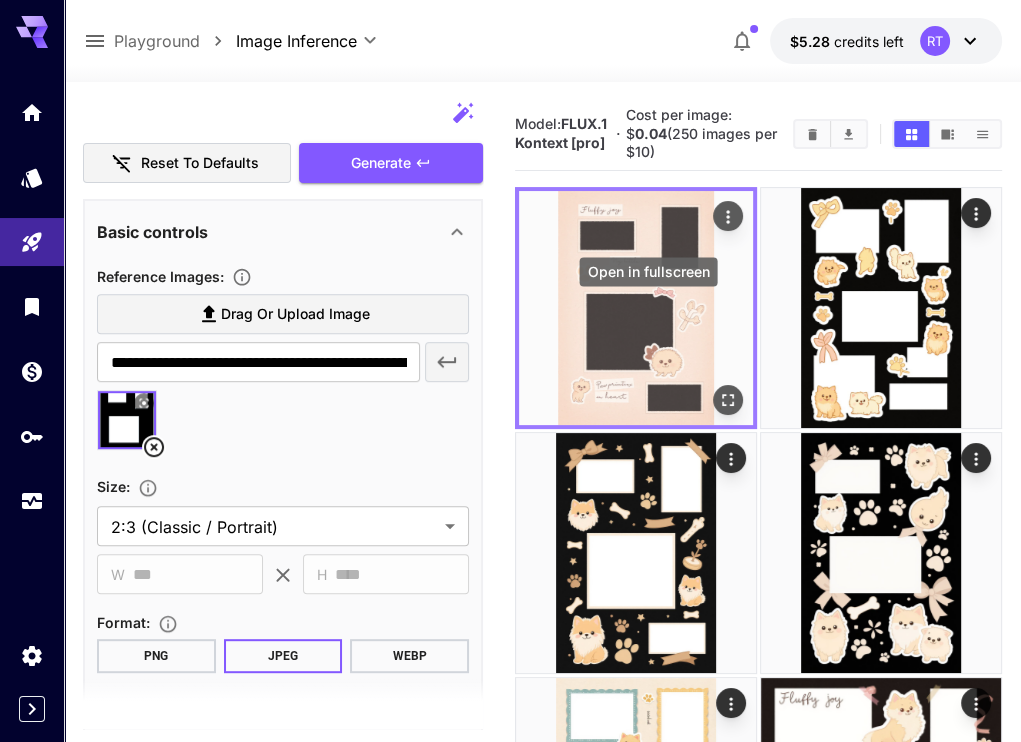 click 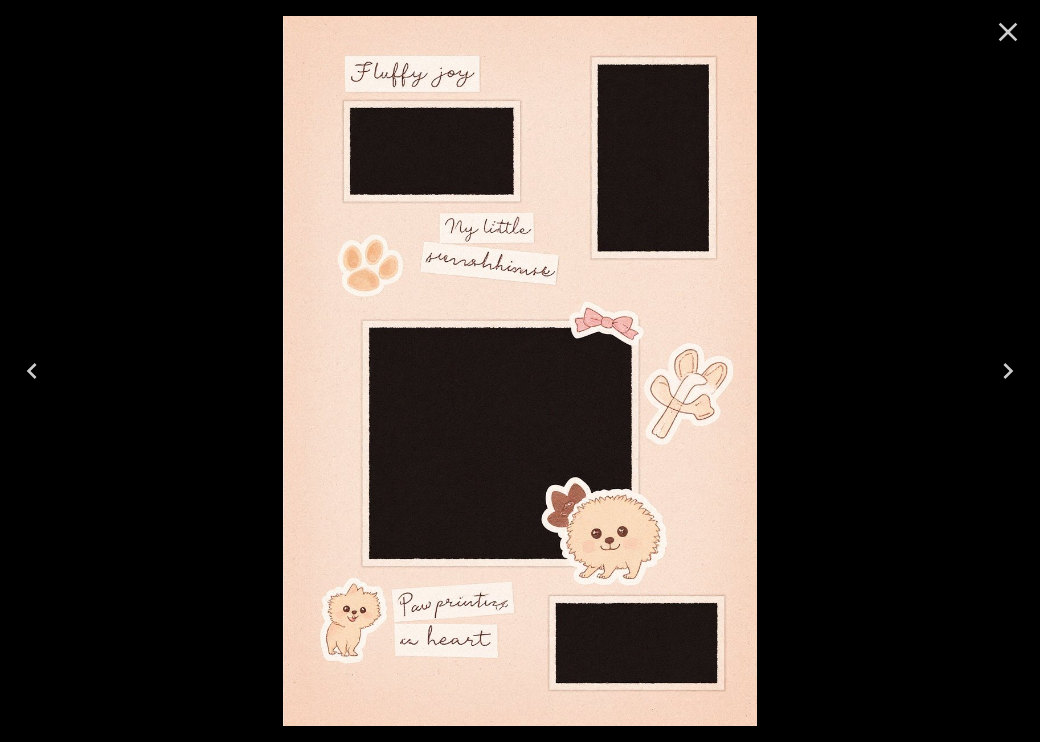 click 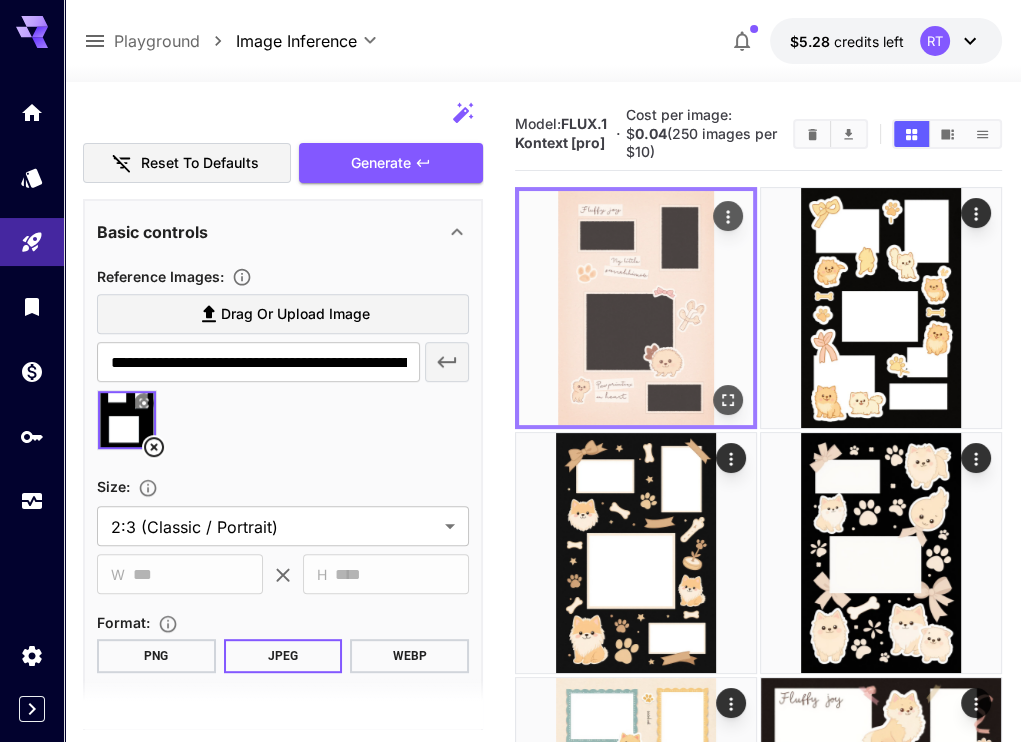 click at bounding box center (636, 308) 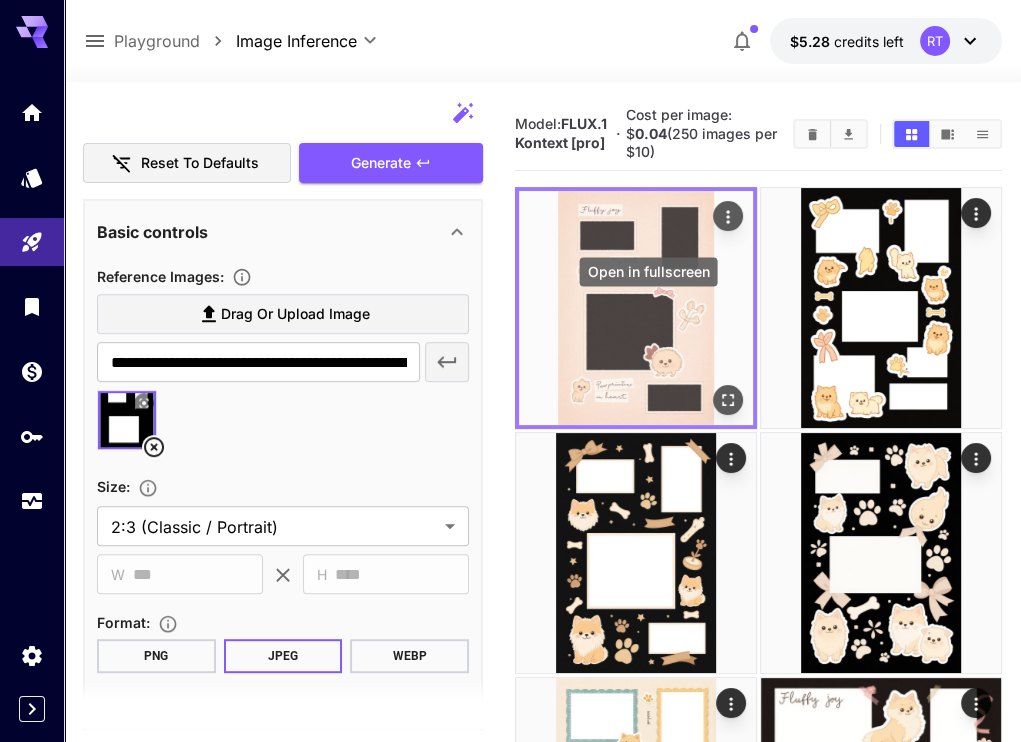 click 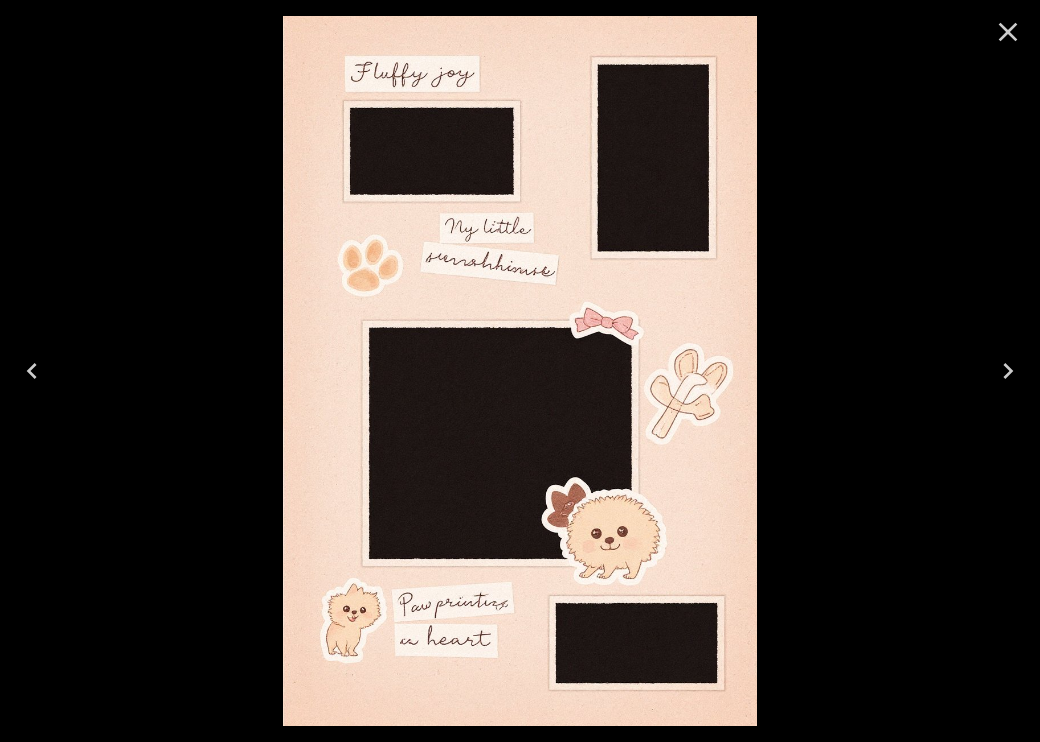 click at bounding box center [1008, 32] 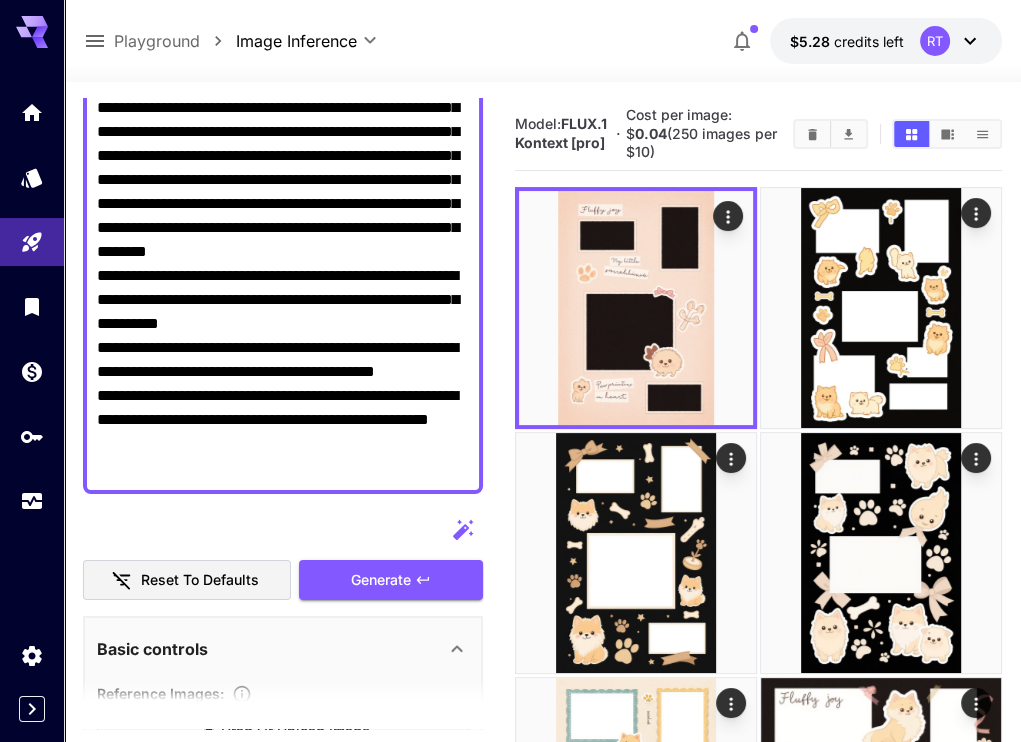 scroll, scrollTop: 416, scrollLeft: 0, axis: vertical 